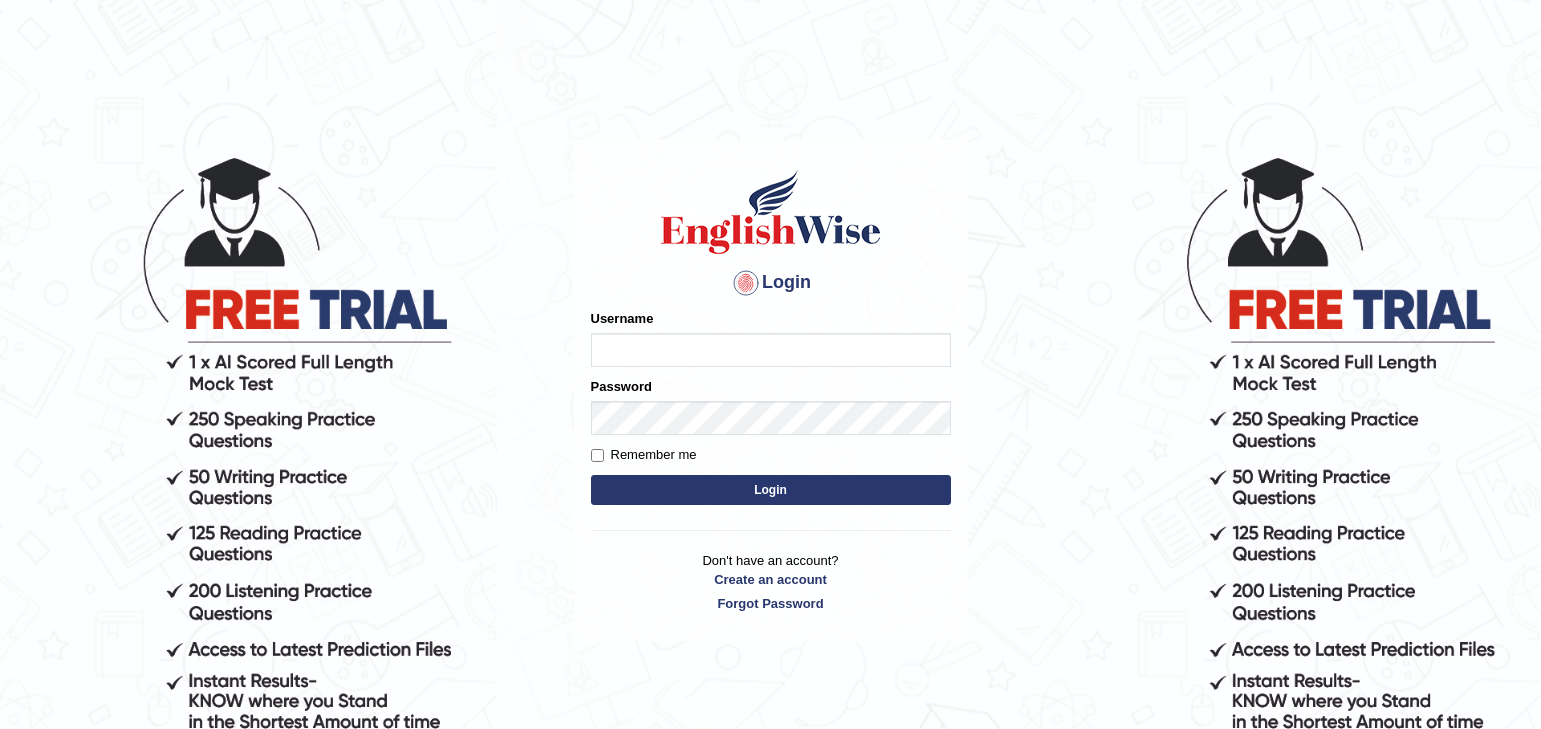 scroll, scrollTop: 0, scrollLeft: 0, axis: both 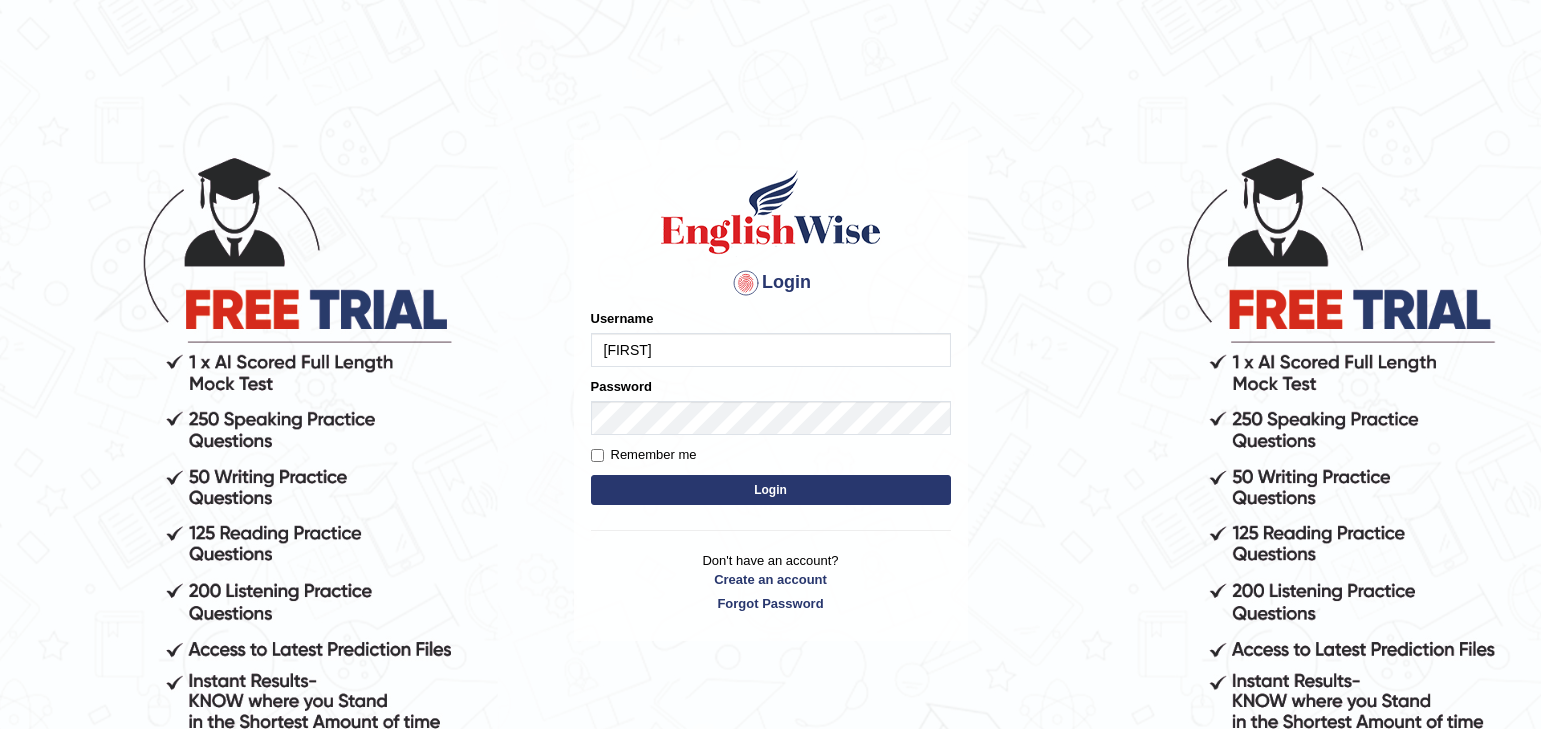 click on "Yvonna" at bounding box center [771, 350] 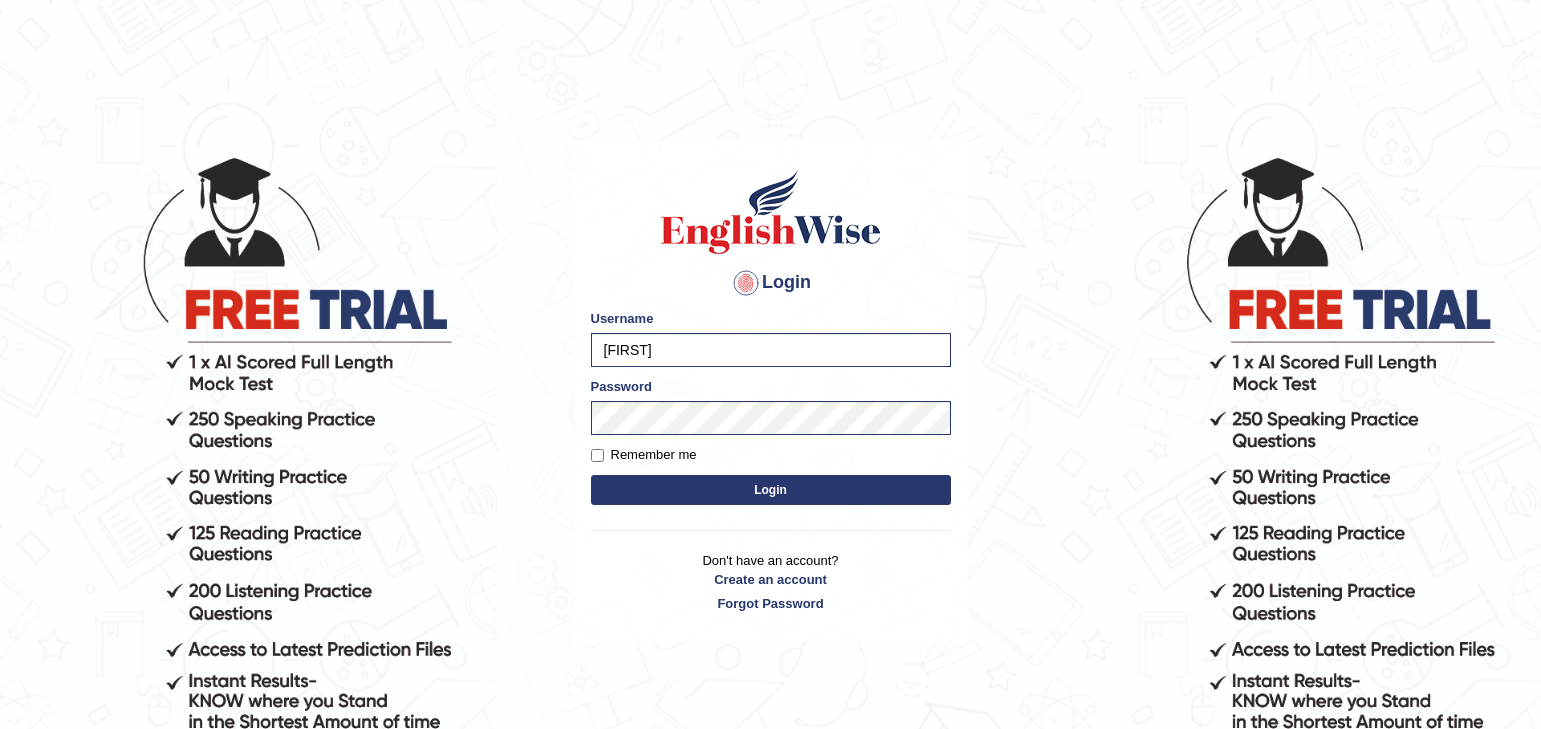 type on "Ivona" 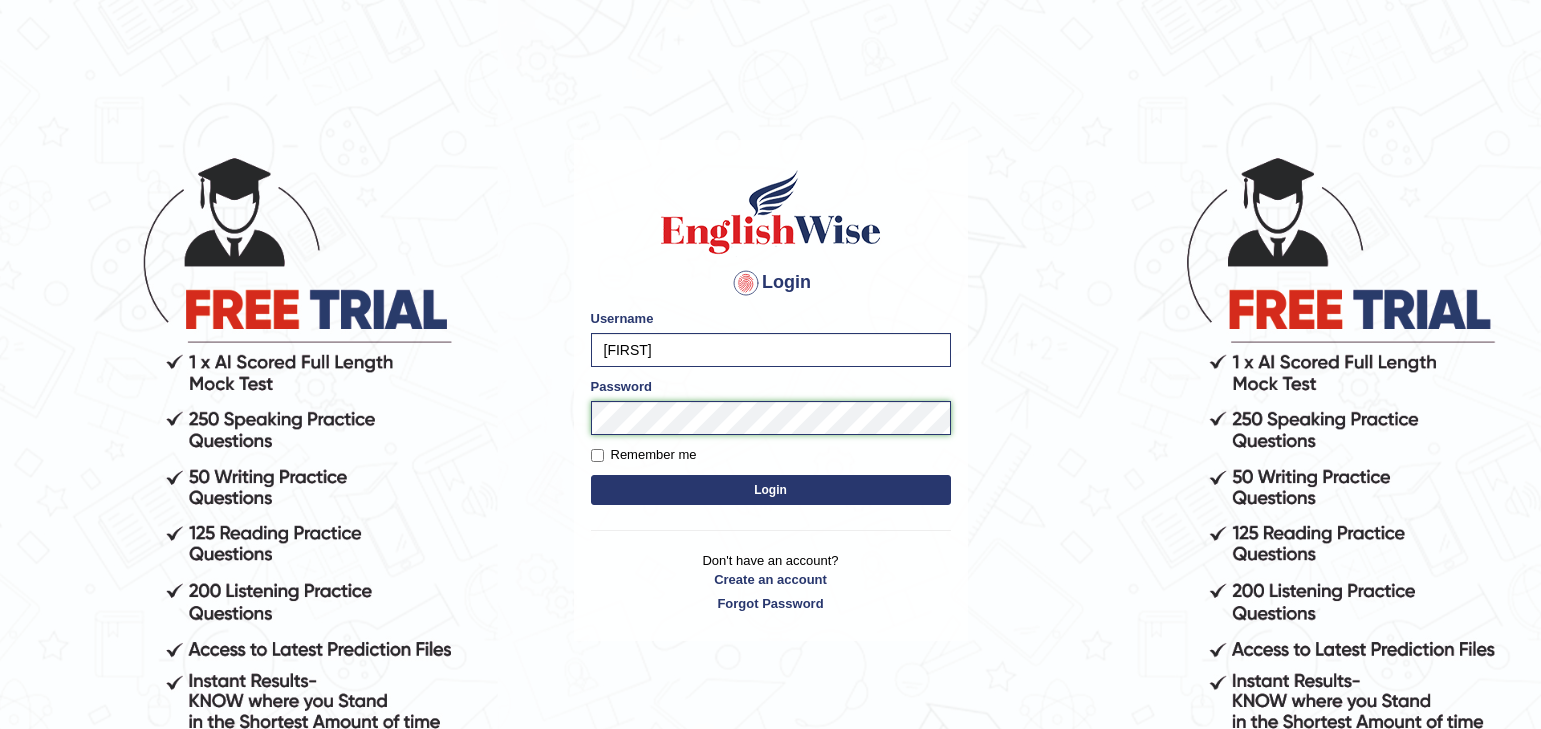 click on "Login" at bounding box center [771, 490] 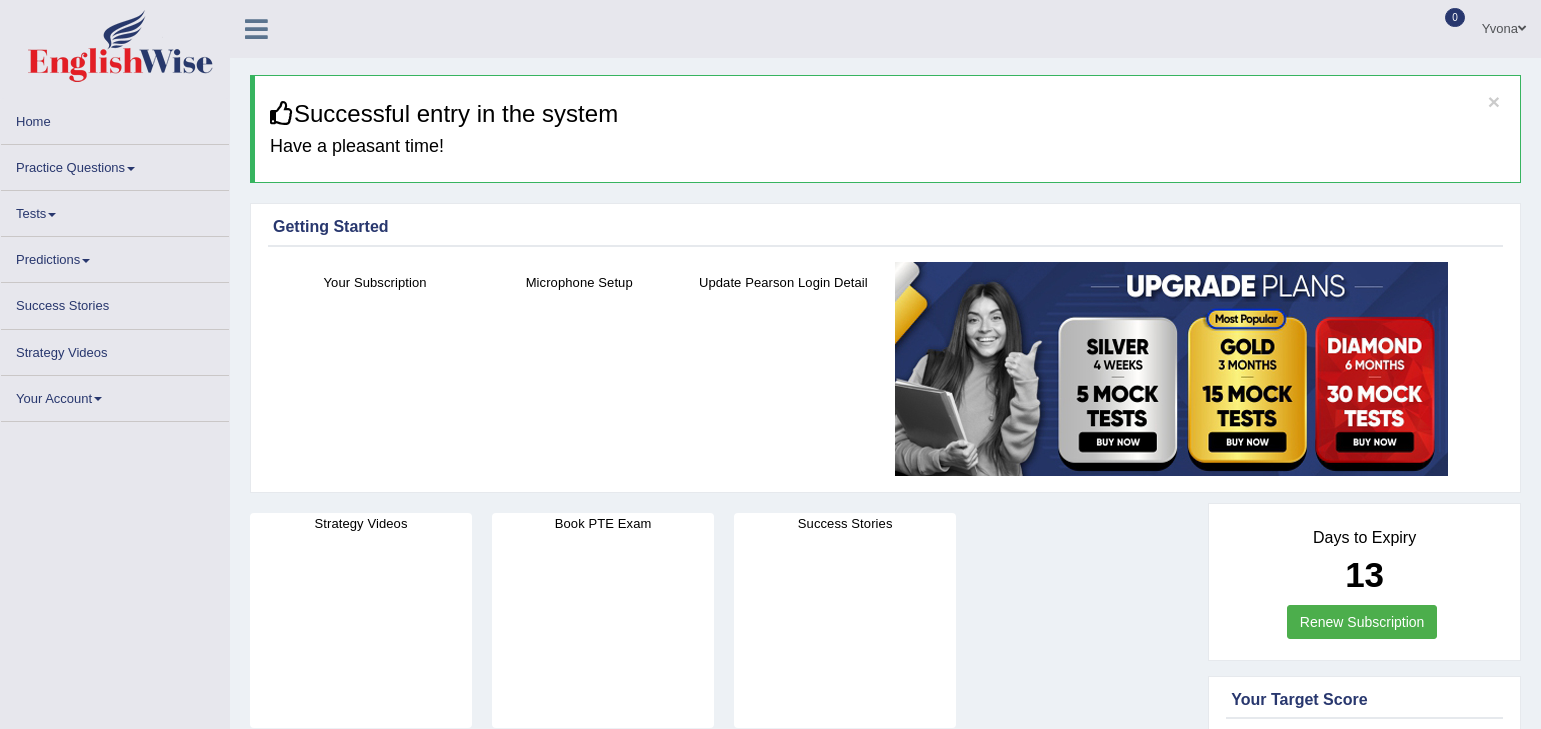 scroll, scrollTop: 0, scrollLeft: 0, axis: both 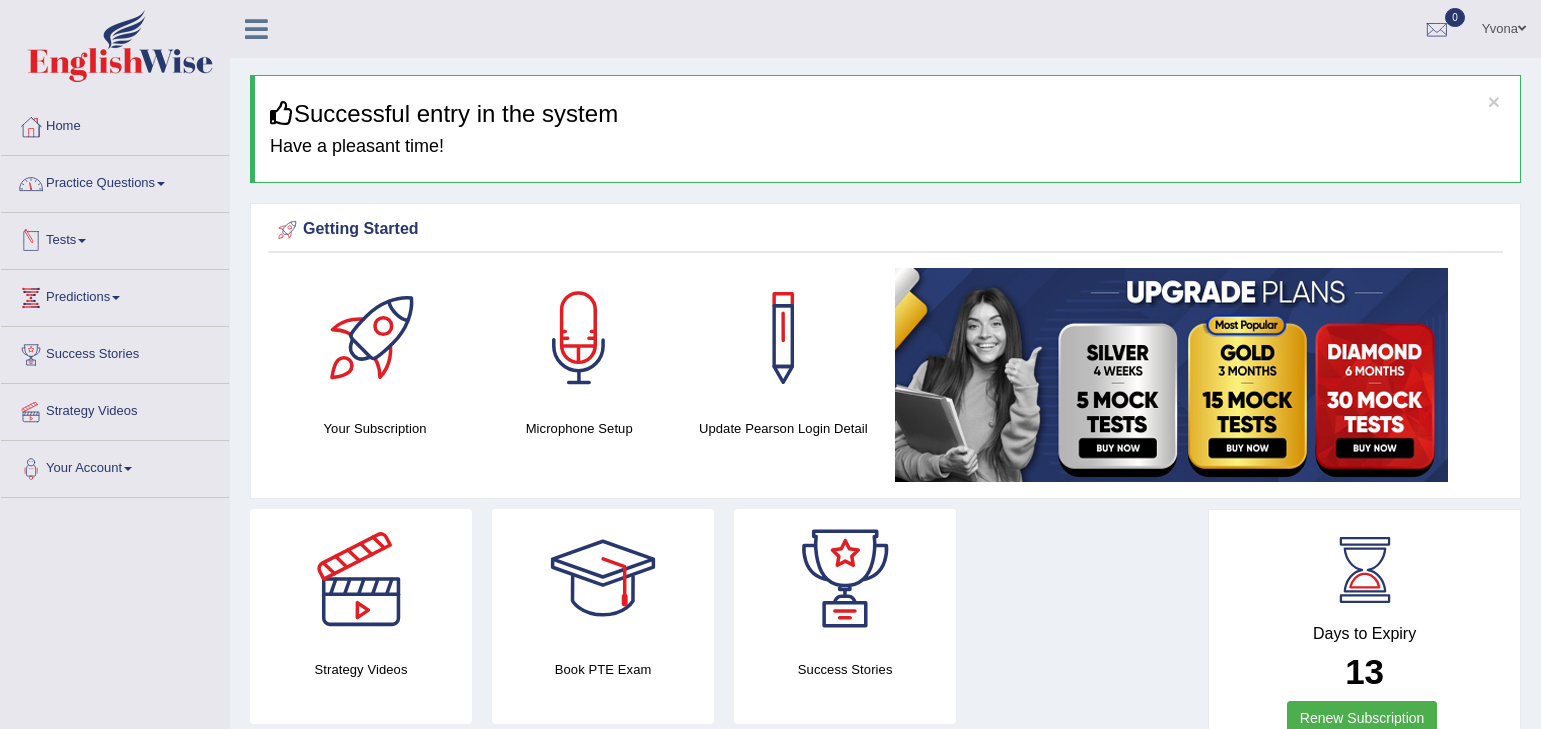 click on "Practice Questions" at bounding box center [115, 181] 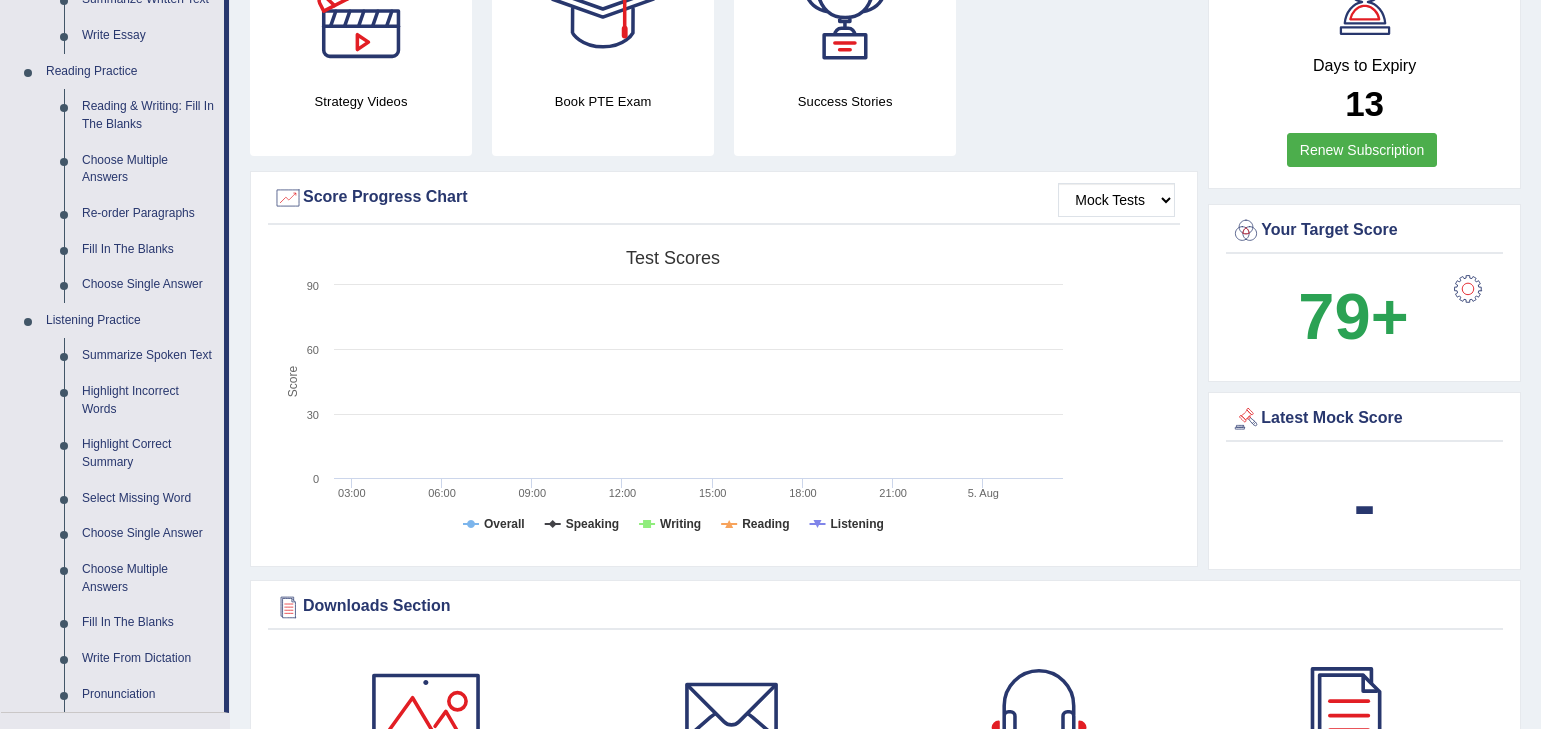 scroll, scrollTop: 1080, scrollLeft: 0, axis: vertical 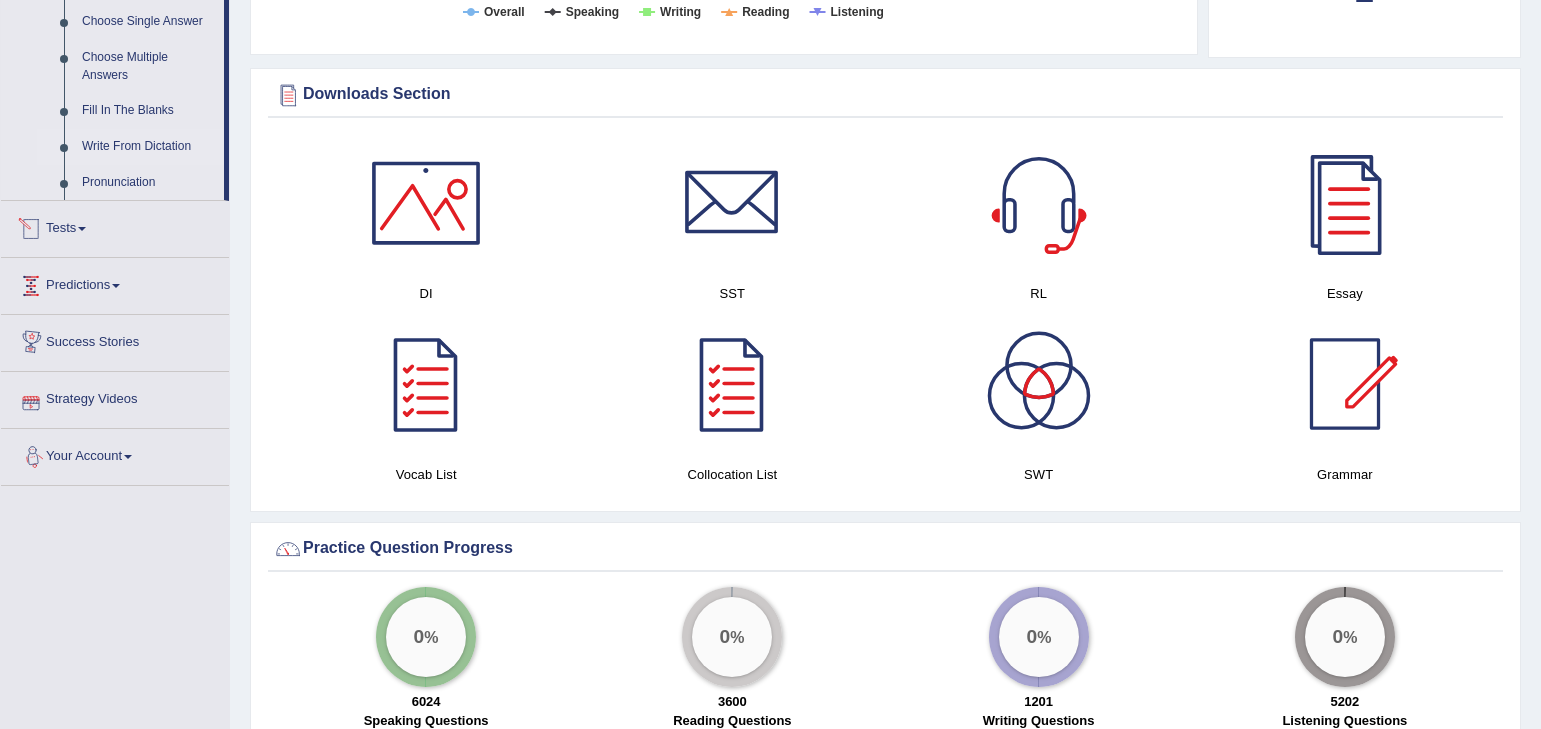 click on "Write From Dictation" at bounding box center (148, 147) 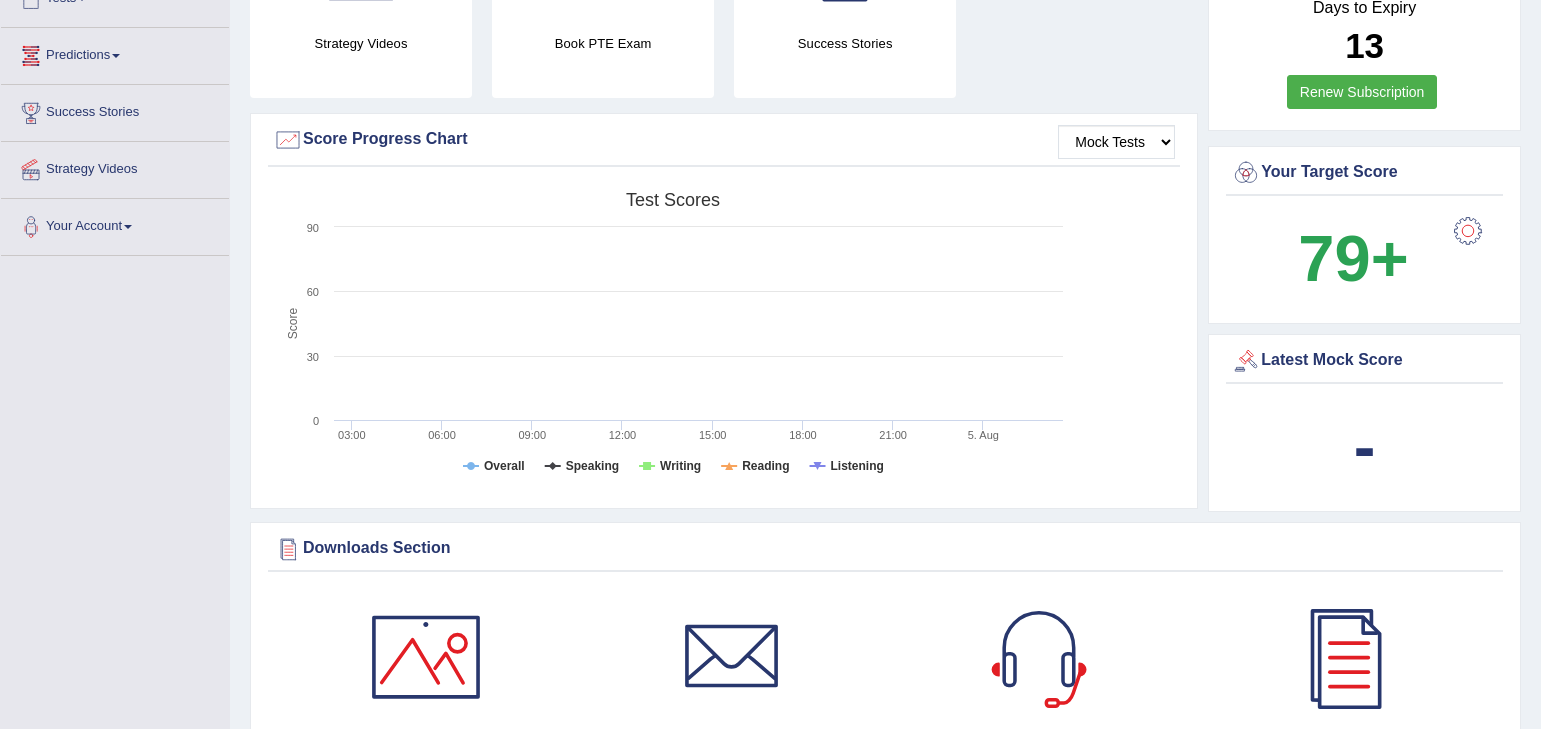 scroll, scrollTop: 704, scrollLeft: 0, axis: vertical 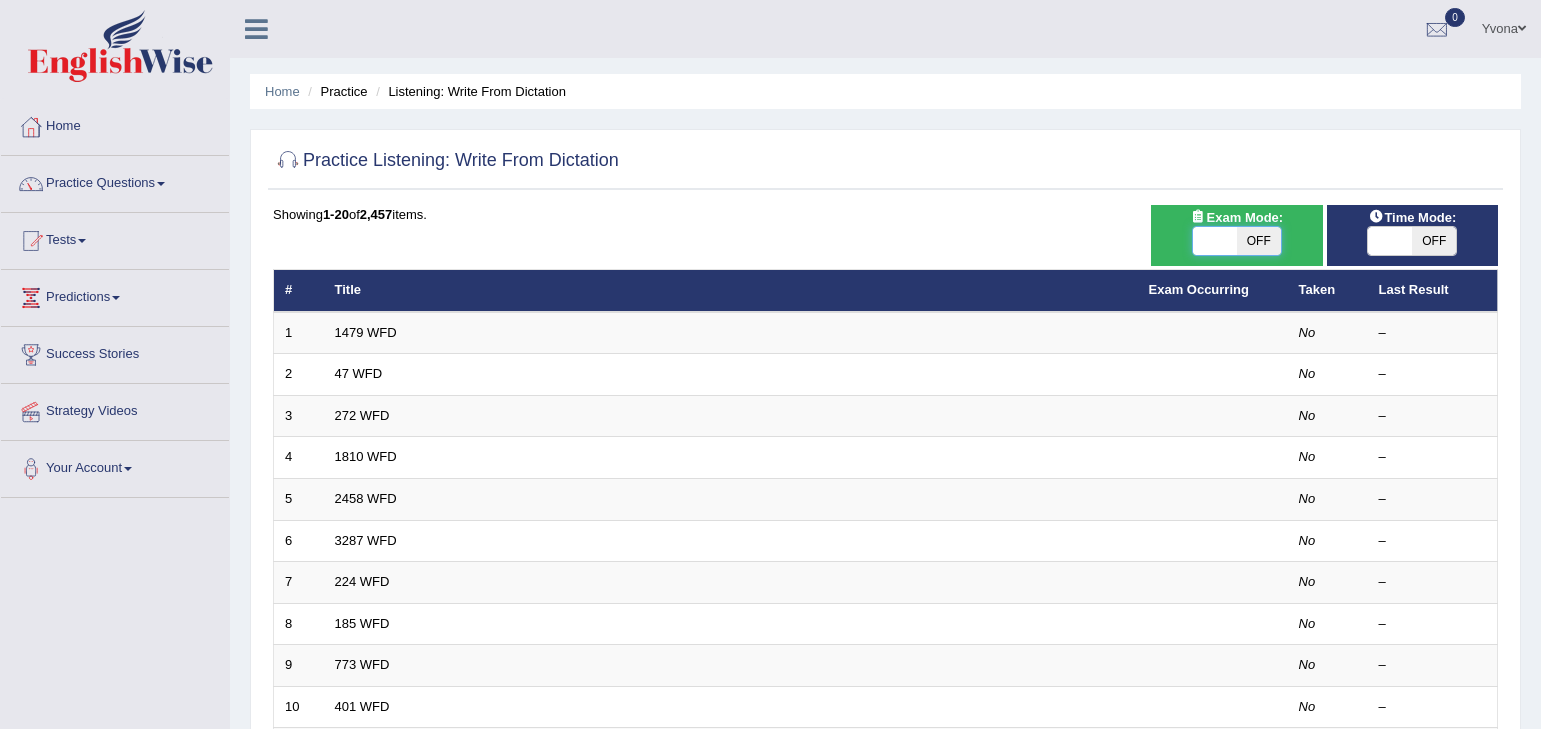 click at bounding box center [1215, 241] 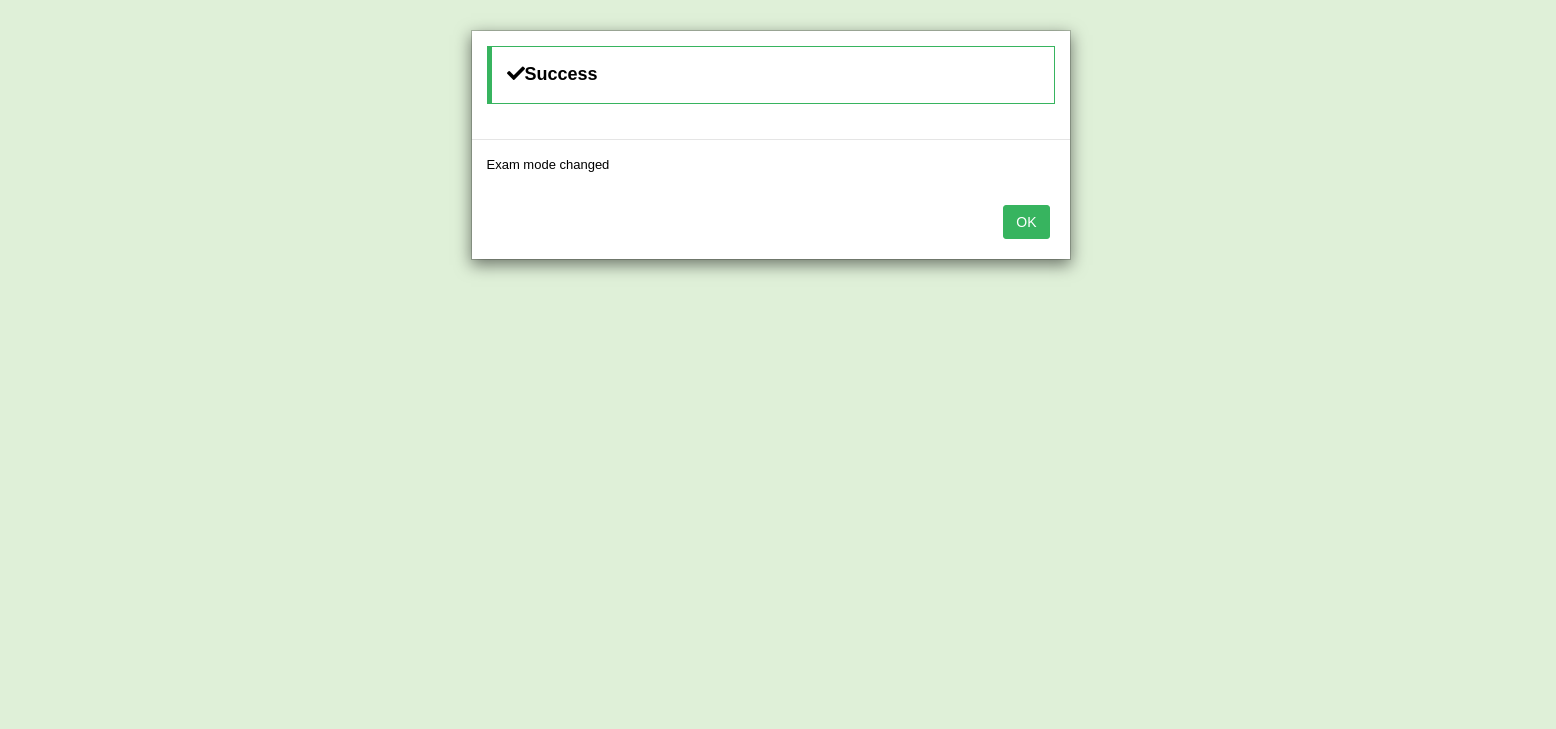 click on "OK" at bounding box center [1026, 222] 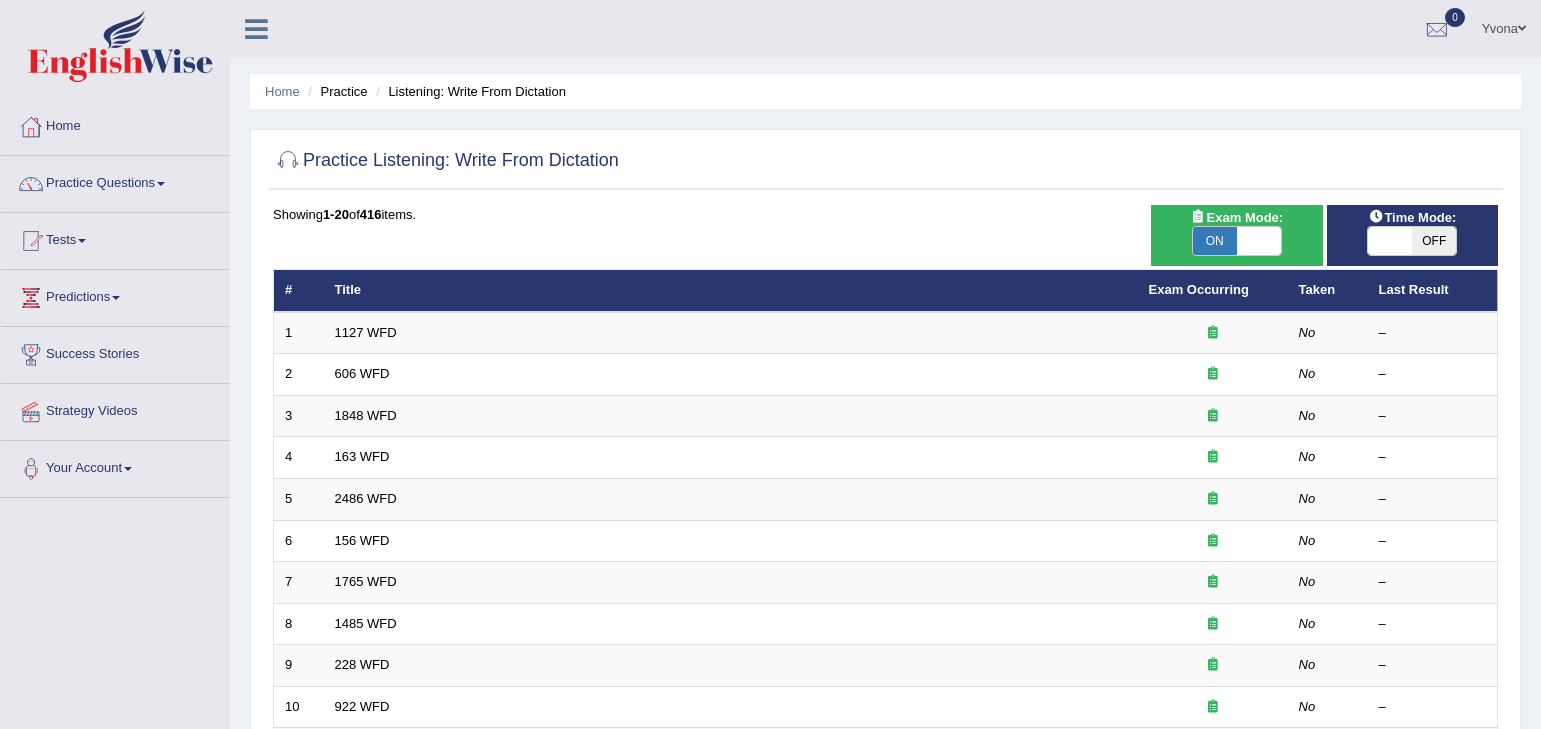 scroll, scrollTop: 0, scrollLeft: 0, axis: both 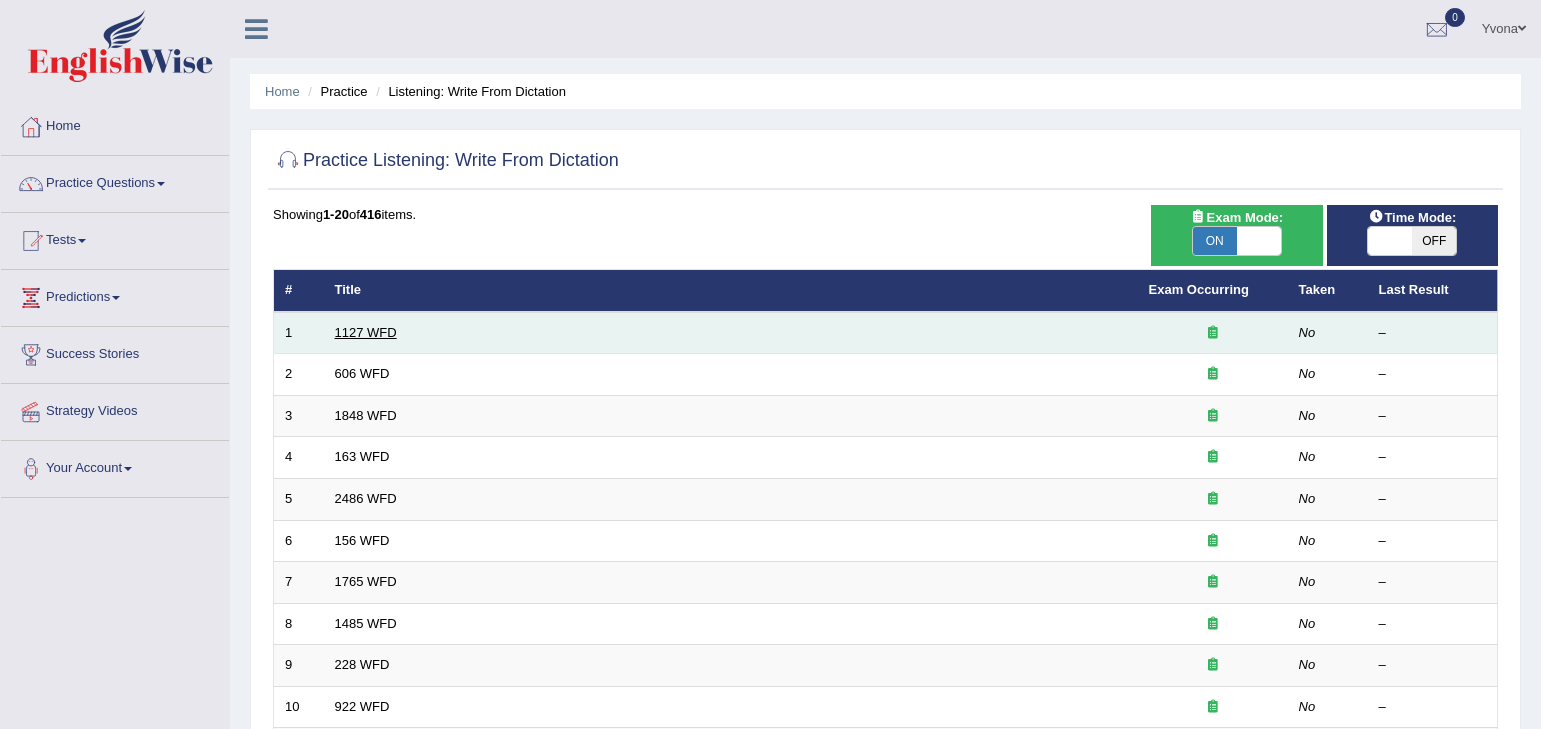 click on "1127 WFD" at bounding box center (366, 332) 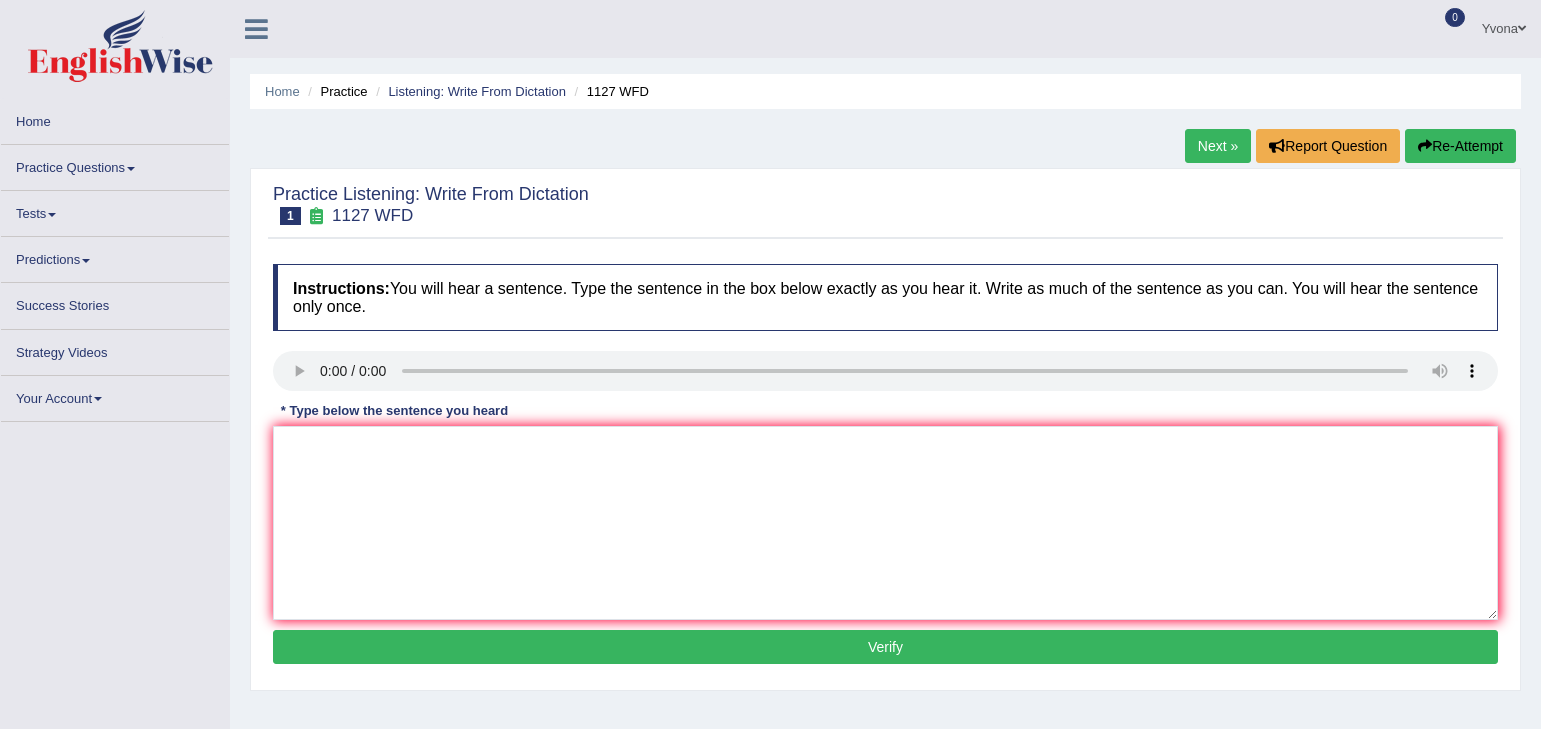scroll, scrollTop: 0, scrollLeft: 0, axis: both 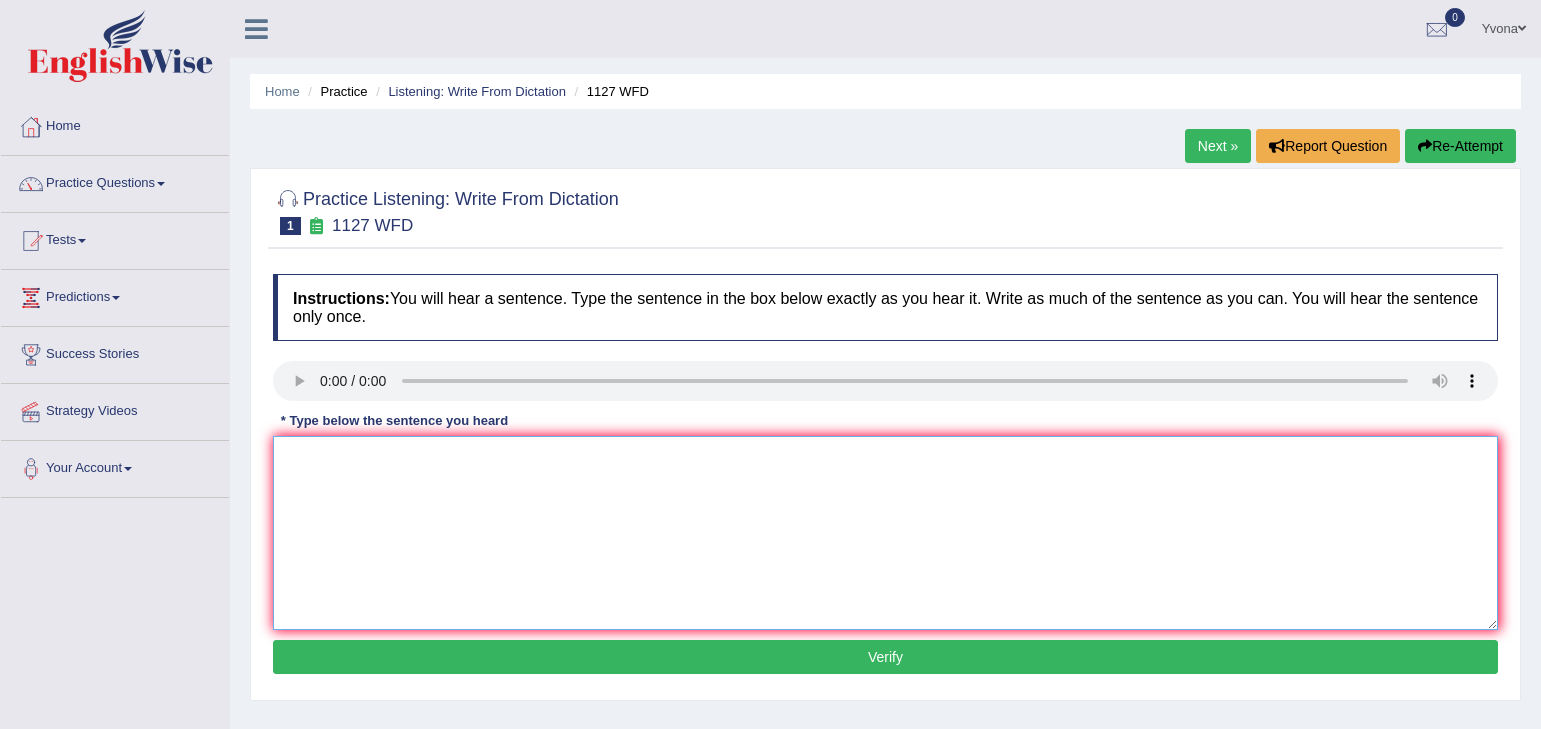 click at bounding box center (885, 533) 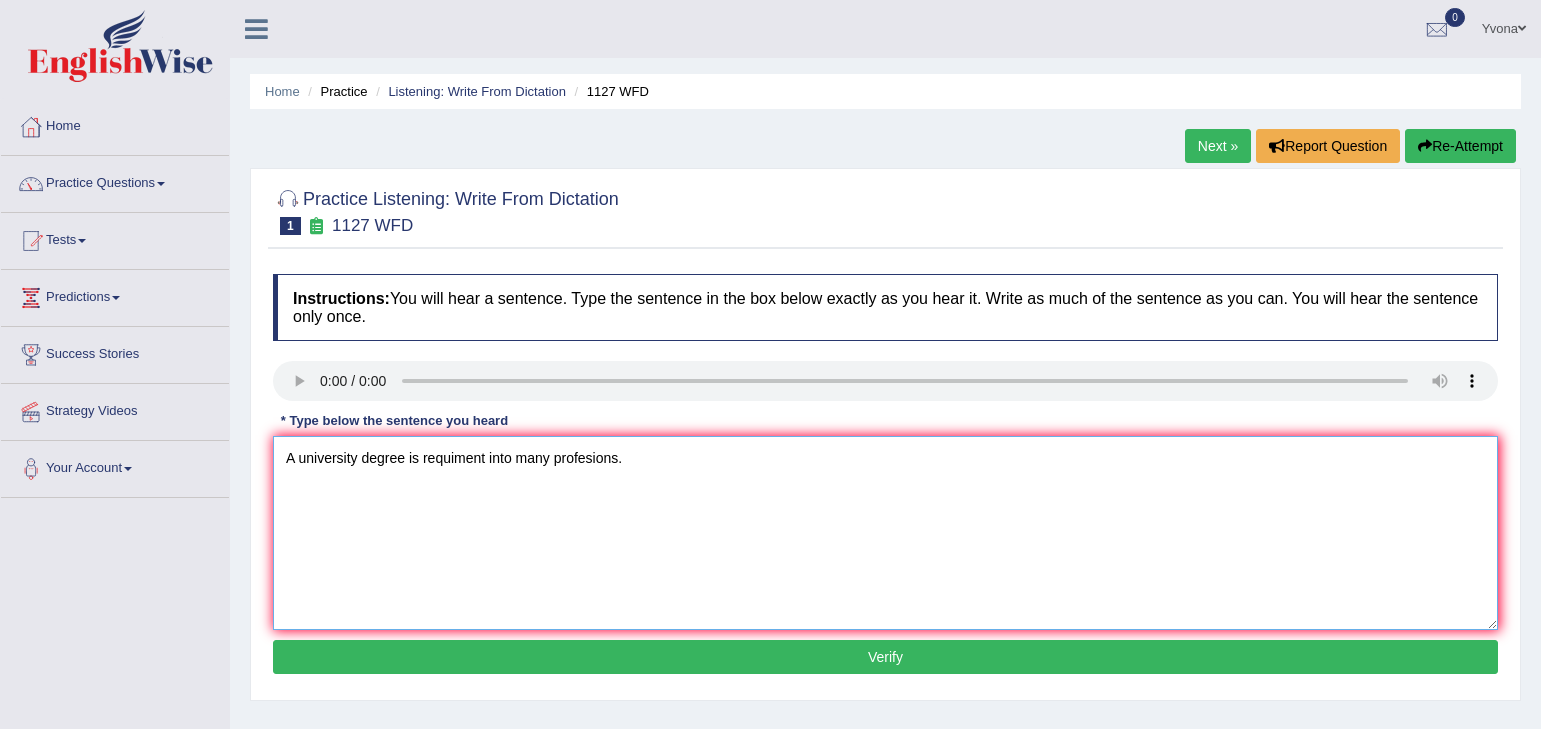 type on "A university degree is requiment into many profesions." 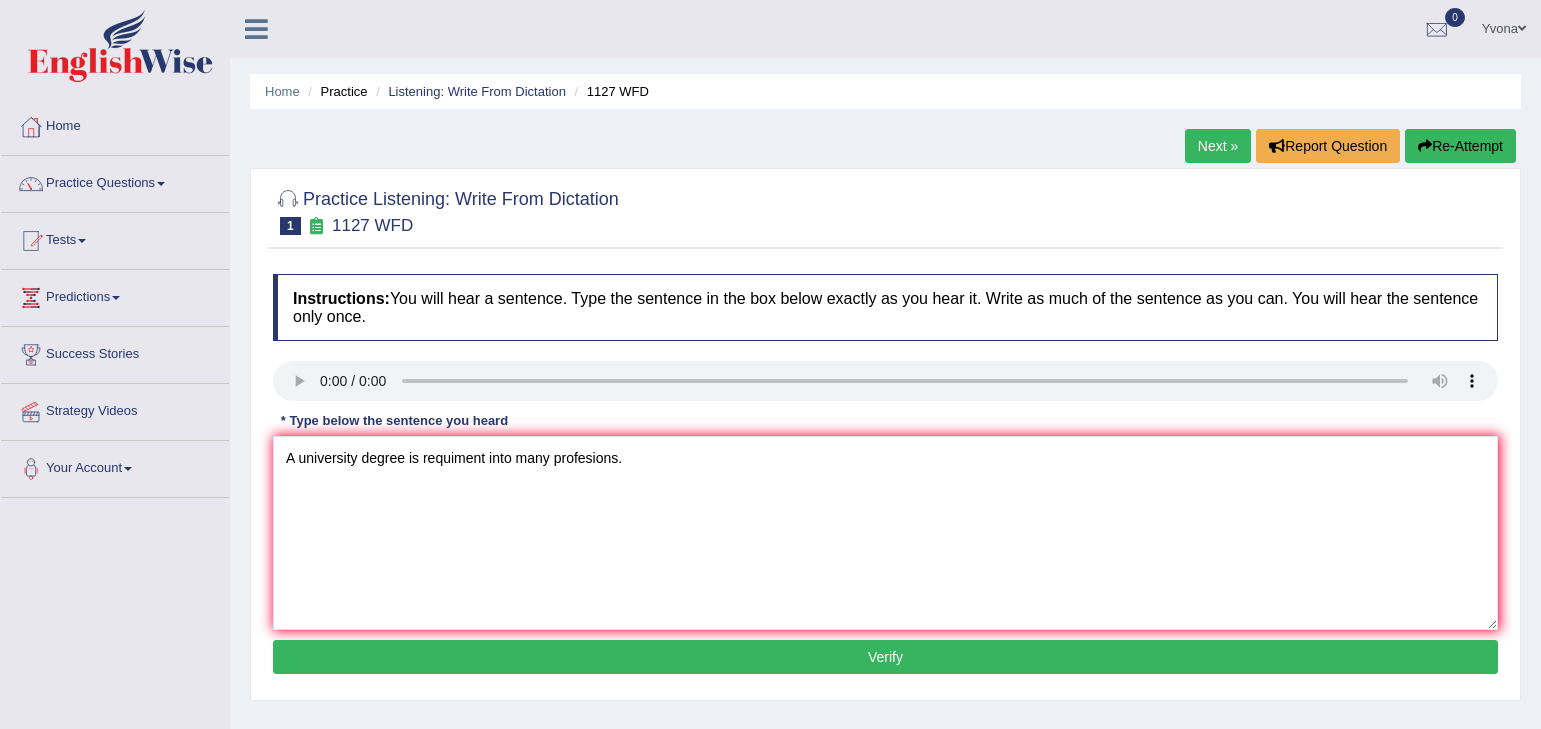 click on "Instructions:  You will hear a sentence. Type the sentence in the box below exactly as you hear it. Write as much of the sentence as you can. You will hear the sentence only once.
Transcript: A university degree is a requirement to enter many professions. * Type below the sentence you heard A university degree is requiment into many profesions. Accuracy Comparison for Writing Scores:
Red:  Missed Words
Green:  Correct Words
Blue:  Added/Mistyped Words
Accuracy:   Punctuation at the end  You wrote first capital letter A.I. Engine Result:  Processing... Verify" at bounding box center (885, 477) 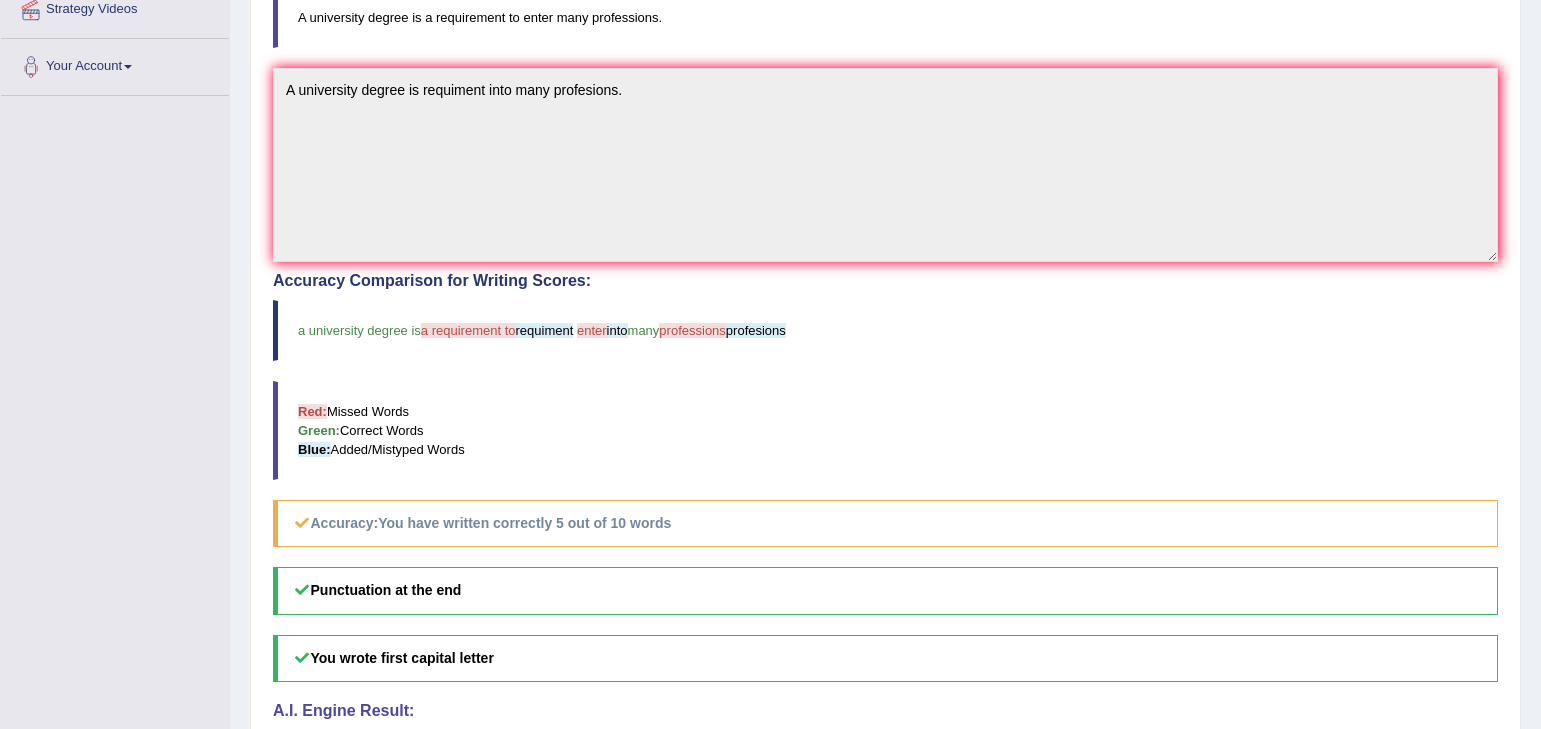 scroll, scrollTop: 360, scrollLeft: 0, axis: vertical 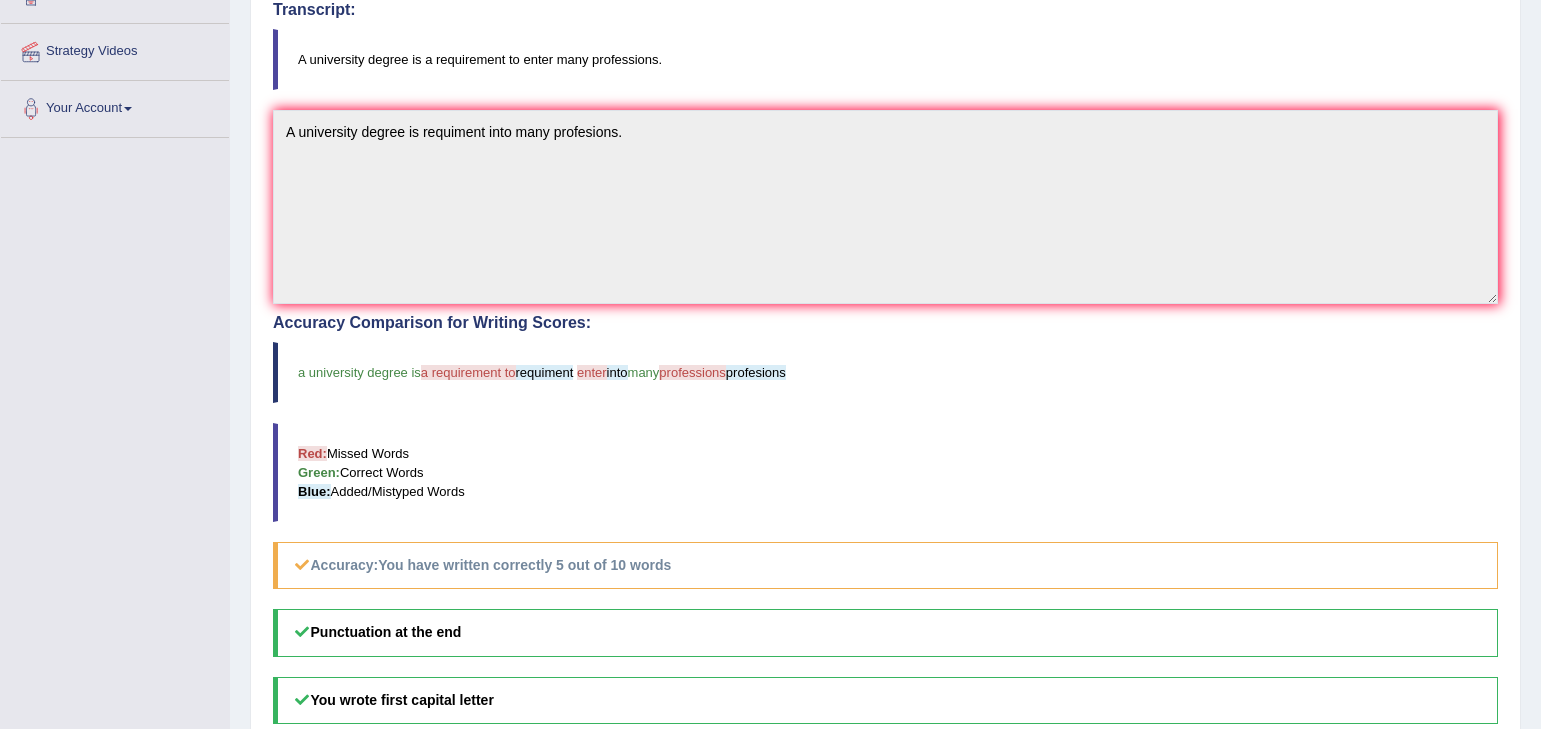 click on "a requirement to" at bounding box center [468, 372] 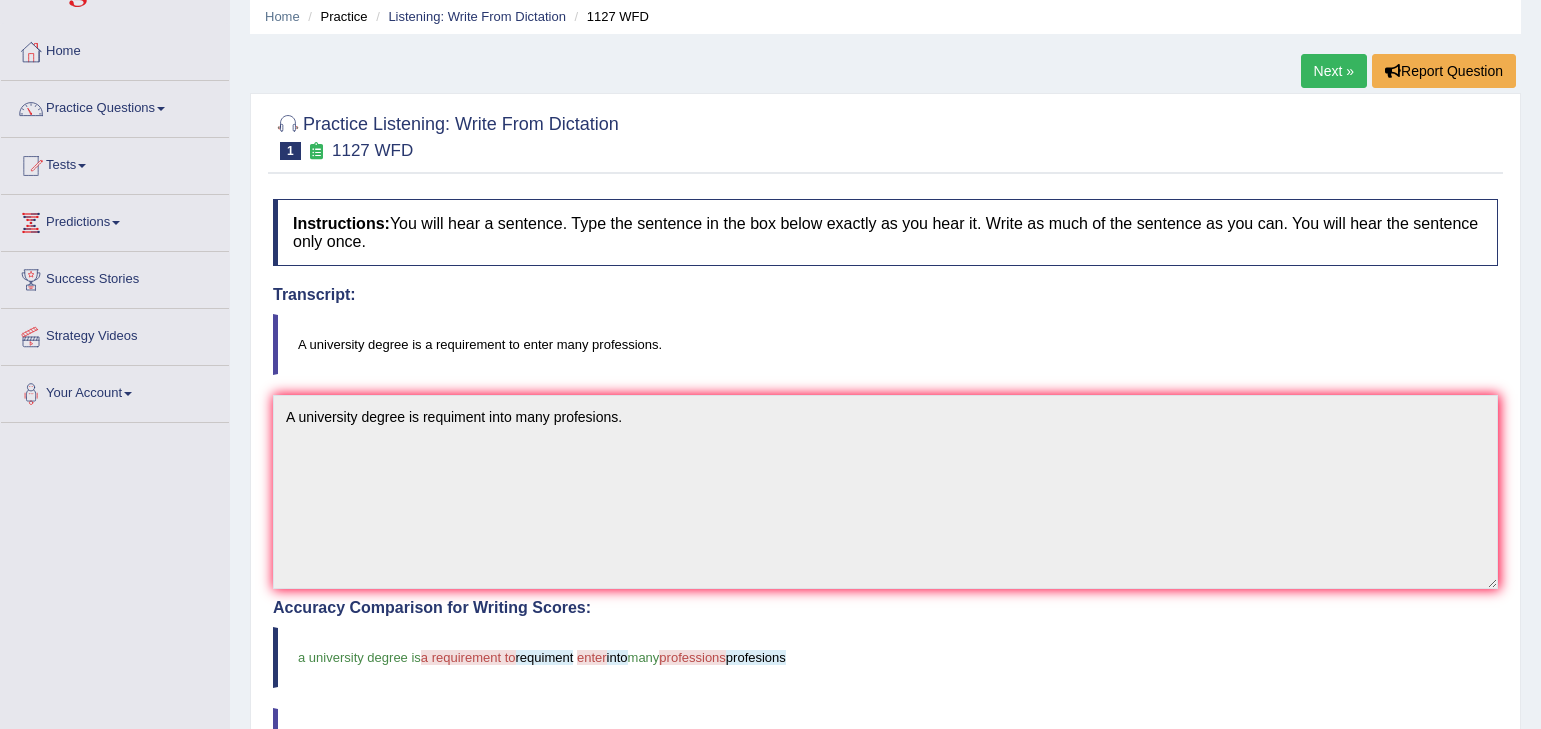 scroll, scrollTop: 0, scrollLeft: 0, axis: both 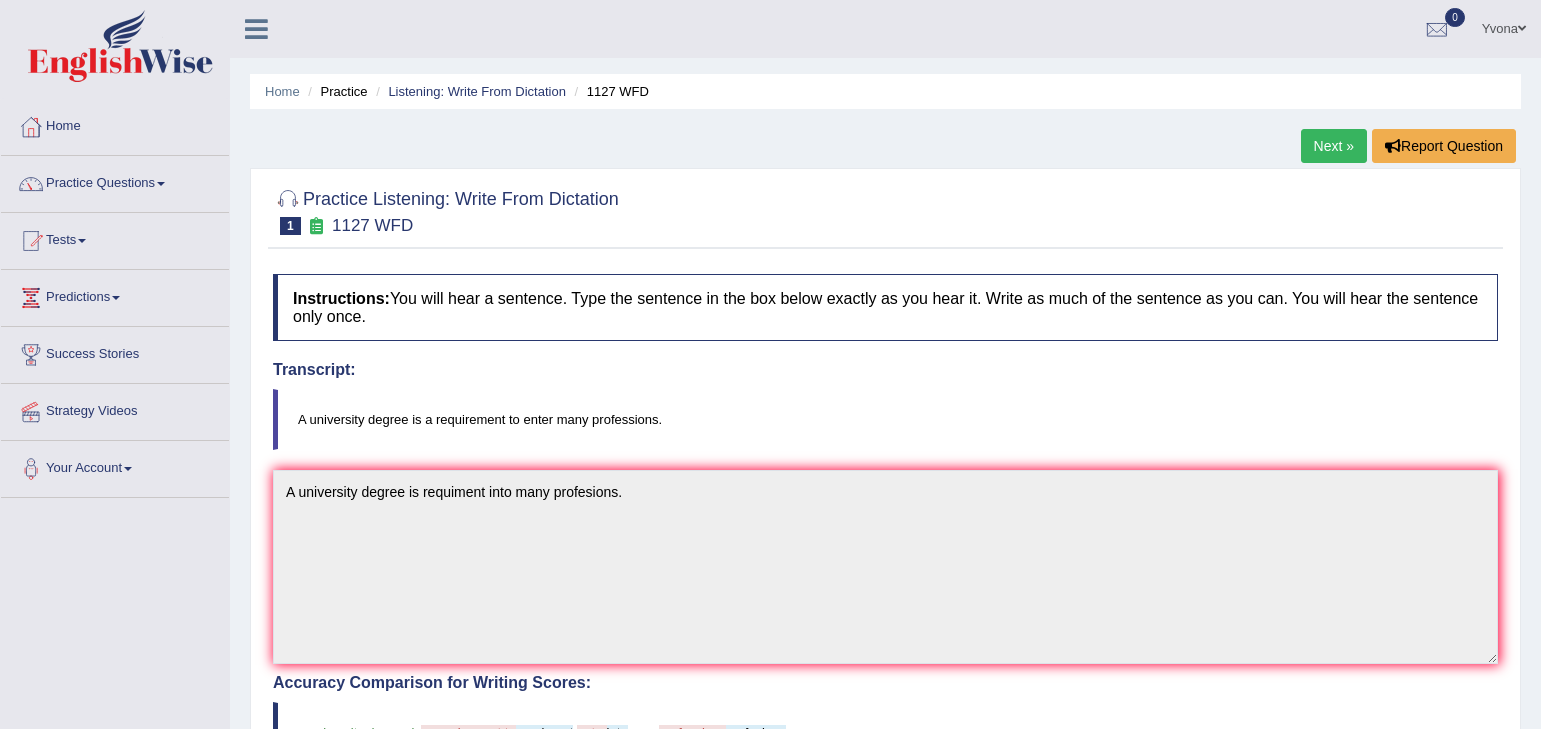 click on "Next »" at bounding box center (1334, 146) 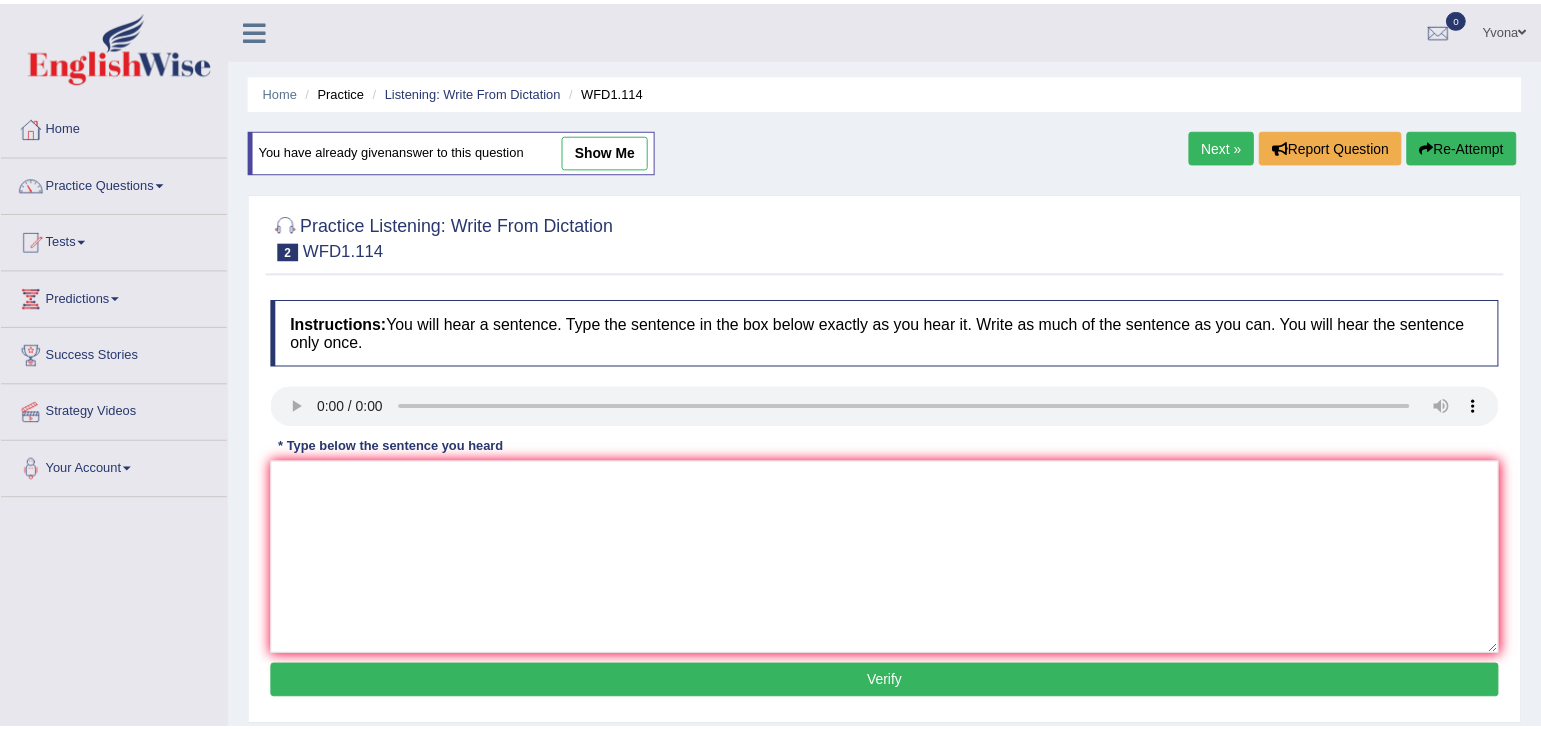 scroll, scrollTop: 0, scrollLeft: 0, axis: both 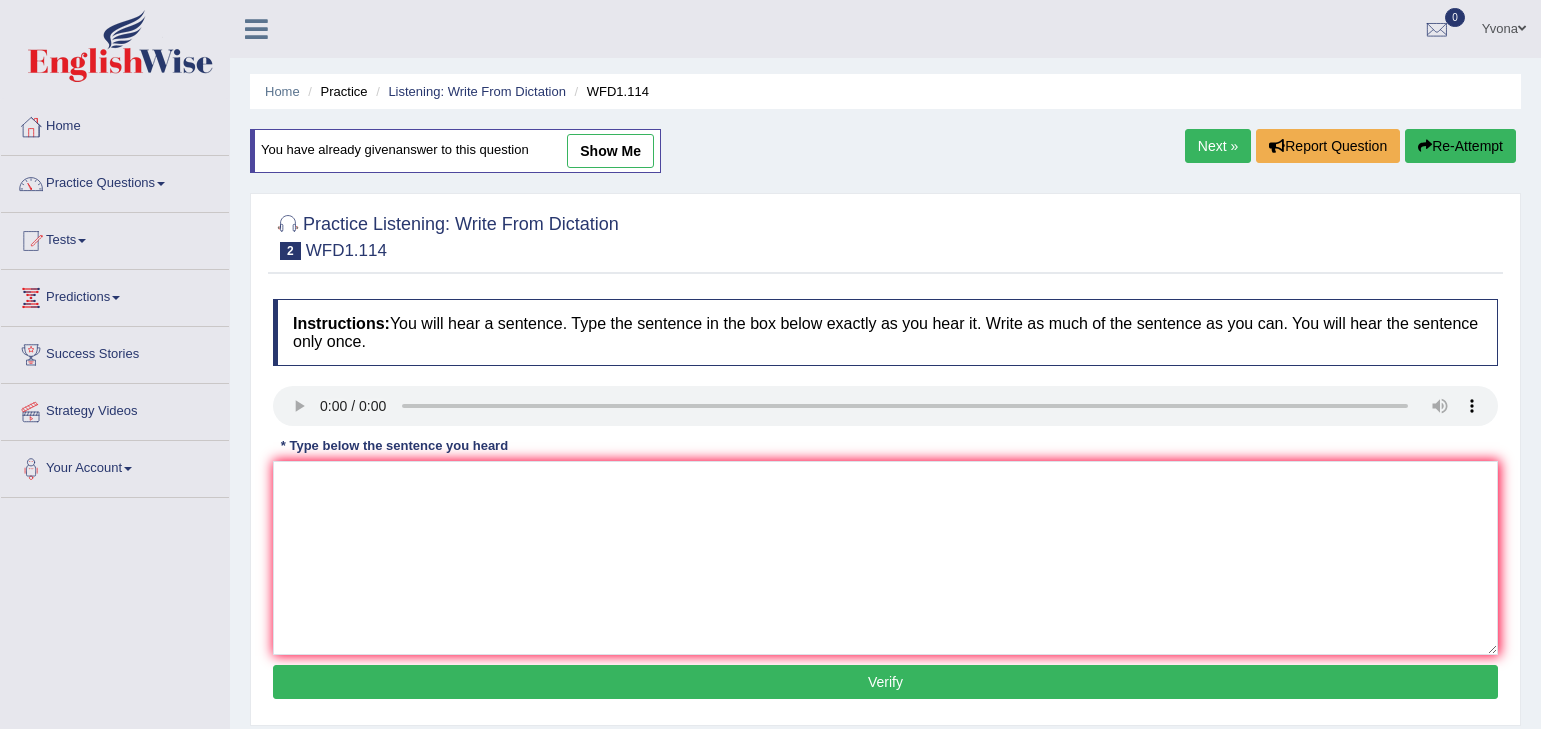 click on "Instructions:  You will hear a sentence. Type the sentence in the box below exactly as you hear it. Write as much of the sentence as you can. You will hear the sentence only once.
Transcript: The author’s early works are less philosophical and more experimental. * Type below the sentence you heard Accuracy Comparison for Writing Scores:
Red:  Missed Words
Green:  Correct Words
Blue:  Added/Mistyped Words
Accuracy:   Punctuation at the end  You wrote first capital letter A.I. Engine Result:  Processing... Verify" at bounding box center (885, 502) 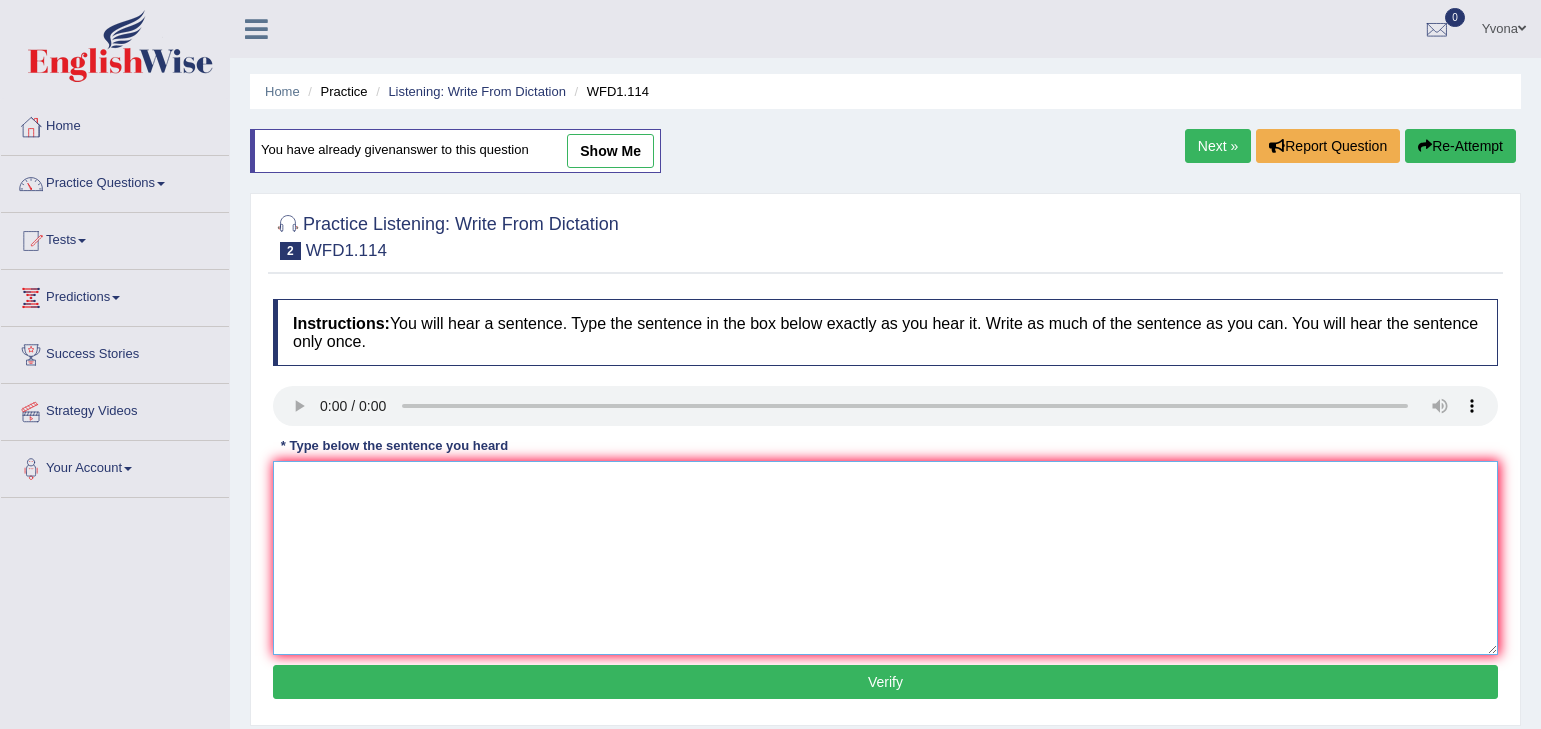 click at bounding box center (885, 558) 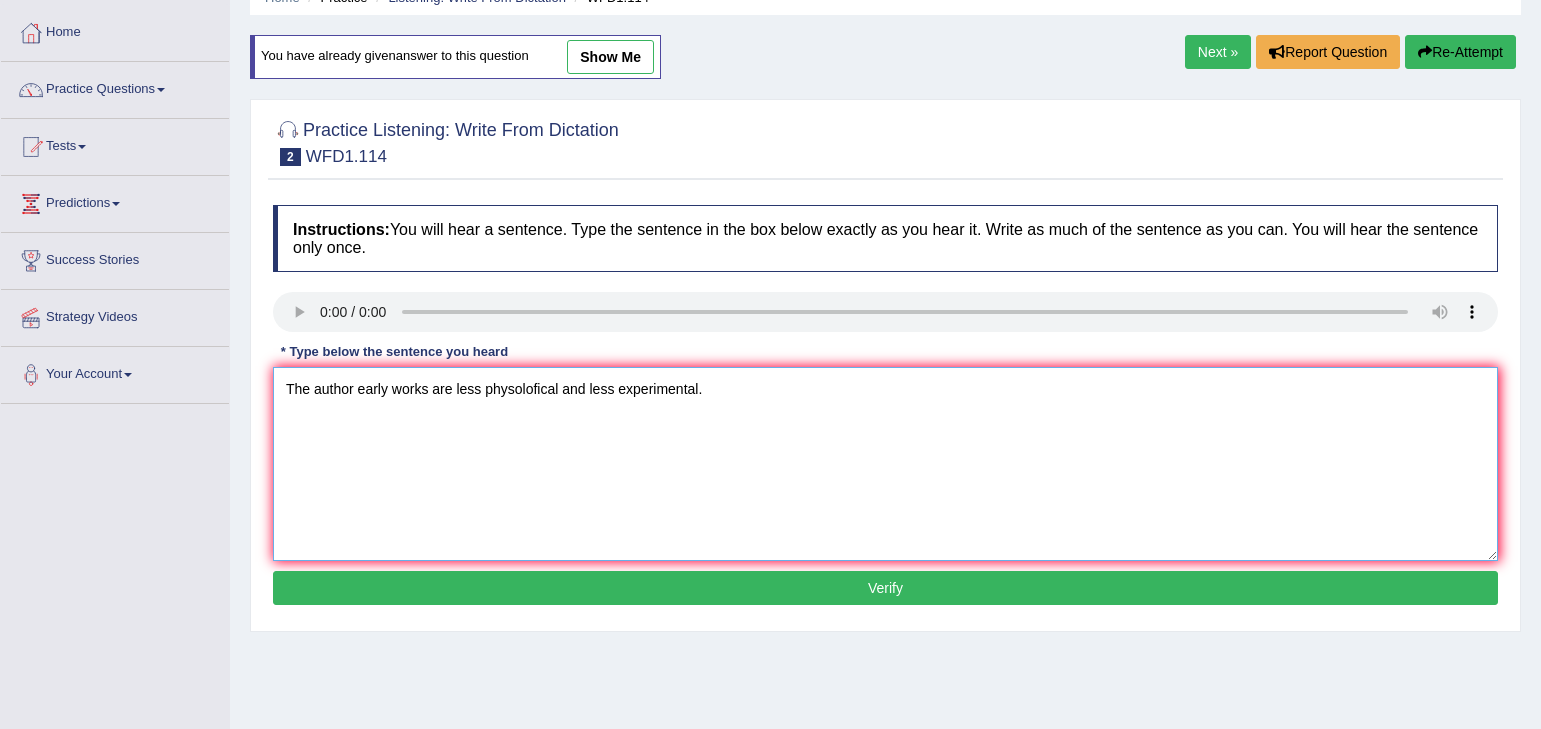 scroll, scrollTop: 120, scrollLeft: 0, axis: vertical 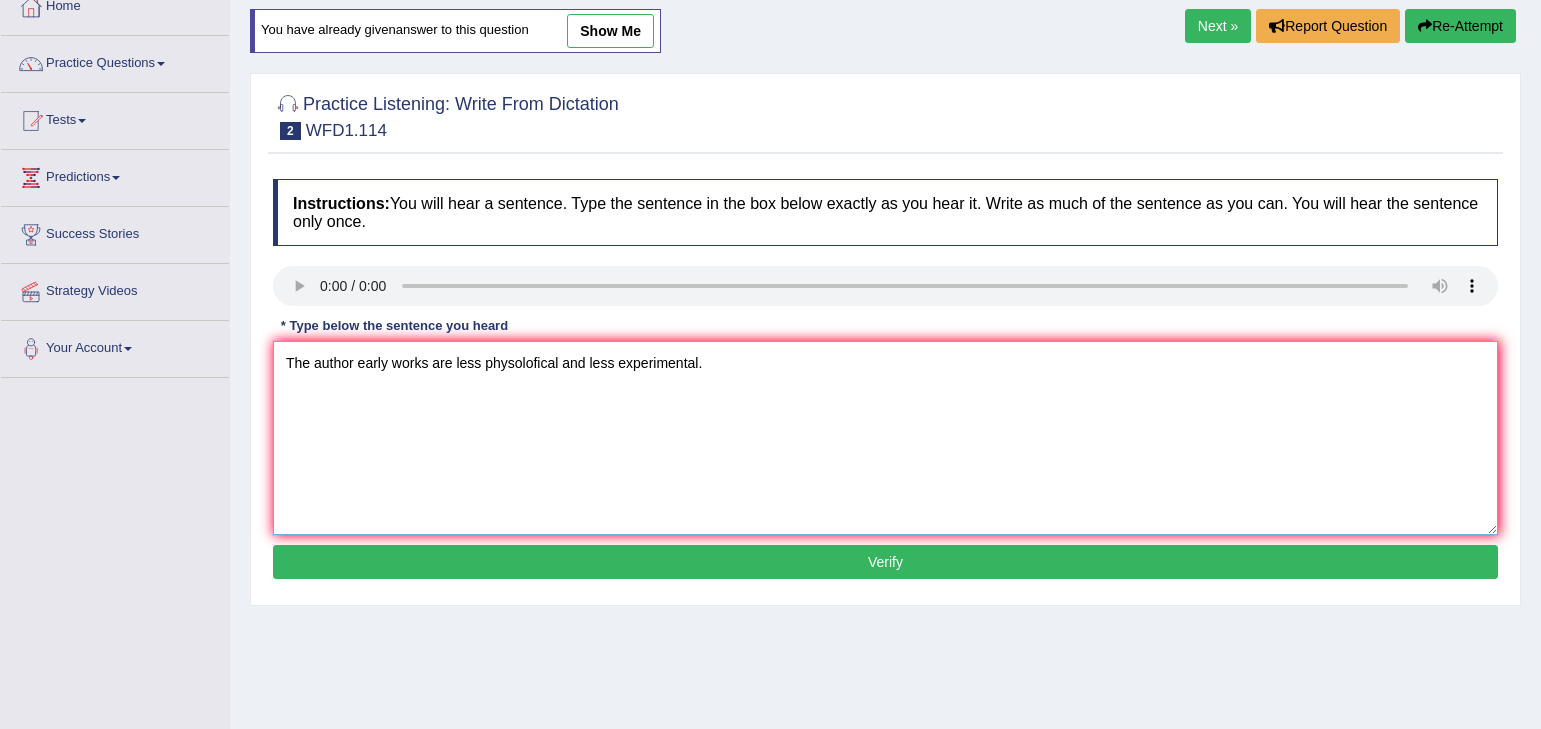 type on "The author early works are less physolofical and less experimental." 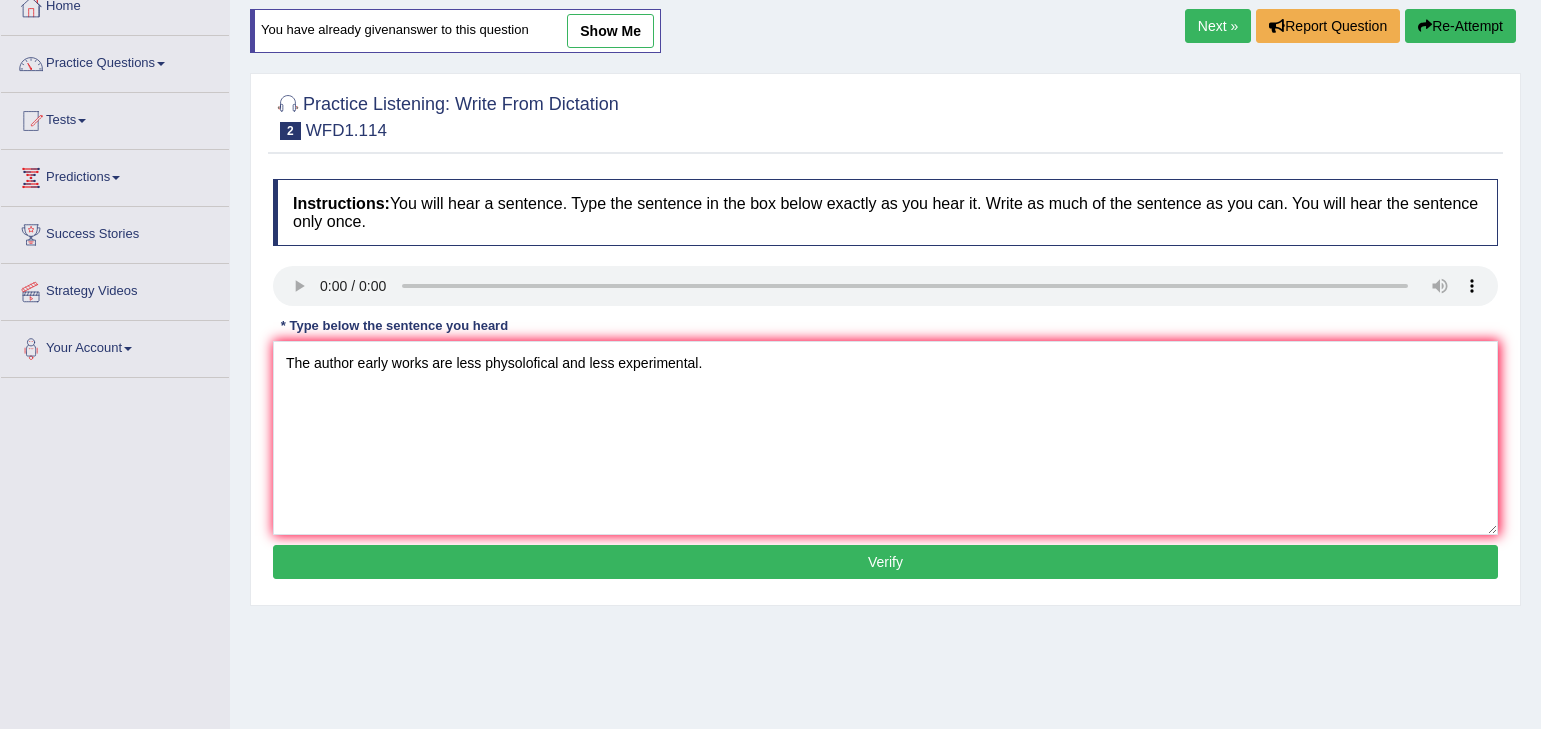 click on "Verify" at bounding box center [885, 562] 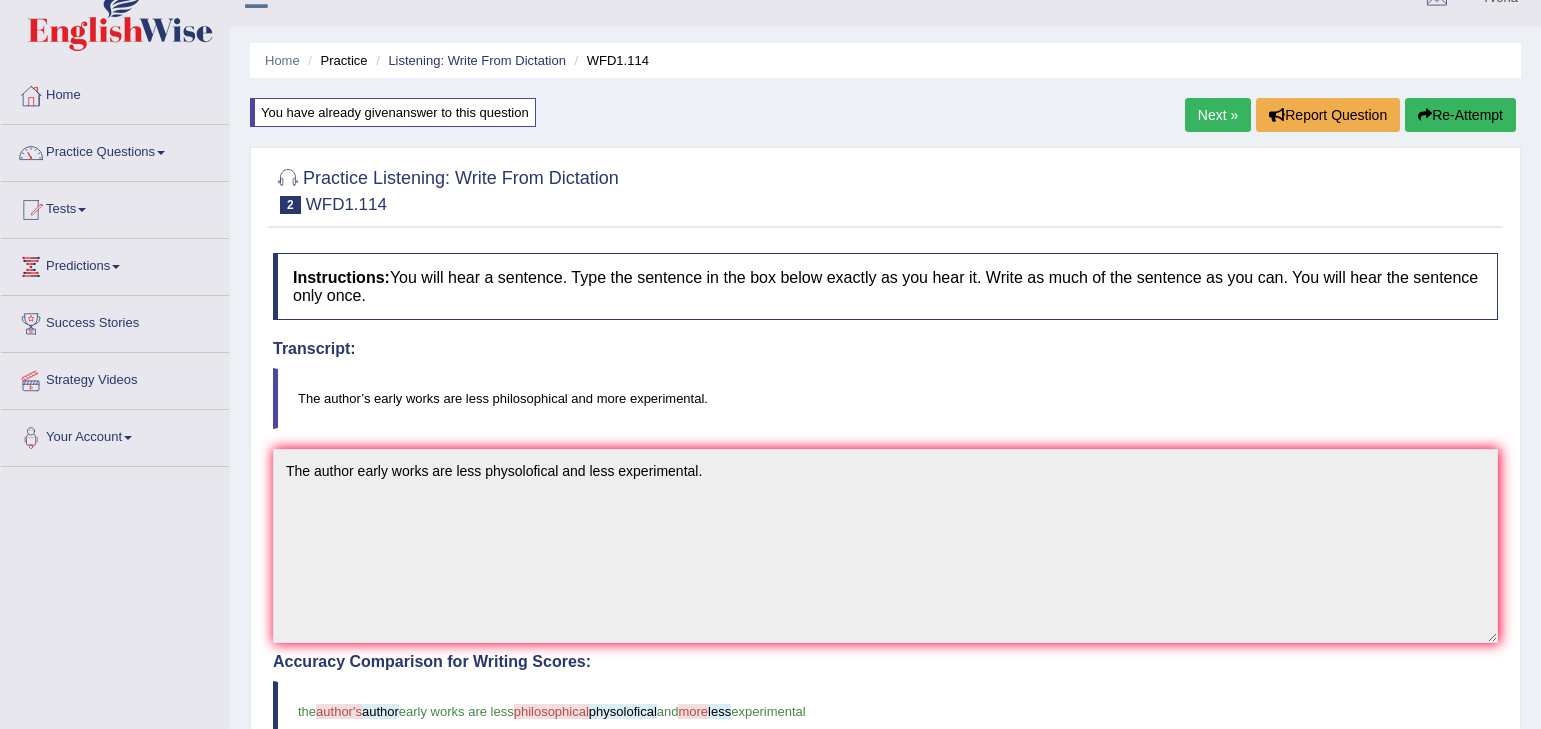 scroll, scrollTop: 0, scrollLeft: 0, axis: both 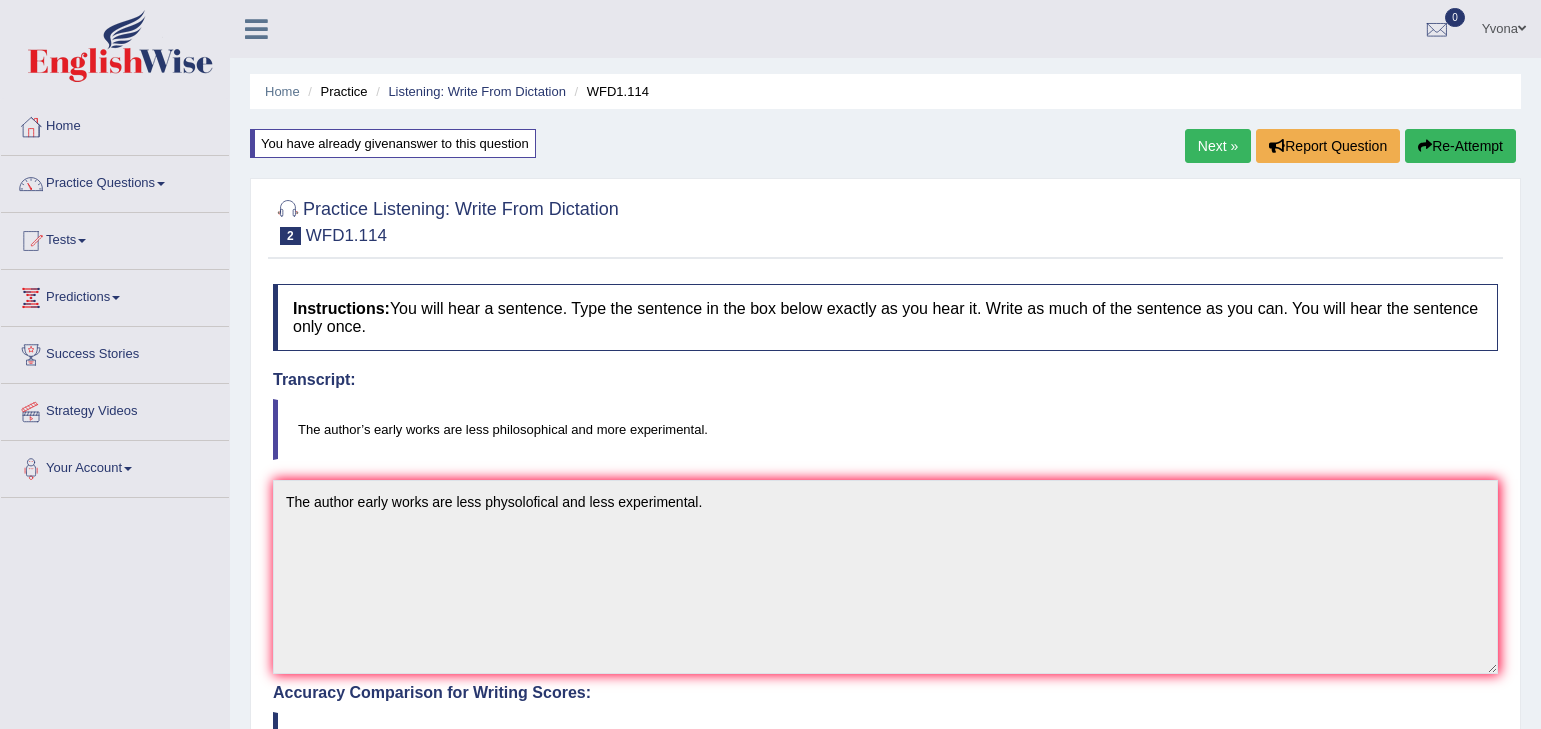 click on "Home
Practice
Listening: Write From Dictation
WFD1.114
You have already given   answer to this question
Next »  Report Question  Re-Attempt
Practice Listening: Write From Dictation
2
WFD1.114
Instructions:  You will hear a sentence. Type the sentence in the box below exactly as you hear it. Write as much of the sentence as you can. You will hear the sentence only once.
Transcript: The author’s early works are less philosophical and more experimental. * Type below the sentence you heard The author early works are less physolofical and less experimental. Accuracy Comparison for Writing Scores: the  author's author  early works are less  philosophical physolofical  and  more less  experimental
Red:  Missed Words
Green:  Correct Words
Blue: The" at bounding box center [885, 627] 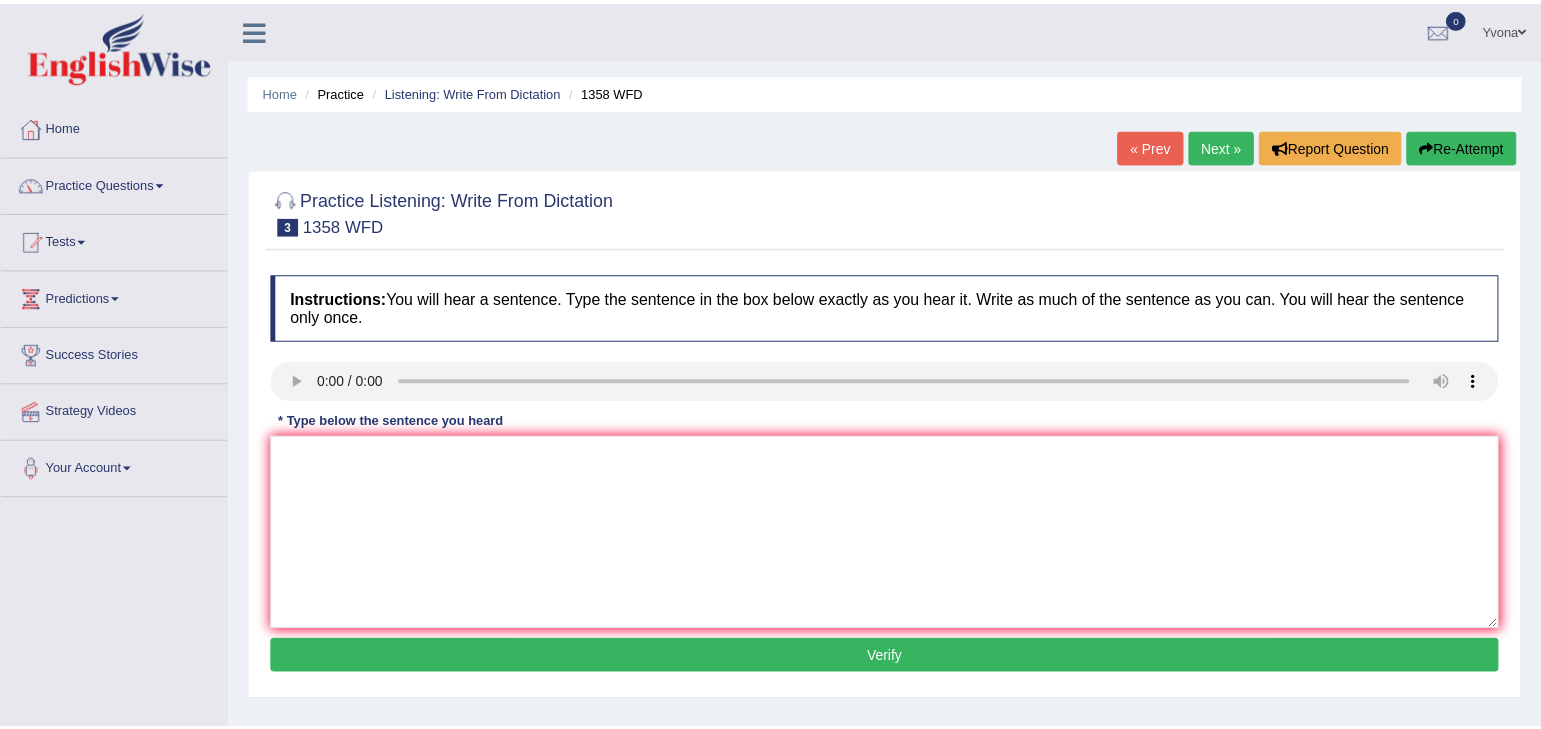 scroll, scrollTop: 0, scrollLeft: 0, axis: both 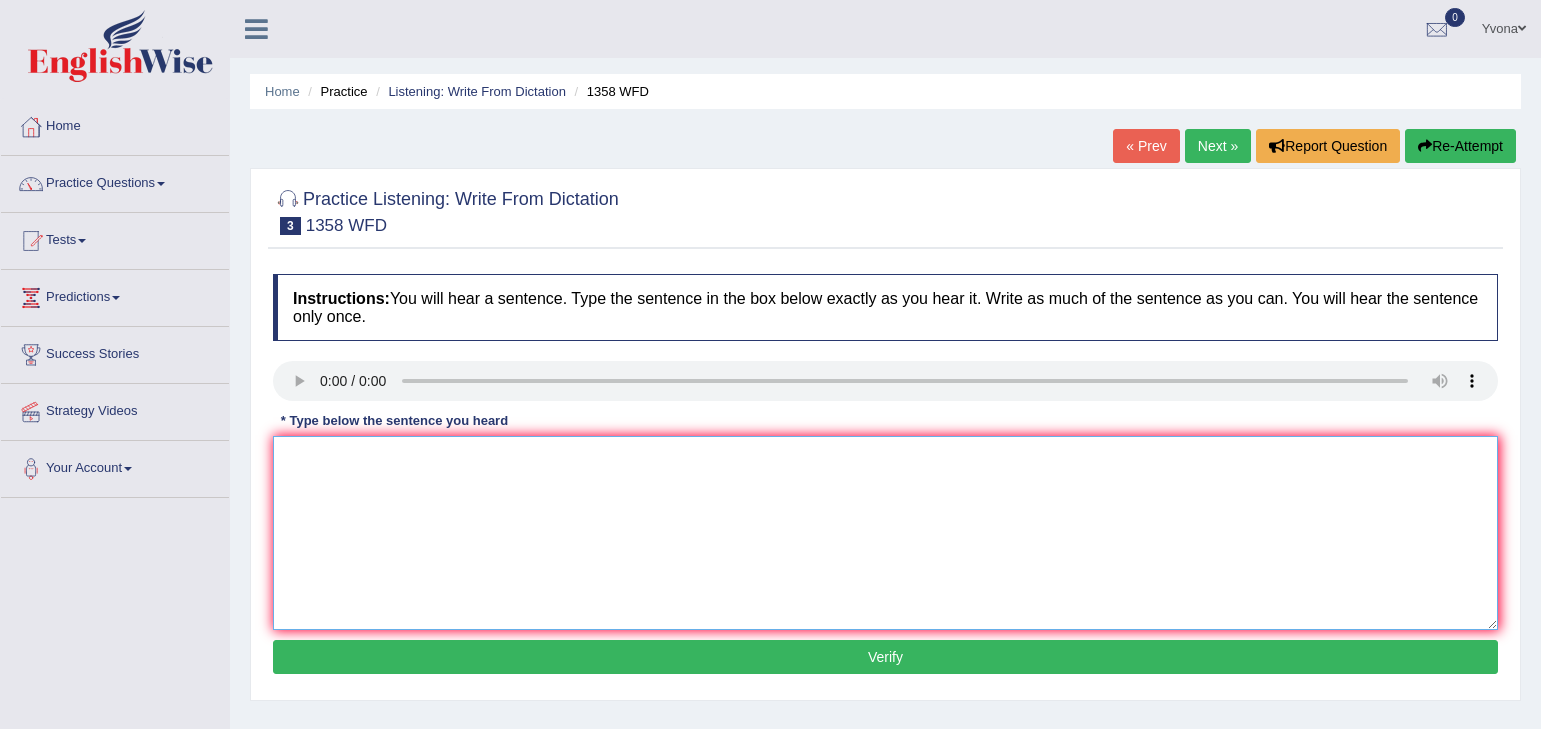 click at bounding box center [885, 533] 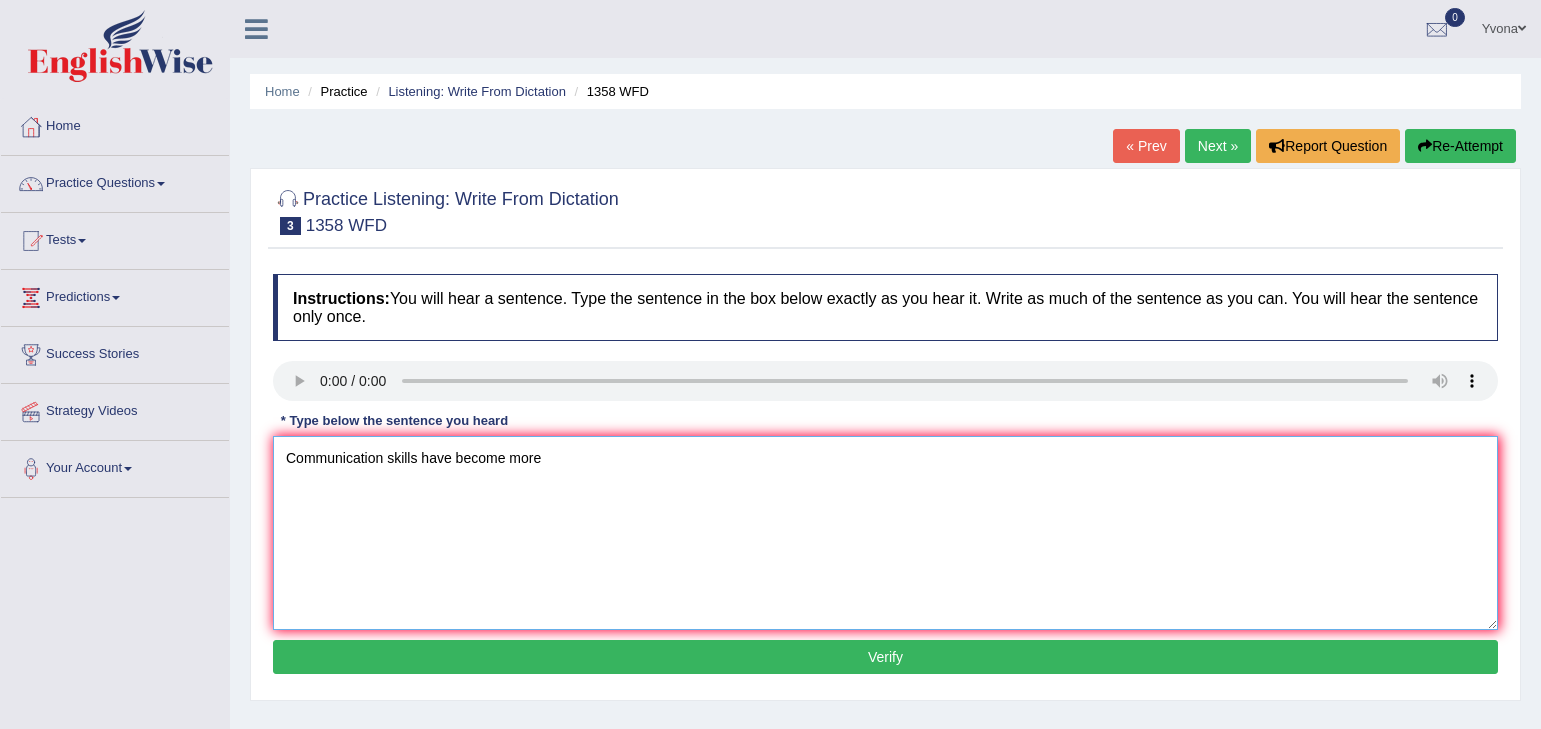 click on "Communication skills have become more" at bounding box center (885, 533) 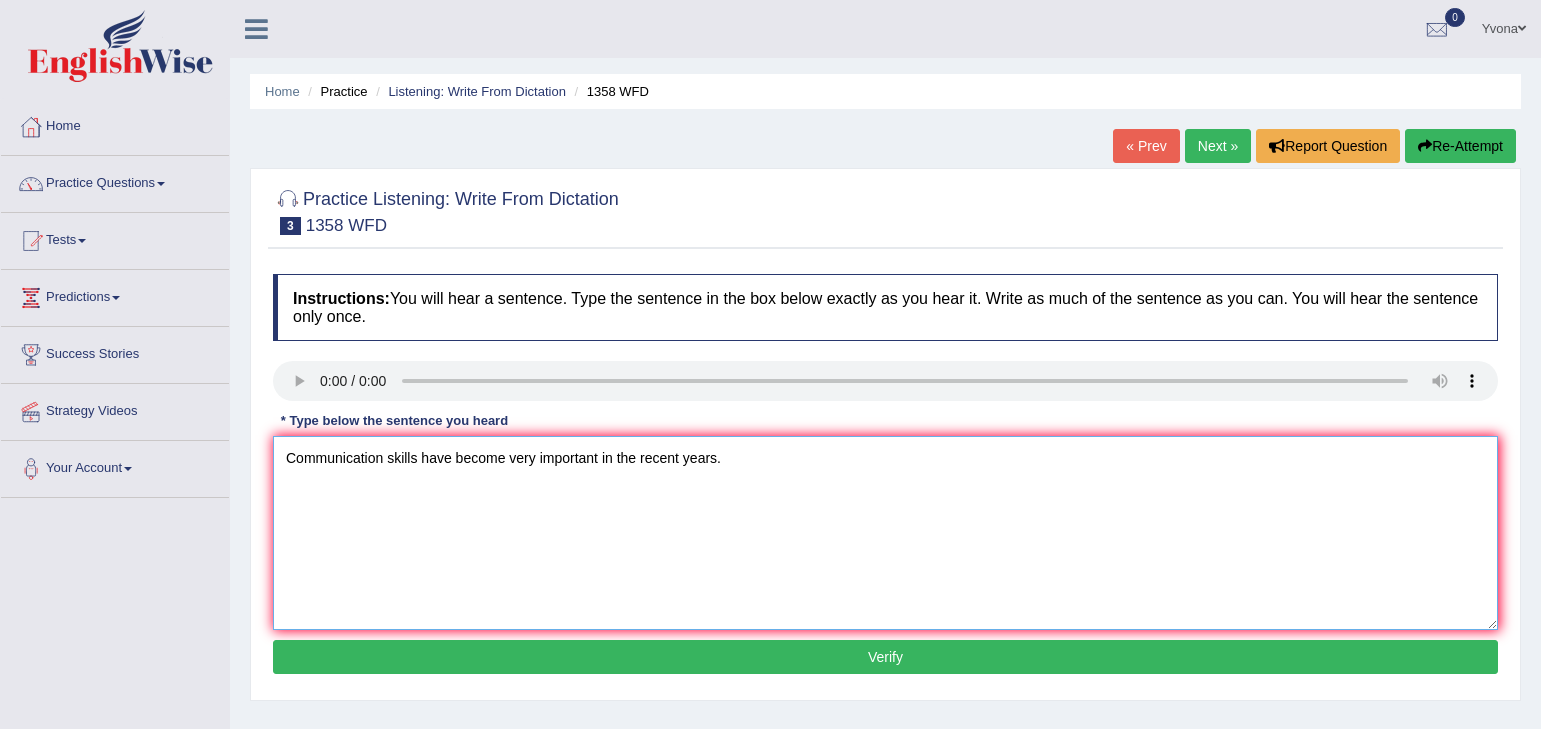 type on "Communication skills have become very important in the recent years." 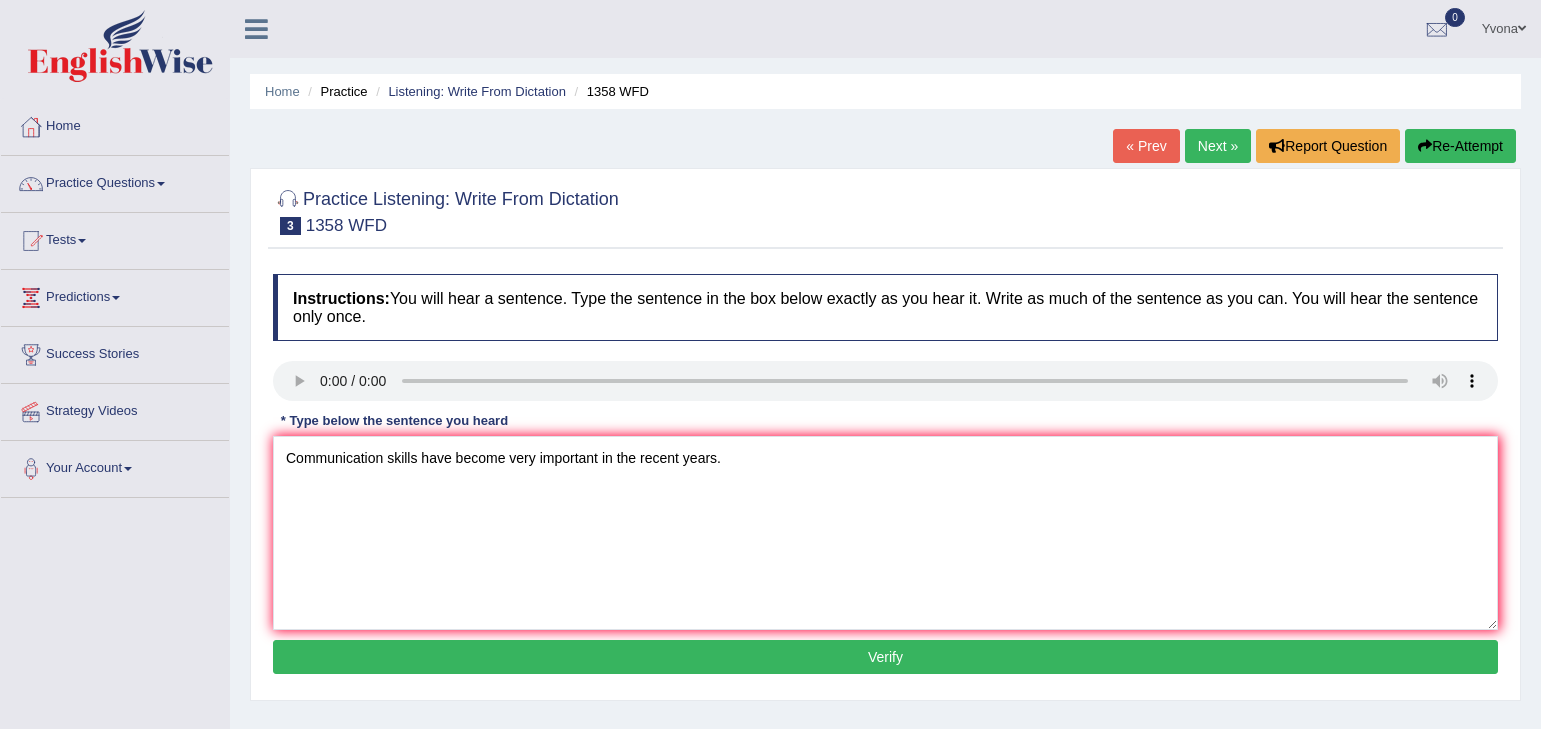 click on "Verify" at bounding box center [885, 657] 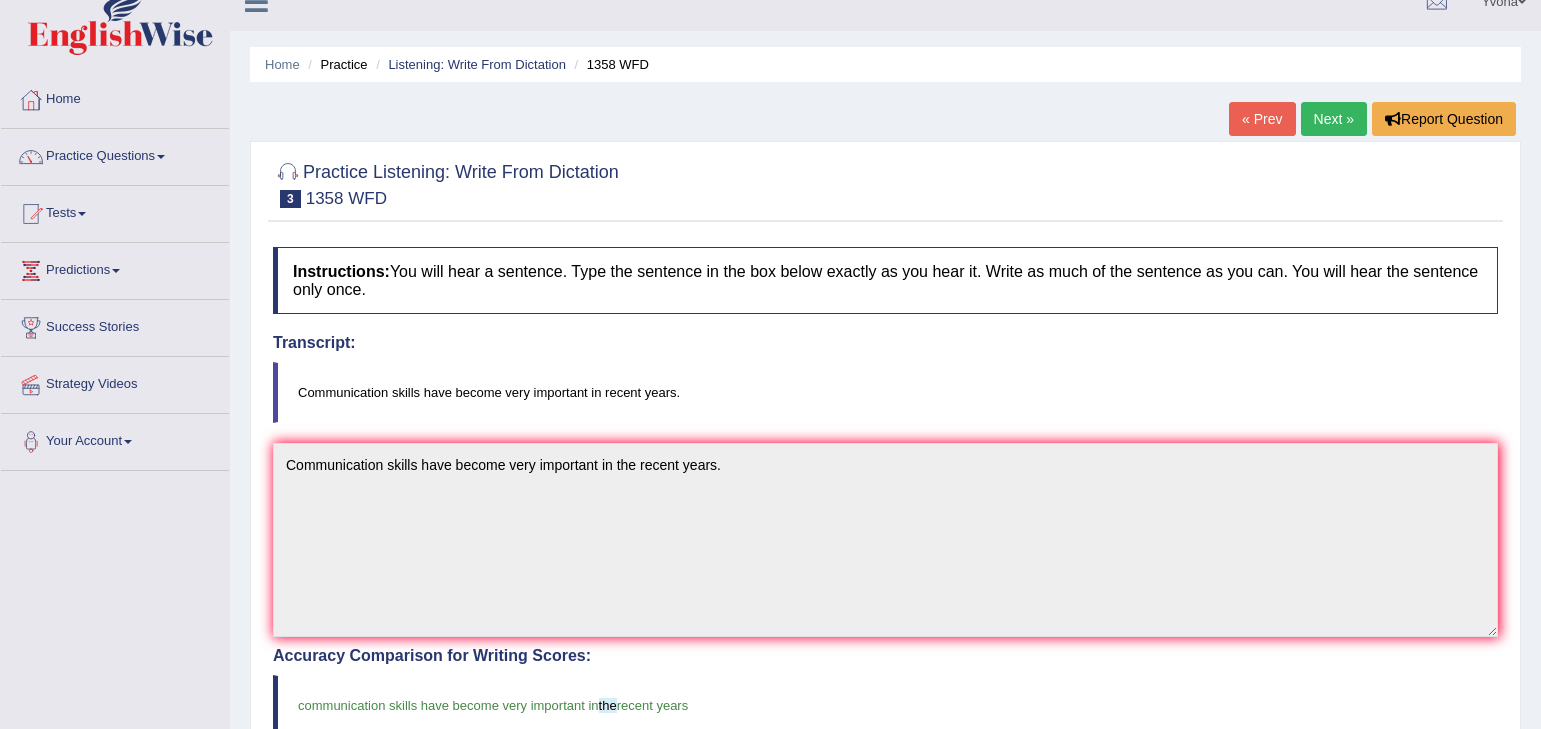 scroll, scrollTop: 0, scrollLeft: 0, axis: both 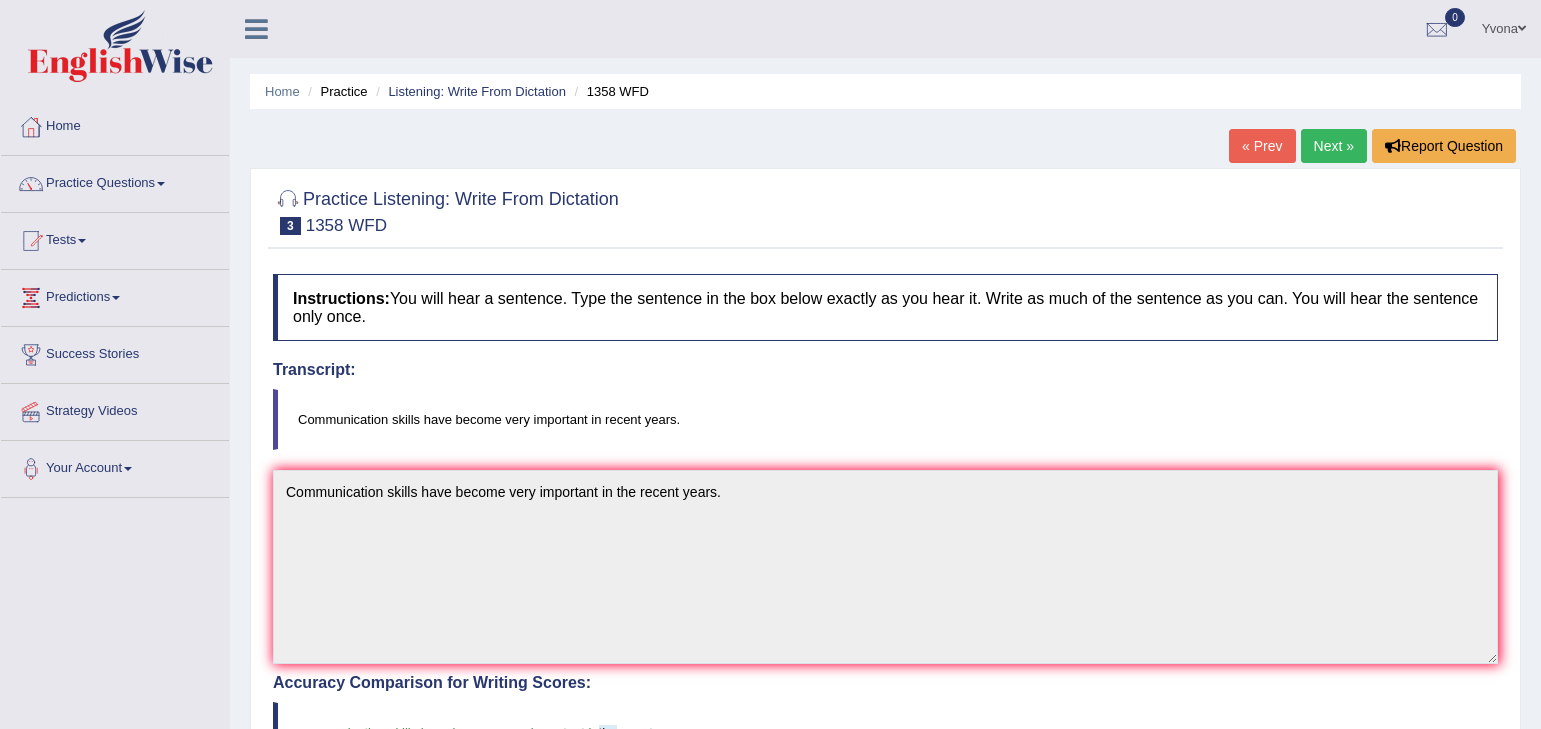 click on "Next »" at bounding box center (1334, 146) 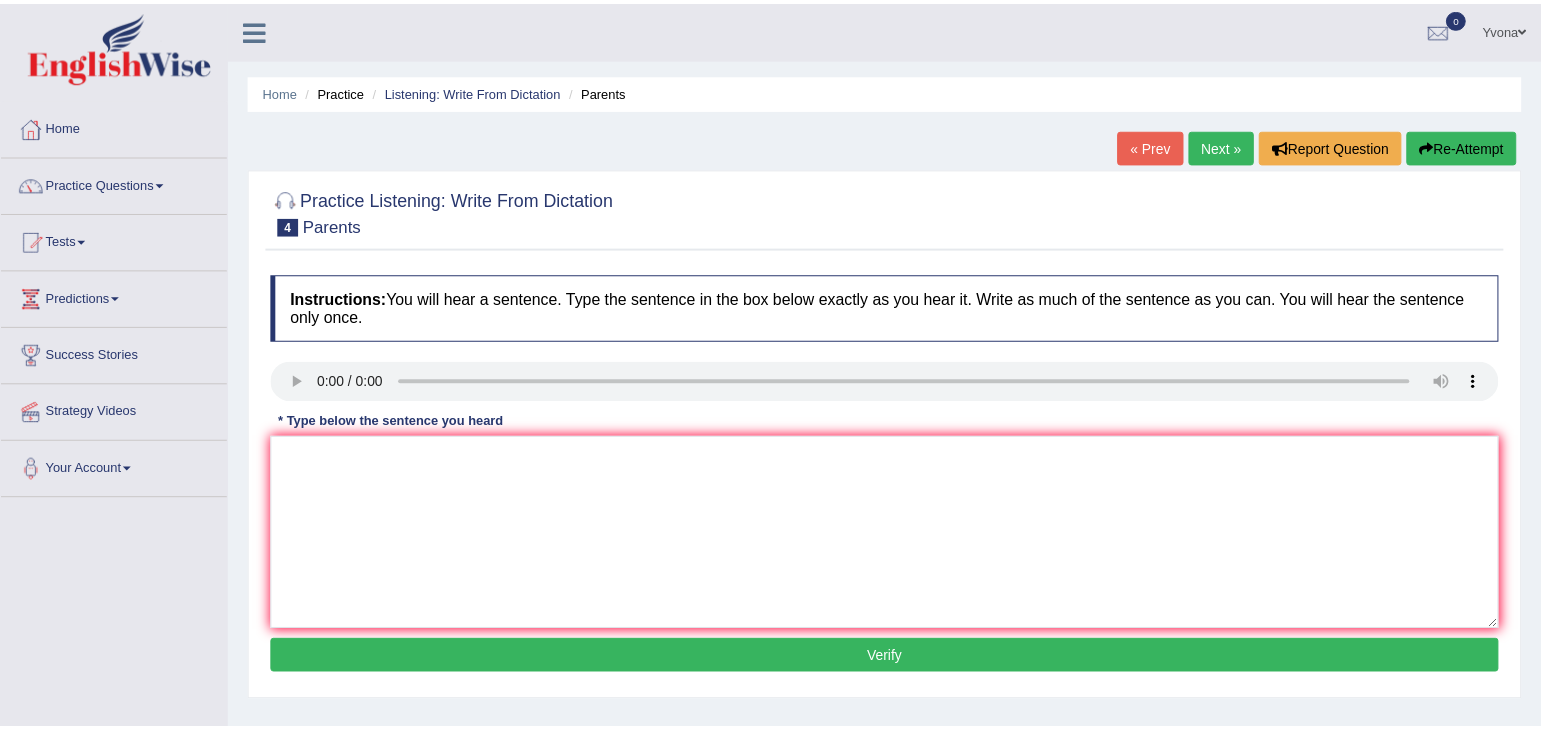 scroll, scrollTop: 0, scrollLeft: 0, axis: both 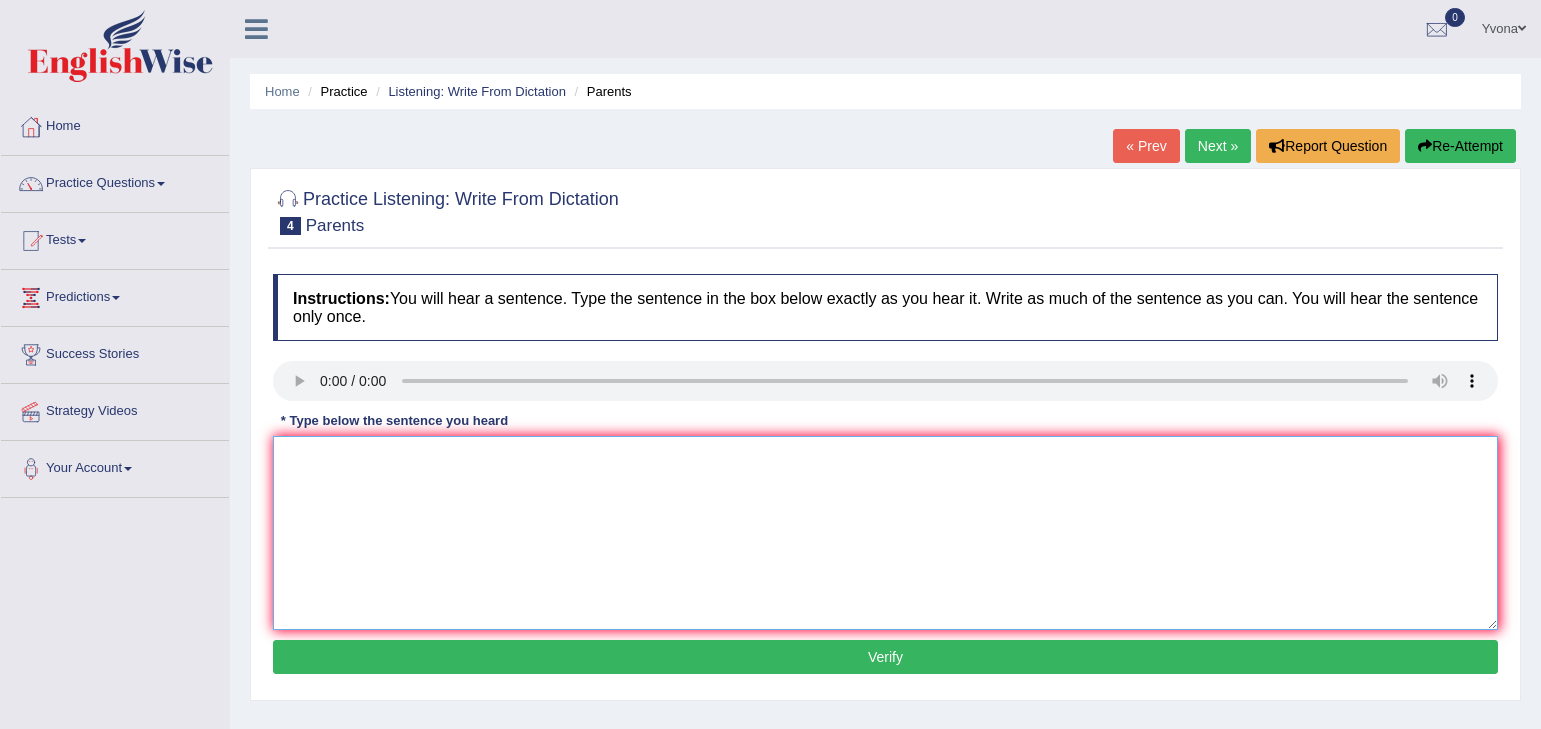 click at bounding box center (885, 533) 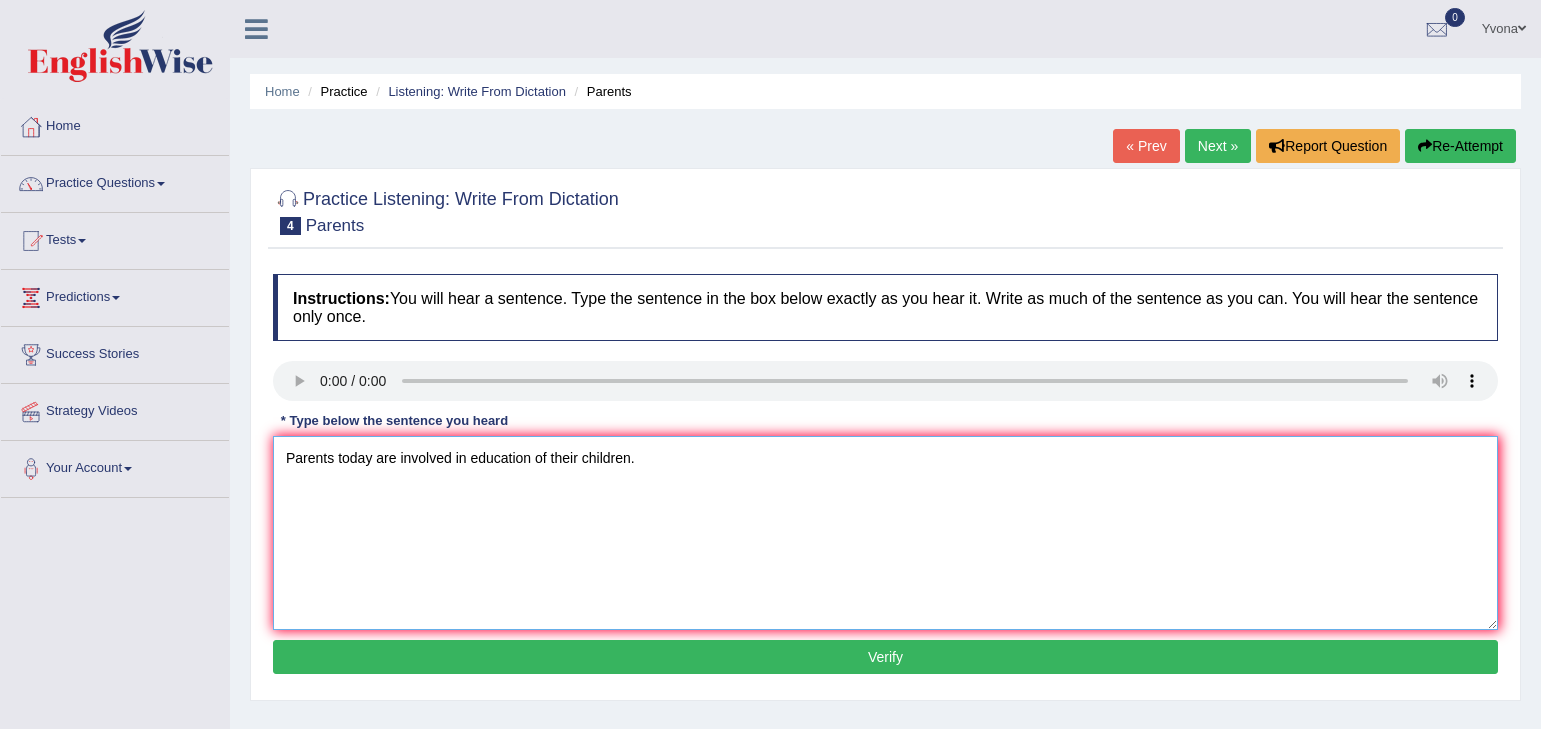 type on "Parents today are involved in education of their children." 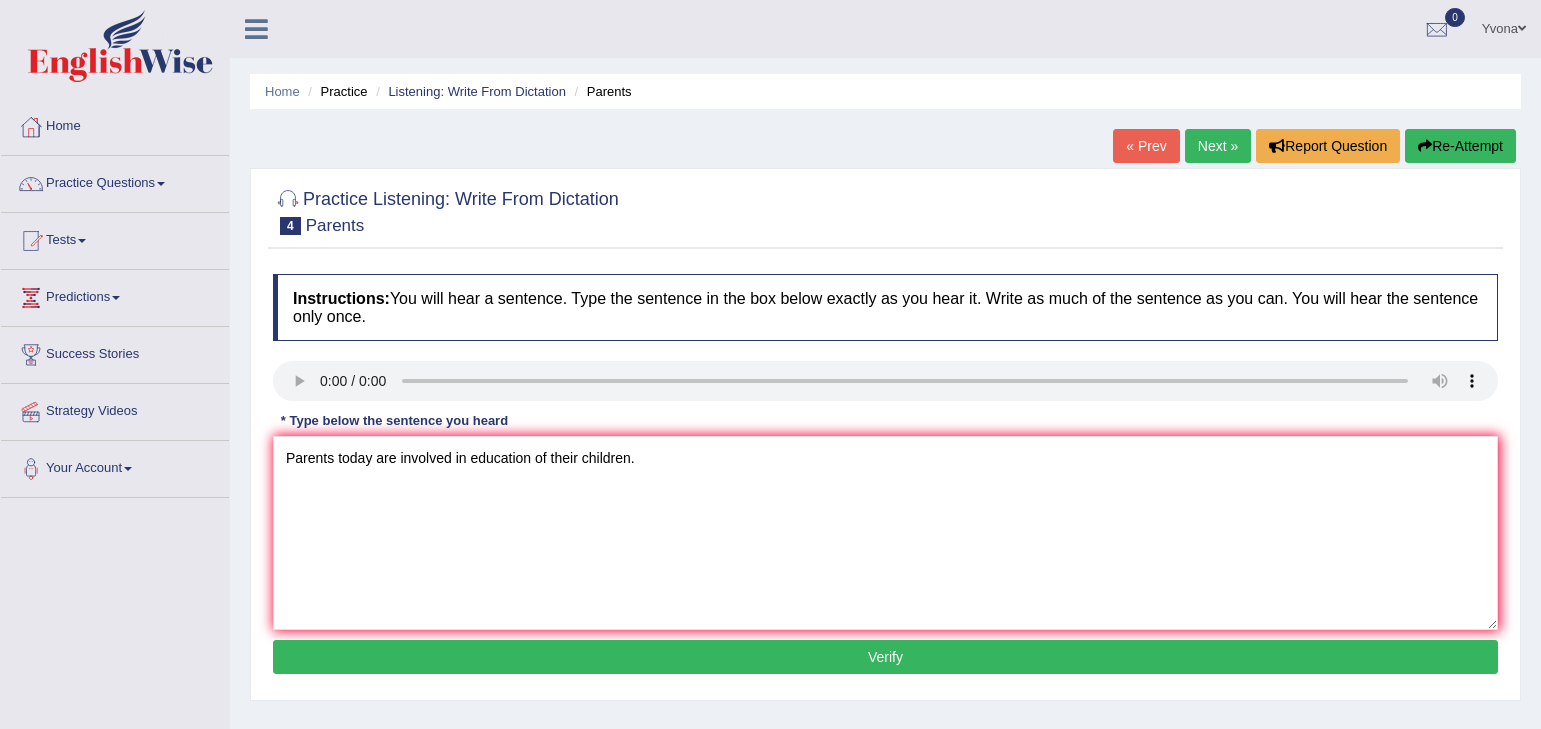 click on "Verify" at bounding box center [885, 657] 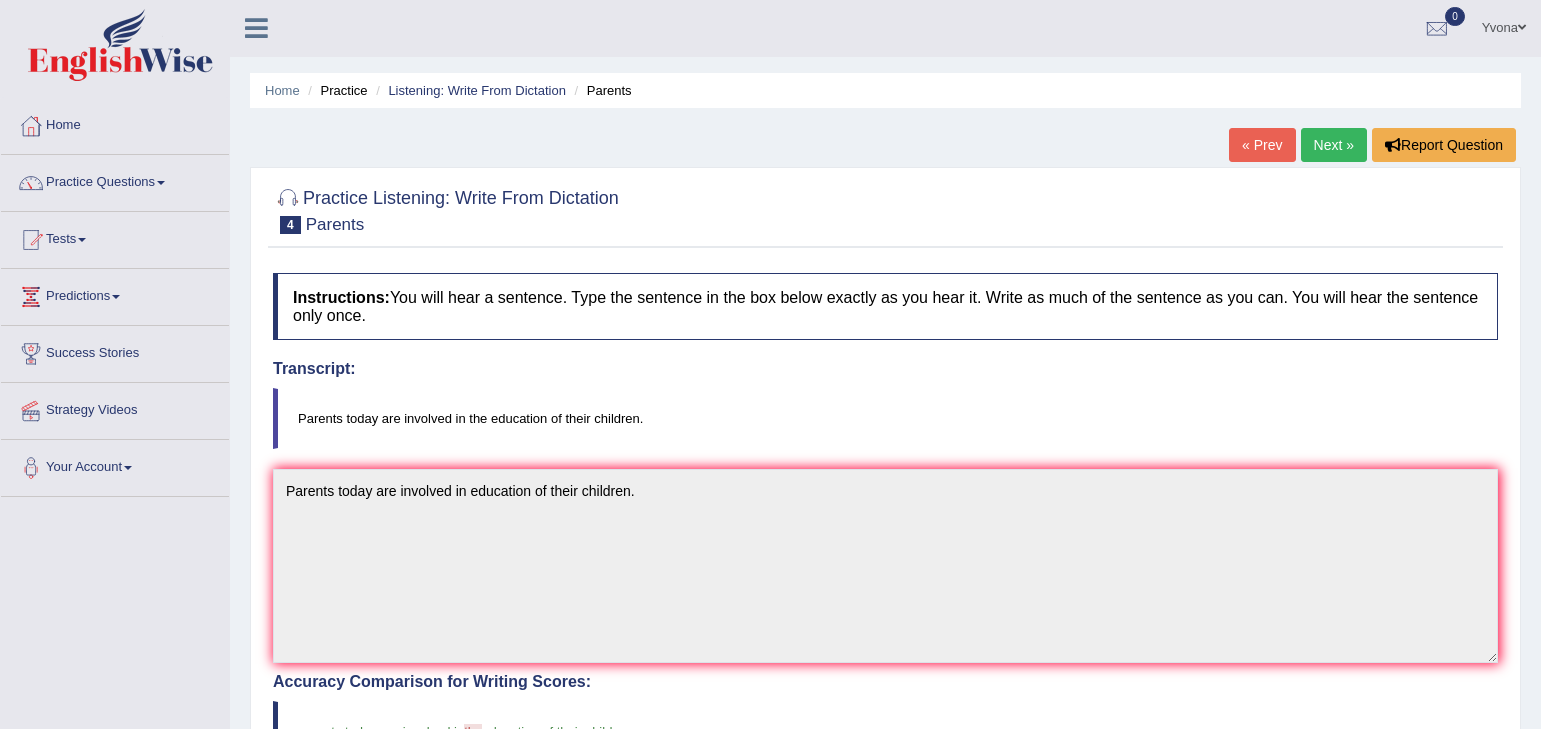 scroll, scrollTop: 0, scrollLeft: 0, axis: both 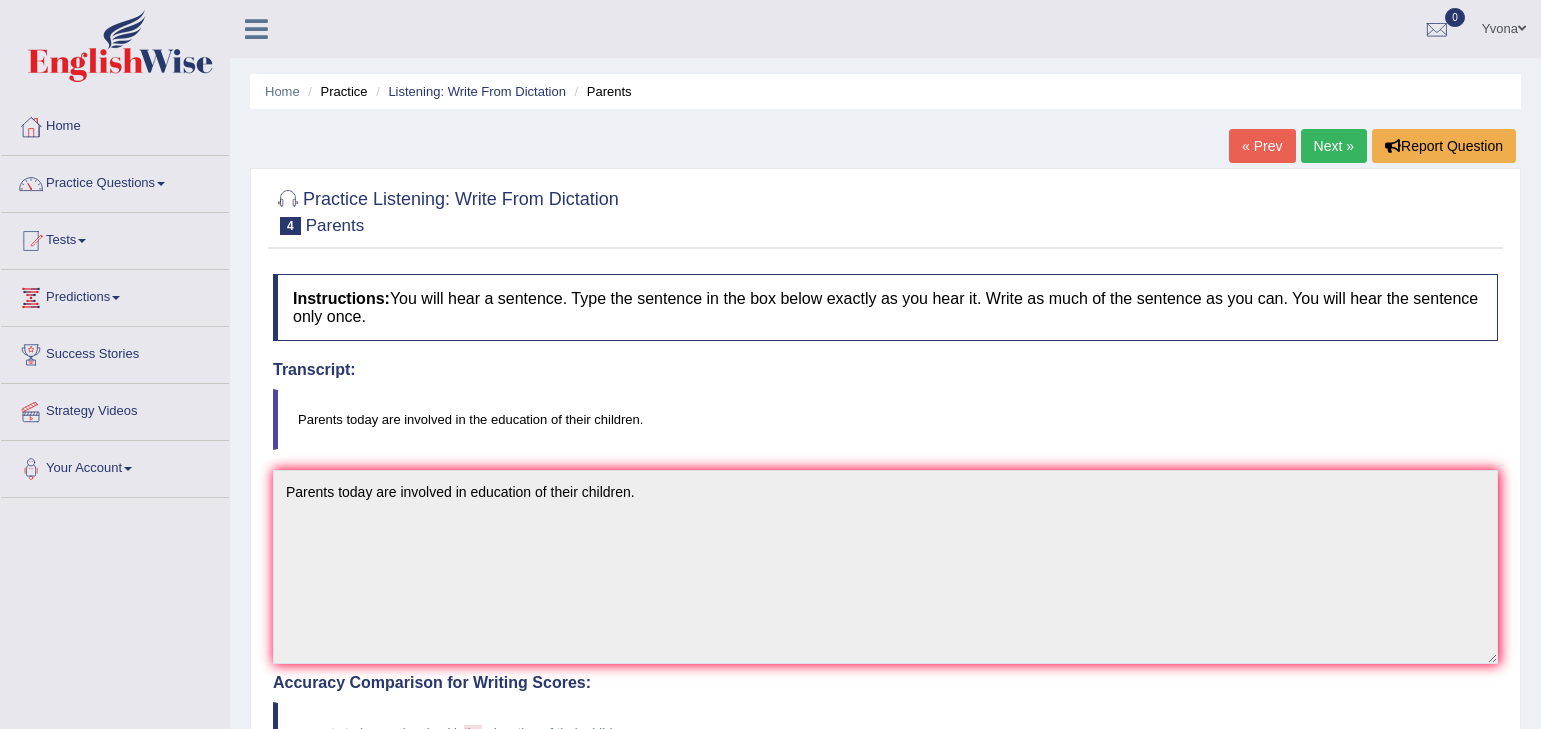 click on "Next »" at bounding box center [1334, 146] 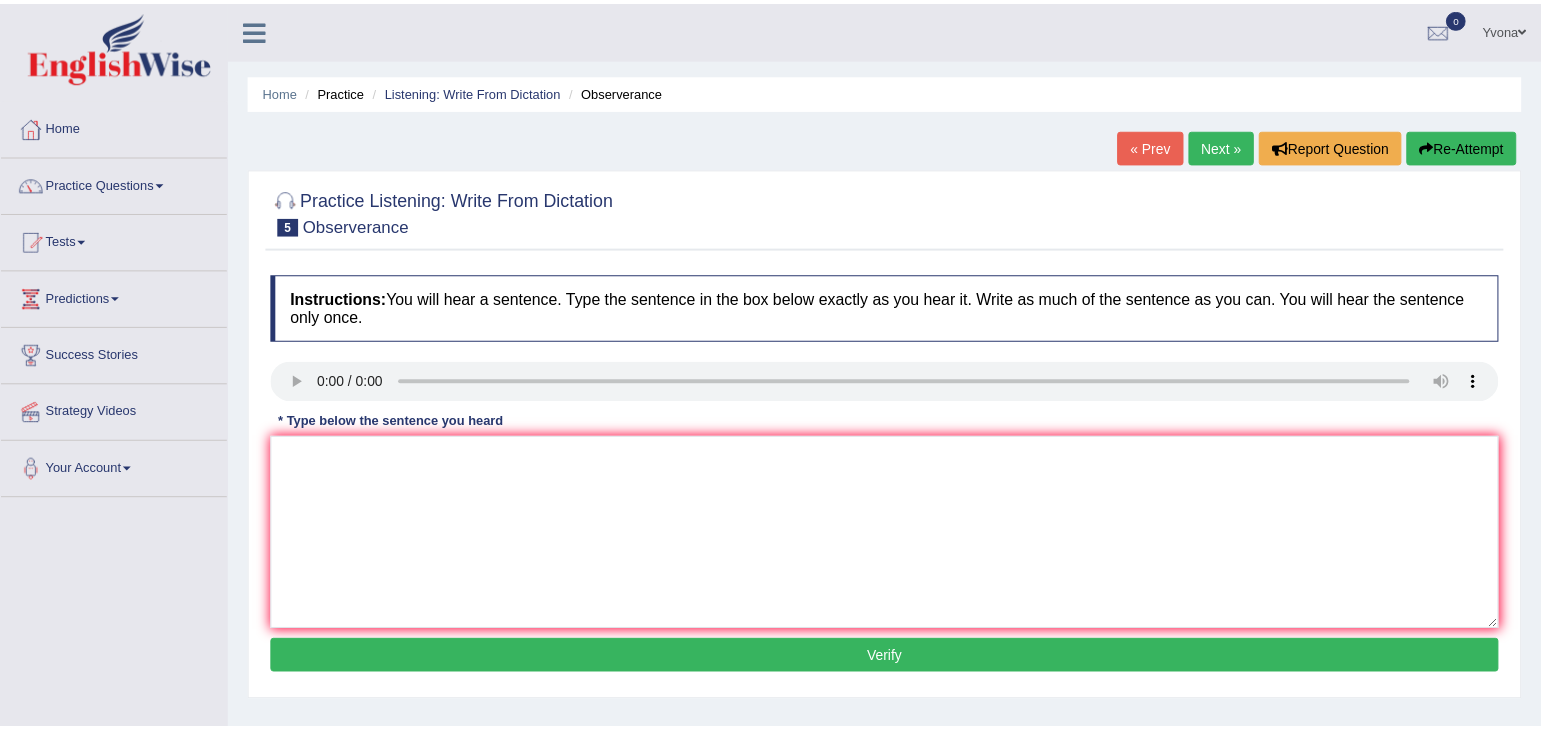 scroll, scrollTop: 0, scrollLeft: 0, axis: both 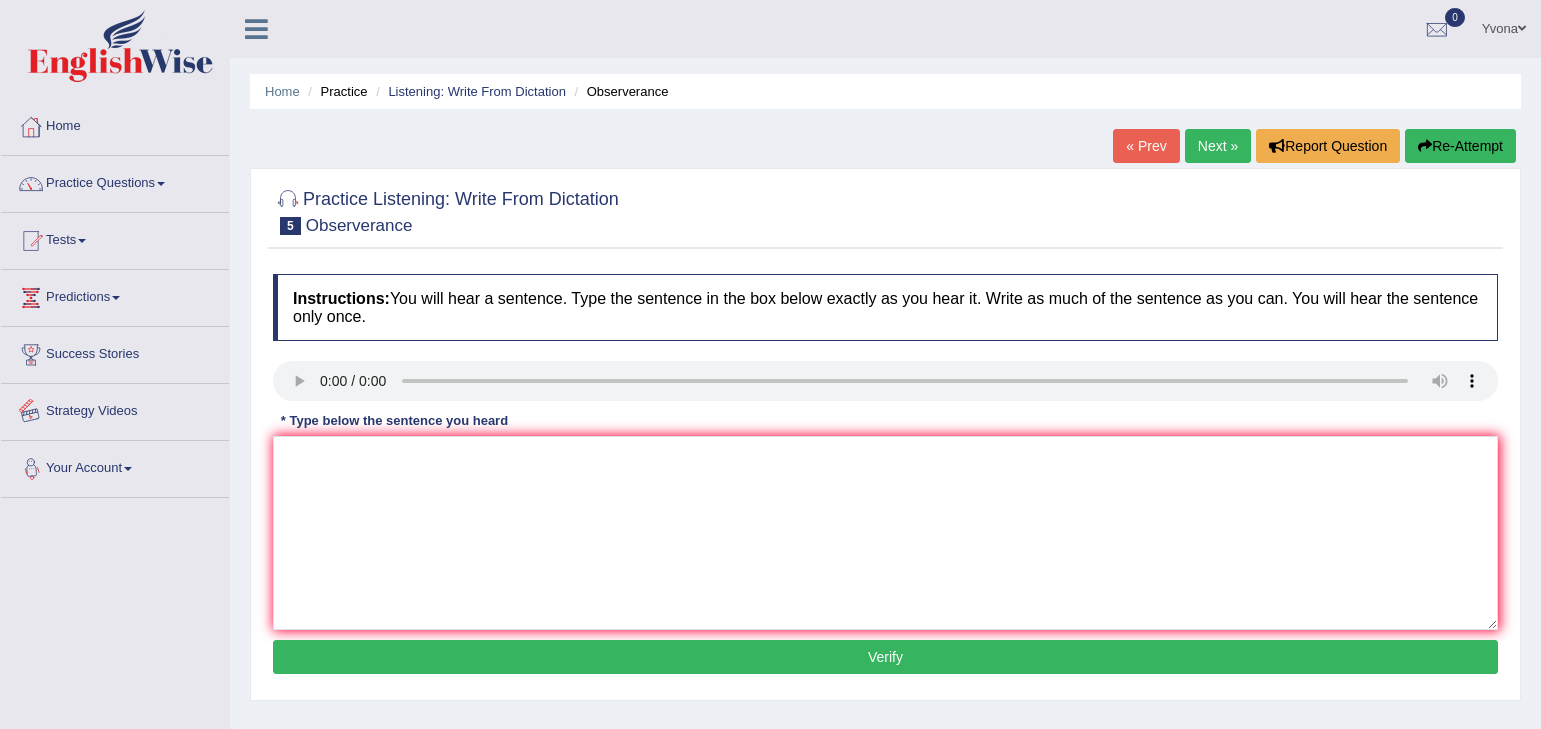click on "Home
Practice
Listening: Write From Dictation
Observerance
« Prev Next »  Report Question  Re-Attempt
Practice Listening: Write From Dictation
5
Observerance
Instructions:  You will hear a sentence. Type the sentence in the box below exactly as you hear it. Write as much of the sentence as you can. You will hear the sentence only once.
Transcript: Observers waited nervously and bated their breath for the concert. * Type below the sentence you heard Accuracy Comparison for Writing Scores:
Red:  Missed Words
Green:  Correct Words
Blue:  Added/Mistyped Words
Accuracy:   Punctuation at the end  You wrote first capital letter A.I. Engine Result:  Processing... Verify" at bounding box center (885, 500) 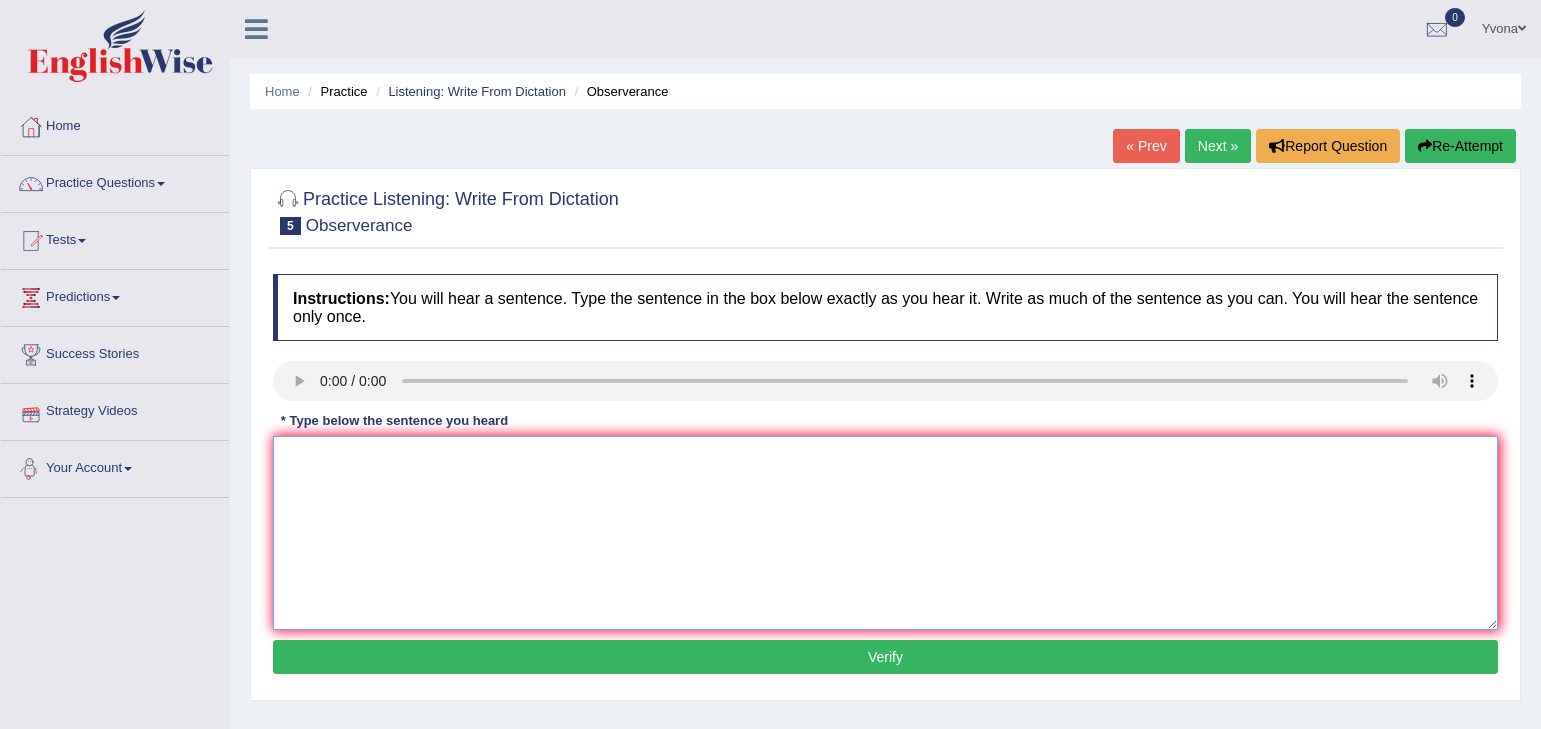 click at bounding box center (885, 533) 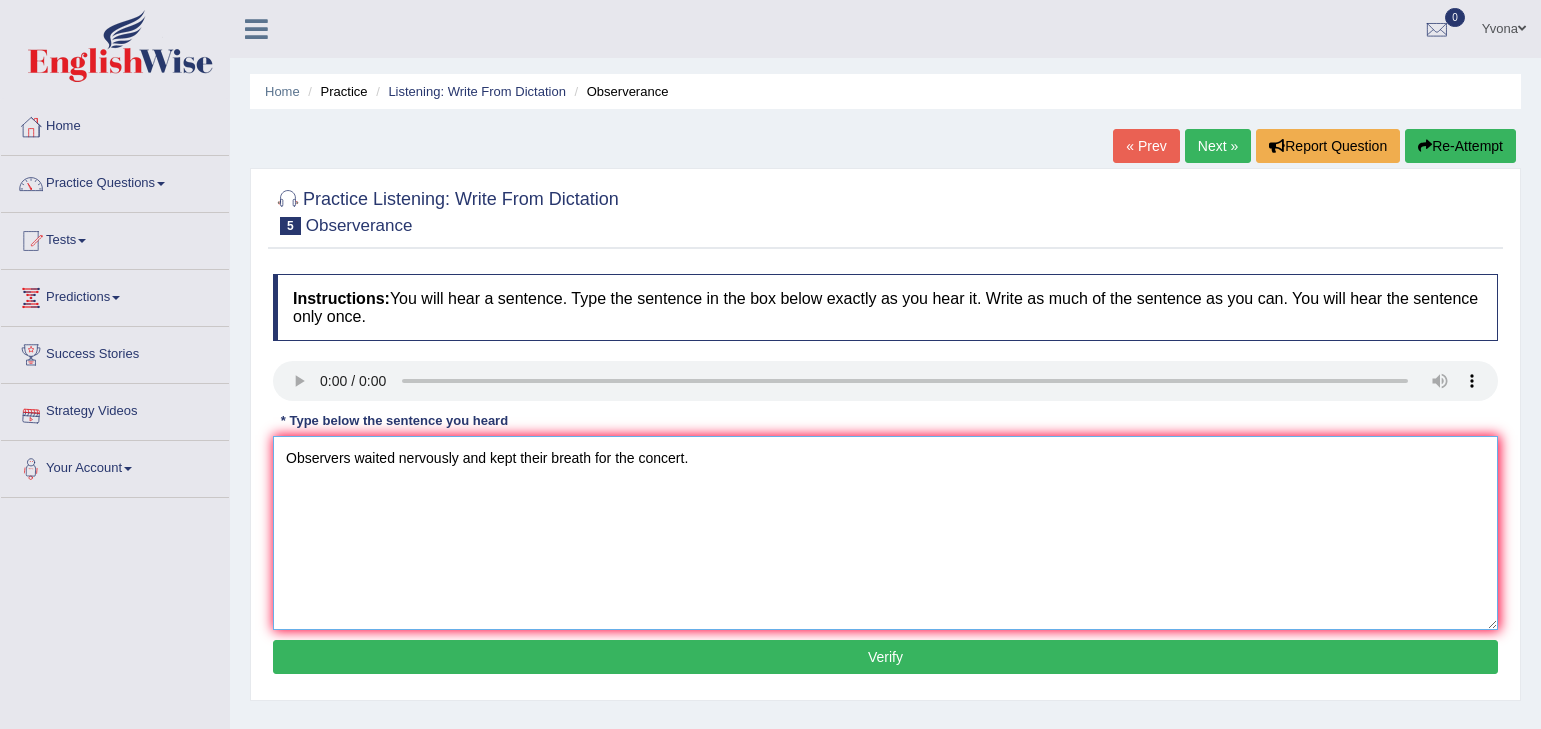 type on "Observers waited nervously and kept their breath for the concert." 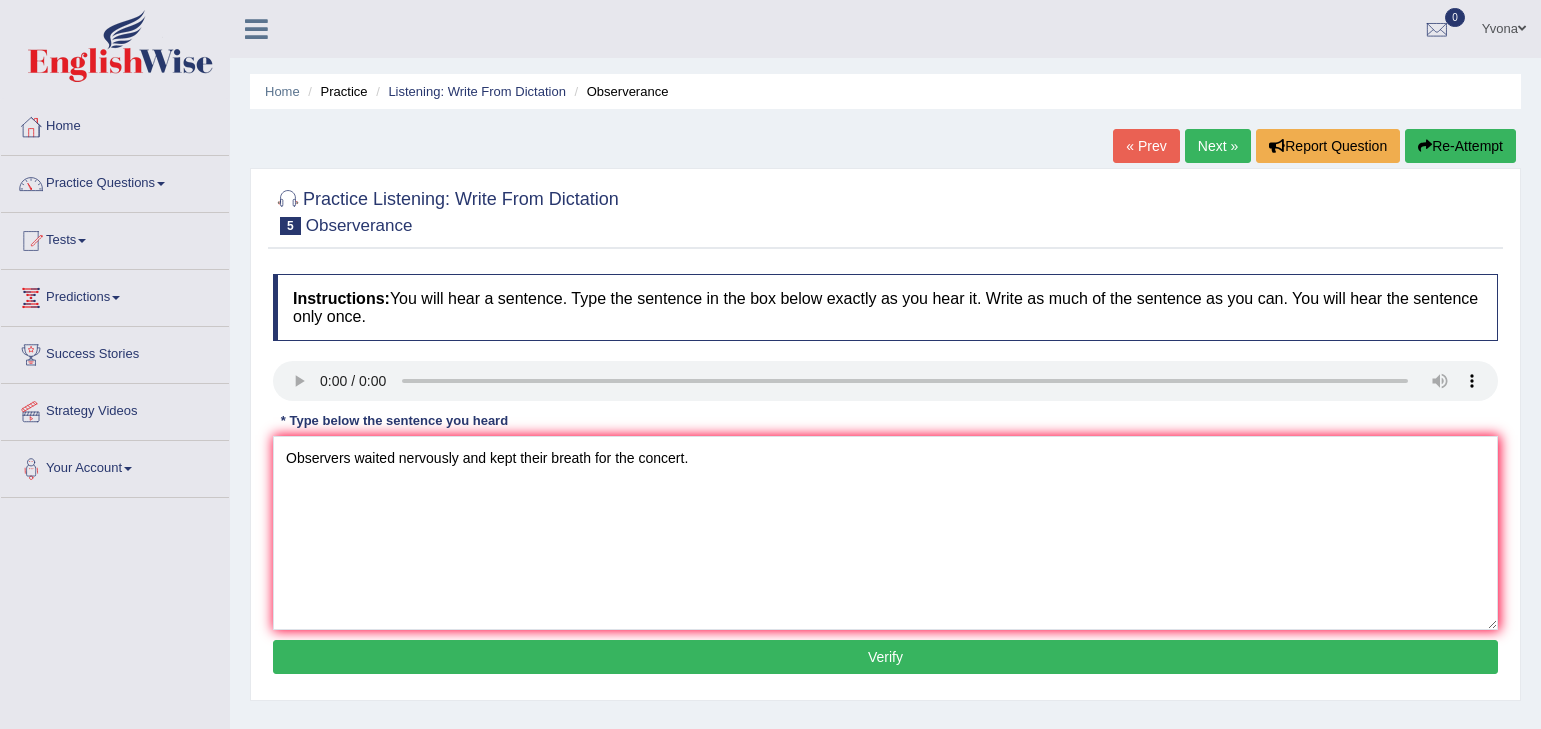 click on "Verify" at bounding box center (885, 657) 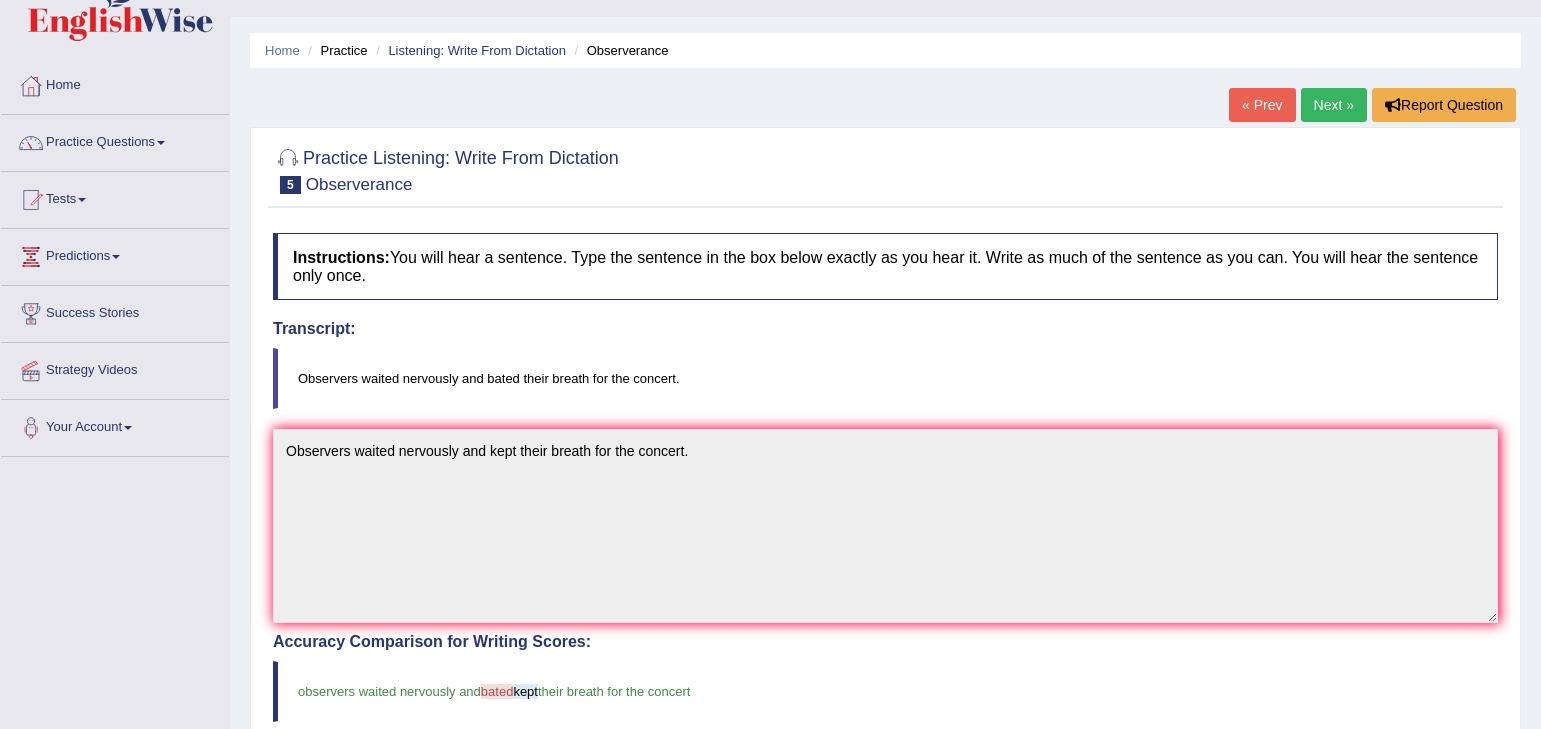 scroll, scrollTop: 0, scrollLeft: 0, axis: both 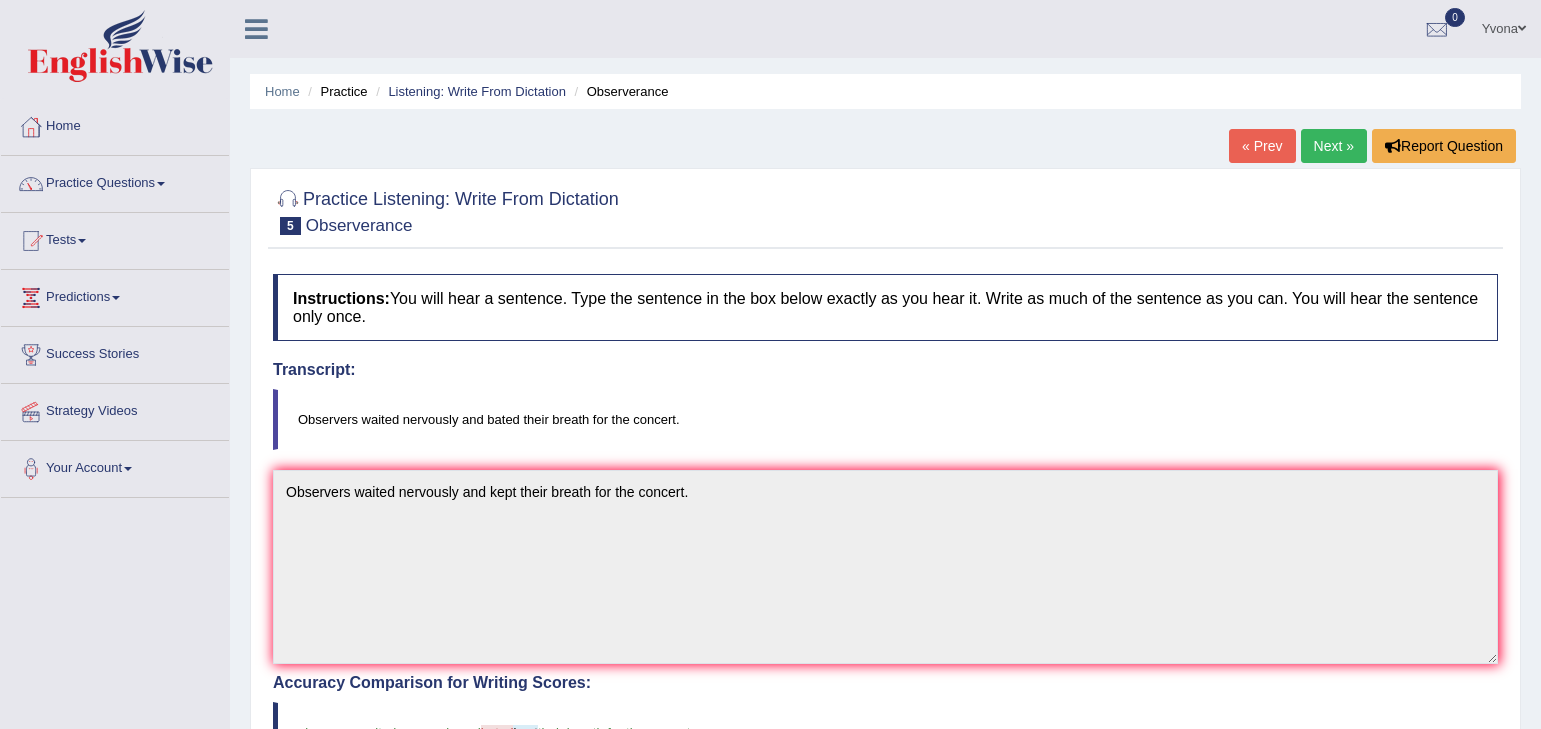 click on "Next »" at bounding box center [1334, 146] 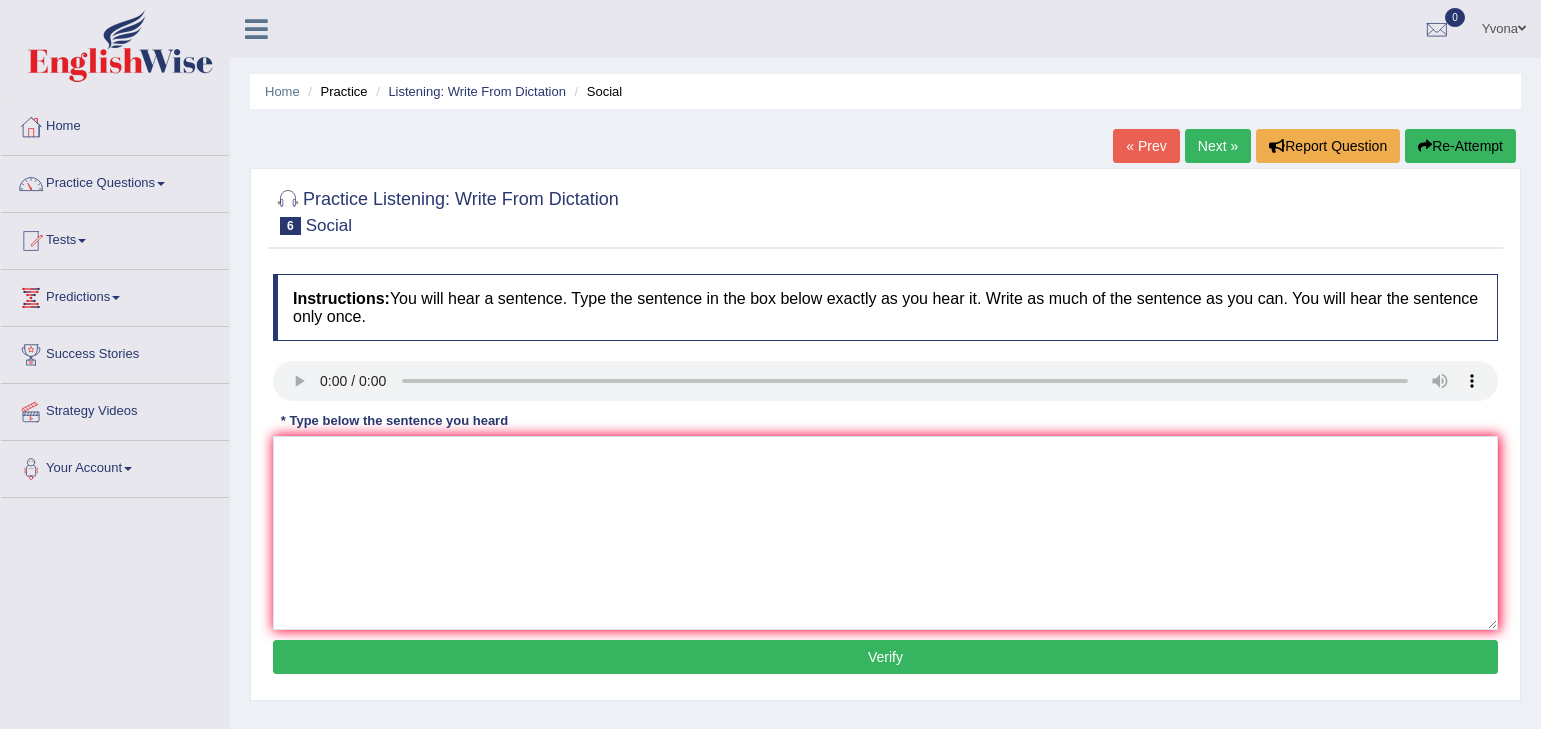 scroll, scrollTop: 0, scrollLeft: 0, axis: both 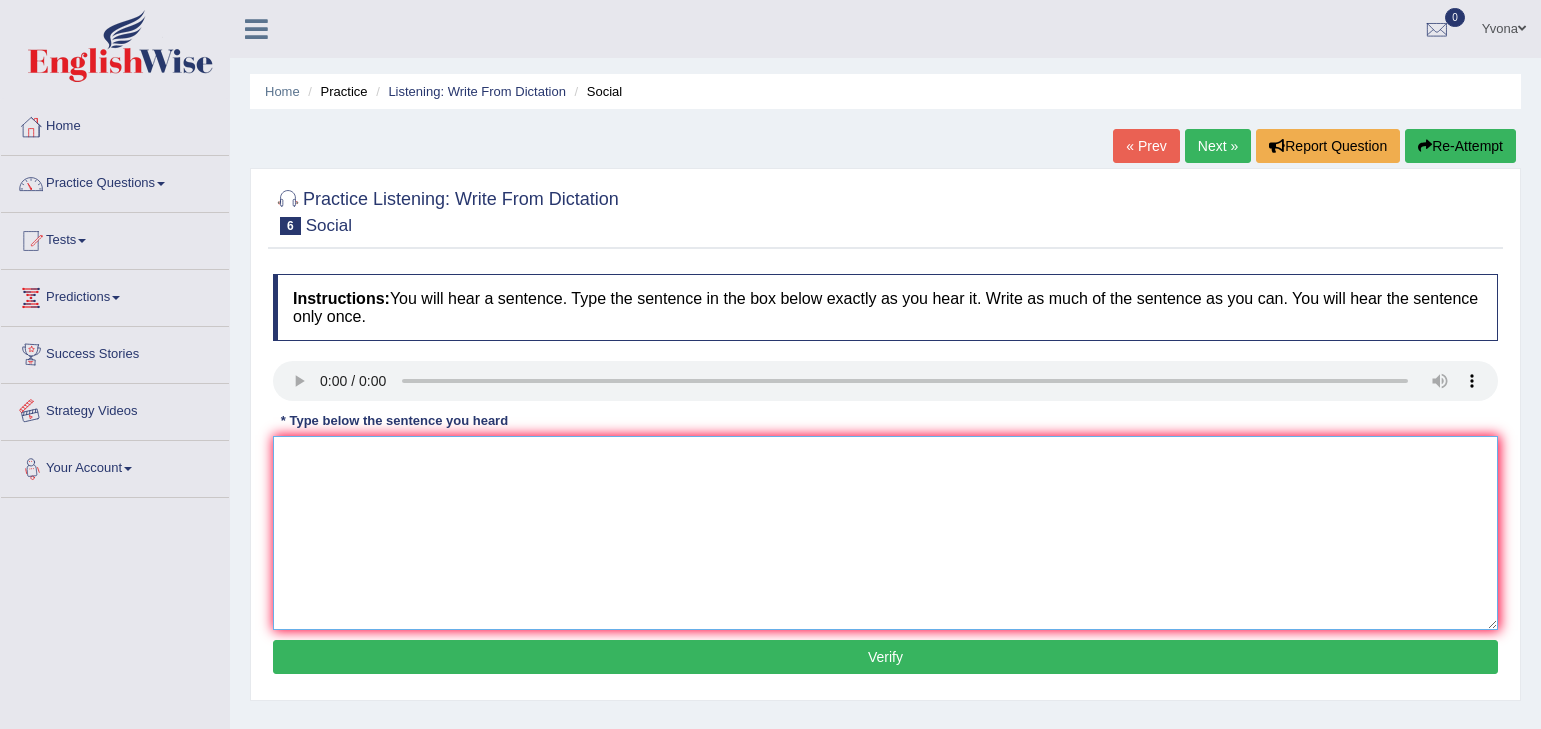 click at bounding box center [885, 533] 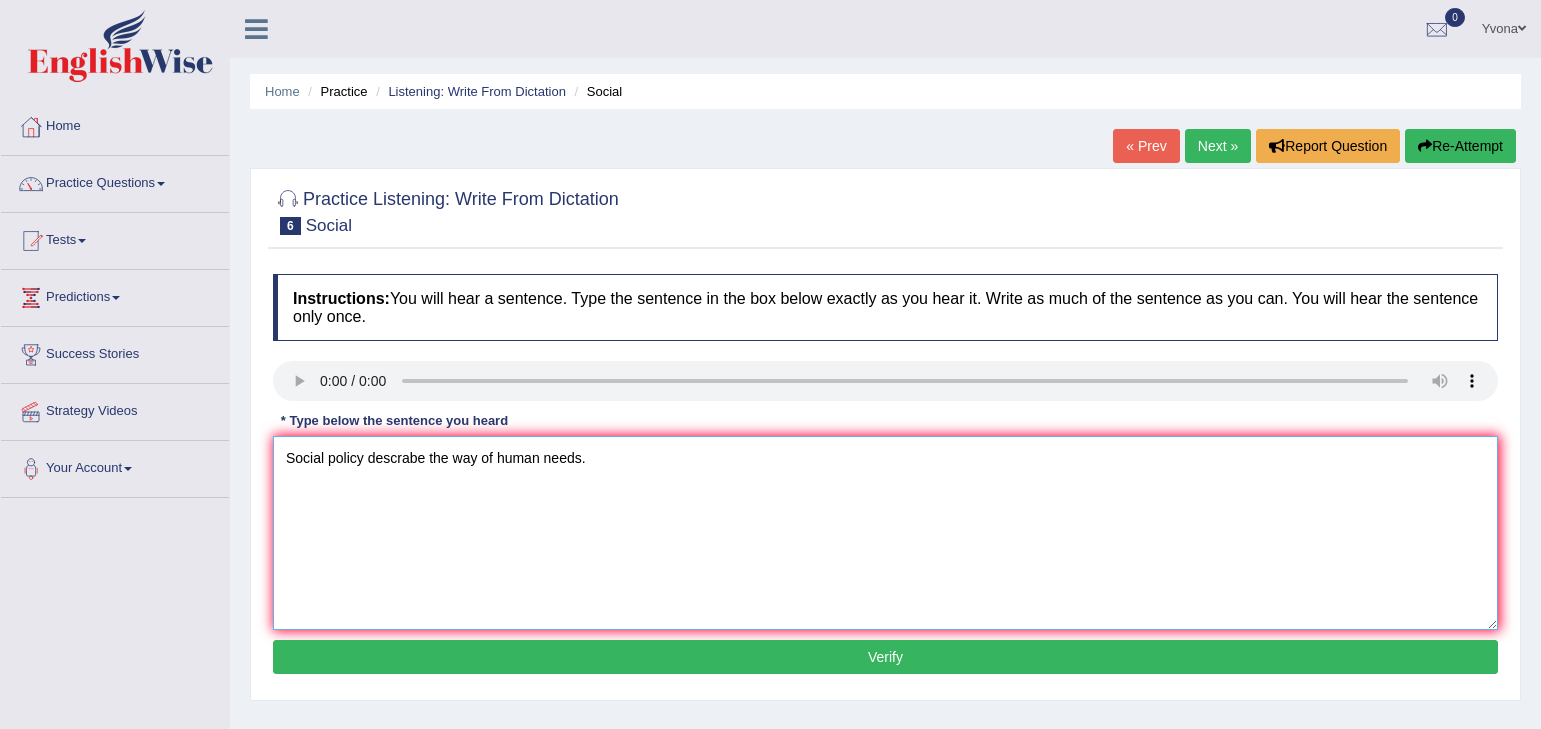type on "Social policy descrabe the way of human needs." 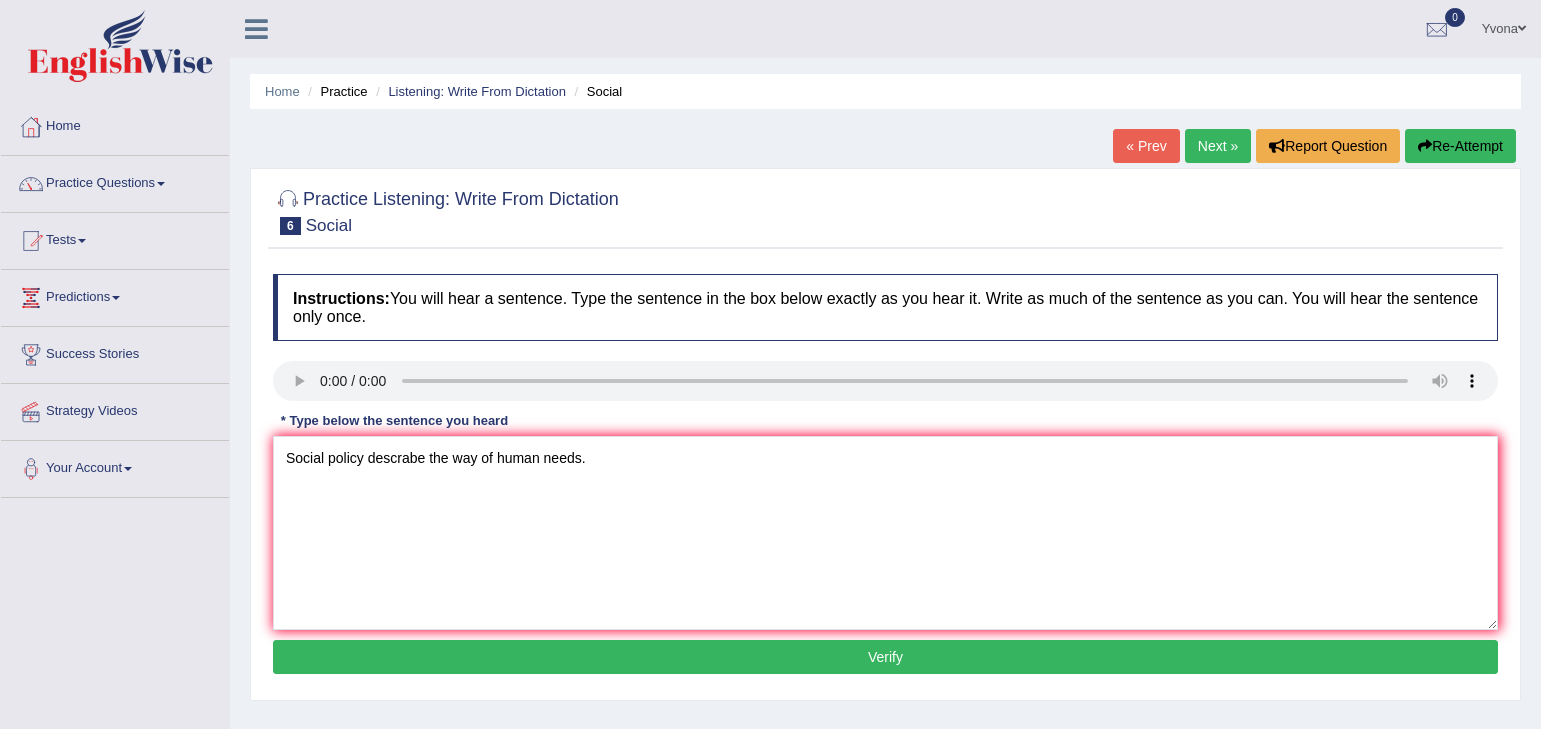 click on "Verify" at bounding box center [885, 657] 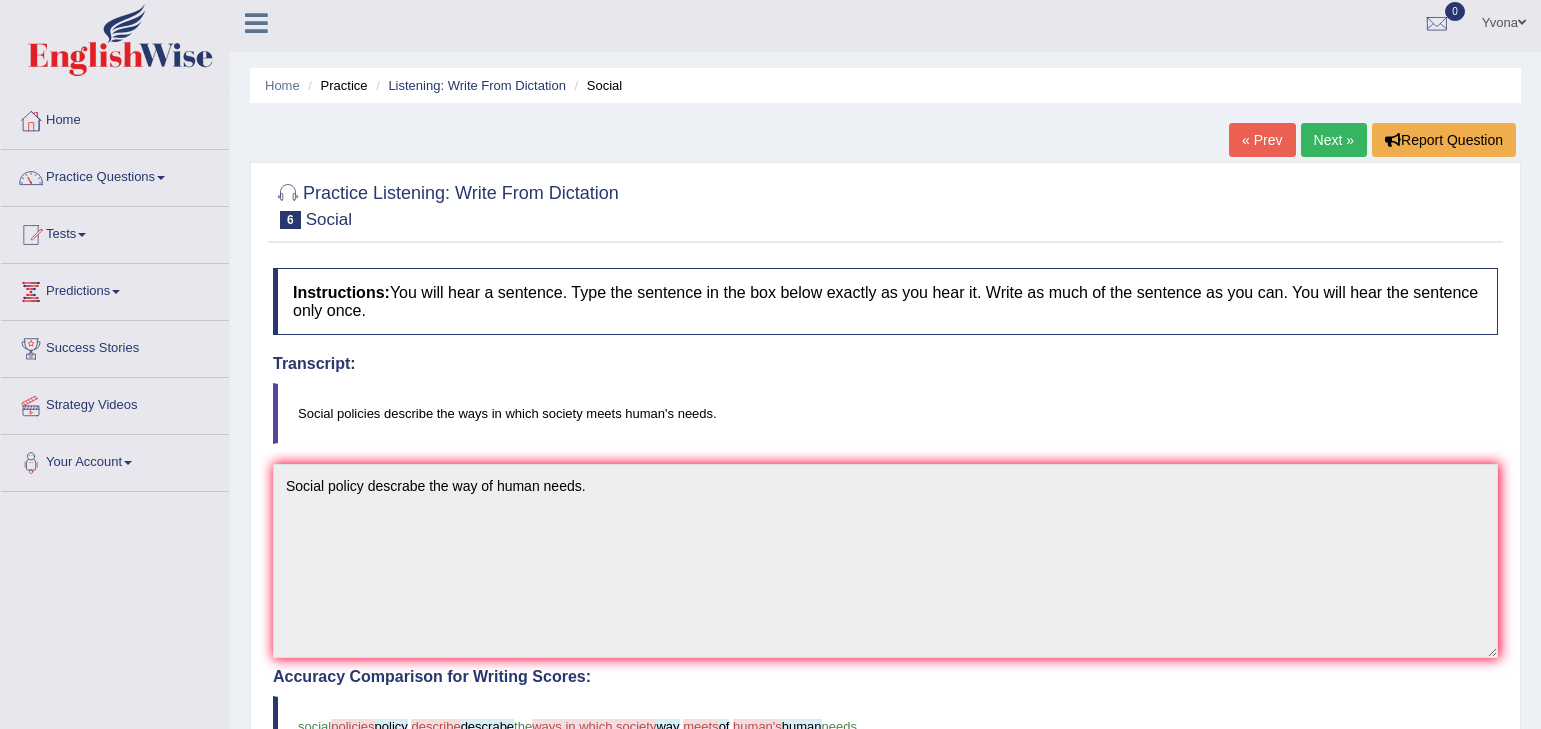 scroll, scrollTop: 0, scrollLeft: 0, axis: both 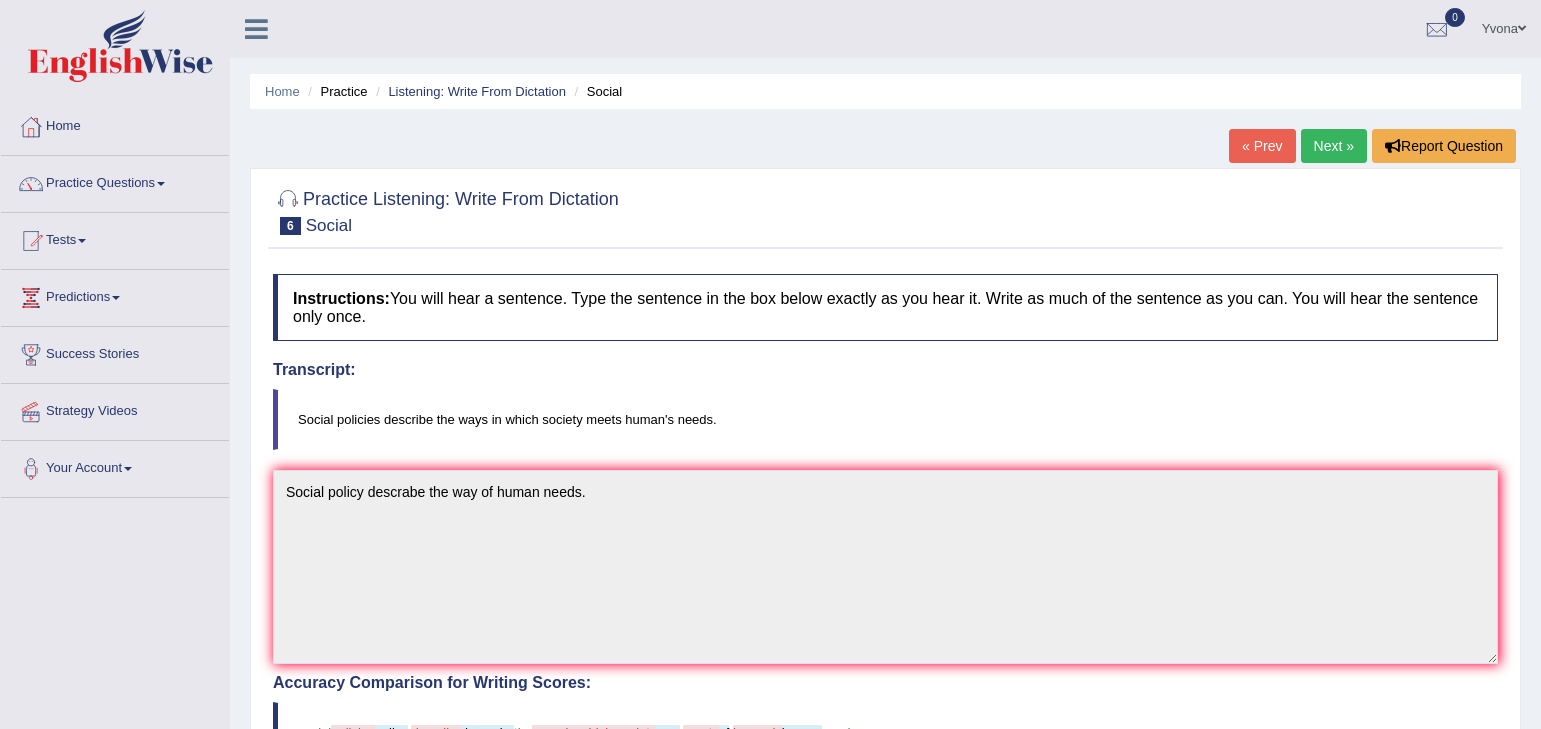 click on "Next »" at bounding box center [1334, 146] 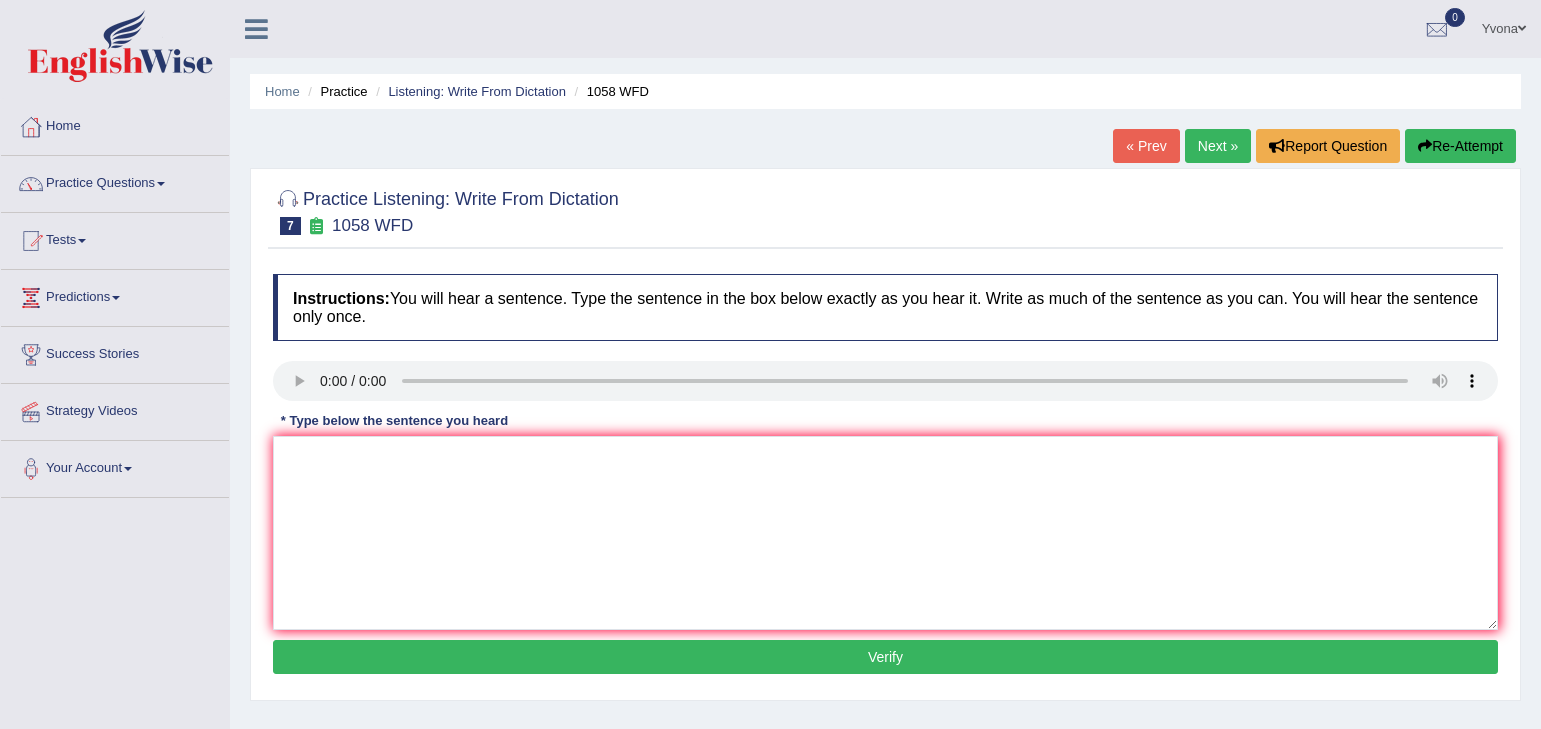 scroll, scrollTop: 0, scrollLeft: 0, axis: both 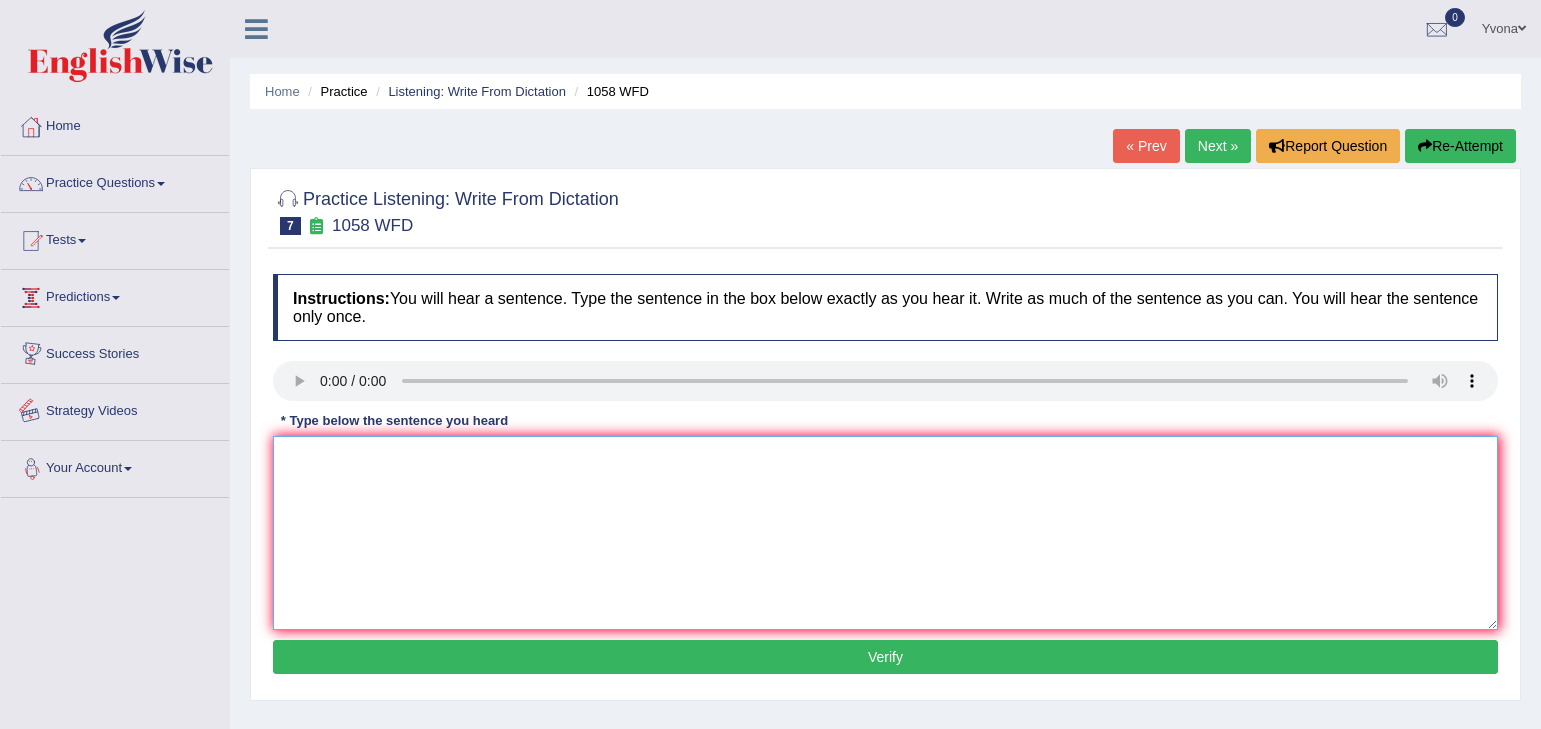 click at bounding box center (885, 533) 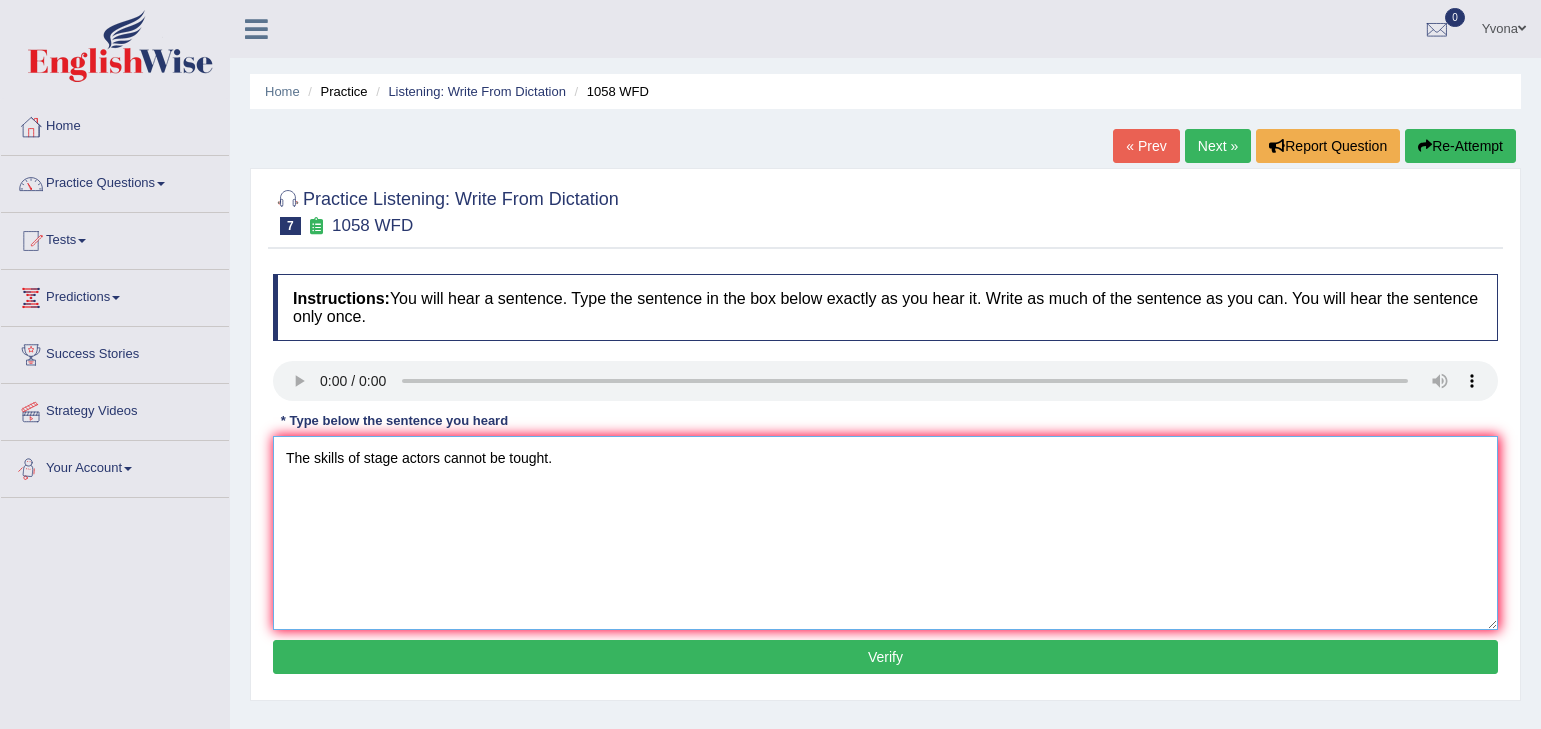 type on "The skills of stage actors cannot be tought." 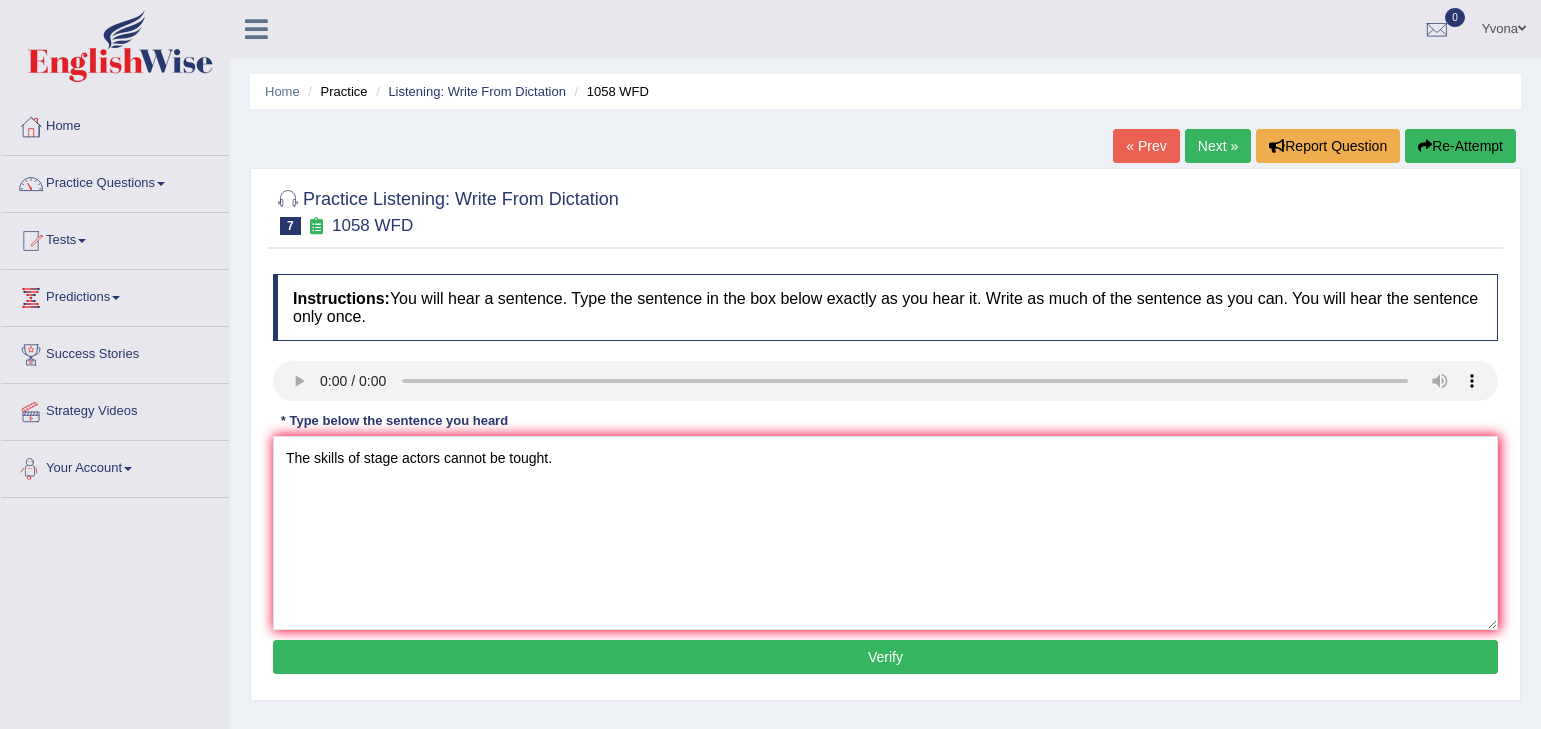 click on "Verify" at bounding box center (885, 657) 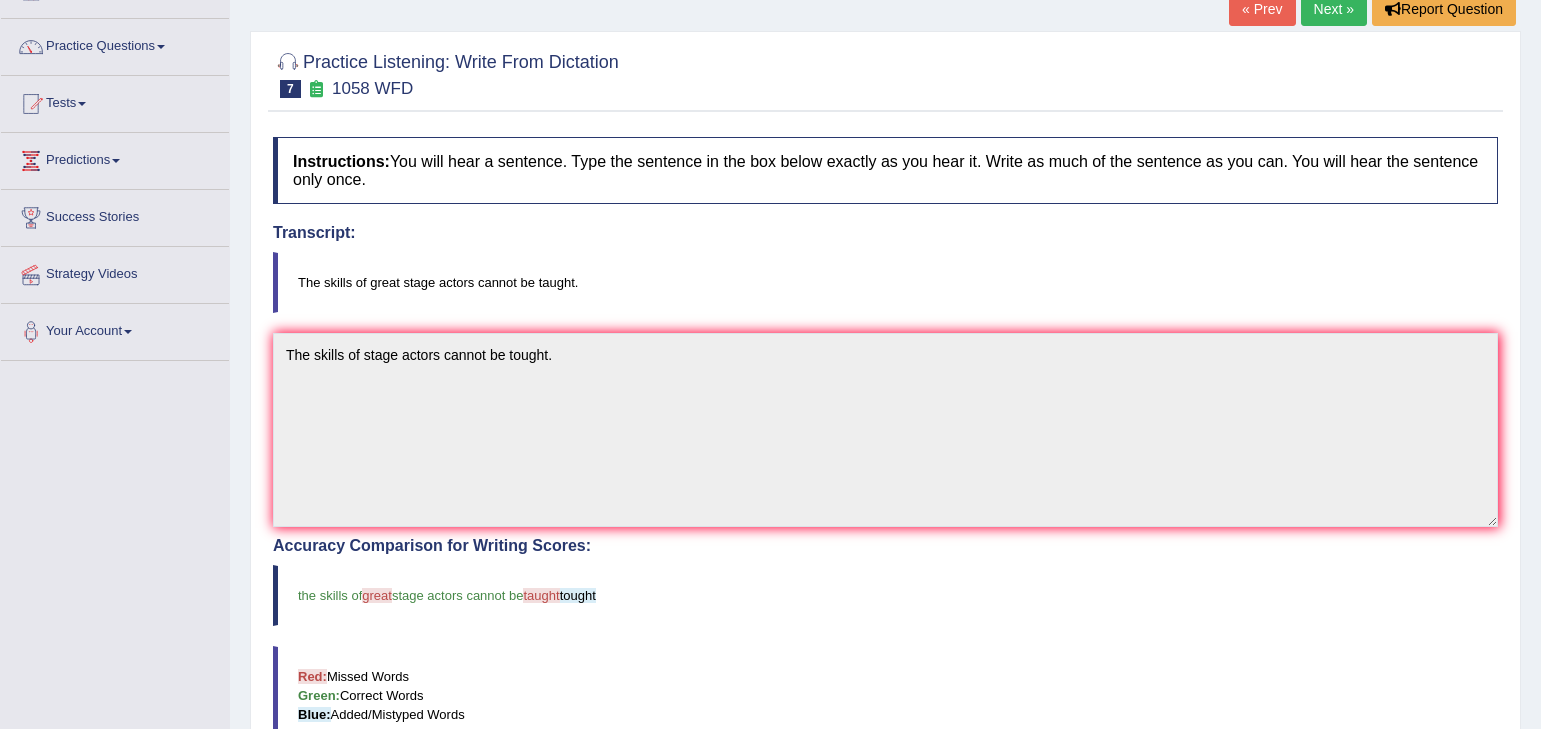 scroll, scrollTop: 0, scrollLeft: 0, axis: both 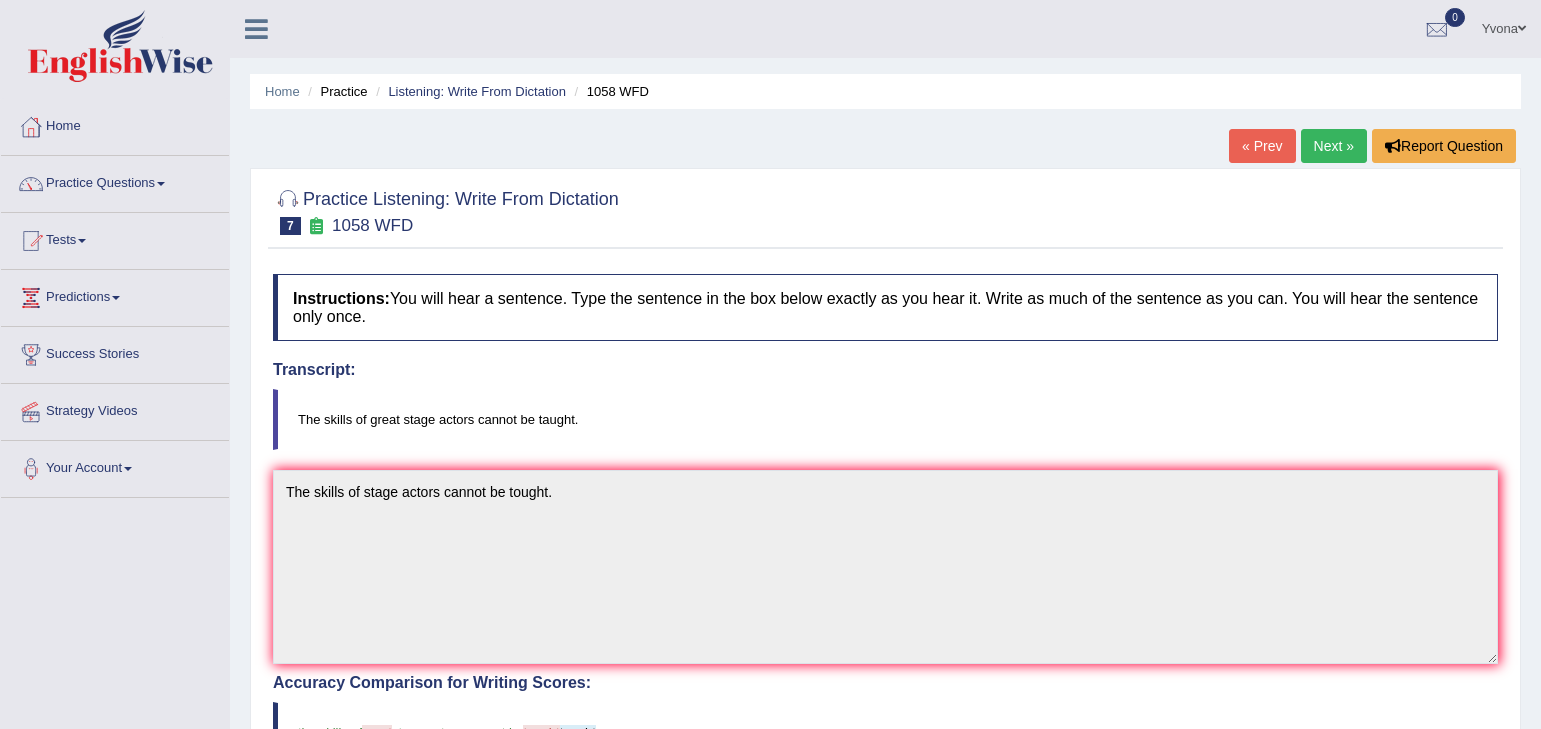 click on "Next »" at bounding box center [1334, 146] 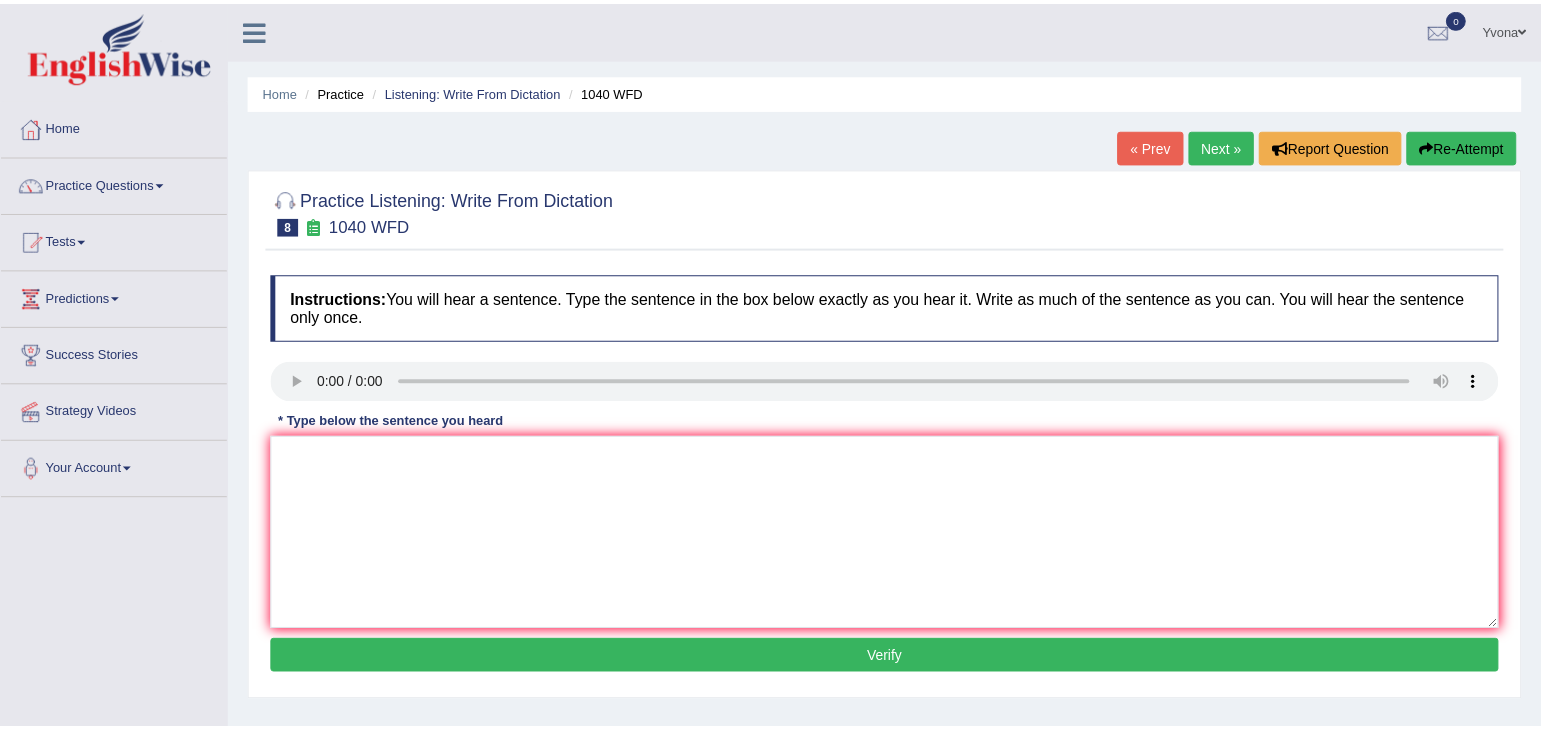 scroll, scrollTop: 0, scrollLeft: 0, axis: both 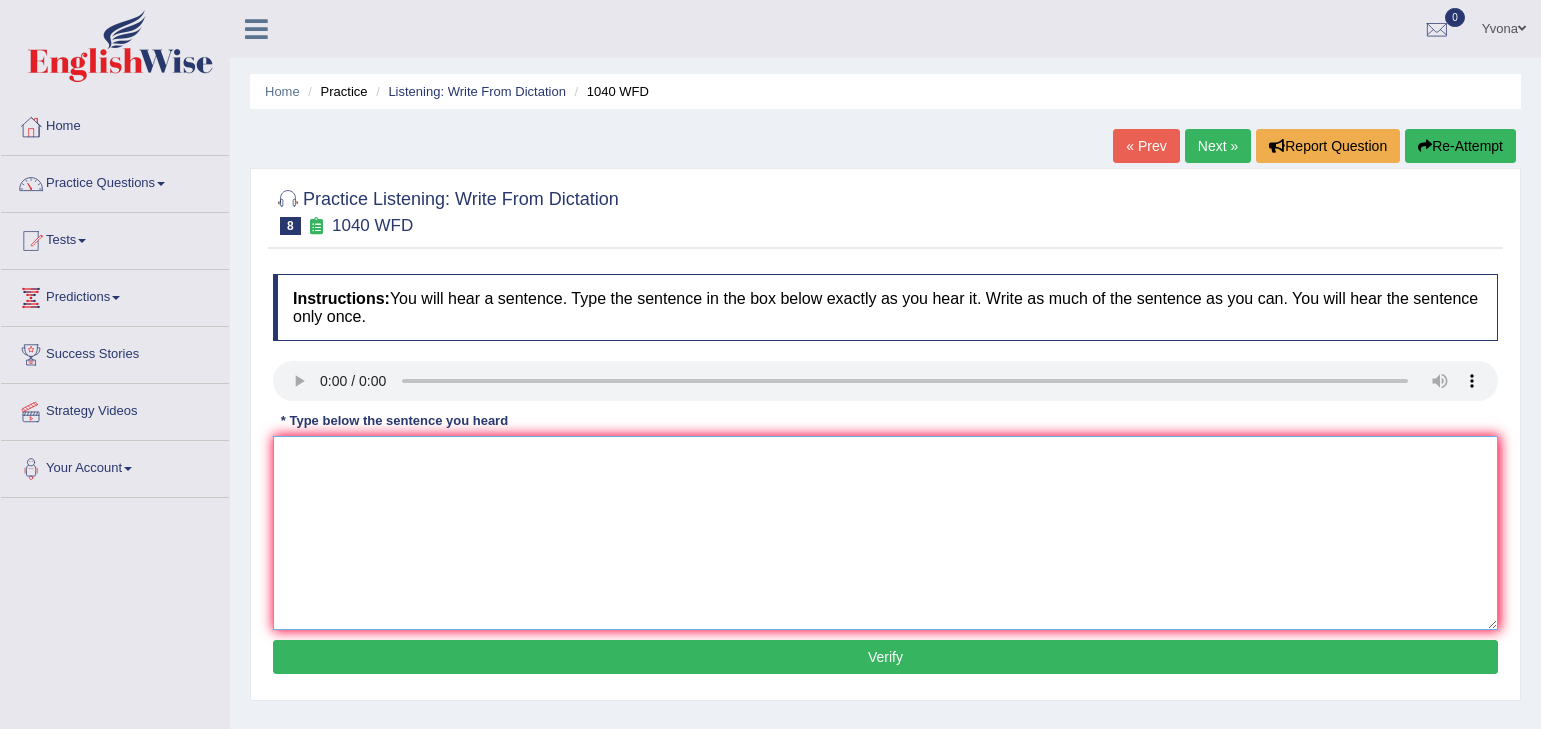 click at bounding box center (885, 533) 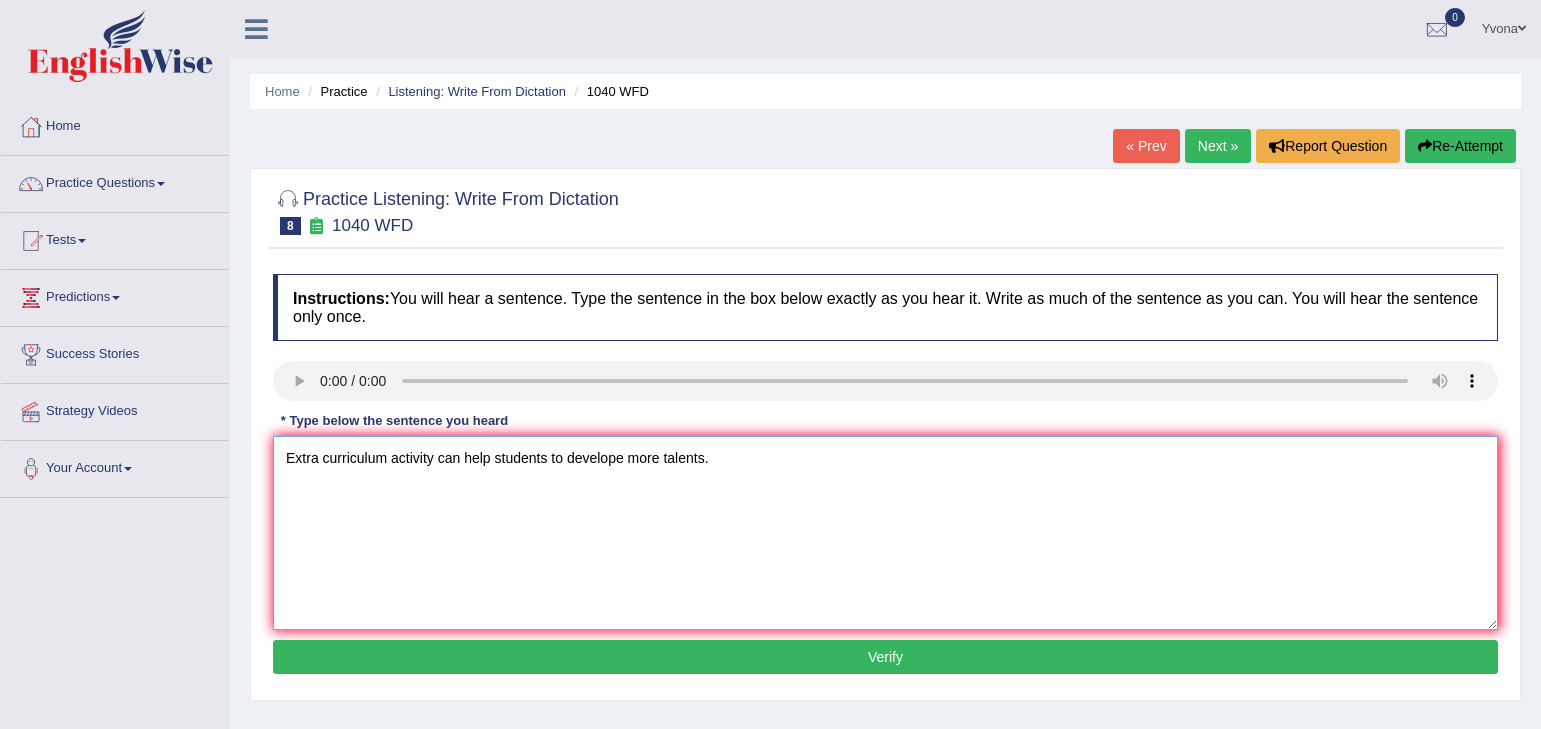 type on "Extra curriculum activity can help students to develope more talents." 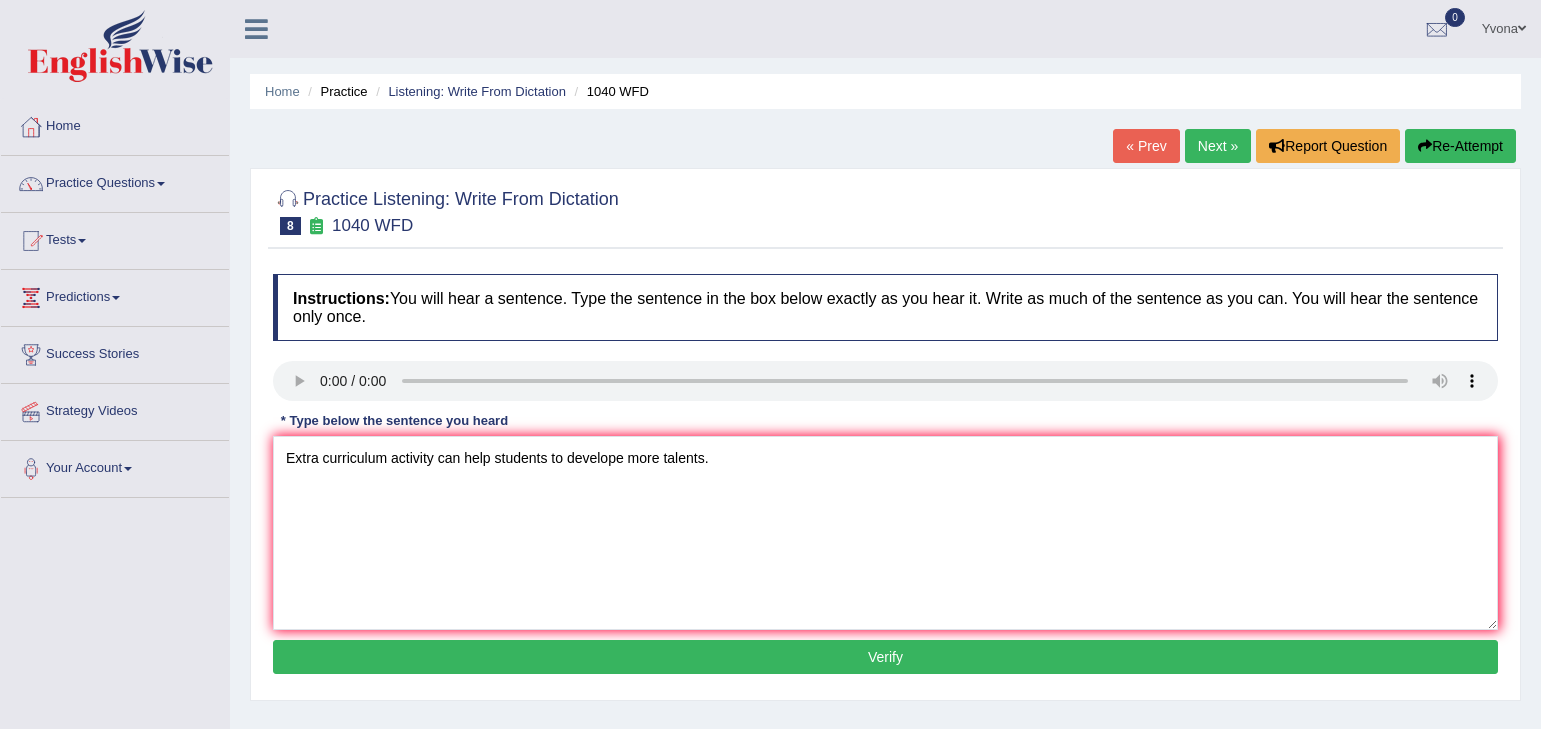 click on "Verify" at bounding box center (885, 657) 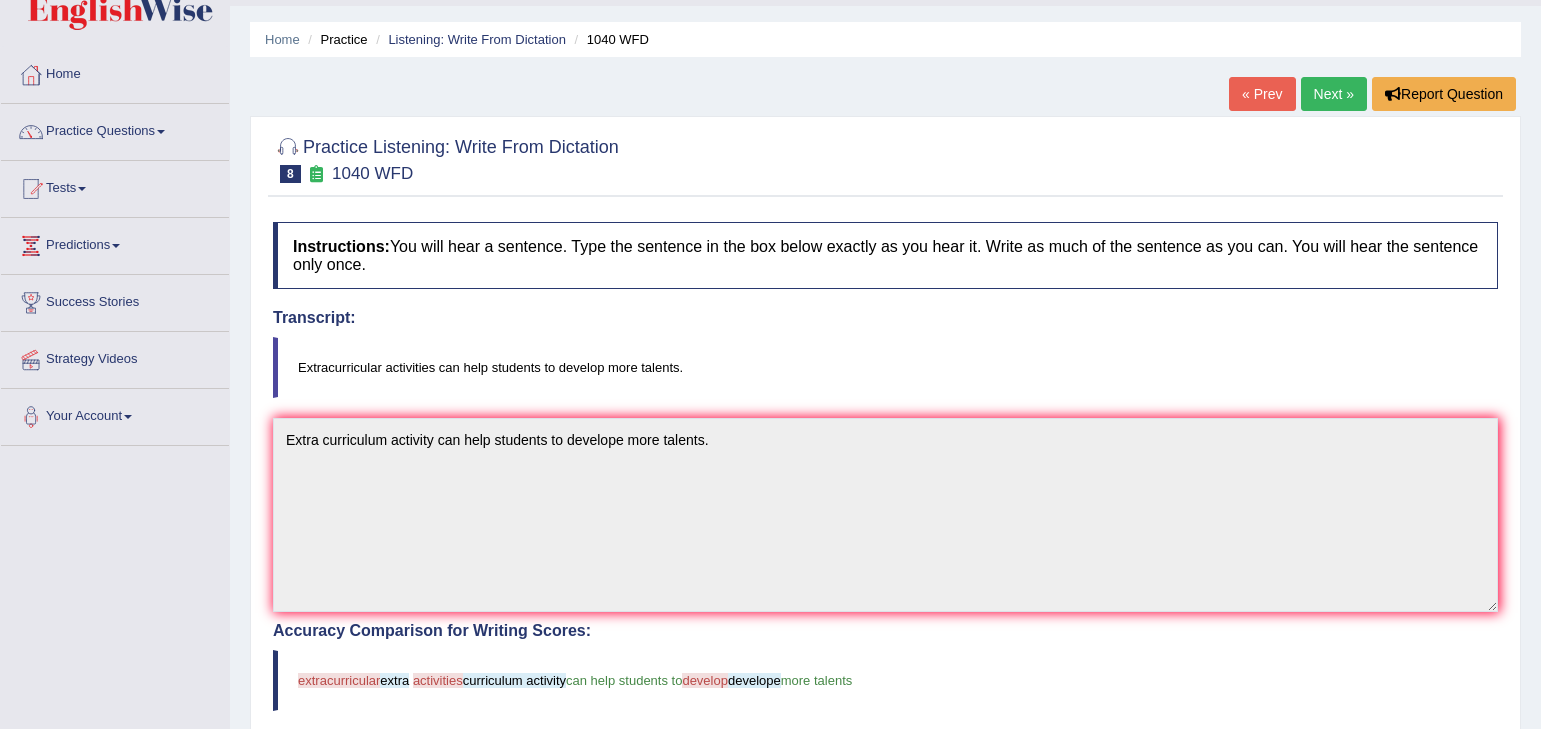 scroll, scrollTop: 47, scrollLeft: 0, axis: vertical 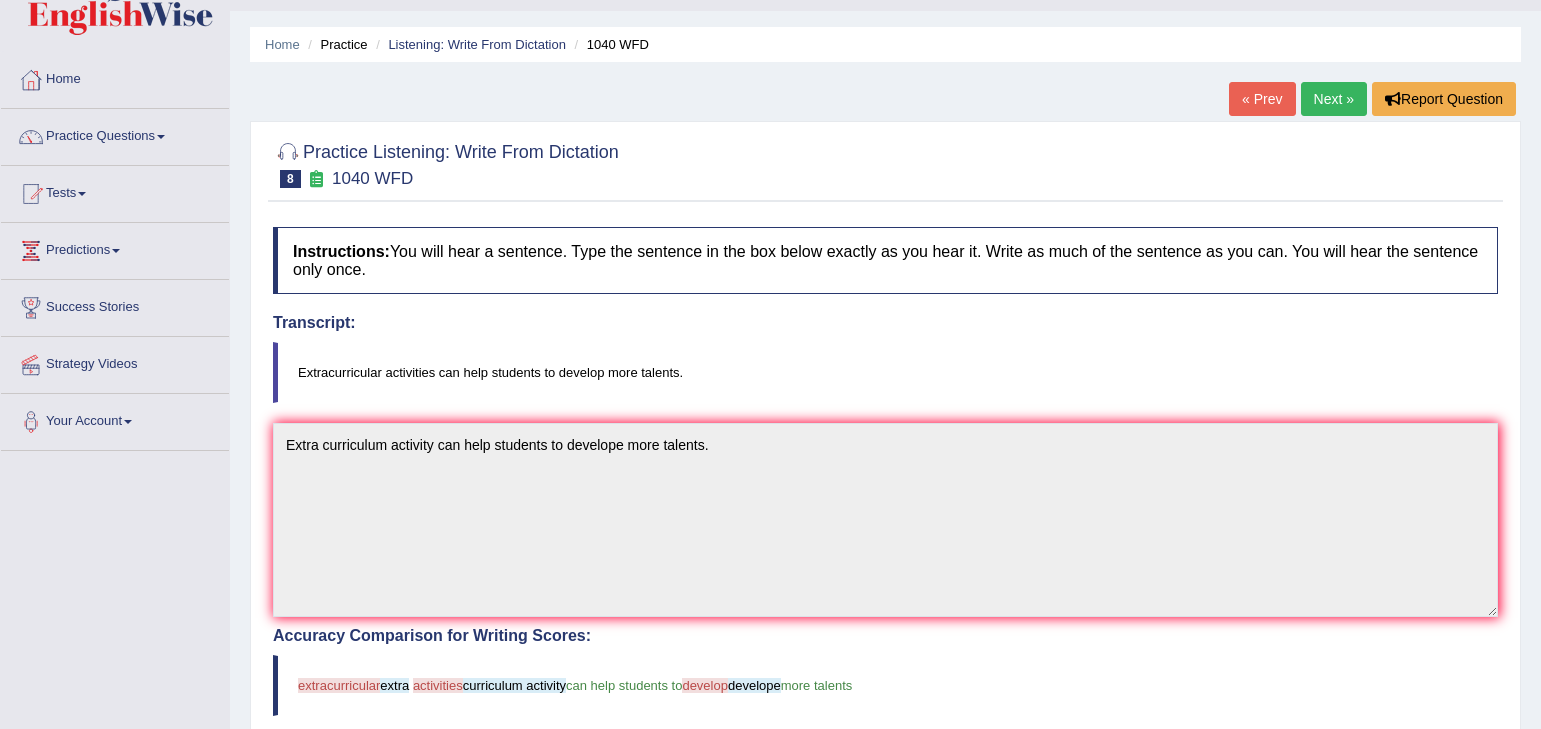 click on "Next »" at bounding box center [1334, 99] 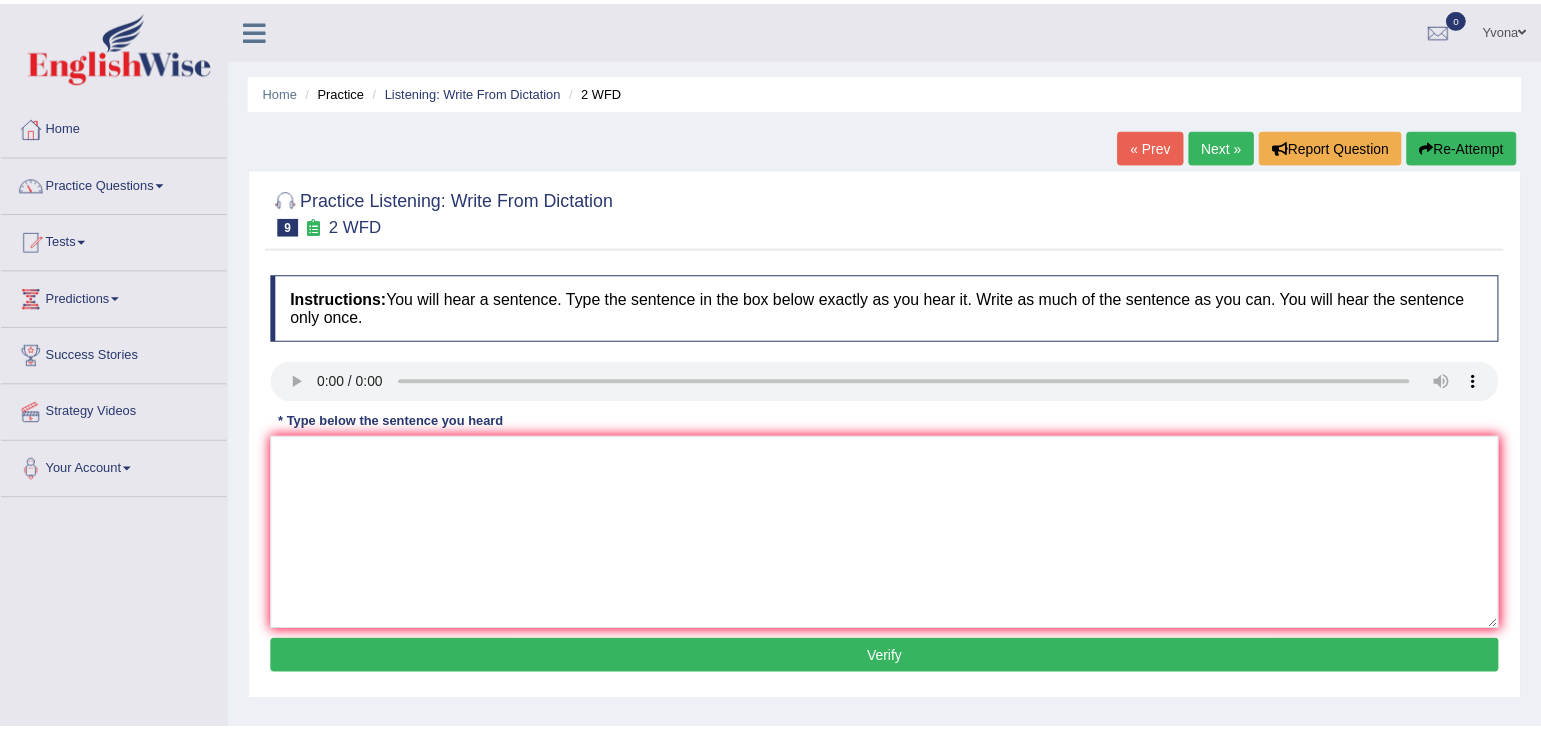 scroll, scrollTop: 0, scrollLeft: 0, axis: both 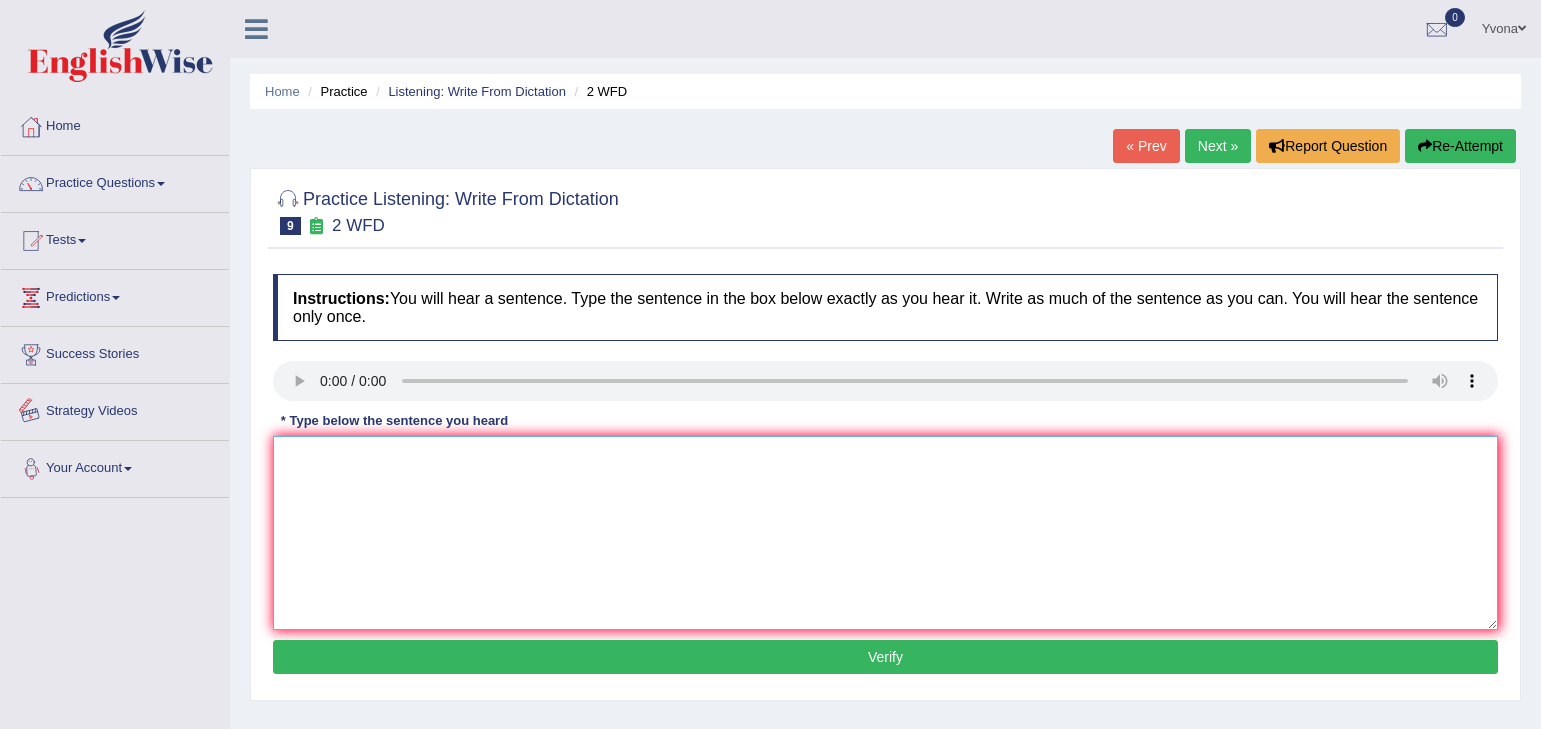 click at bounding box center [885, 533] 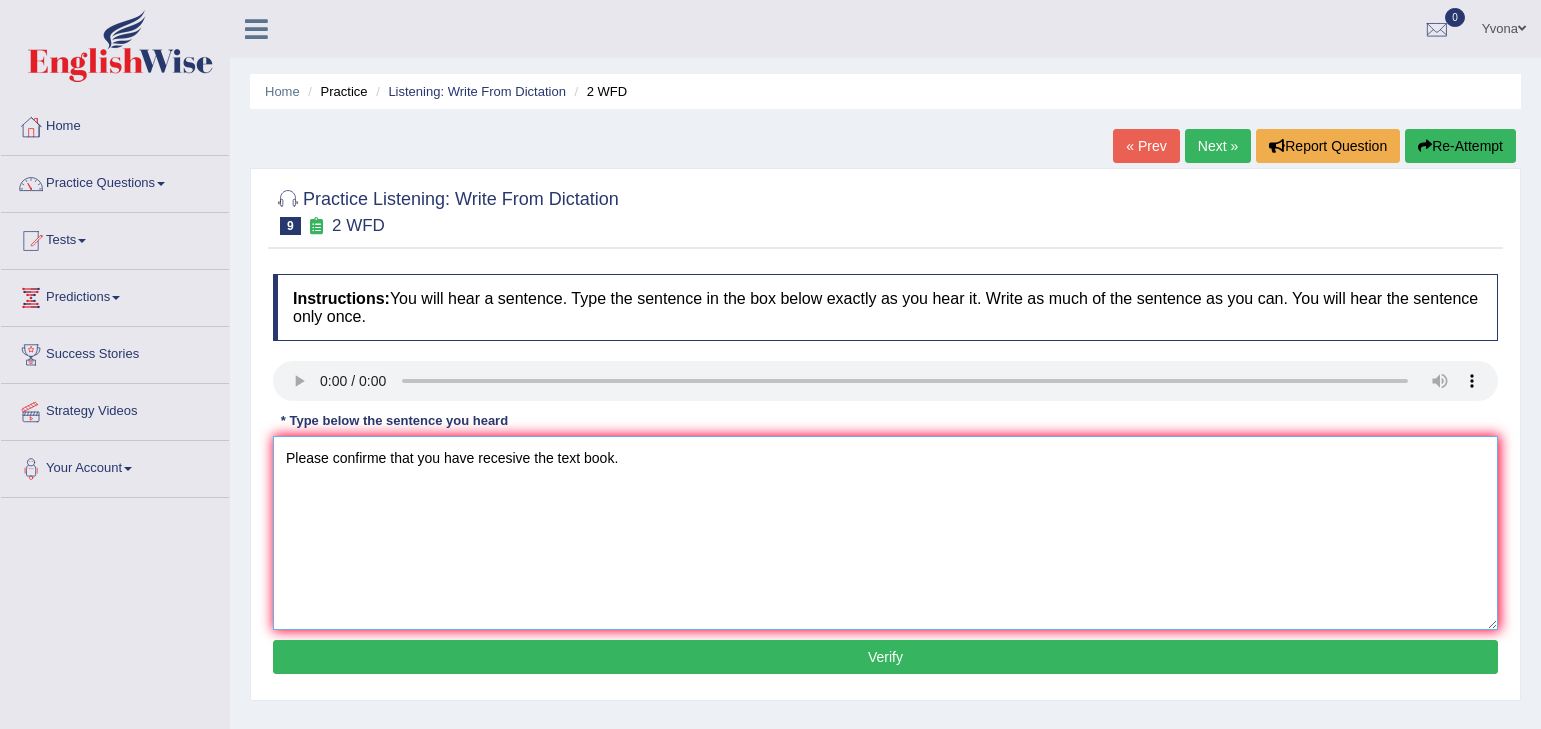 type on "Please confirme that you have recesive the text book." 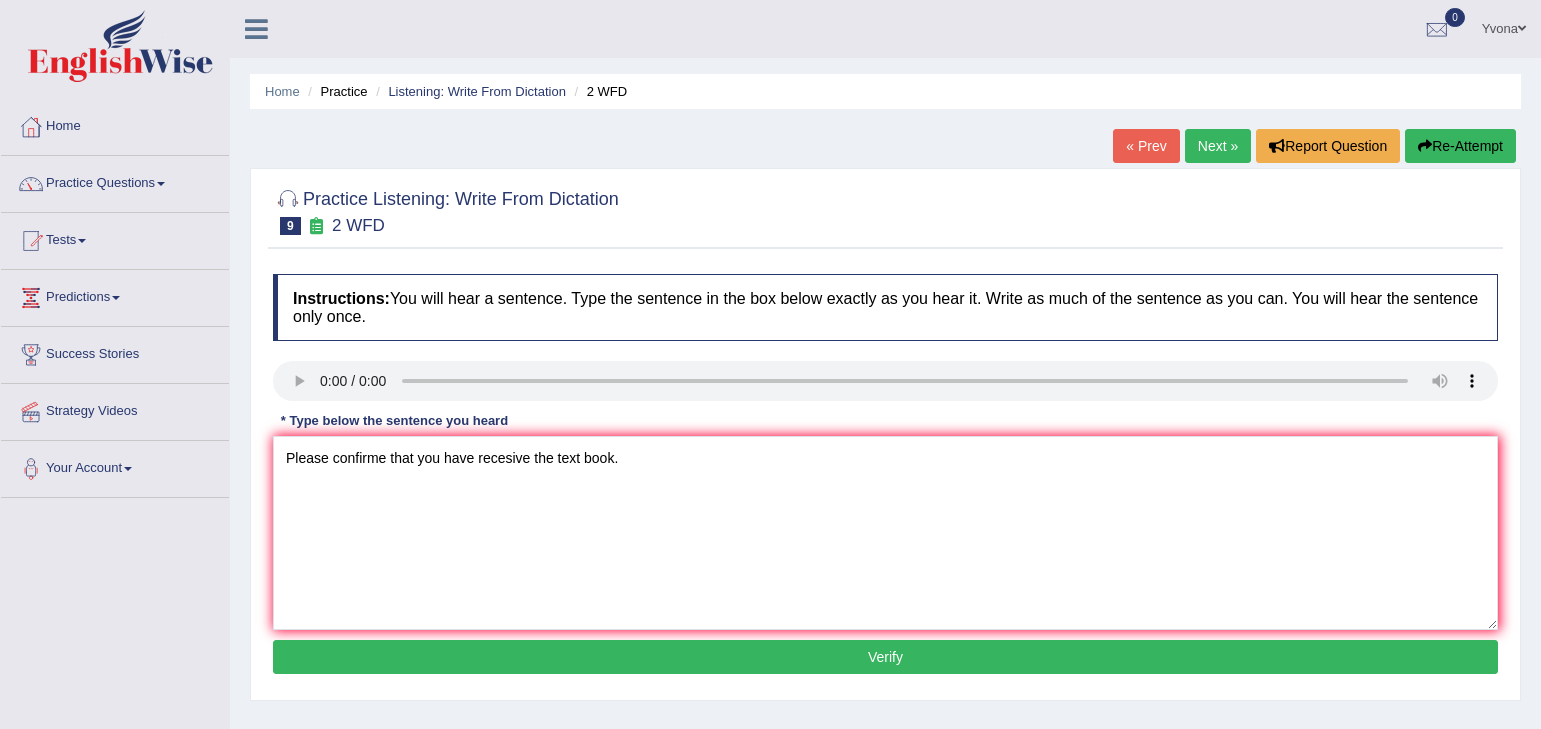 click on "Verify" at bounding box center [885, 657] 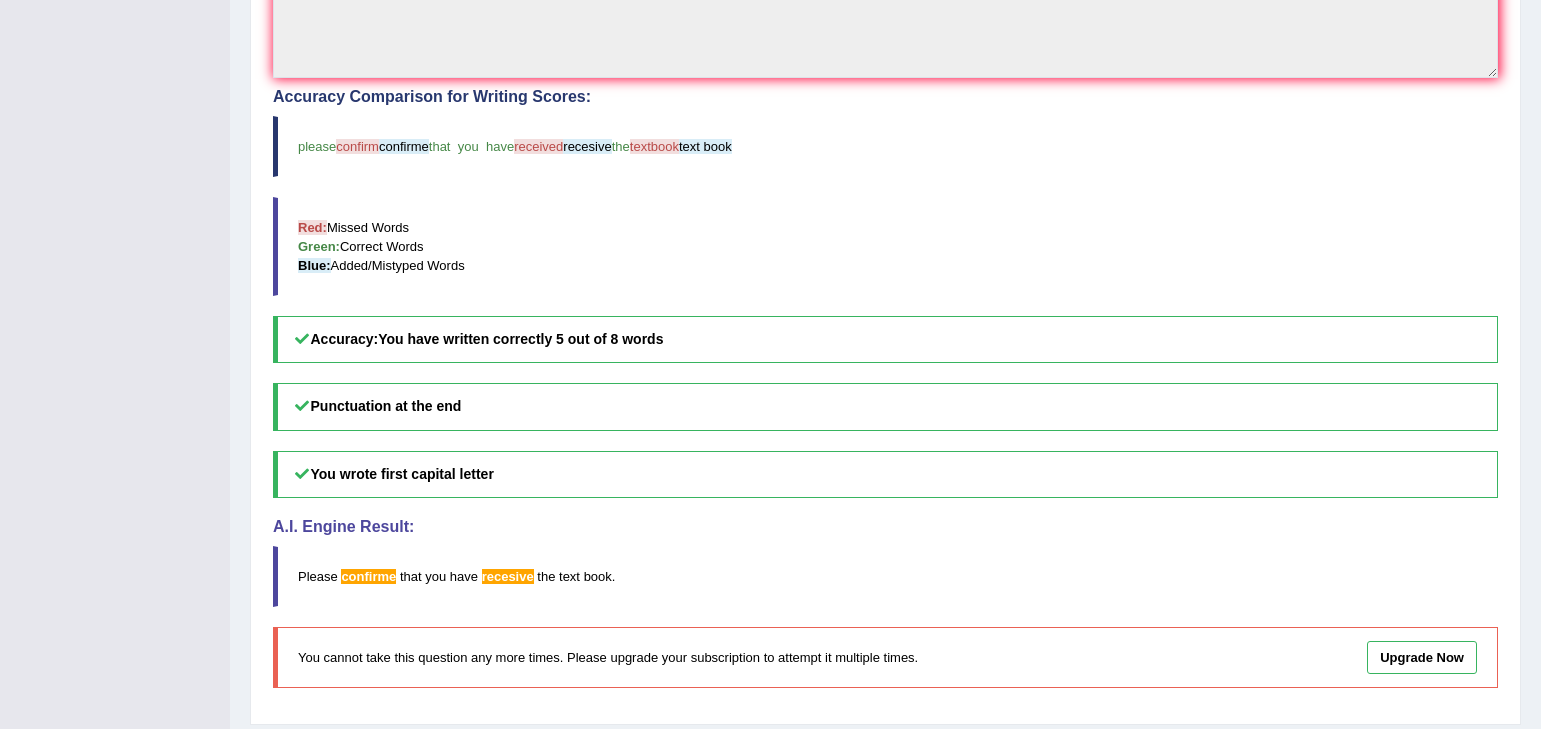 scroll, scrollTop: 600, scrollLeft: 0, axis: vertical 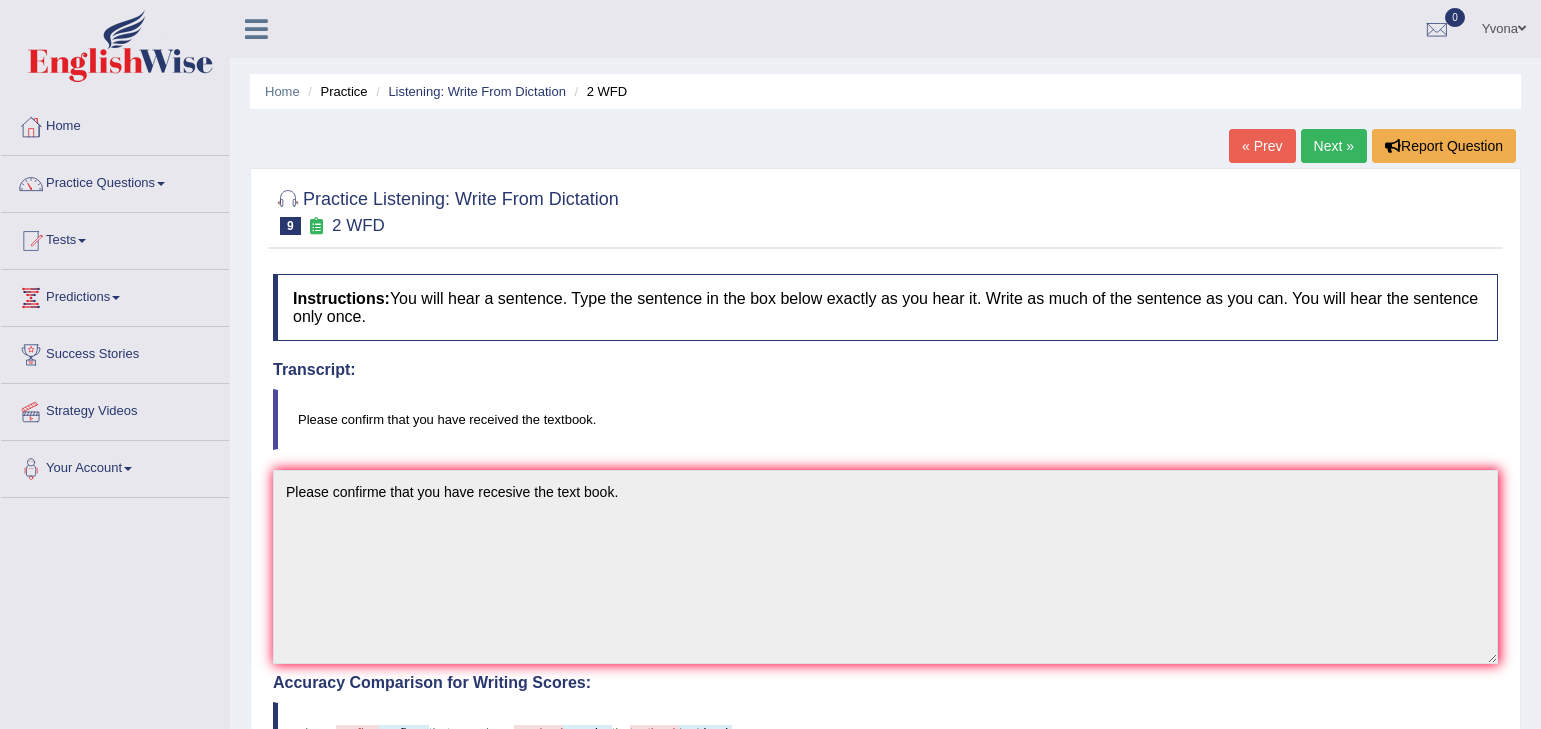 click on "Next »" at bounding box center [1334, 146] 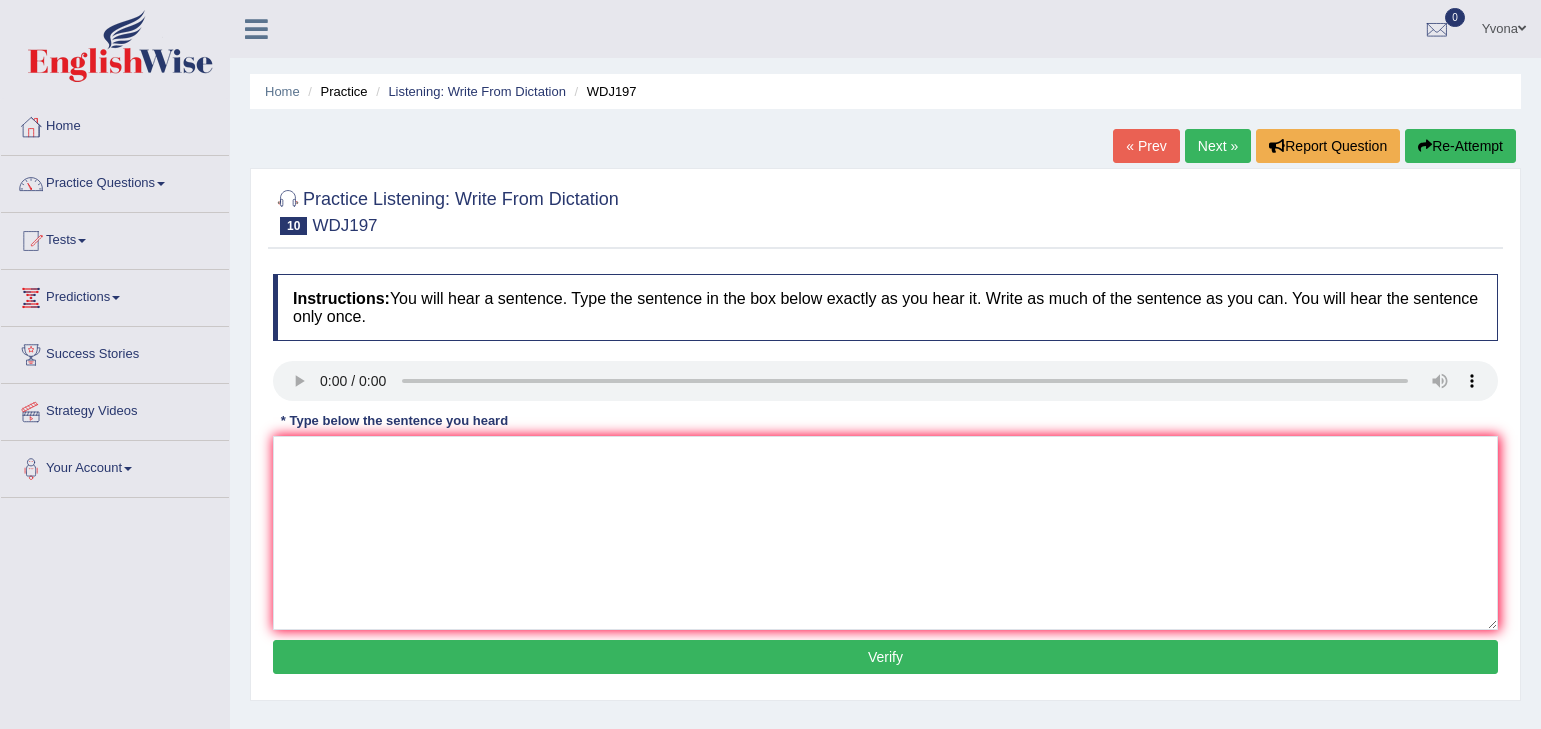 scroll, scrollTop: 0, scrollLeft: 0, axis: both 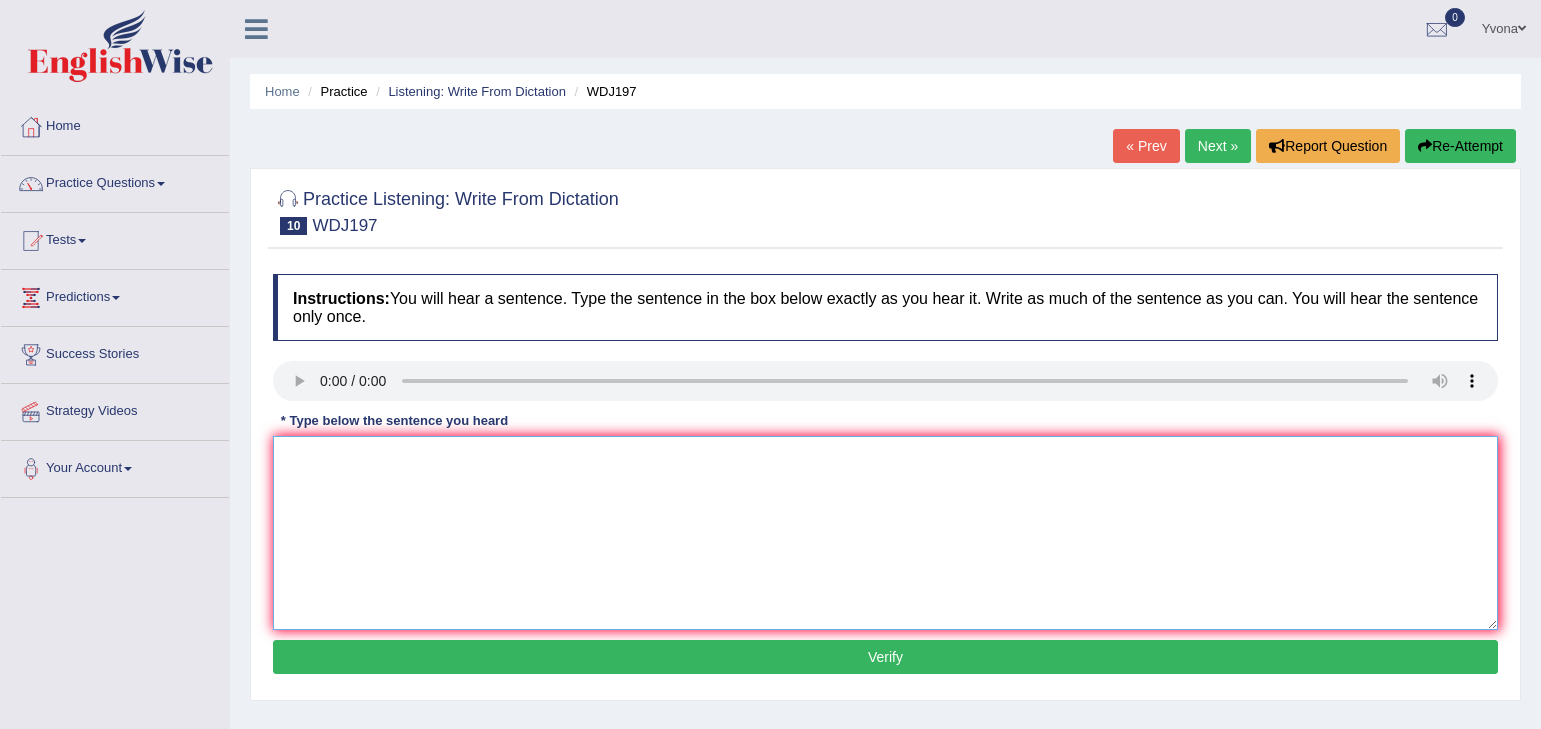 click at bounding box center [885, 533] 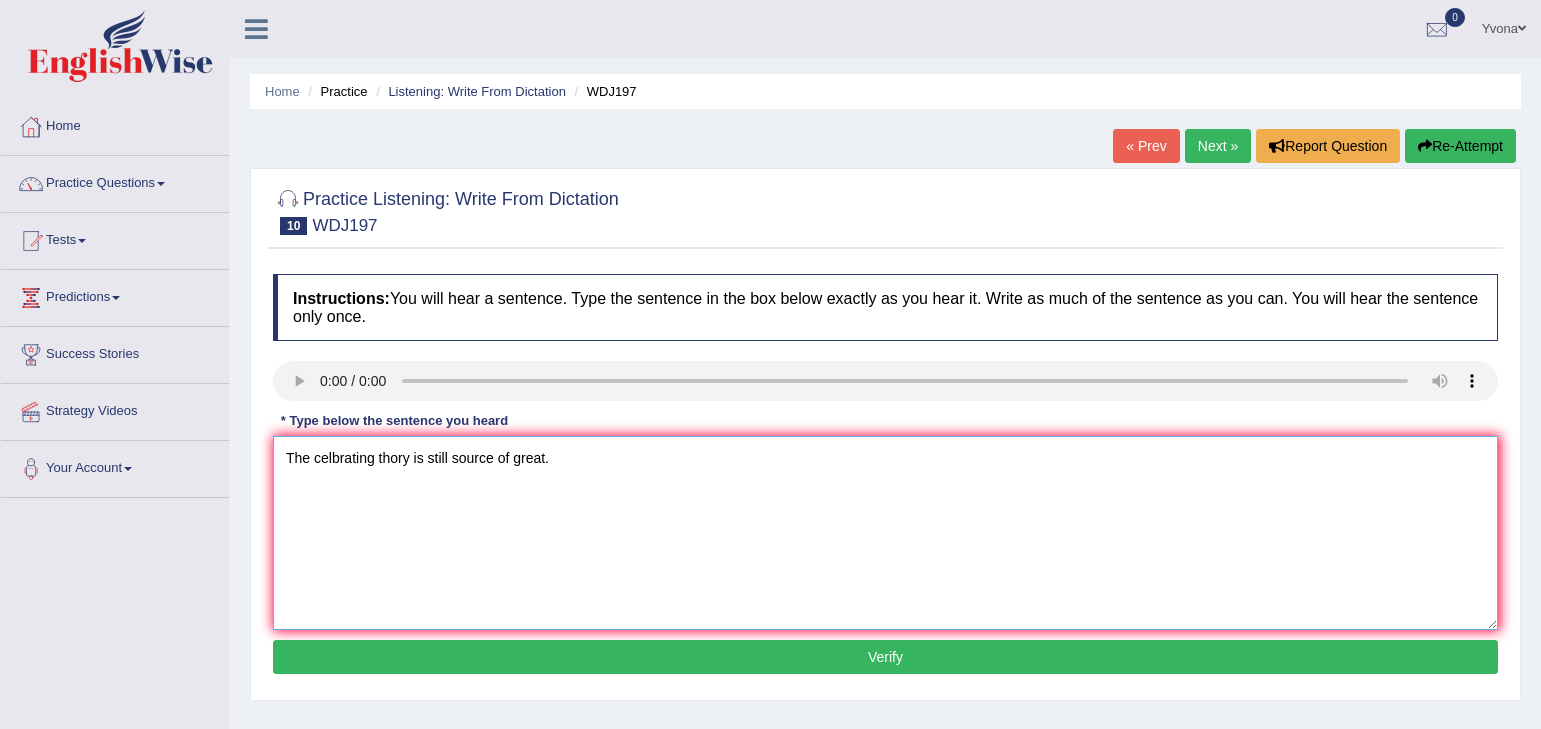 click on "The celbrating thory is still source of great." at bounding box center [885, 533] 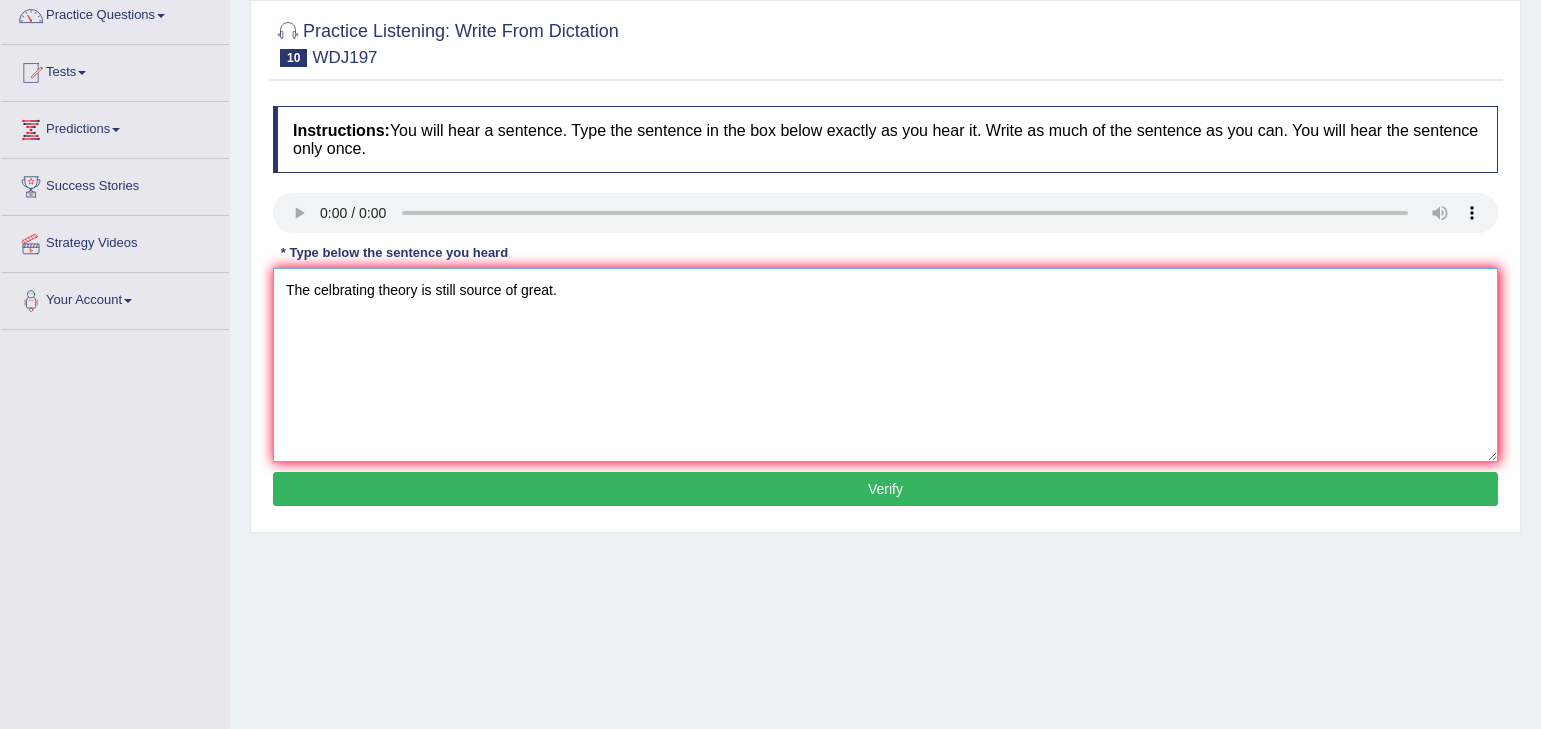 scroll, scrollTop: 240, scrollLeft: 0, axis: vertical 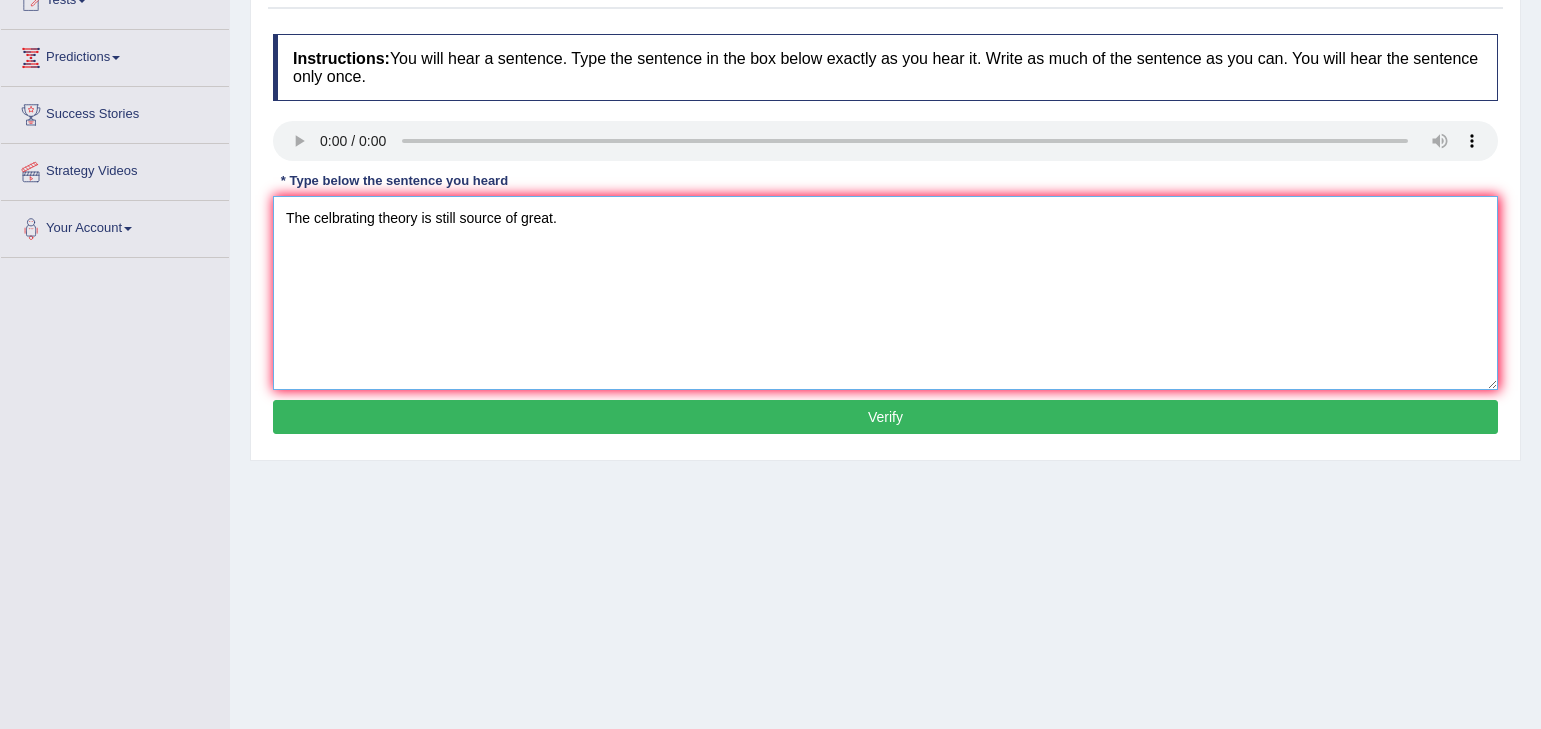 type on "The celbrating theory is still source of great." 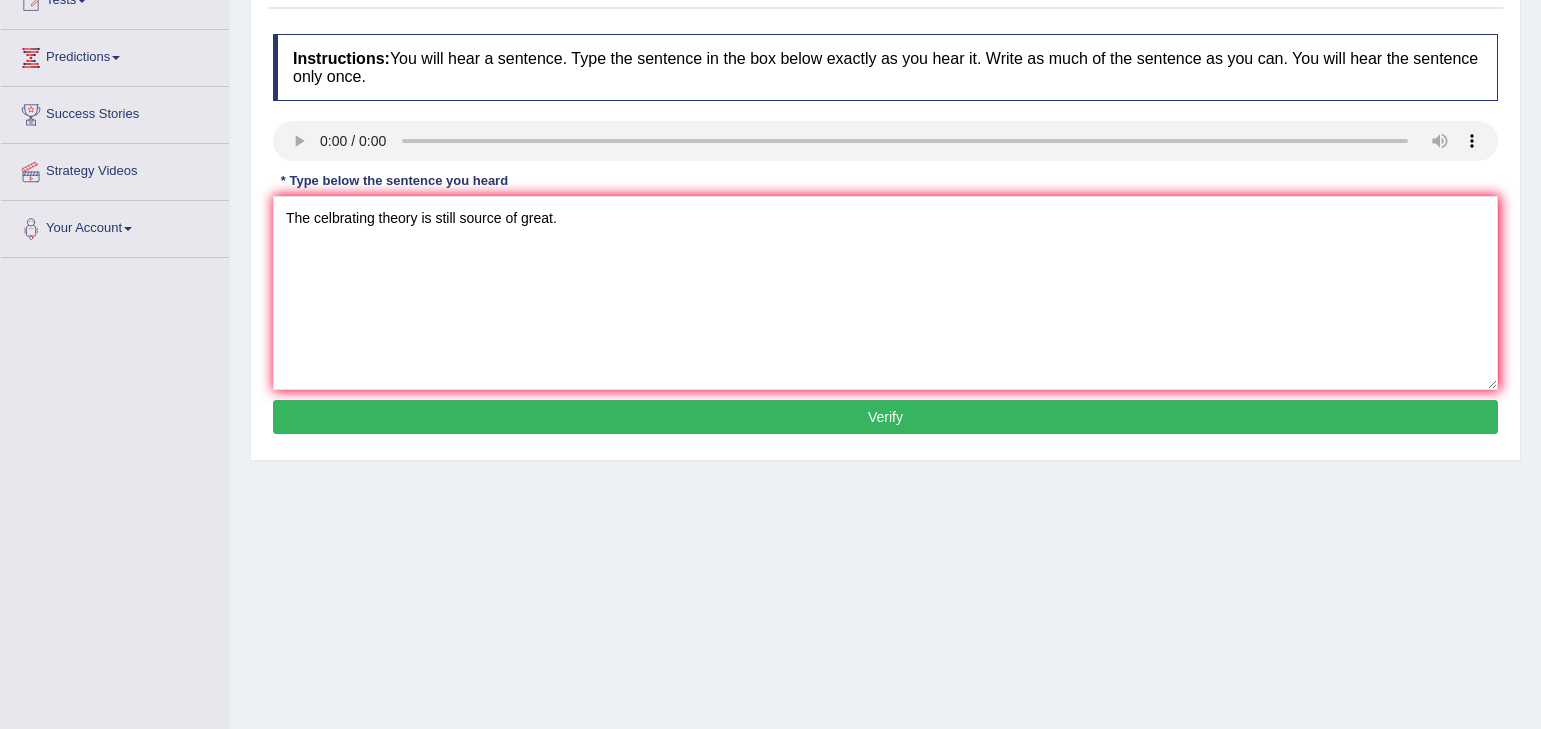 click on "Verify" at bounding box center [885, 417] 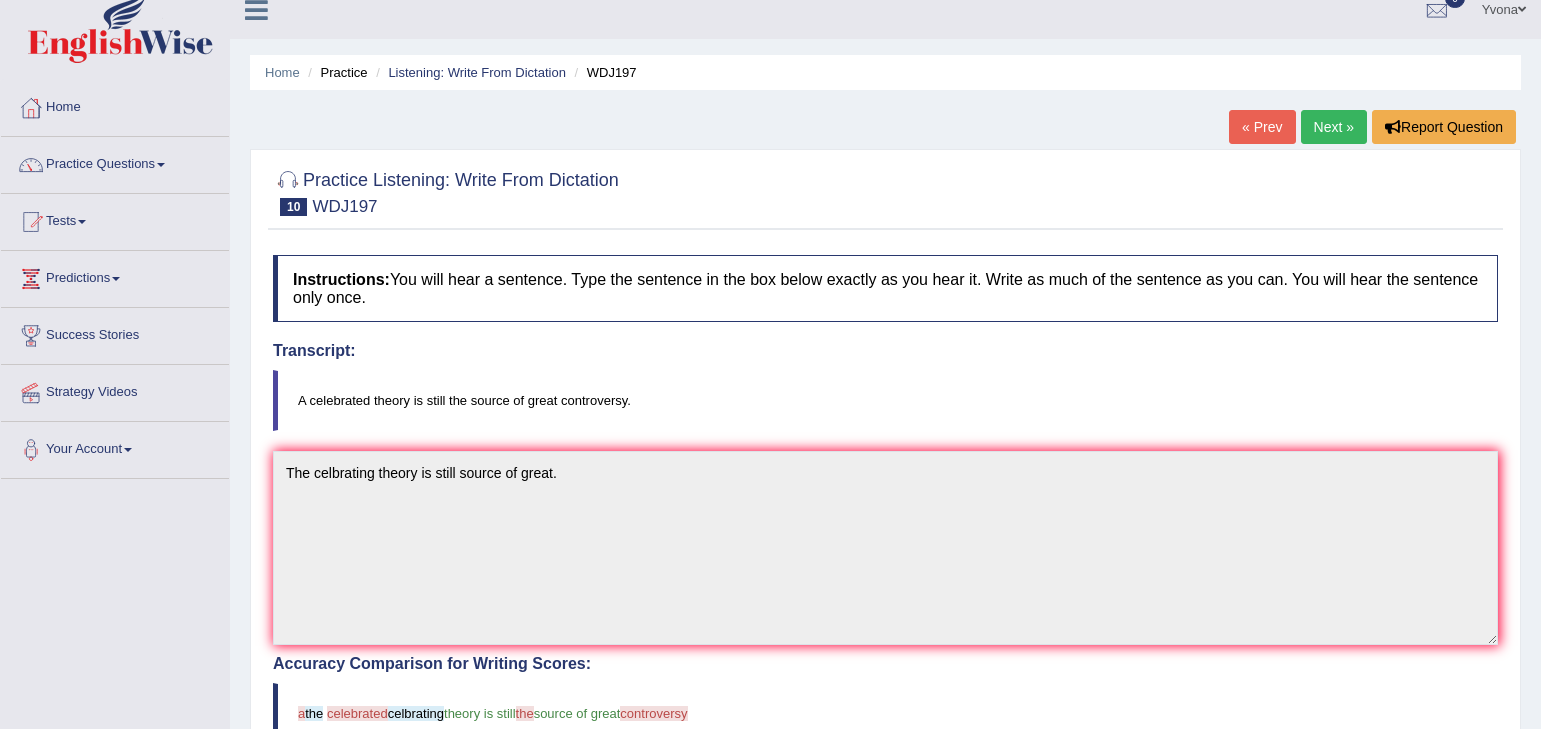 scroll, scrollTop: 0, scrollLeft: 0, axis: both 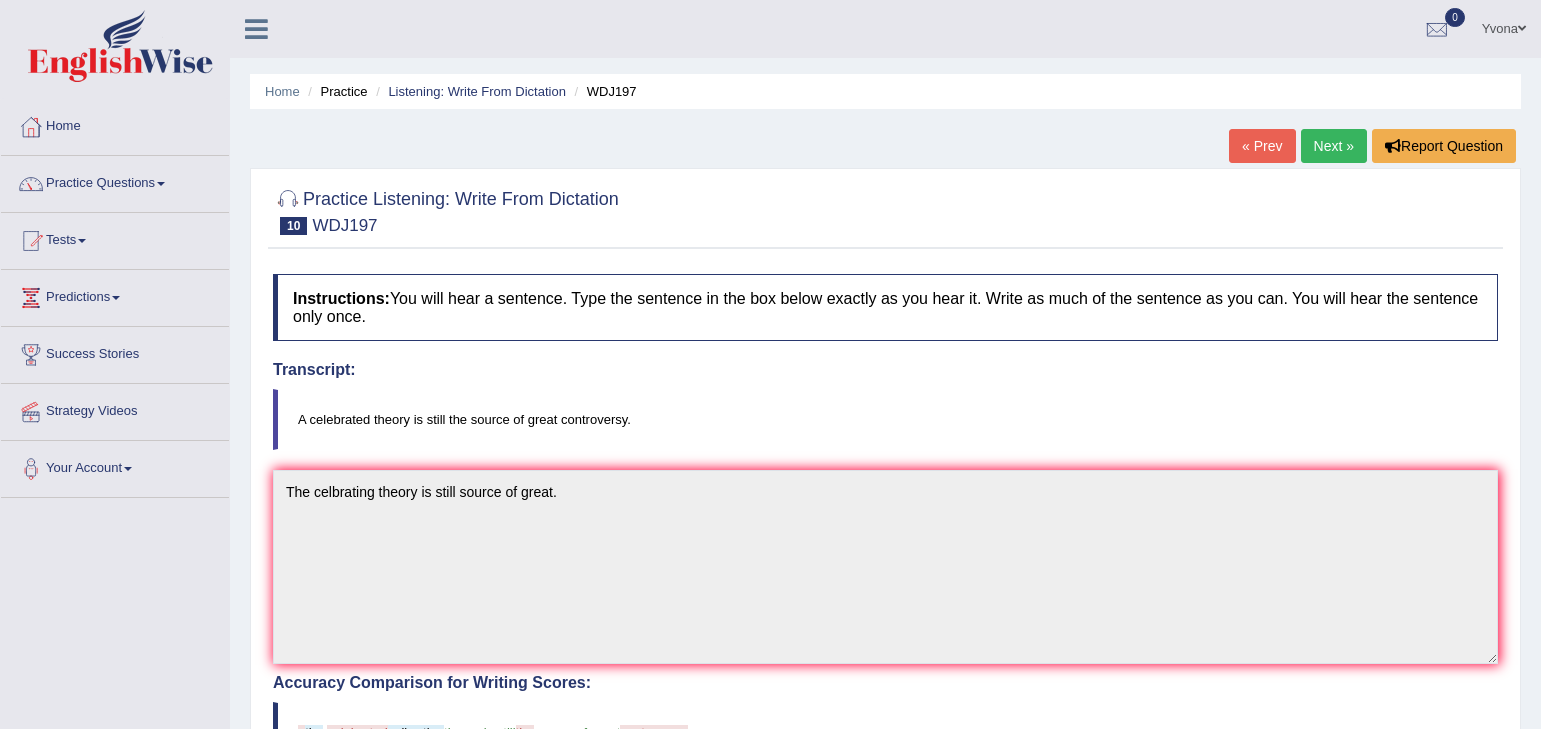 click on "Next »" at bounding box center [1334, 146] 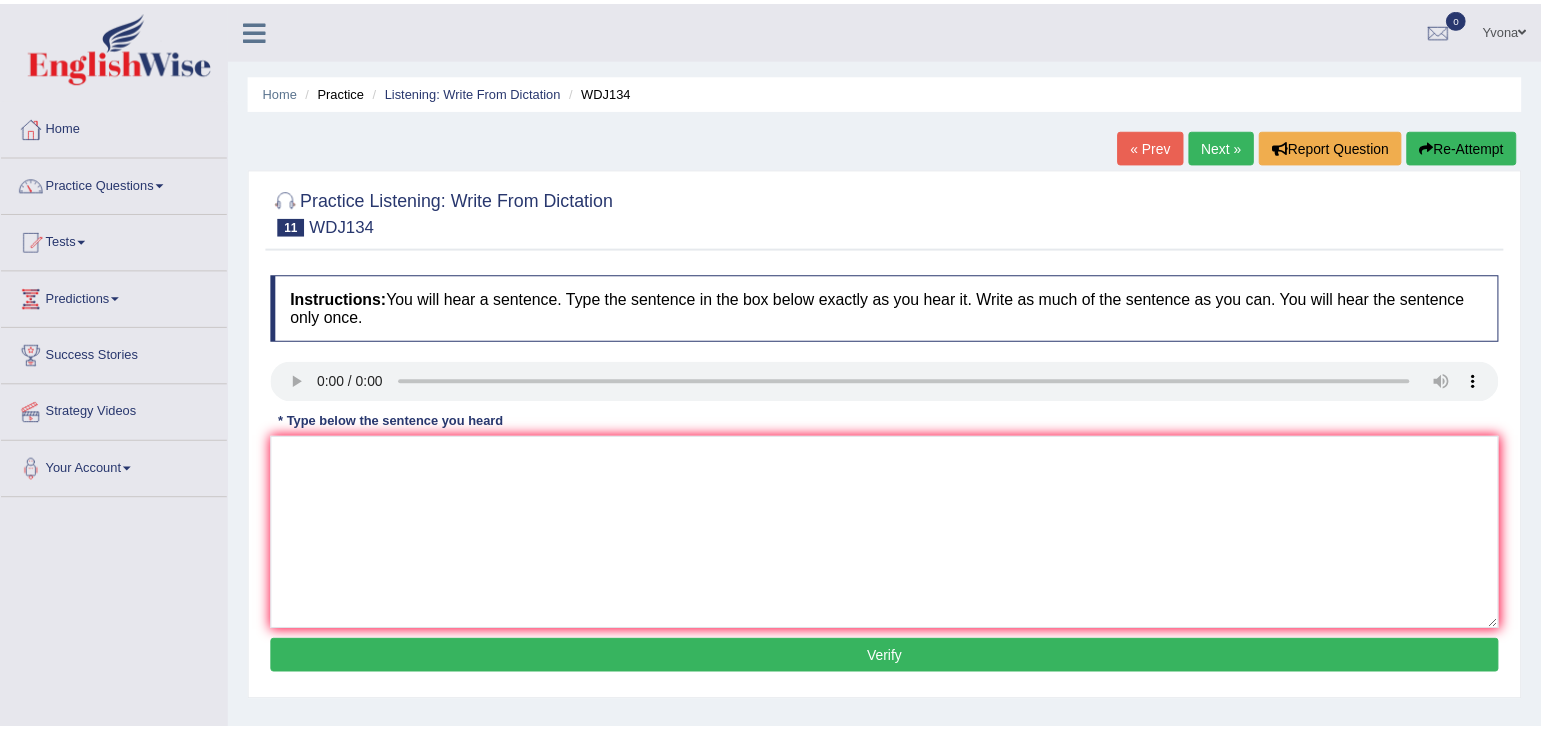 scroll, scrollTop: 0, scrollLeft: 0, axis: both 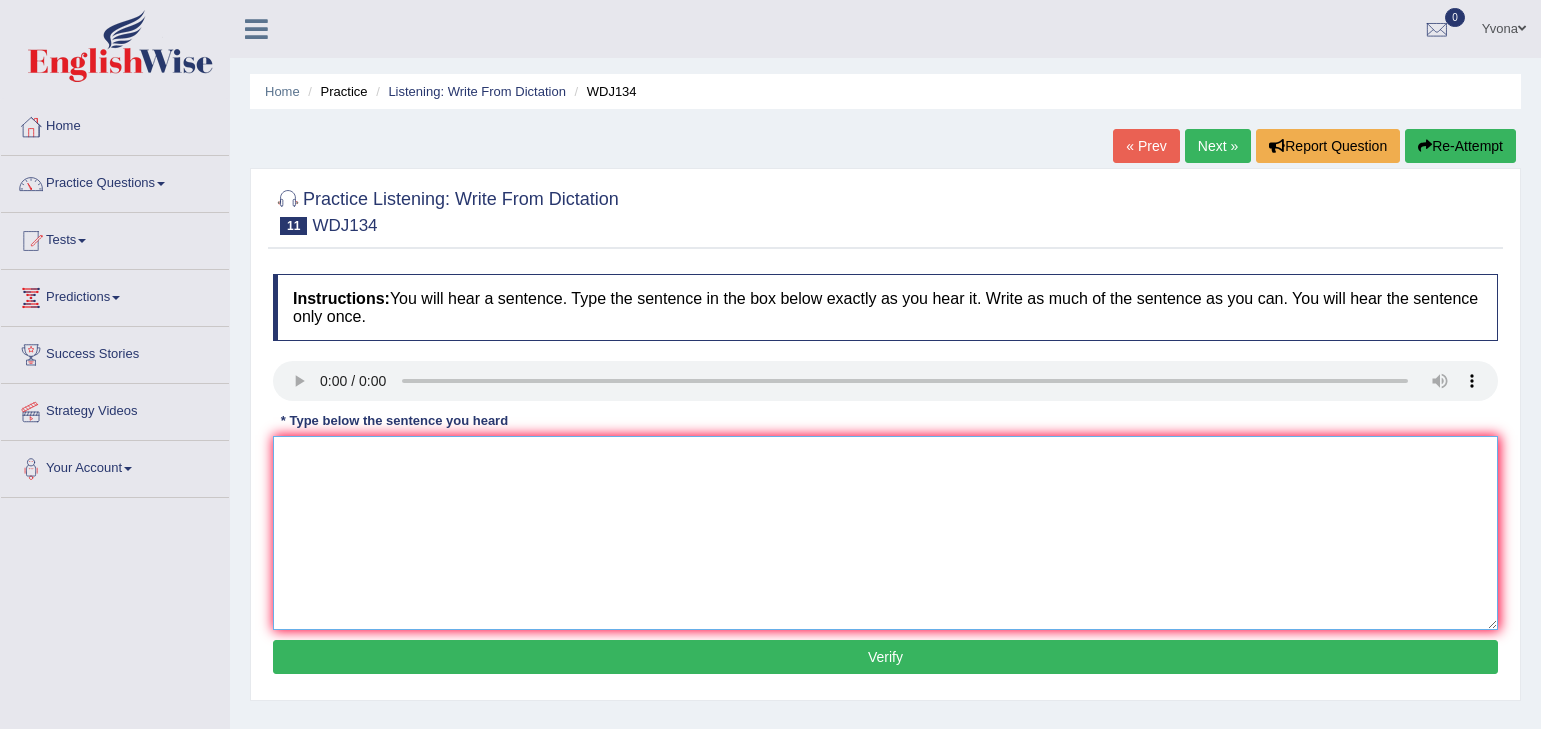 click at bounding box center (885, 533) 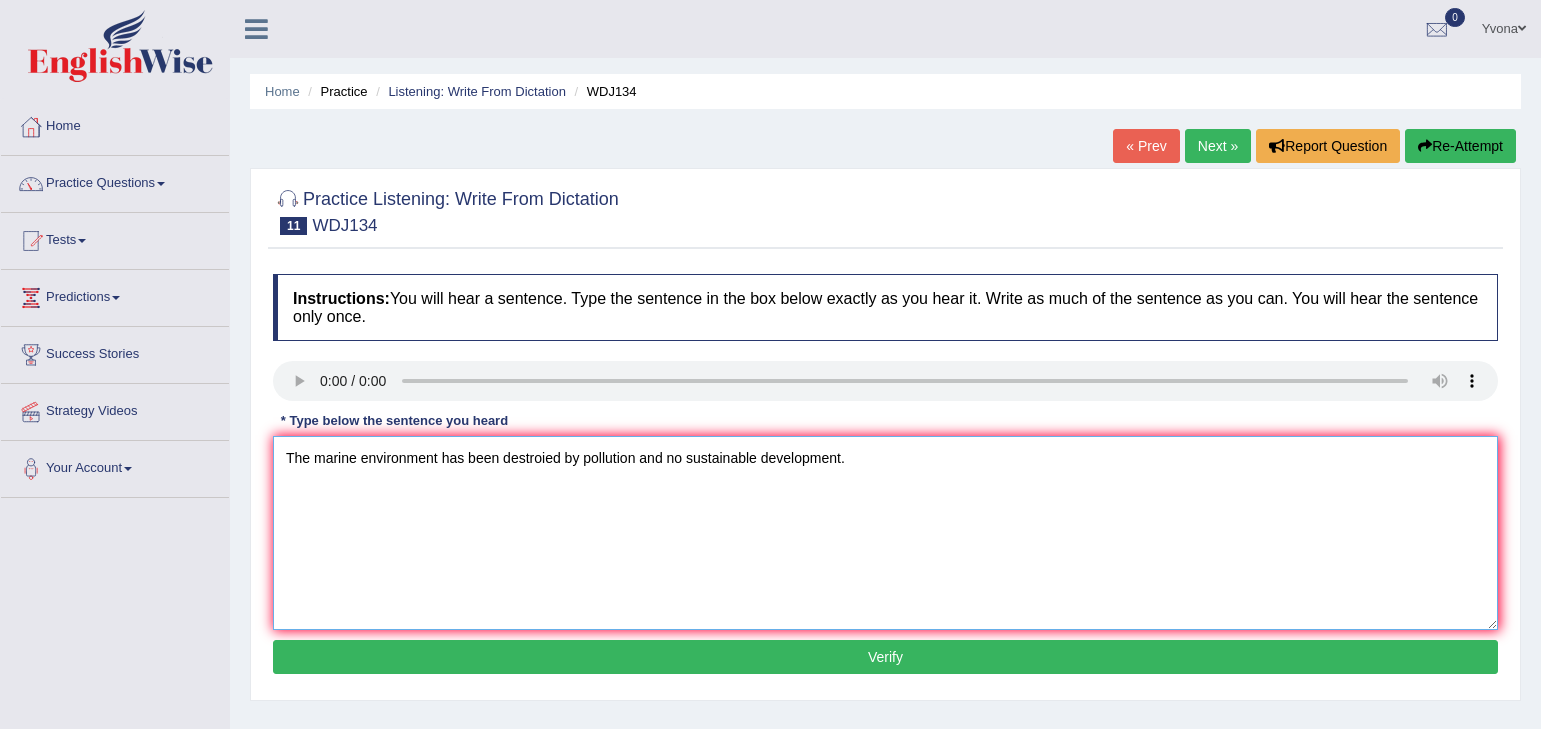 type on "The marine environment has been destroied by pollution and no sustainable development." 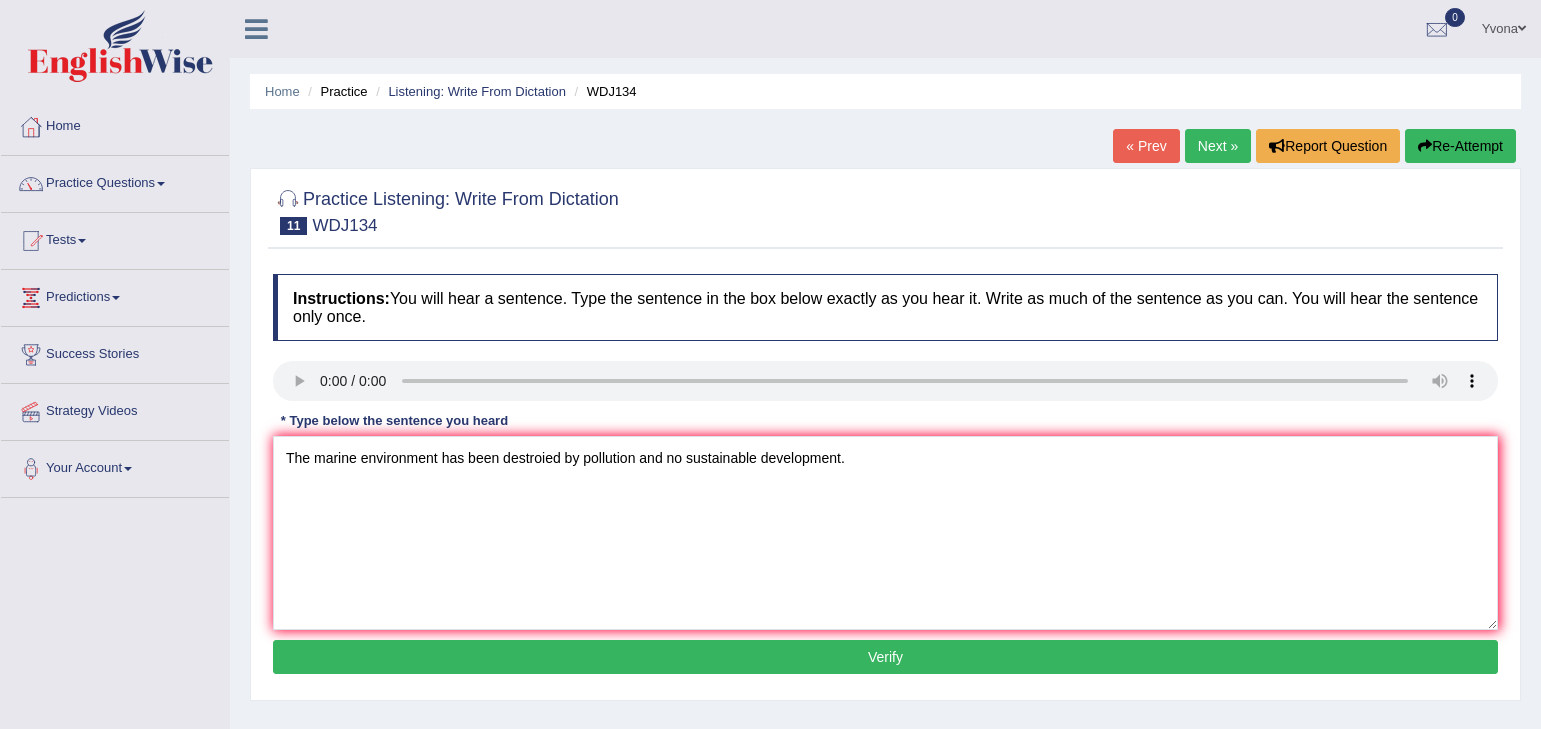 click on "Verify" at bounding box center [885, 657] 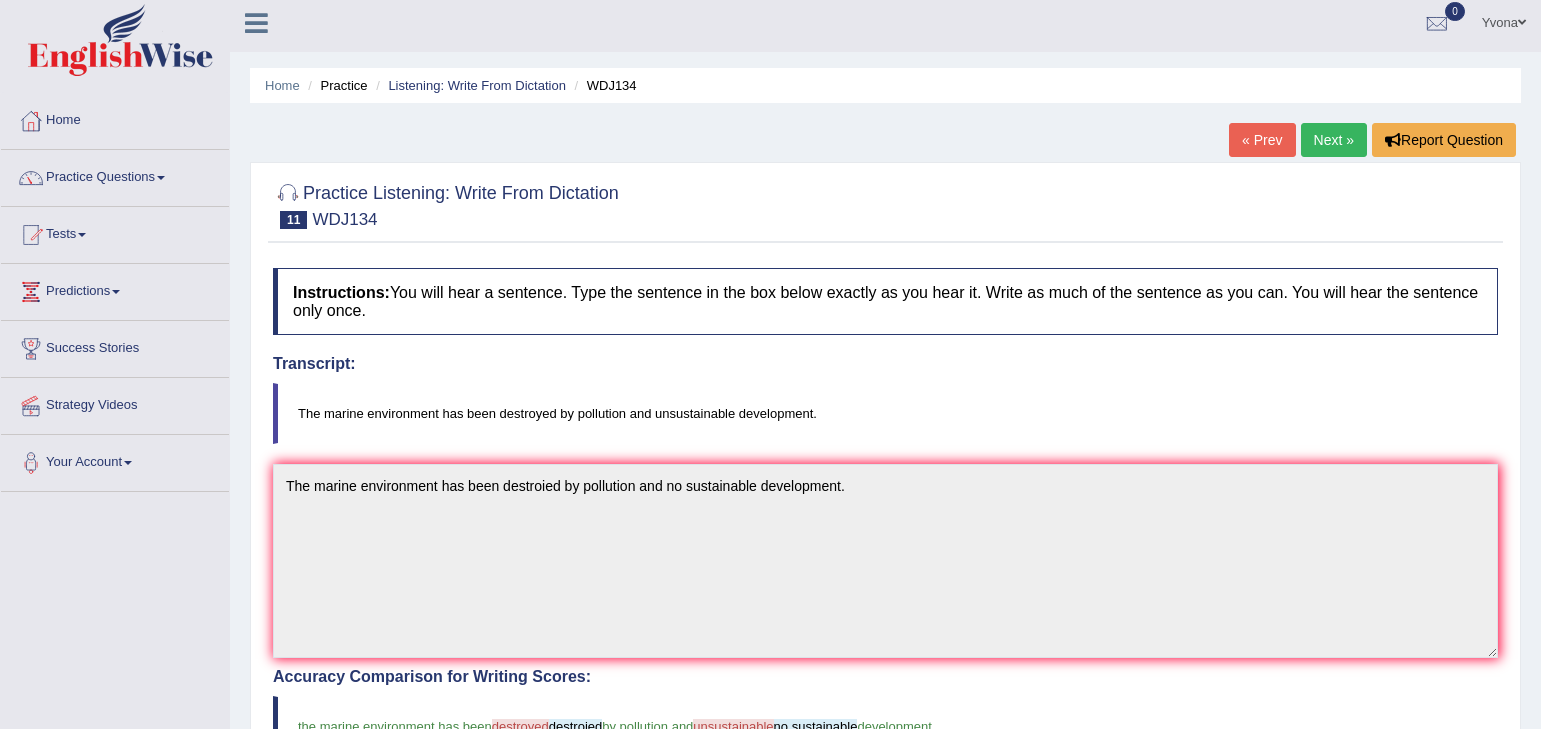 scroll, scrollTop: 0, scrollLeft: 0, axis: both 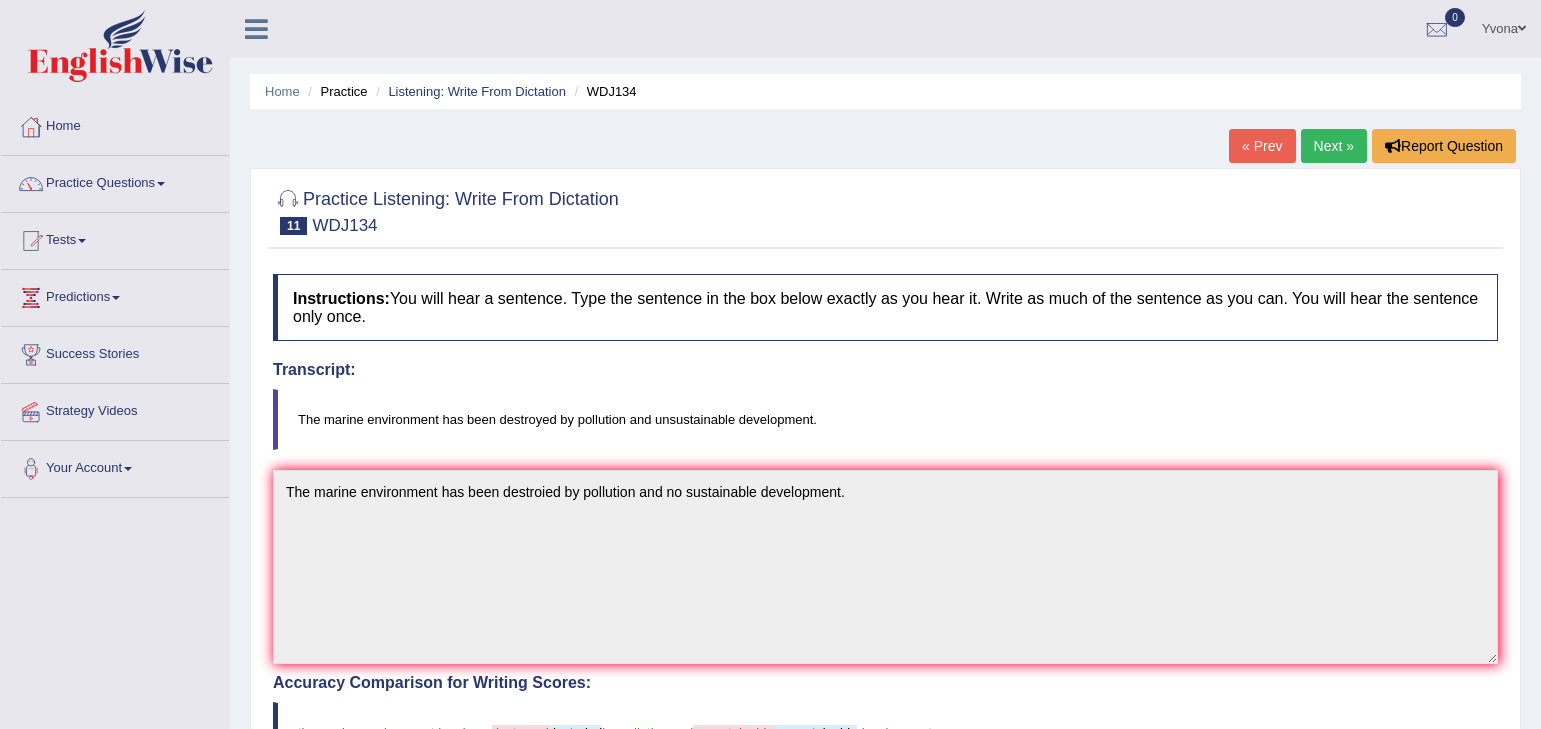 click on "Next »" at bounding box center [1334, 146] 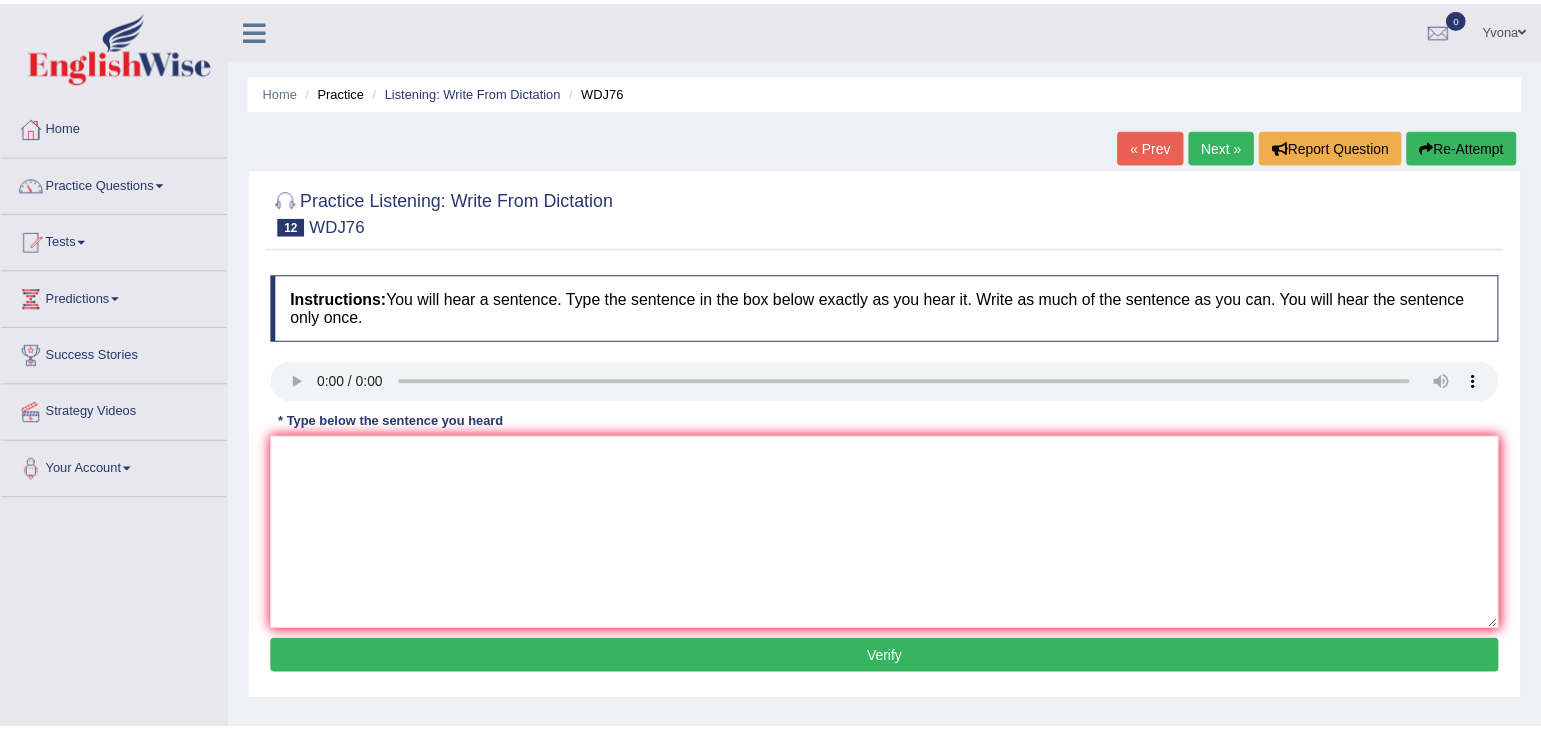 scroll, scrollTop: 0, scrollLeft: 0, axis: both 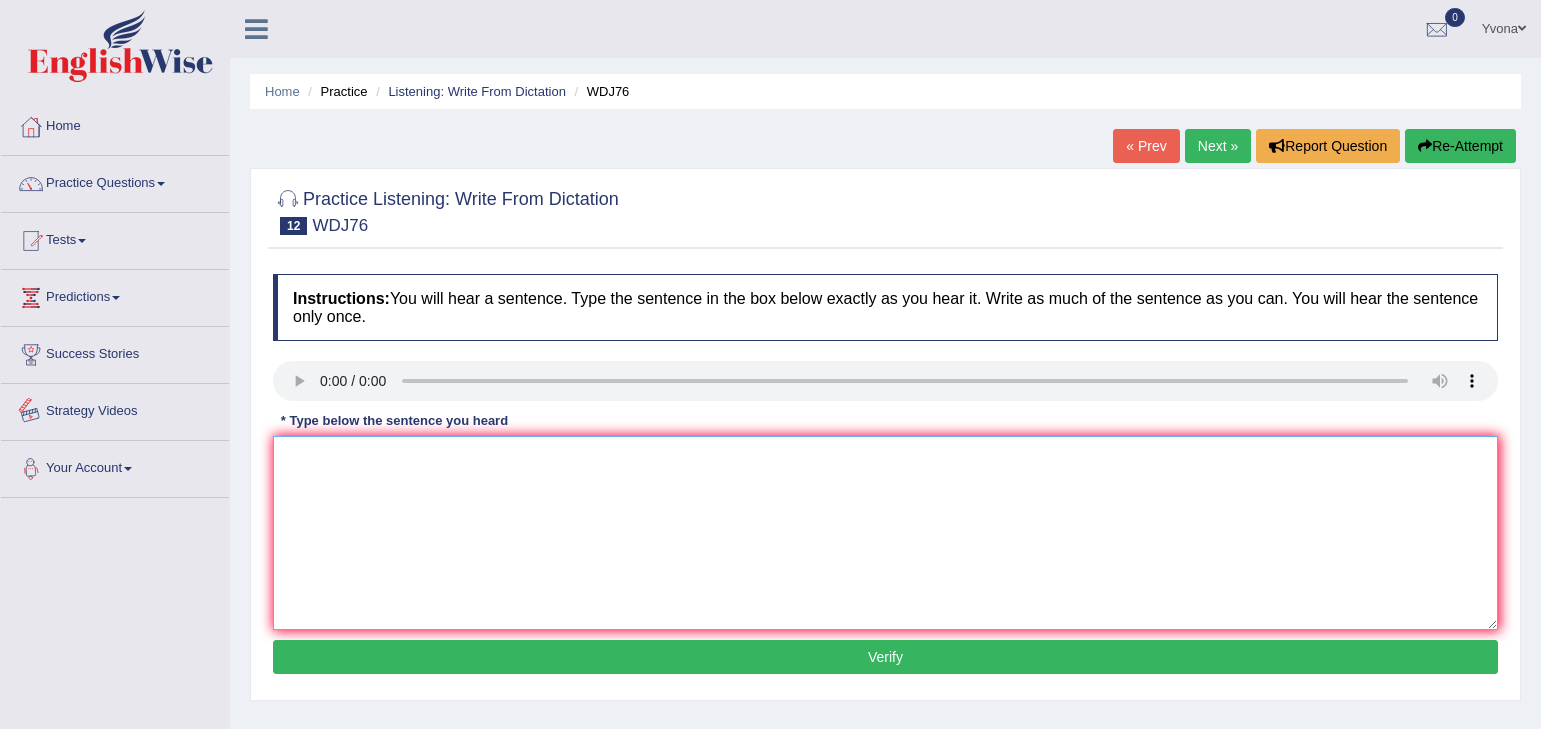 click at bounding box center (885, 533) 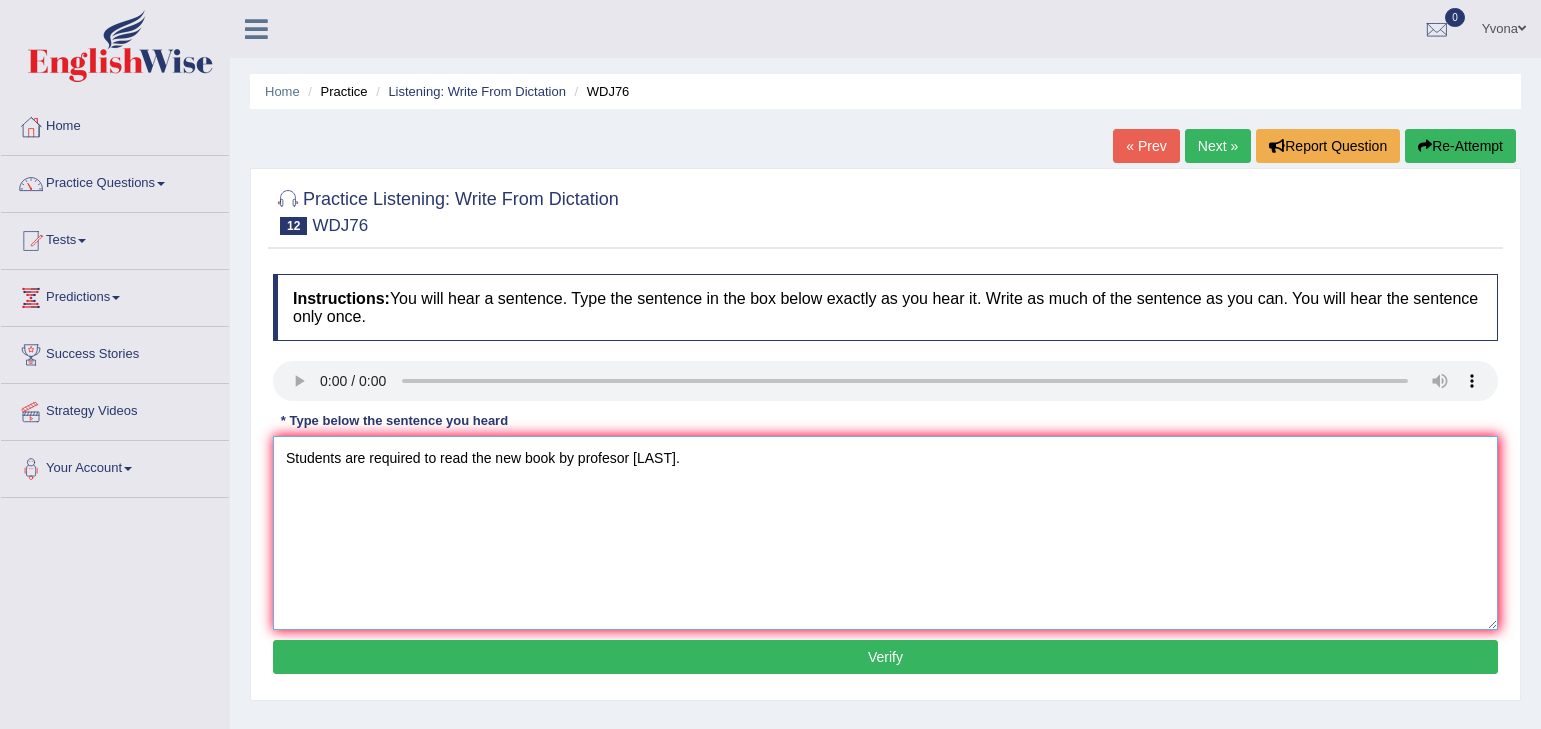 type on "Students are required to read the new book by profesor [LAST]." 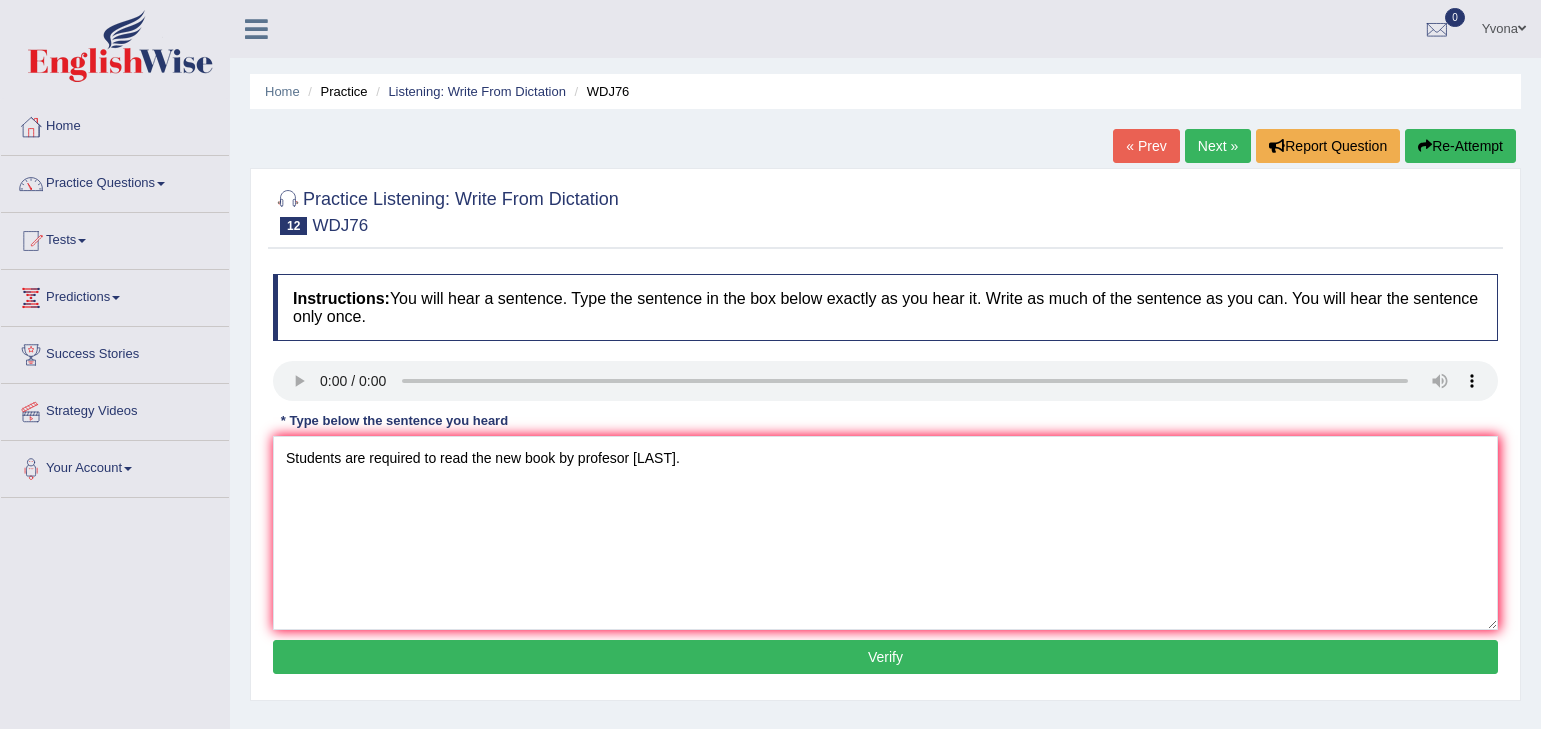 click on "Verify" at bounding box center [885, 657] 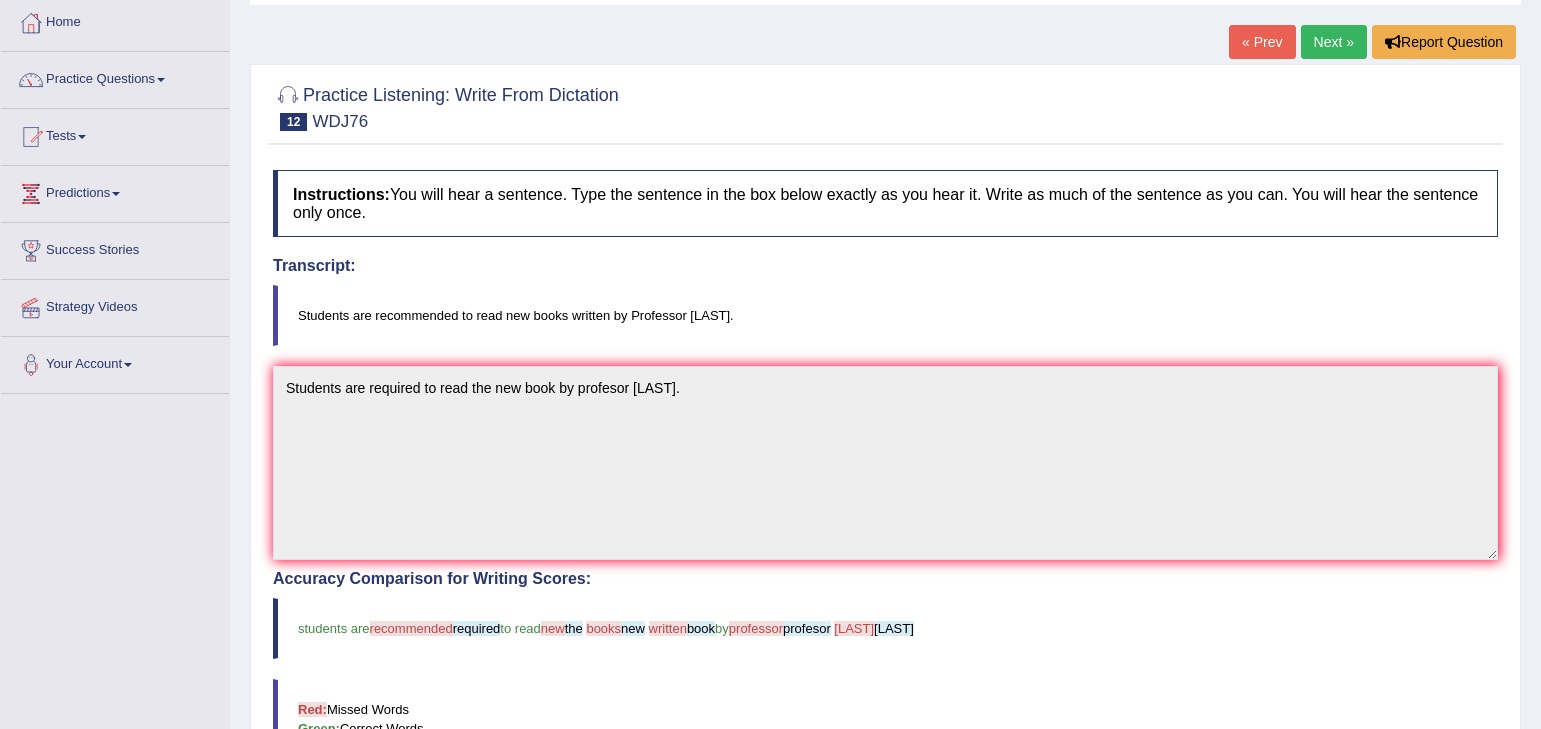 scroll, scrollTop: 0, scrollLeft: 0, axis: both 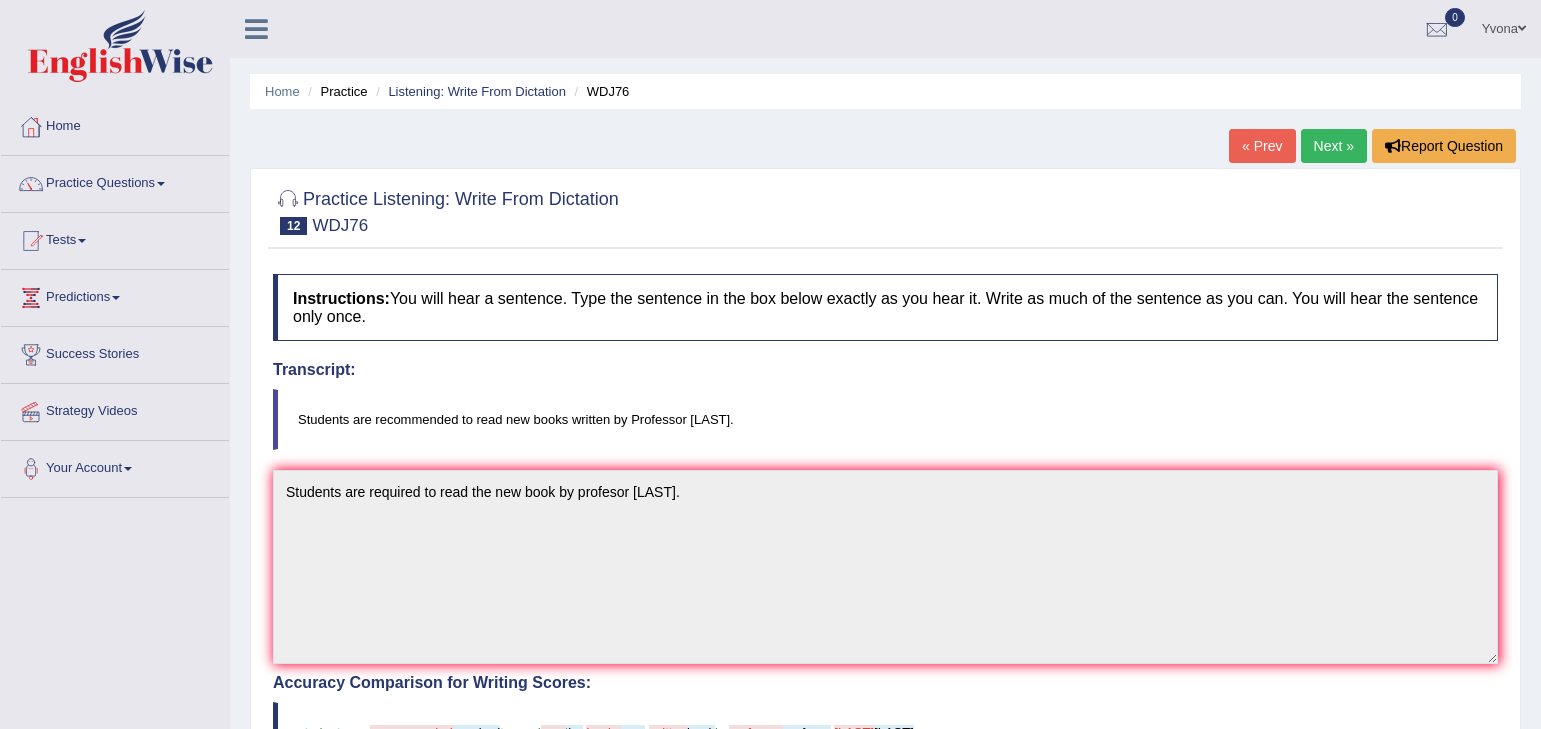 click on "Next »" at bounding box center (1334, 146) 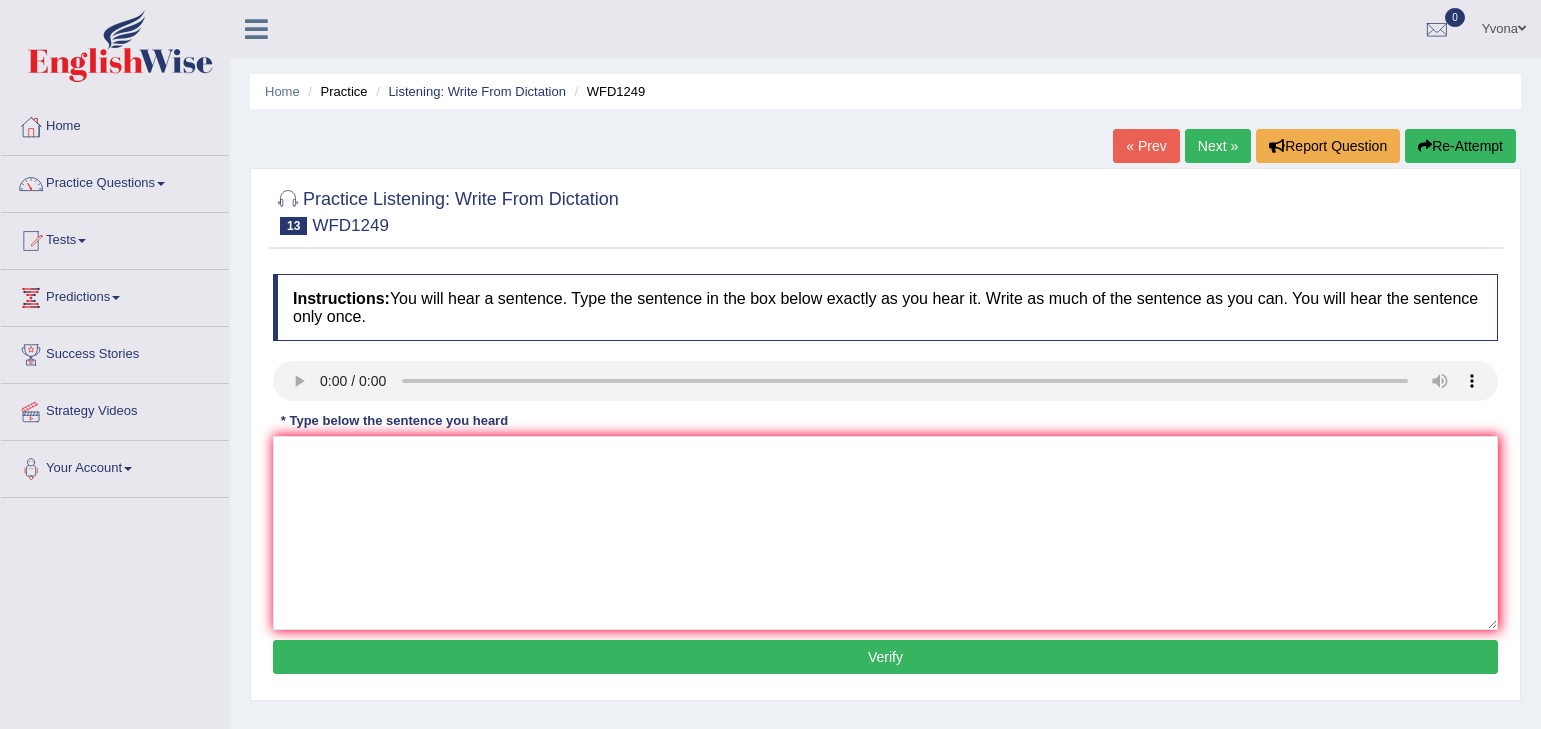 scroll, scrollTop: 0, scrollLeft: 0, axis: both 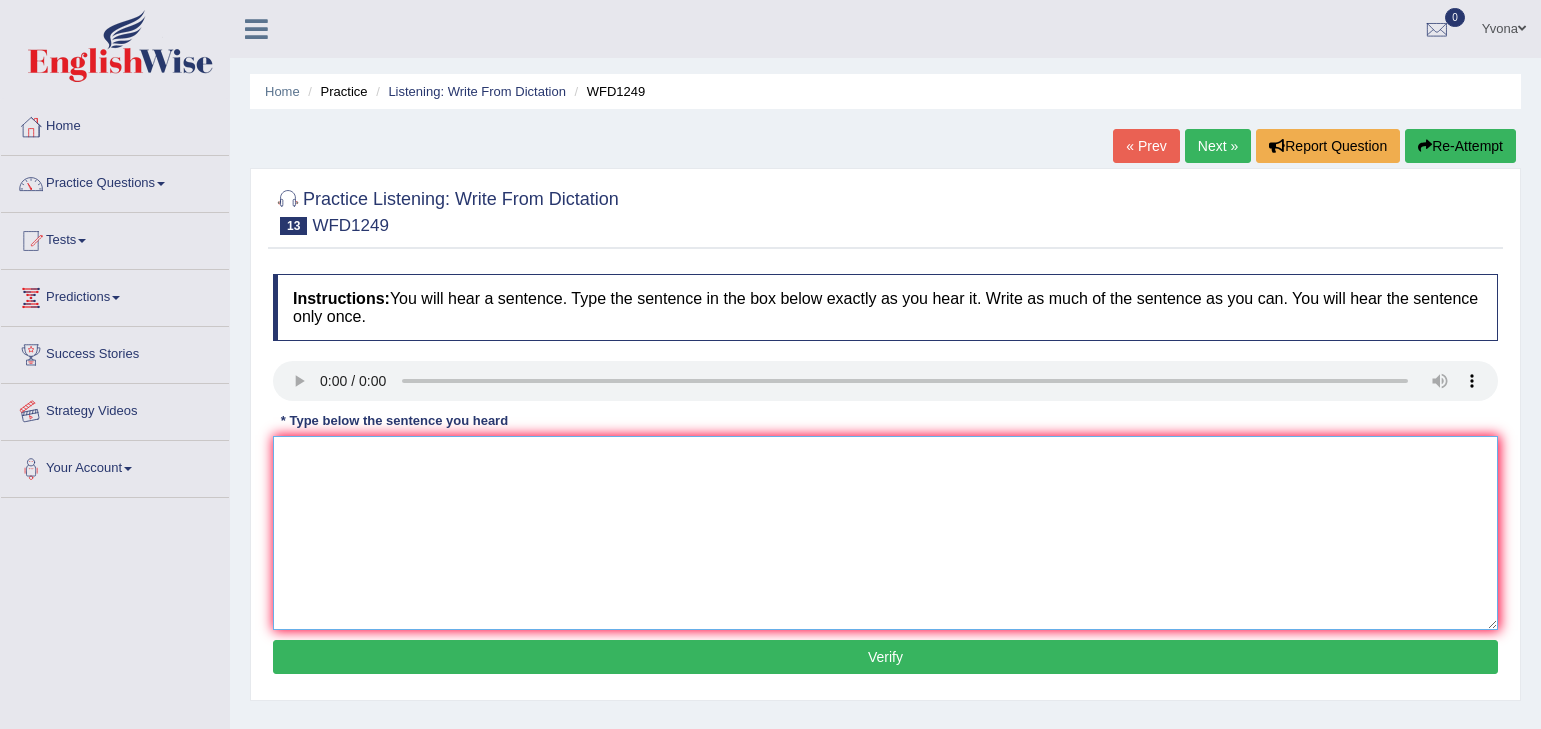 click at bounding box center (885, 533) 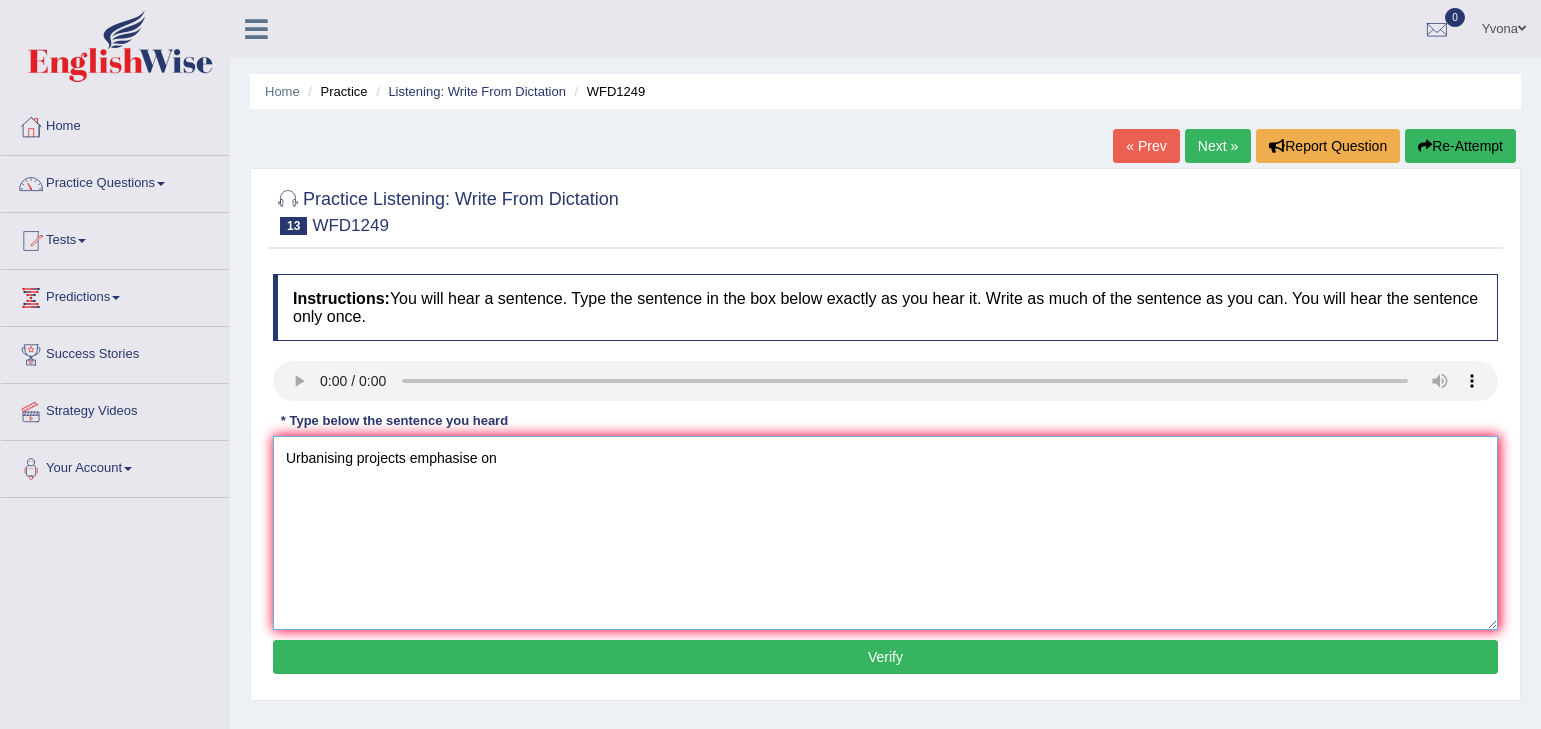 type on "Urbanising projects emphasise on" 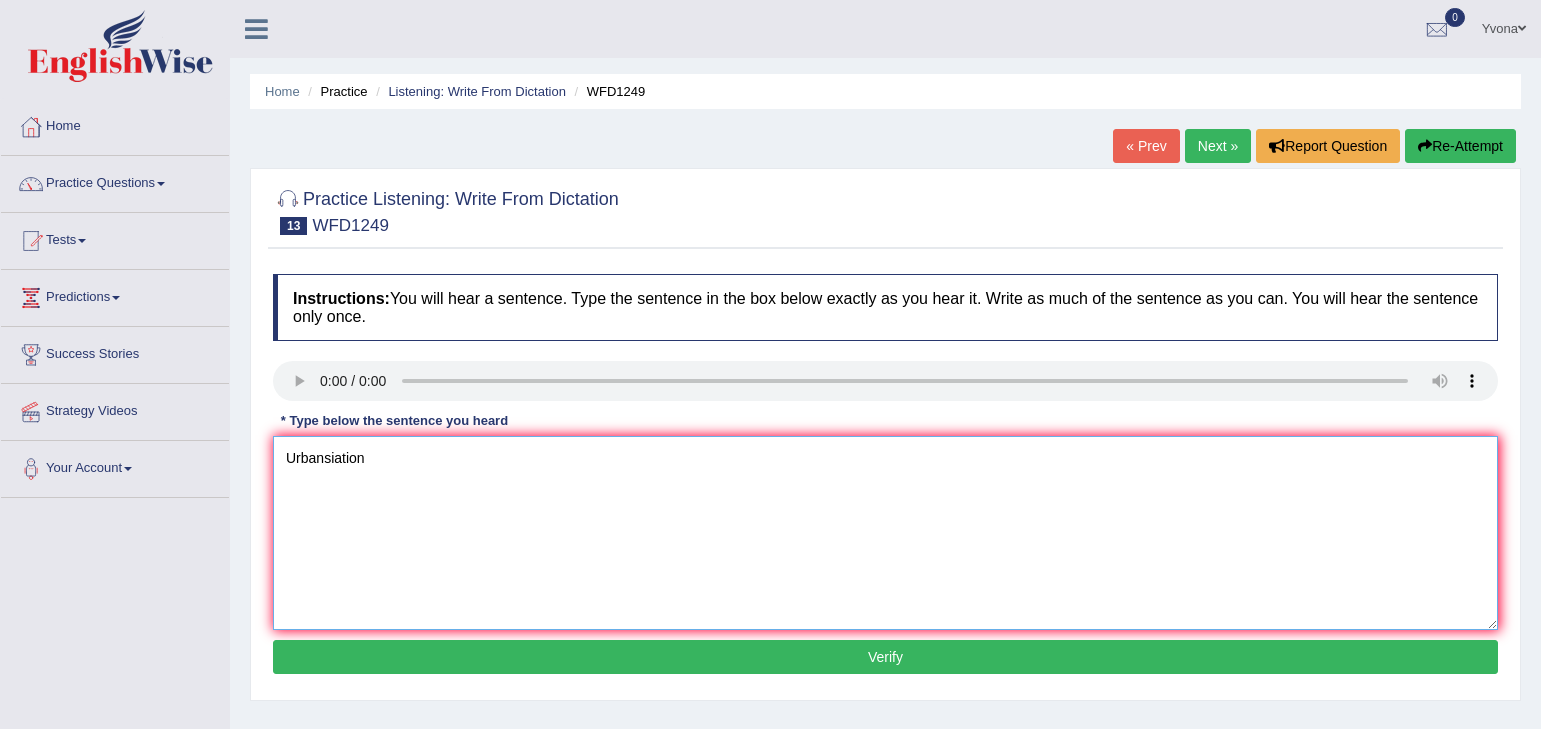 click on "Urbansiation" at bounding box center (885, 533) 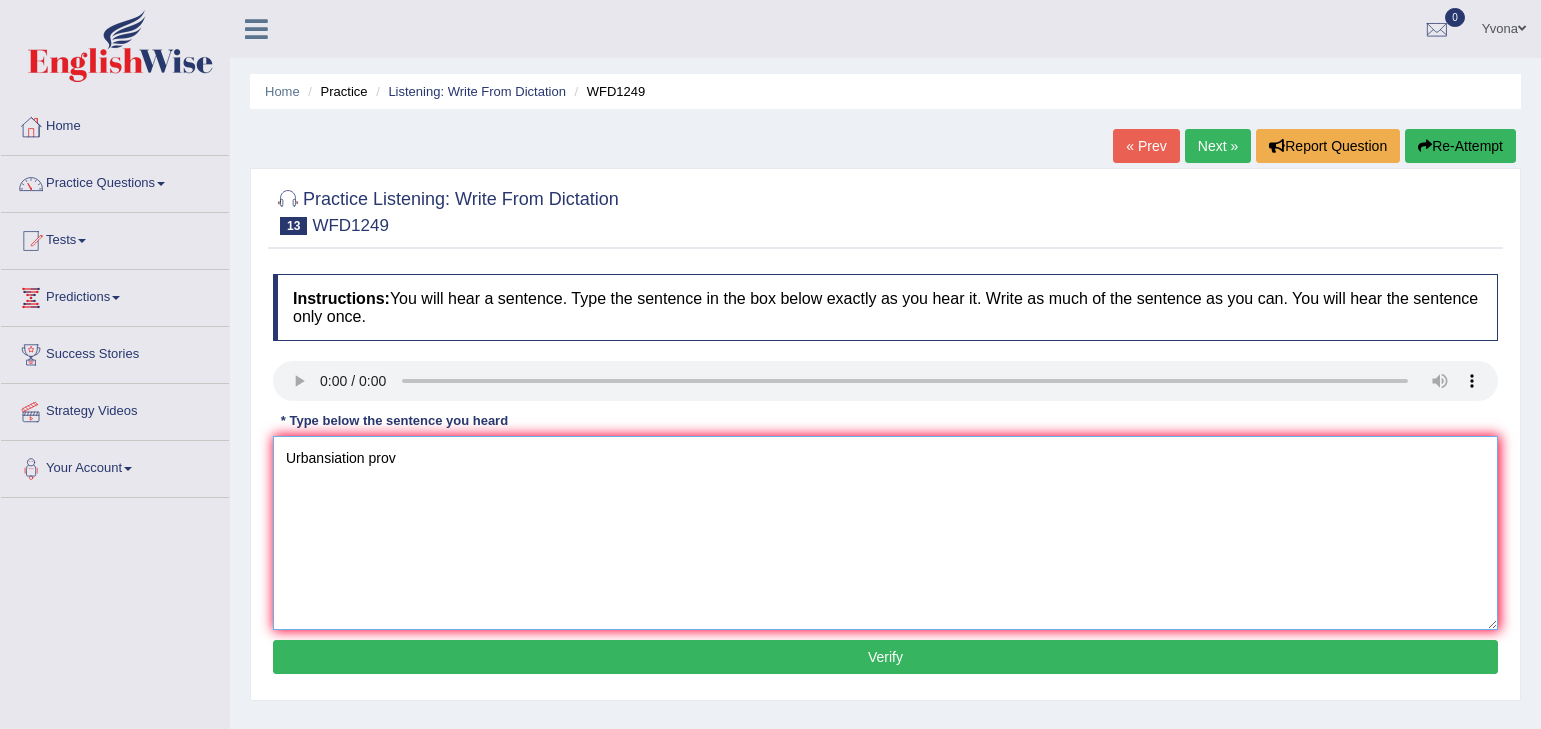 click on "Urbansiation prov" at bounding box center (885, 533) 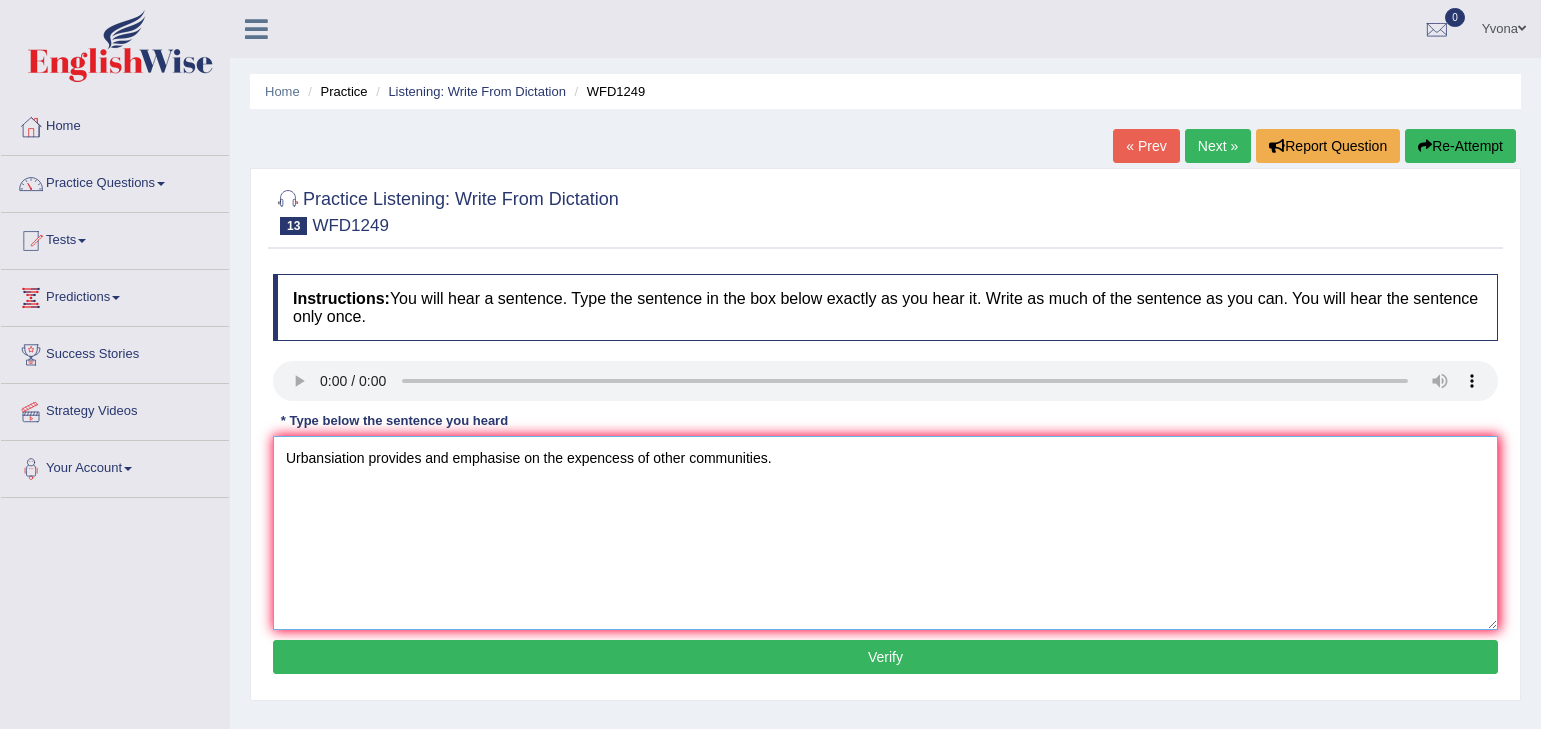 type on "Urbansiation provides and emphasise on the expencess of other communities." 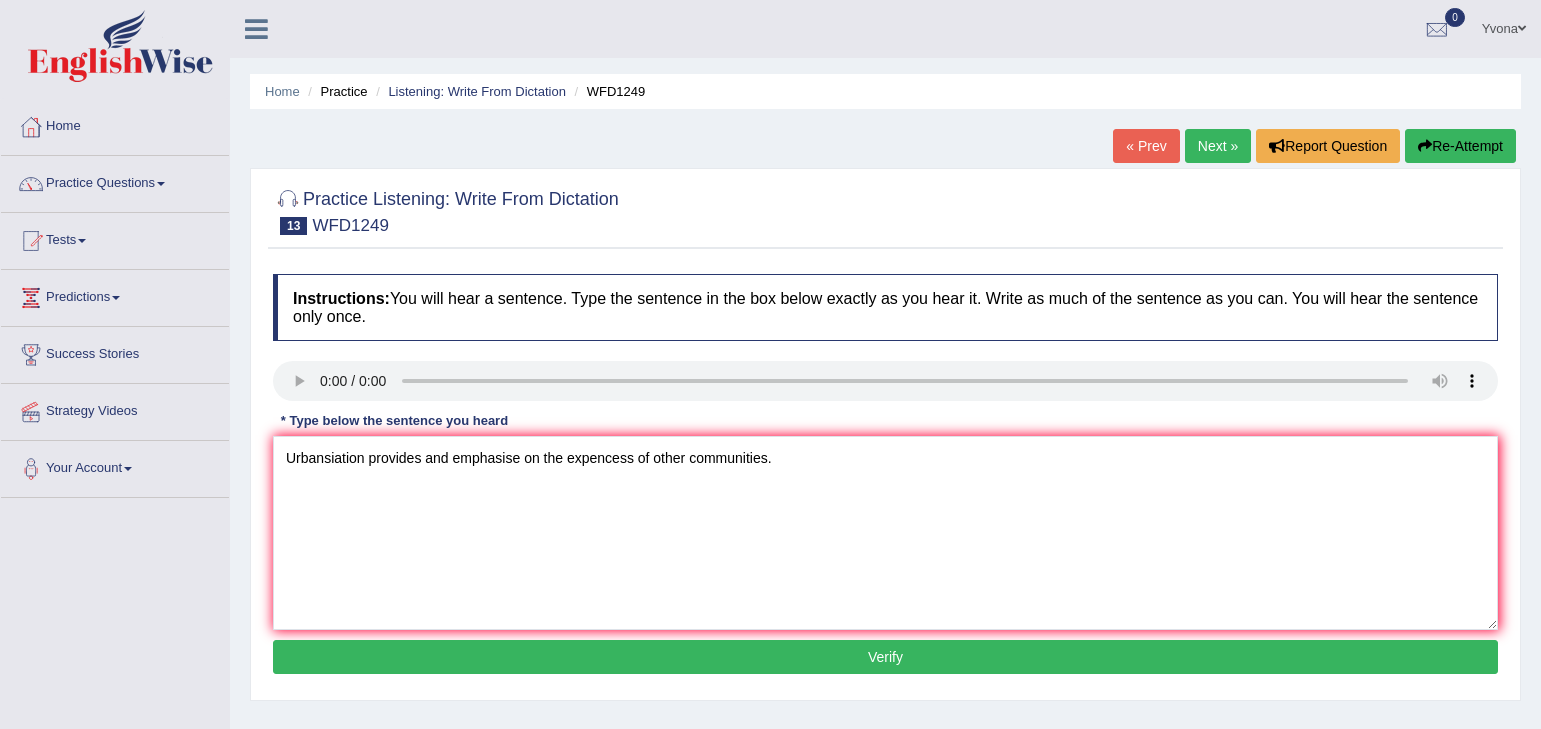 click on "Verify" at bounding box center (885, 657) 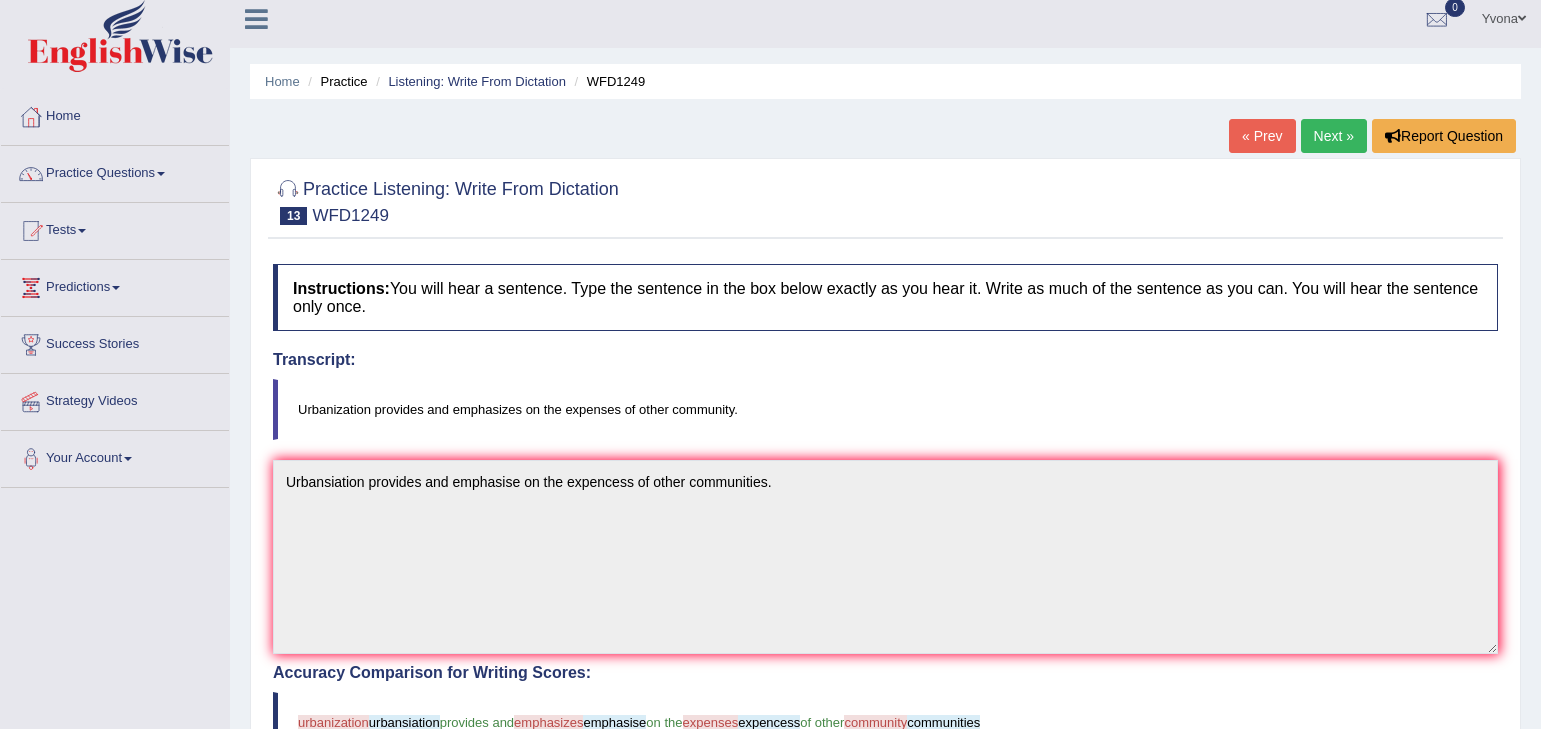 scroll, scrollTop: 0, scrollLeft: 0, axis: both 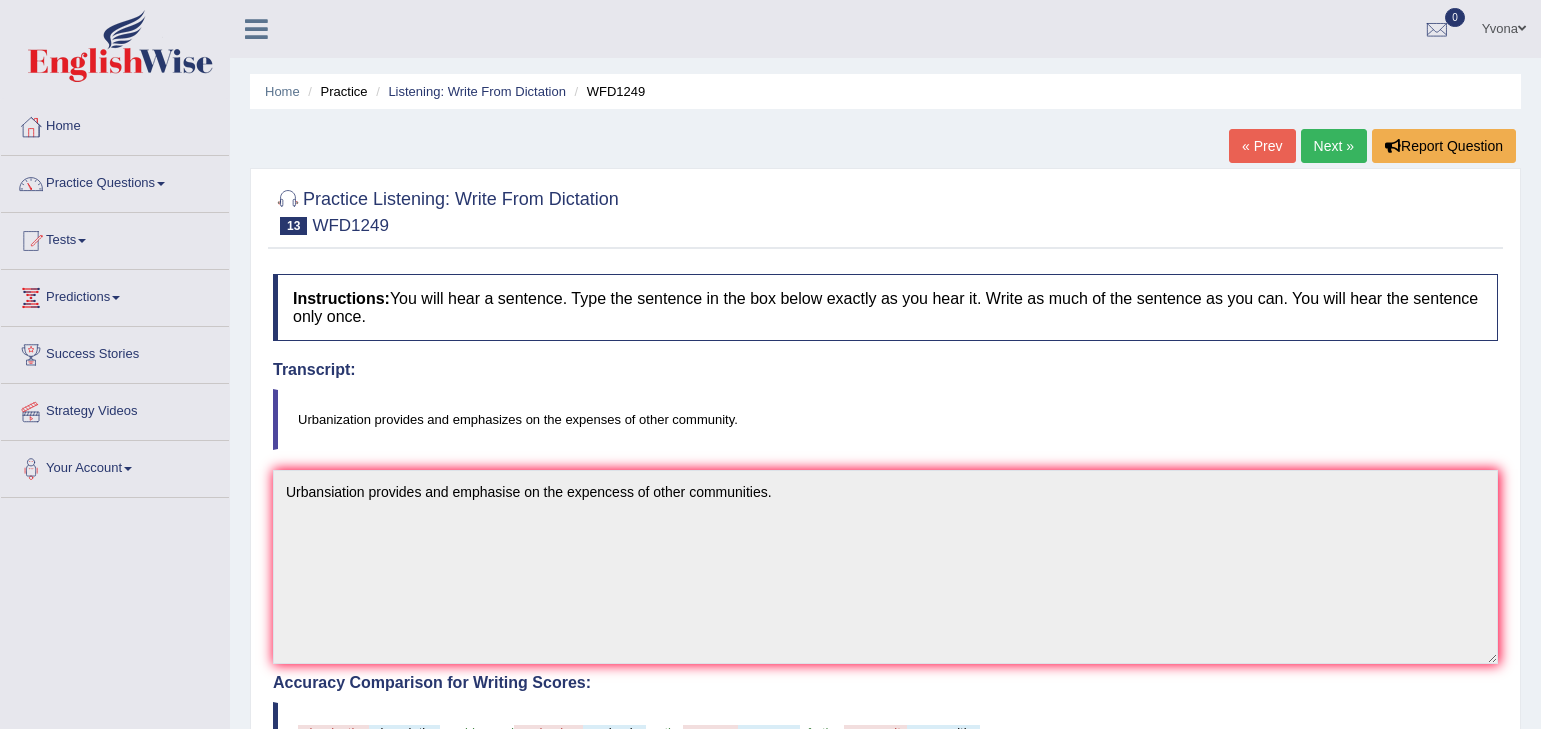 click on "Next »" at bounding box center [1334, 146] 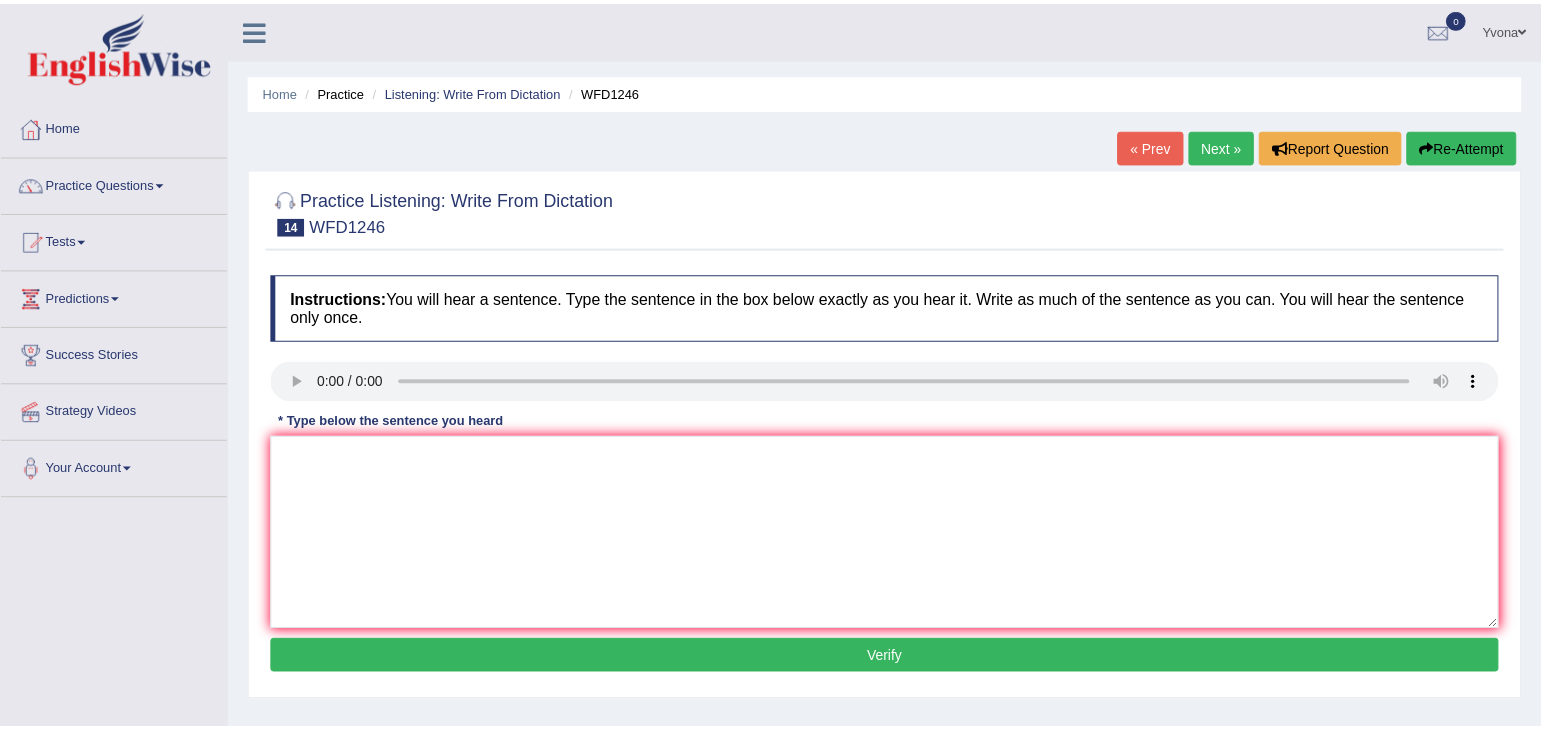 scroll, scrollTop: 0, scrollLeft: 0, axis: both 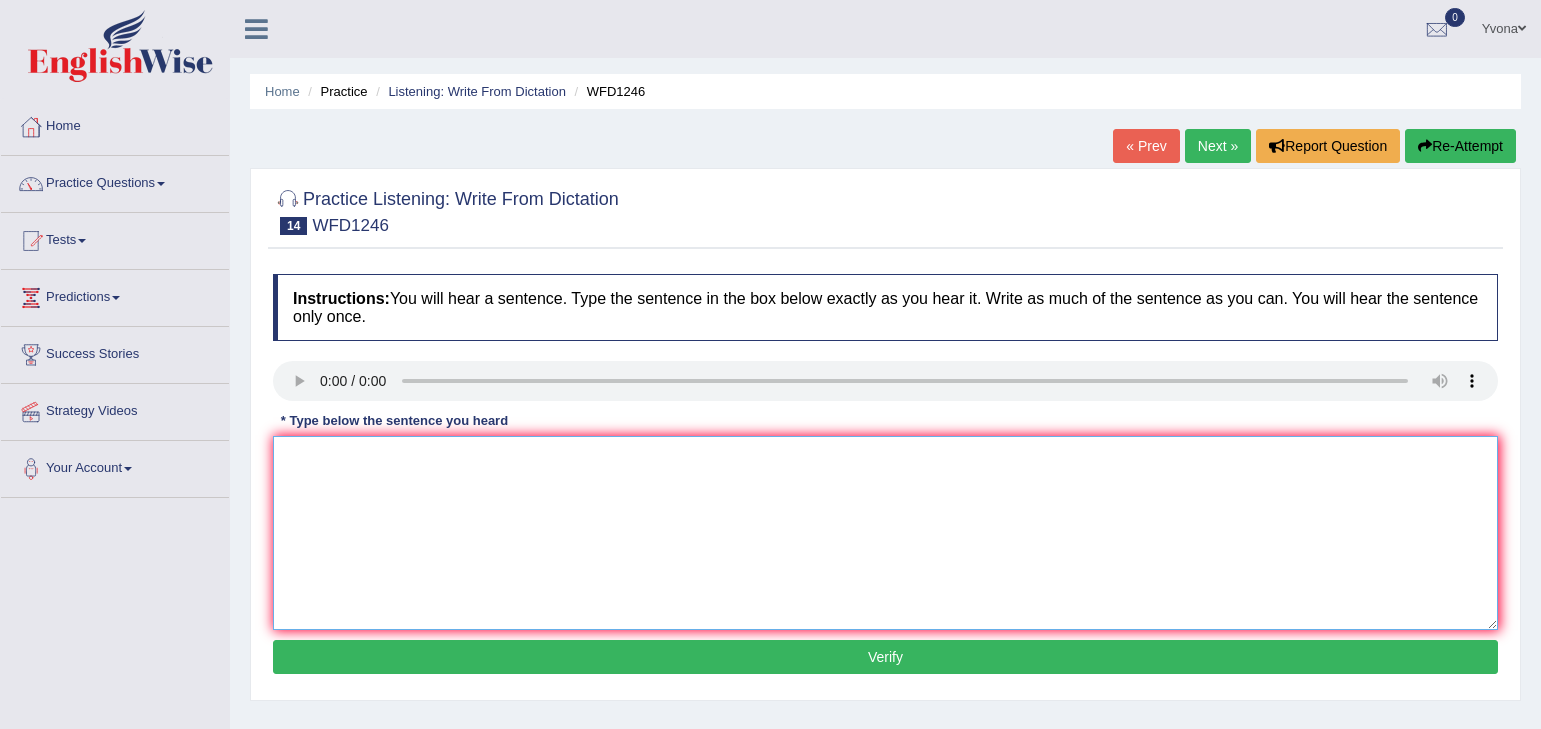 click at bounding box center (885, 533) 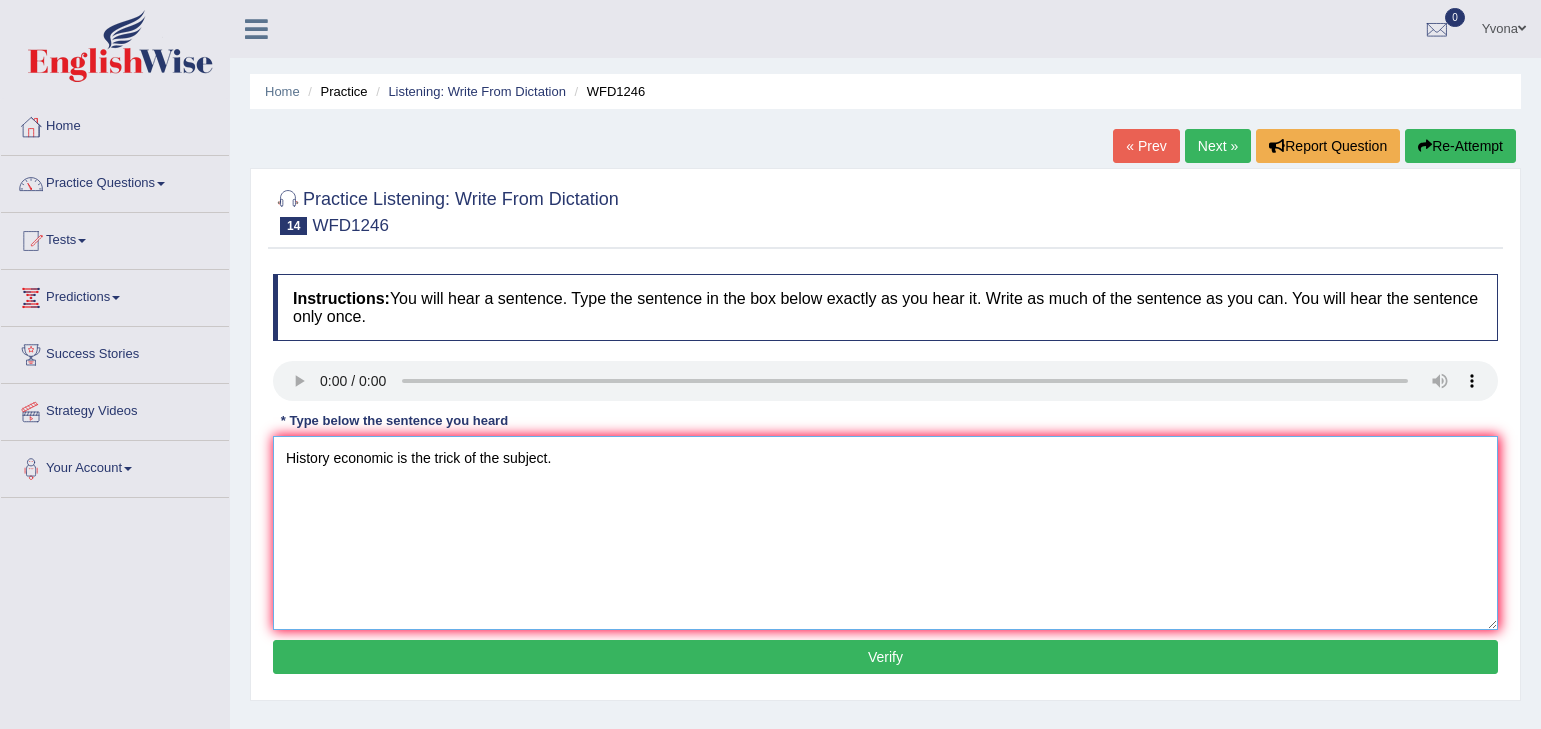 type on "History economic is the trick of the subject." 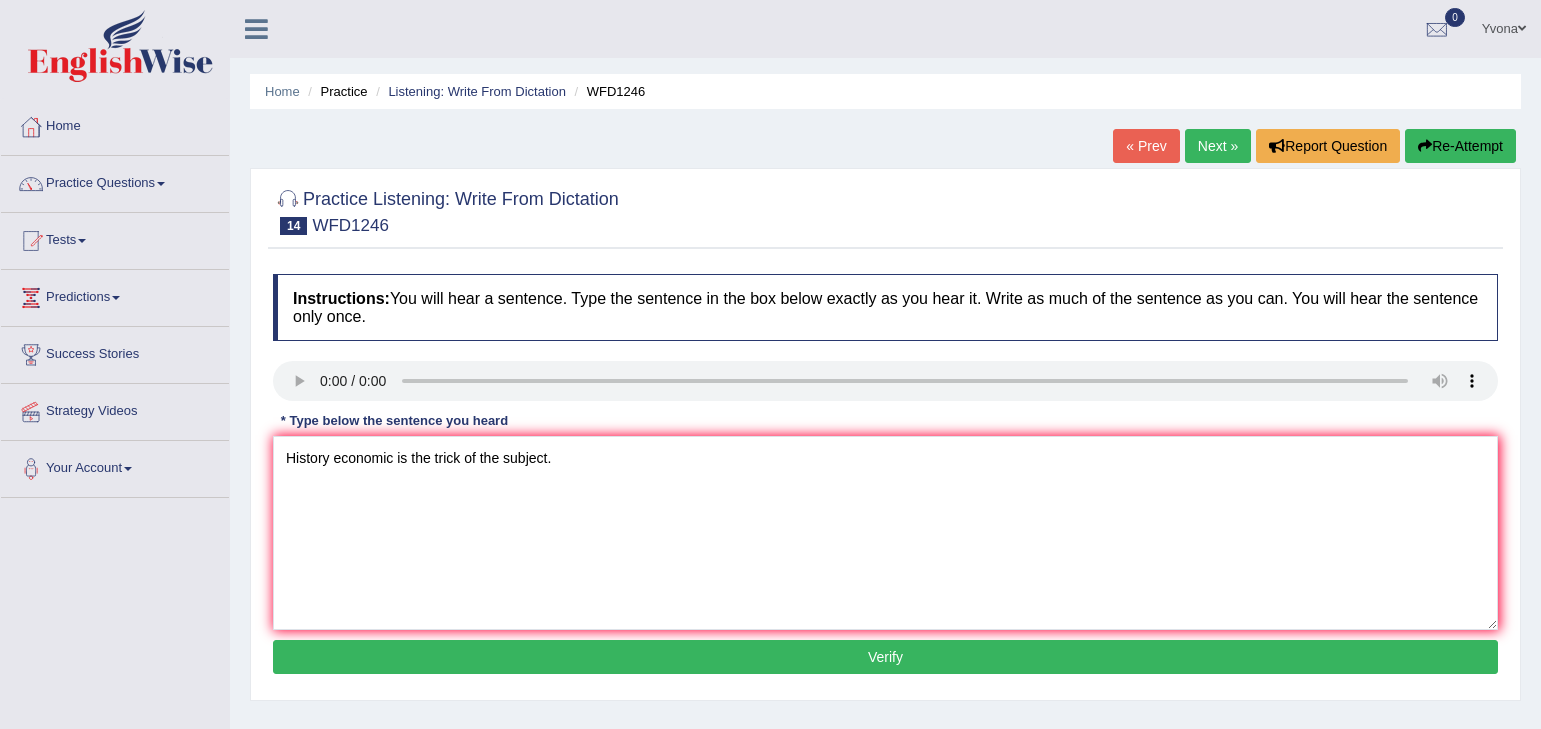 click on "Verify" at bounding box center (885, 657) 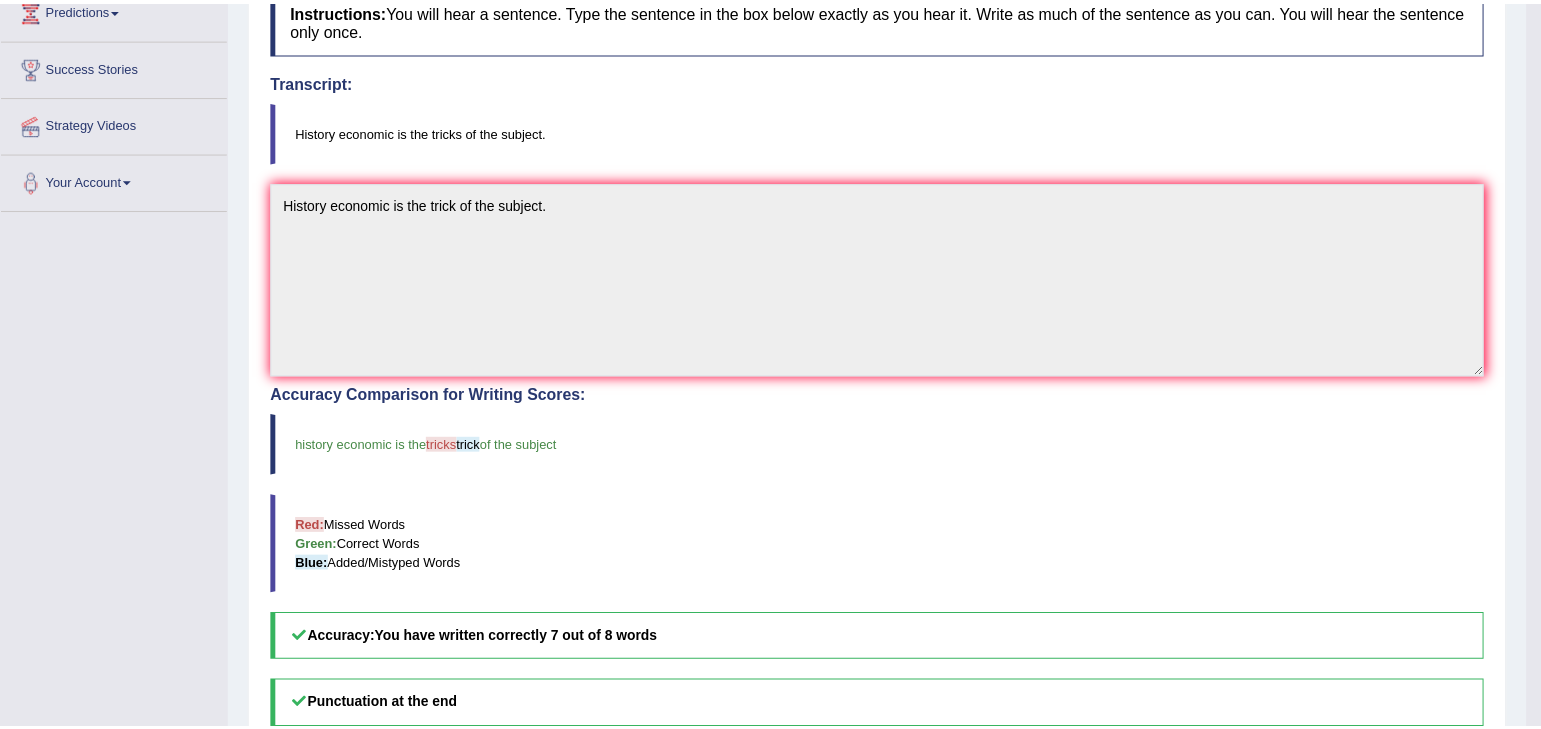 scroll, scrollTop: 360, scrollLeft: 0, axis: vertical 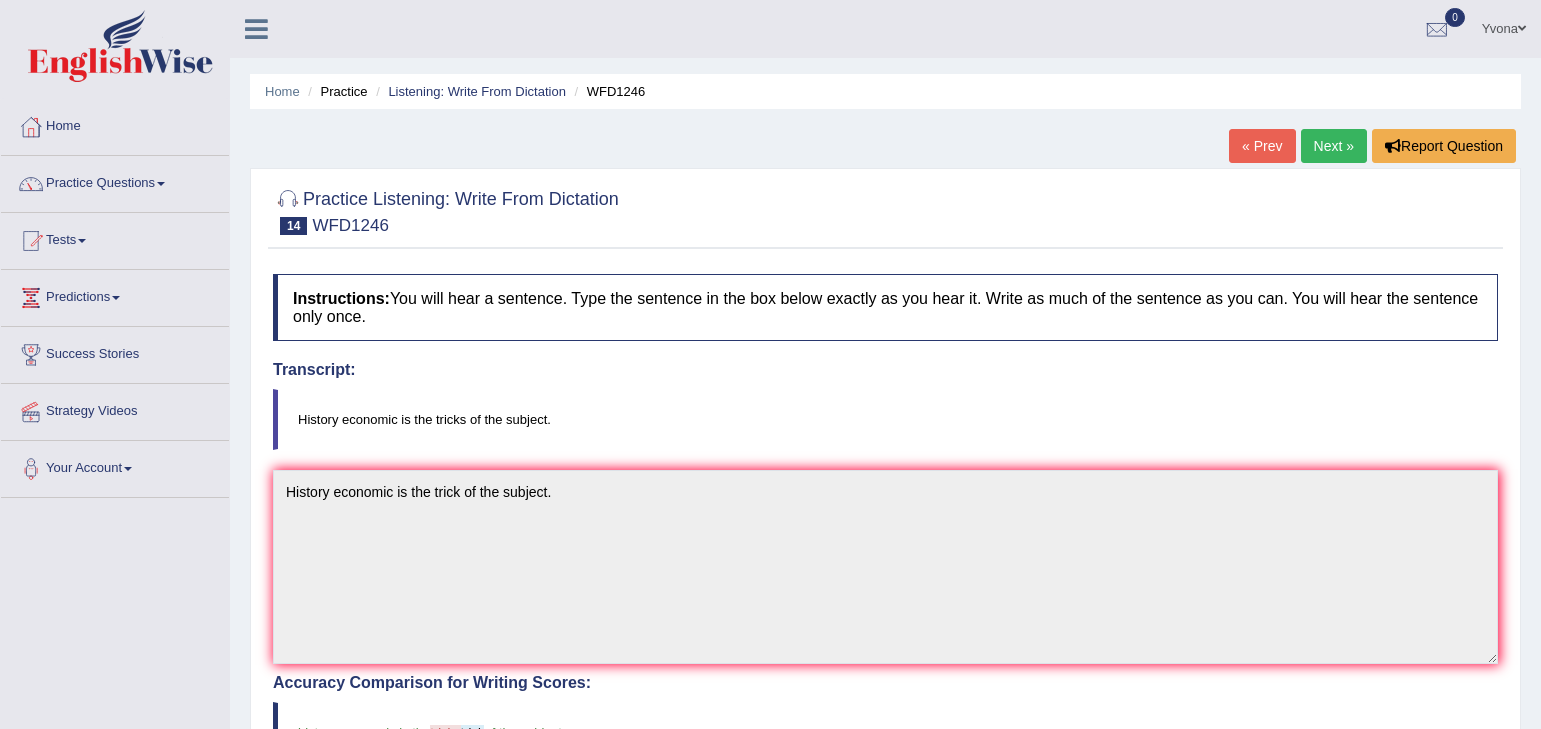 click on "Next »" at bounding box center (1334, 146) 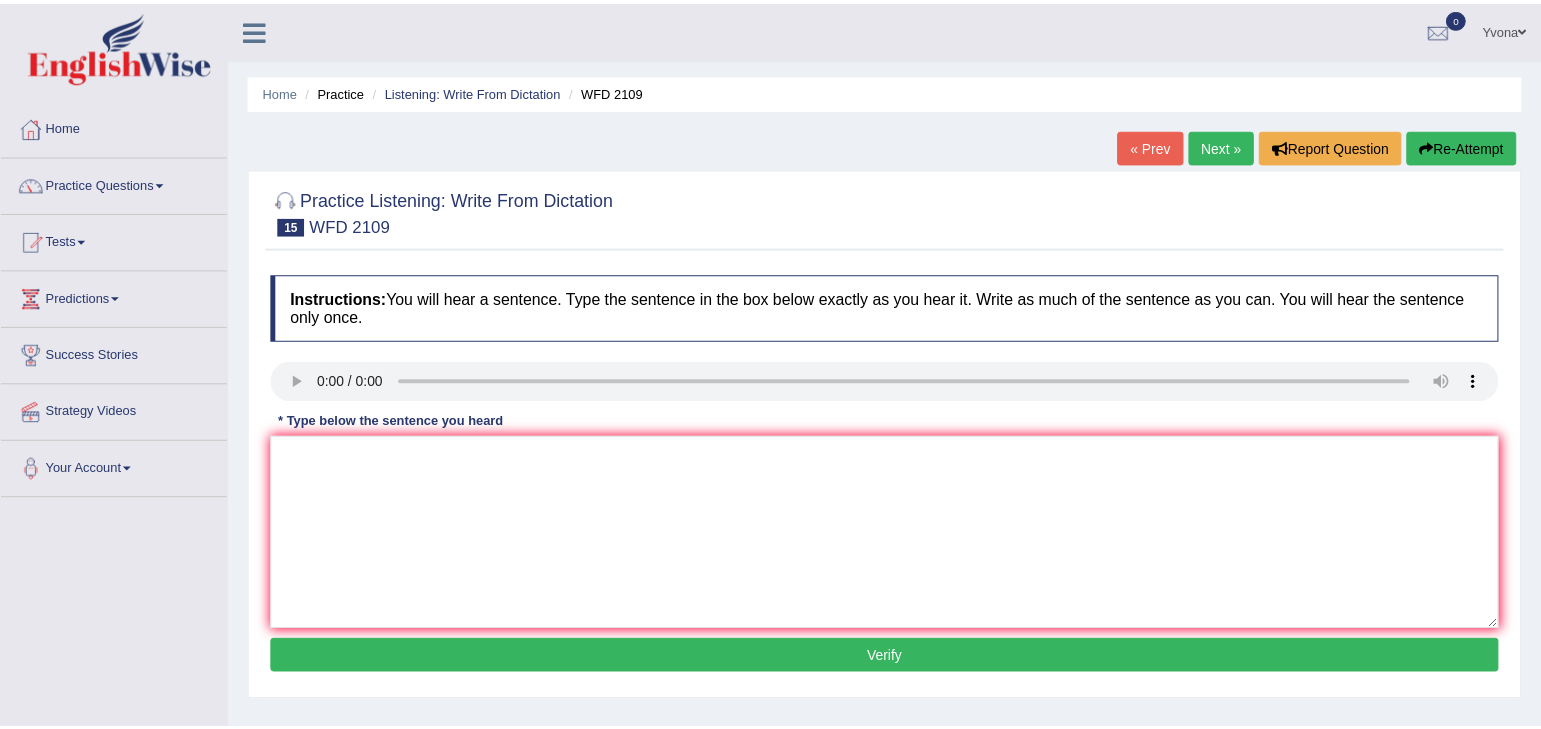 scroll, scrollTop: 0, scrollLeft: 0, axis: both 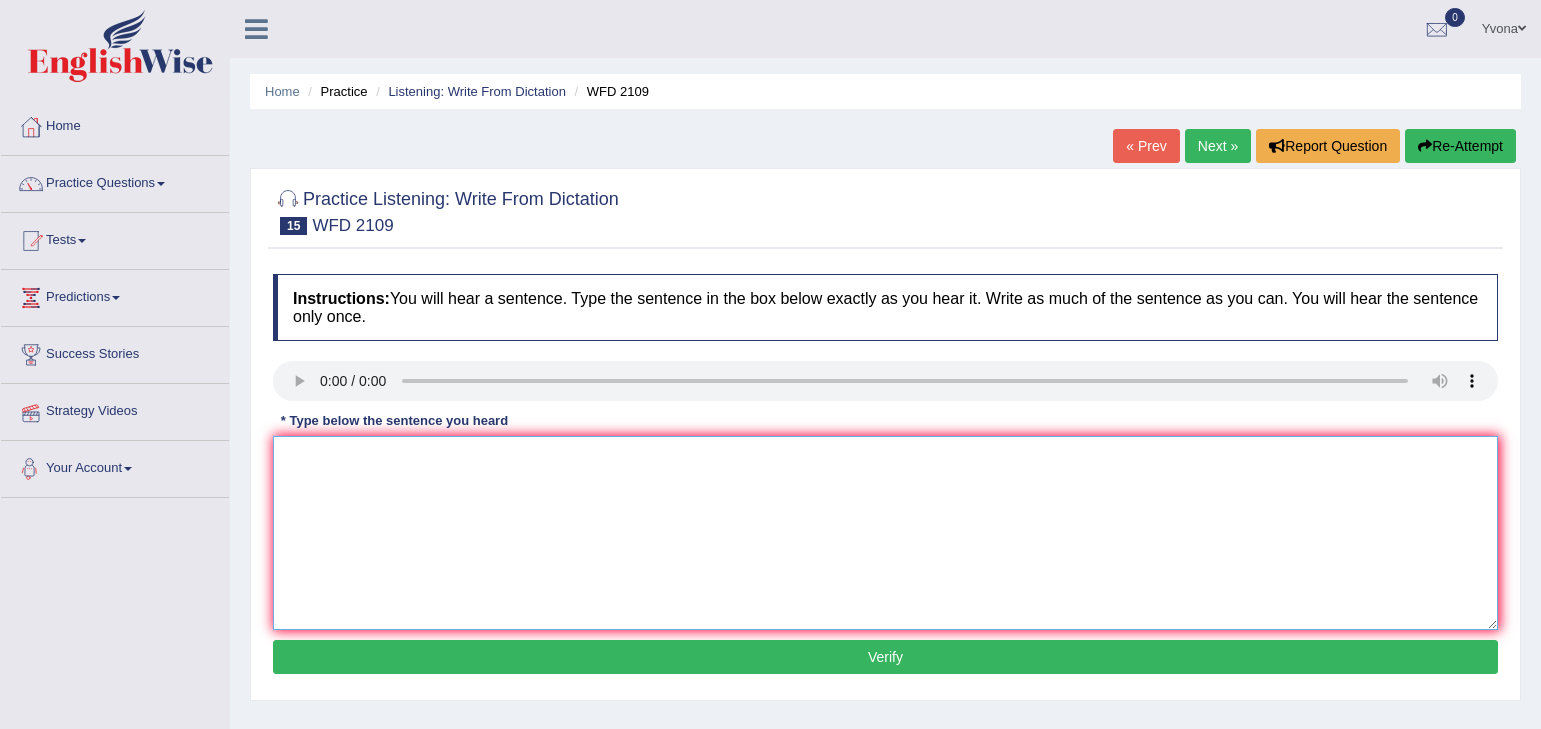 click at bounding box center [885, 533] 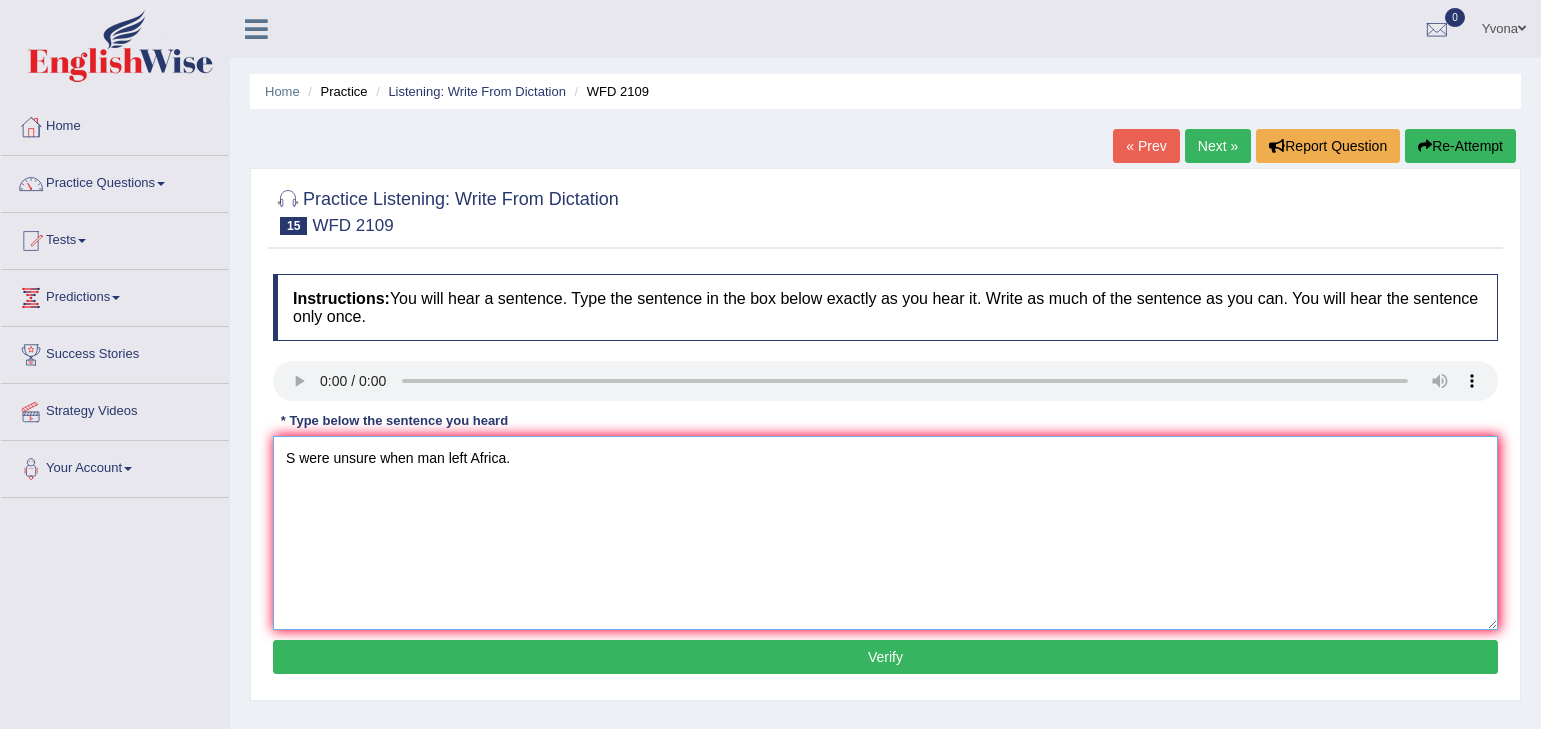 click on "S were unsure when man left Africa." at bounding box center (885, 533) 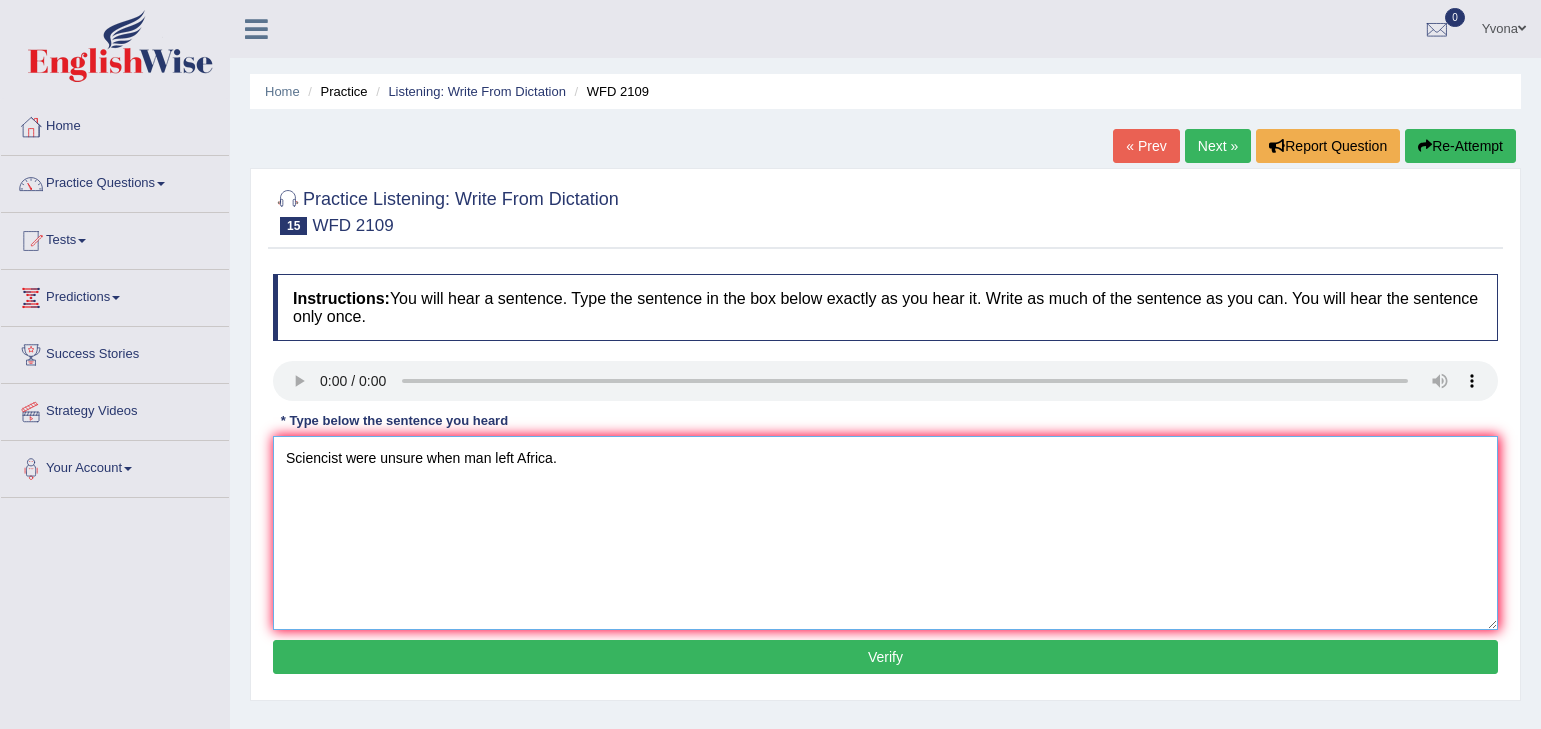 type on "Sciencist were unsure when man left Africa." 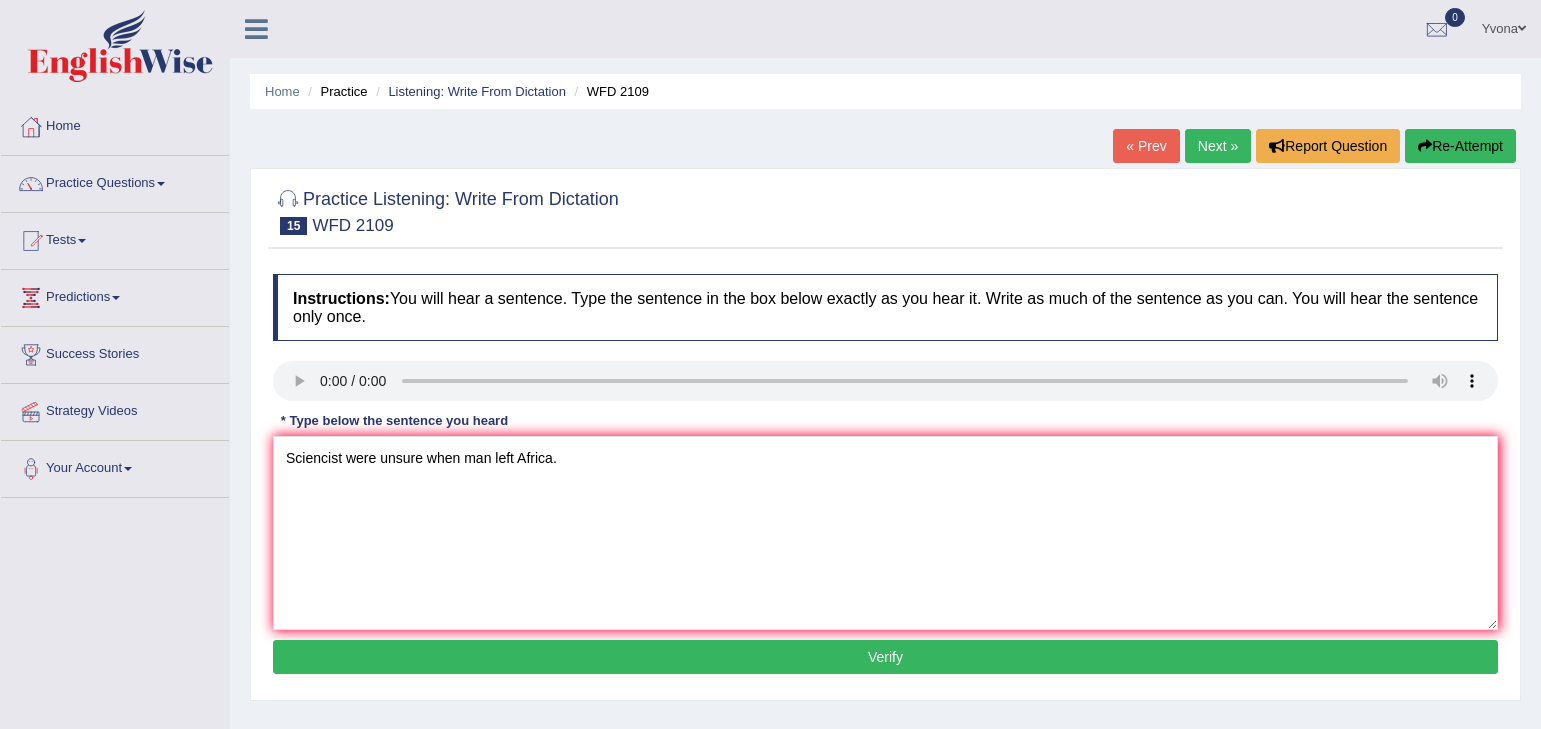 click on "Verify" at bounding box center [885, 657] 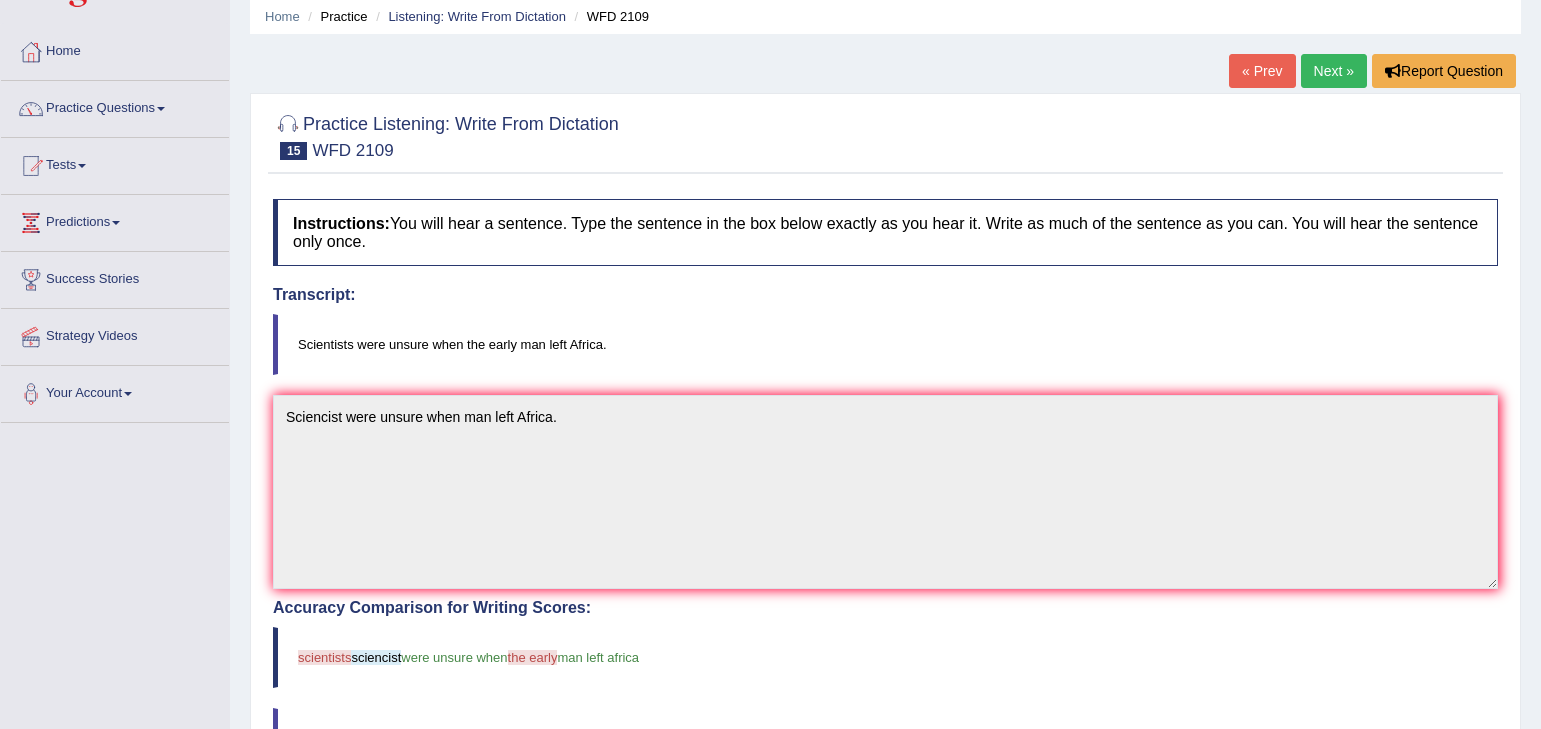 scroll, scrollTop: 0, scrollLeft: 0, axis: both 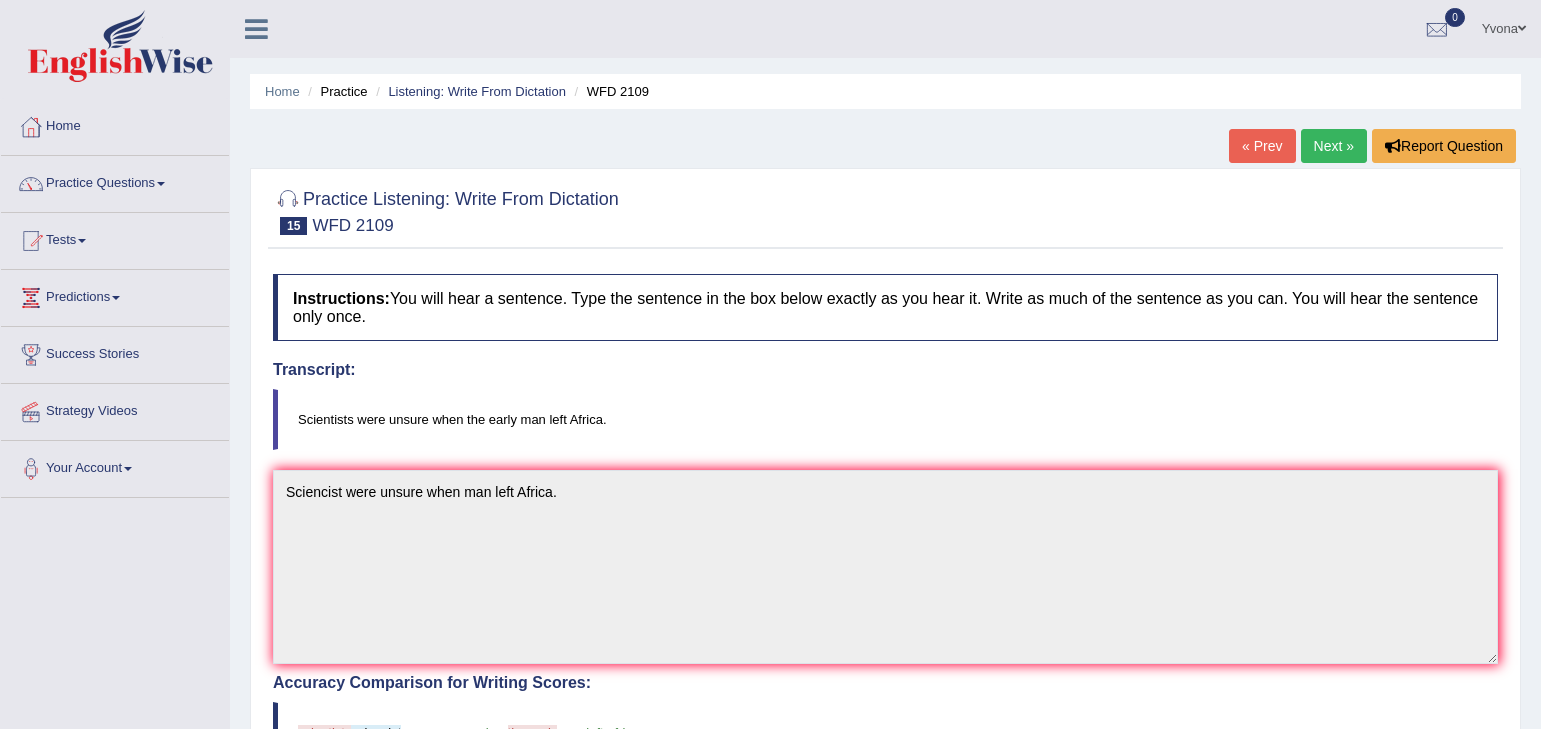click on "Next »" at bounding box center [1334, 146] 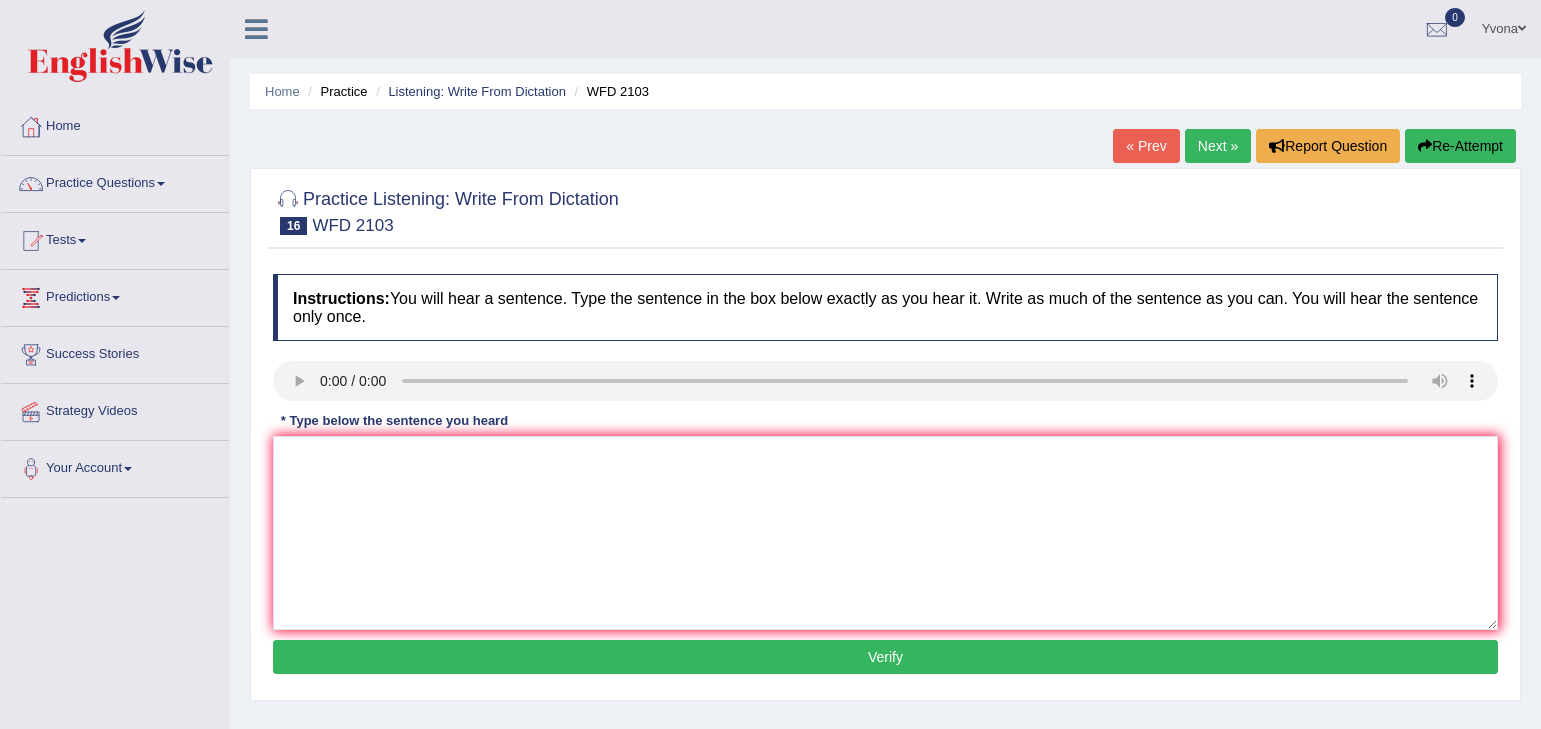 scroll, scrollTop: 0, scrollLeft: 0, axis: both 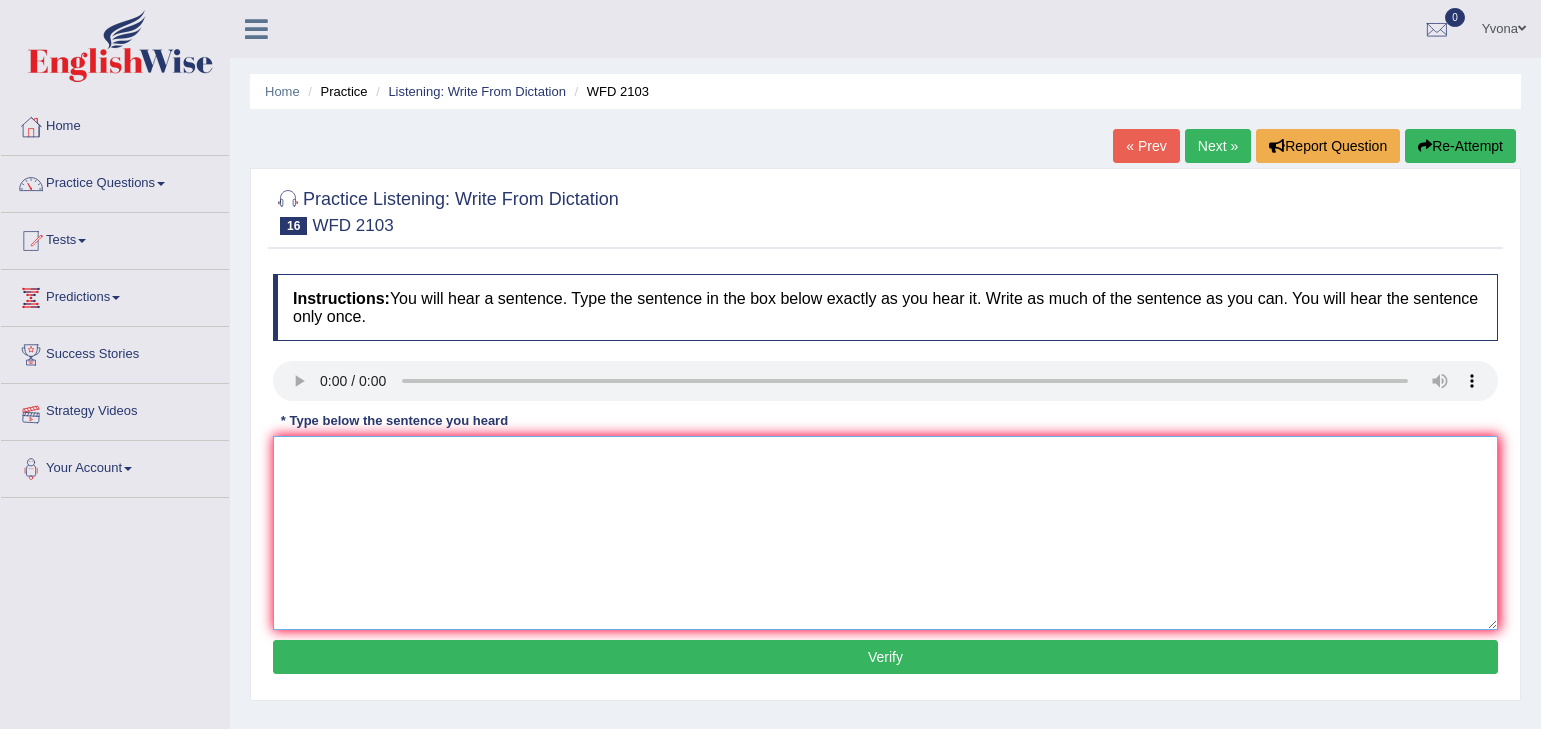 click at bounding box center [885, 533] 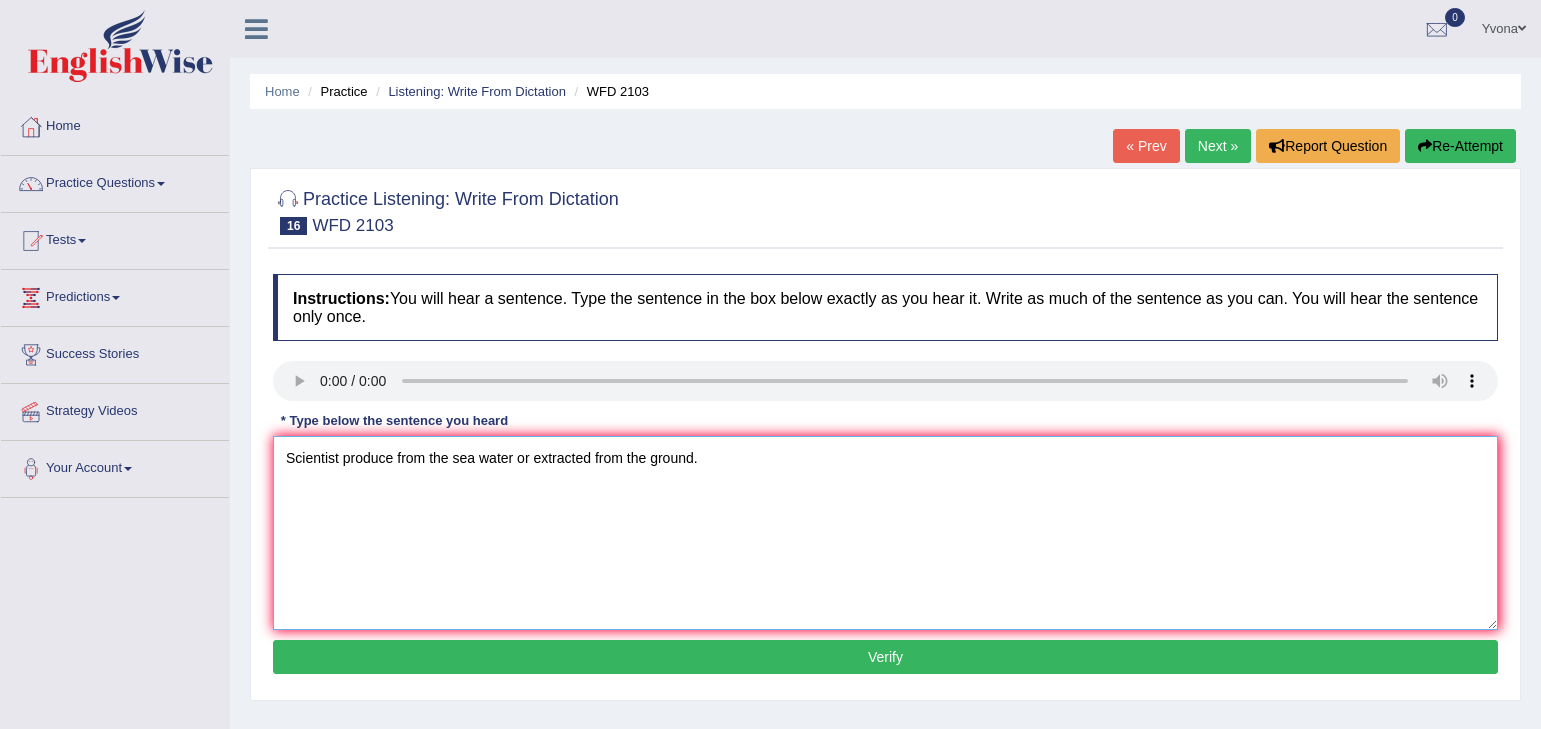 type on "Scientist produce from the sea water or extracted from the ground." 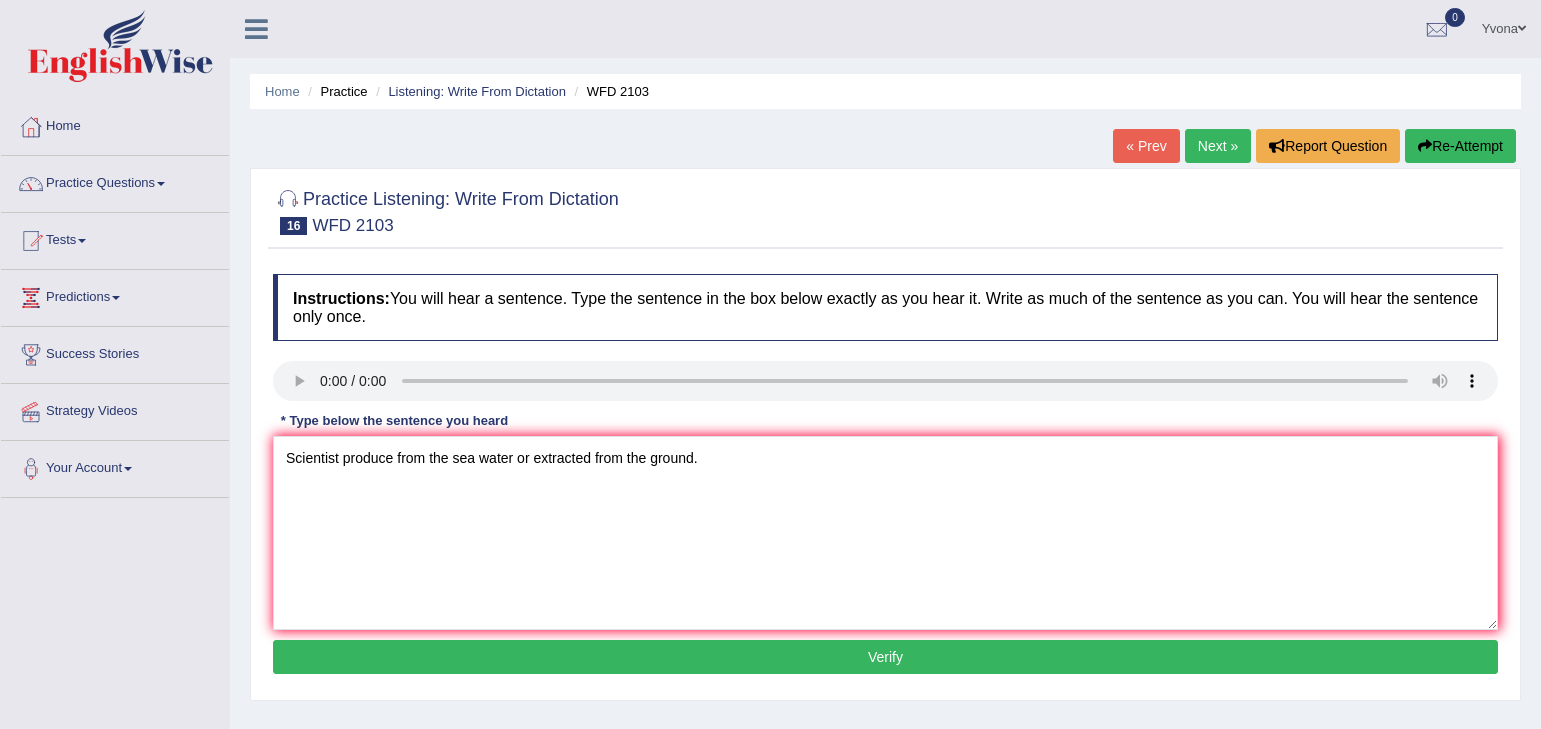 click on "Verify" at bounding box center [885, 657] 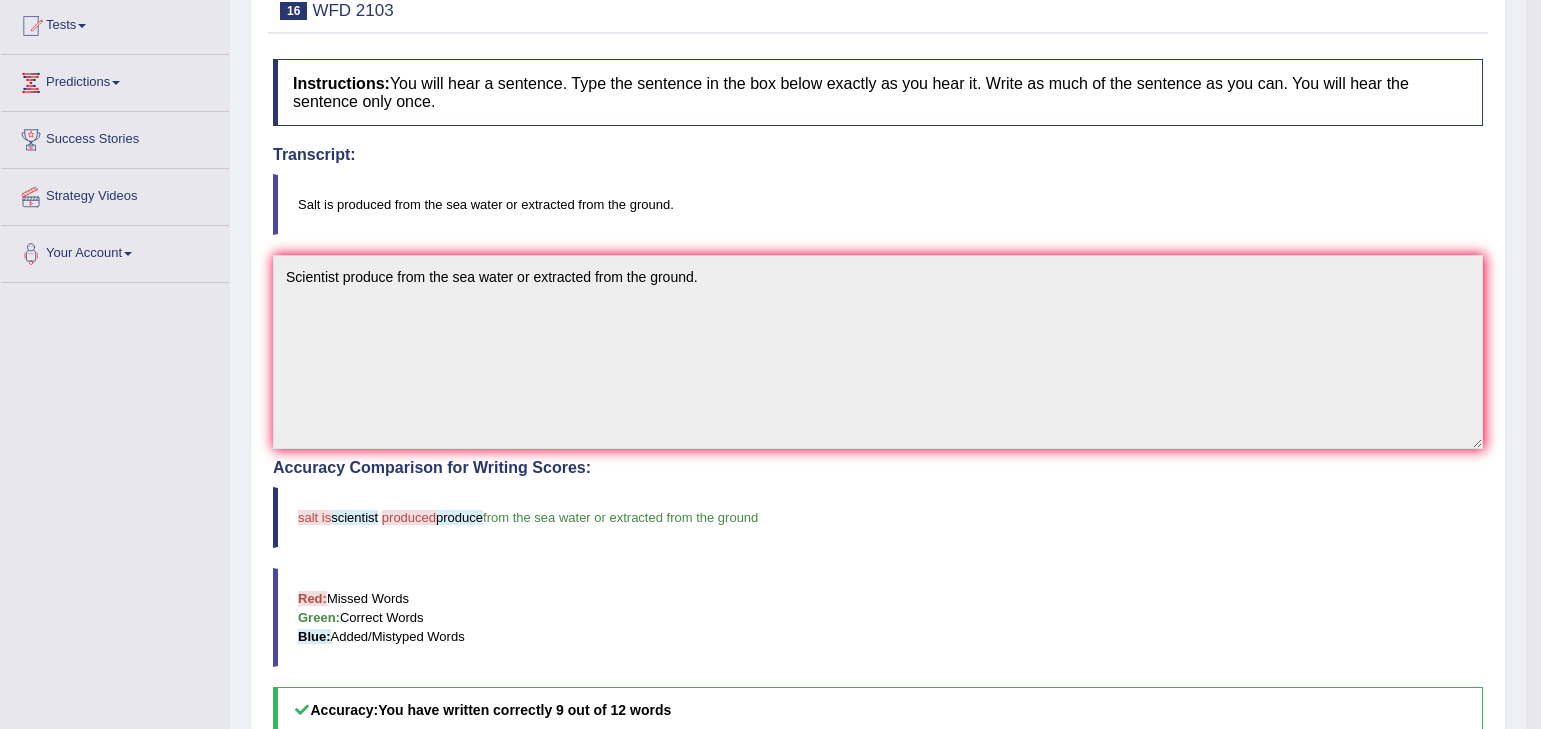 scroll, scrollTop: 240, scrollLeft: 0, axis: vertical 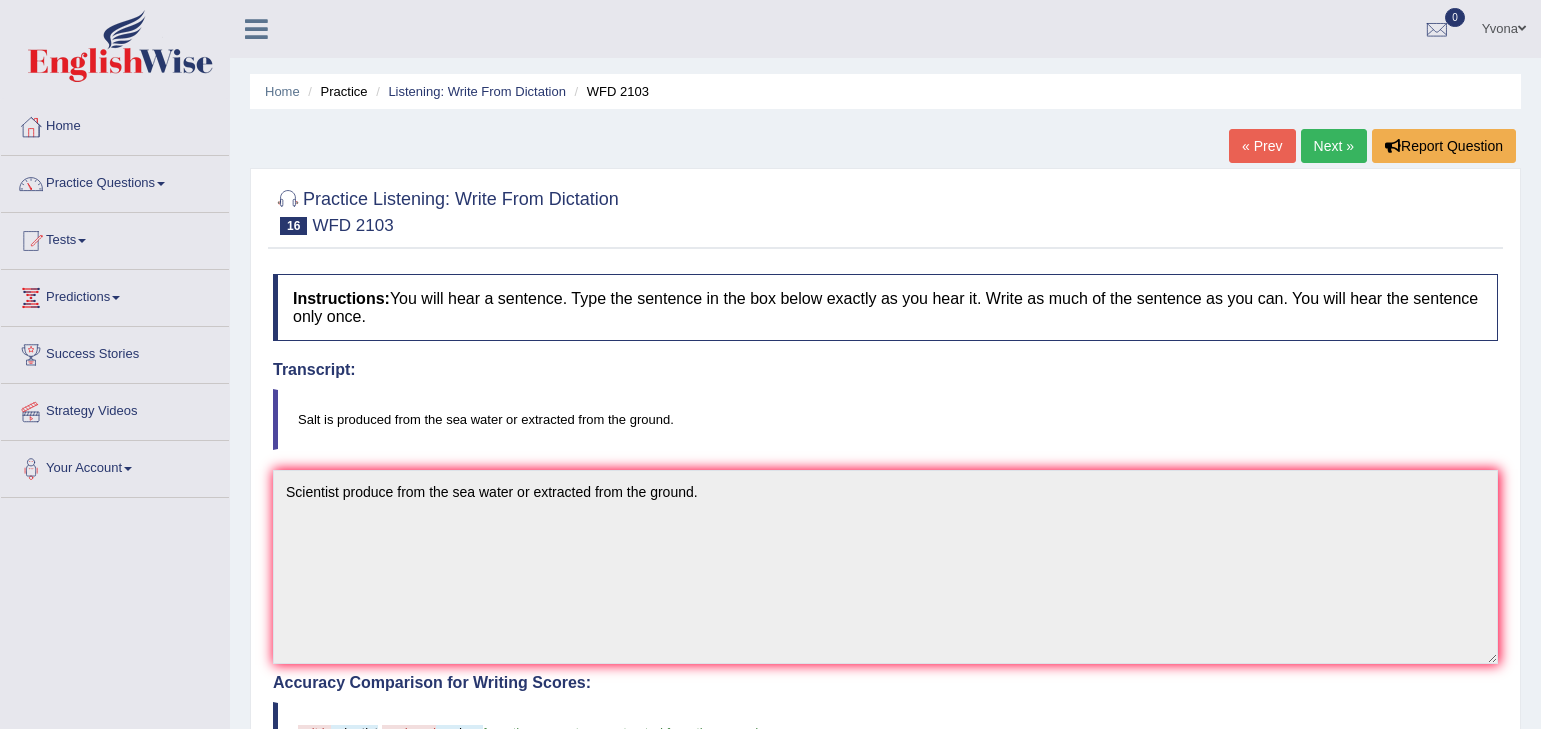 click on "Next »" at bounding box center [1334, 146] 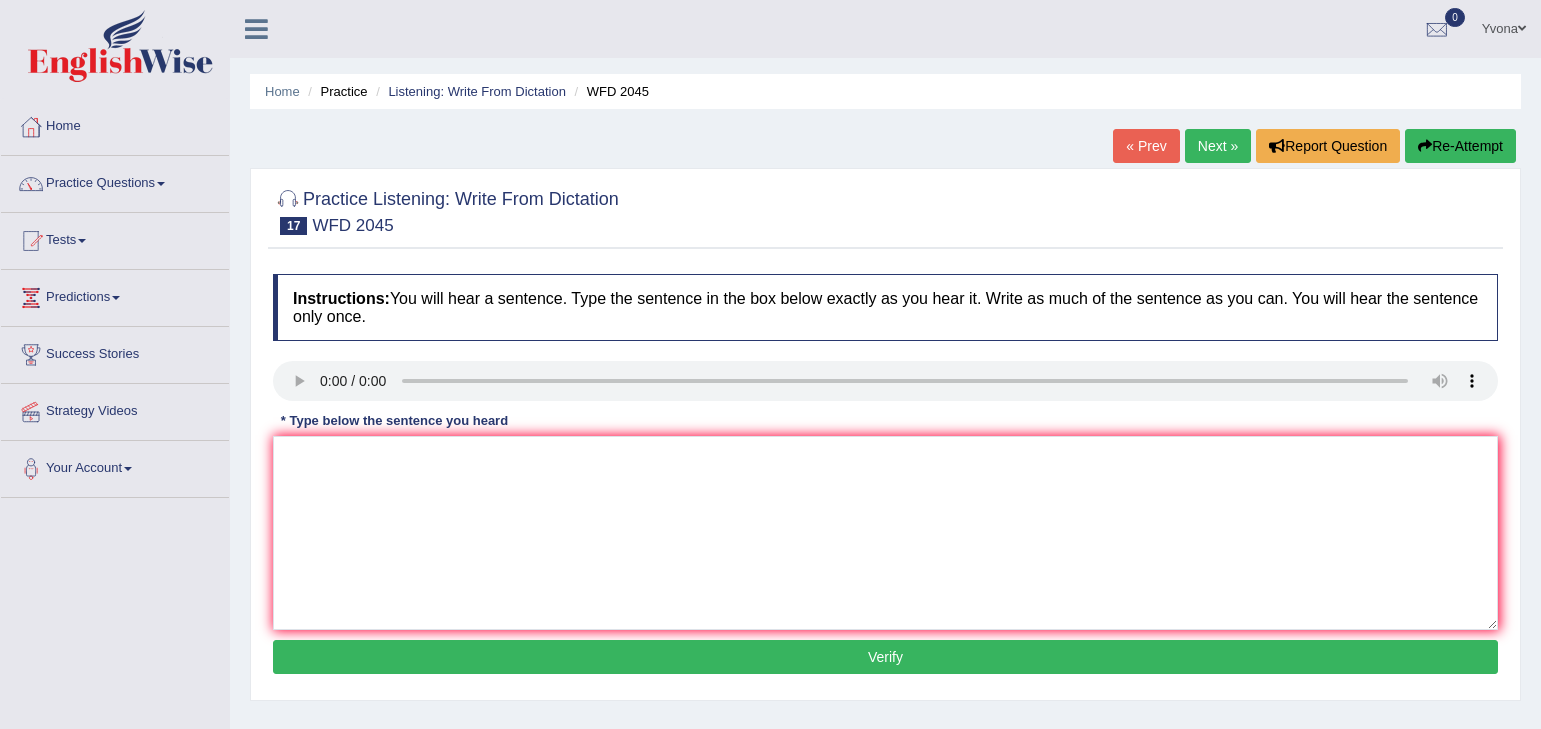 scroll, scrollTop: 0, scrollLeft: 0, axis: both 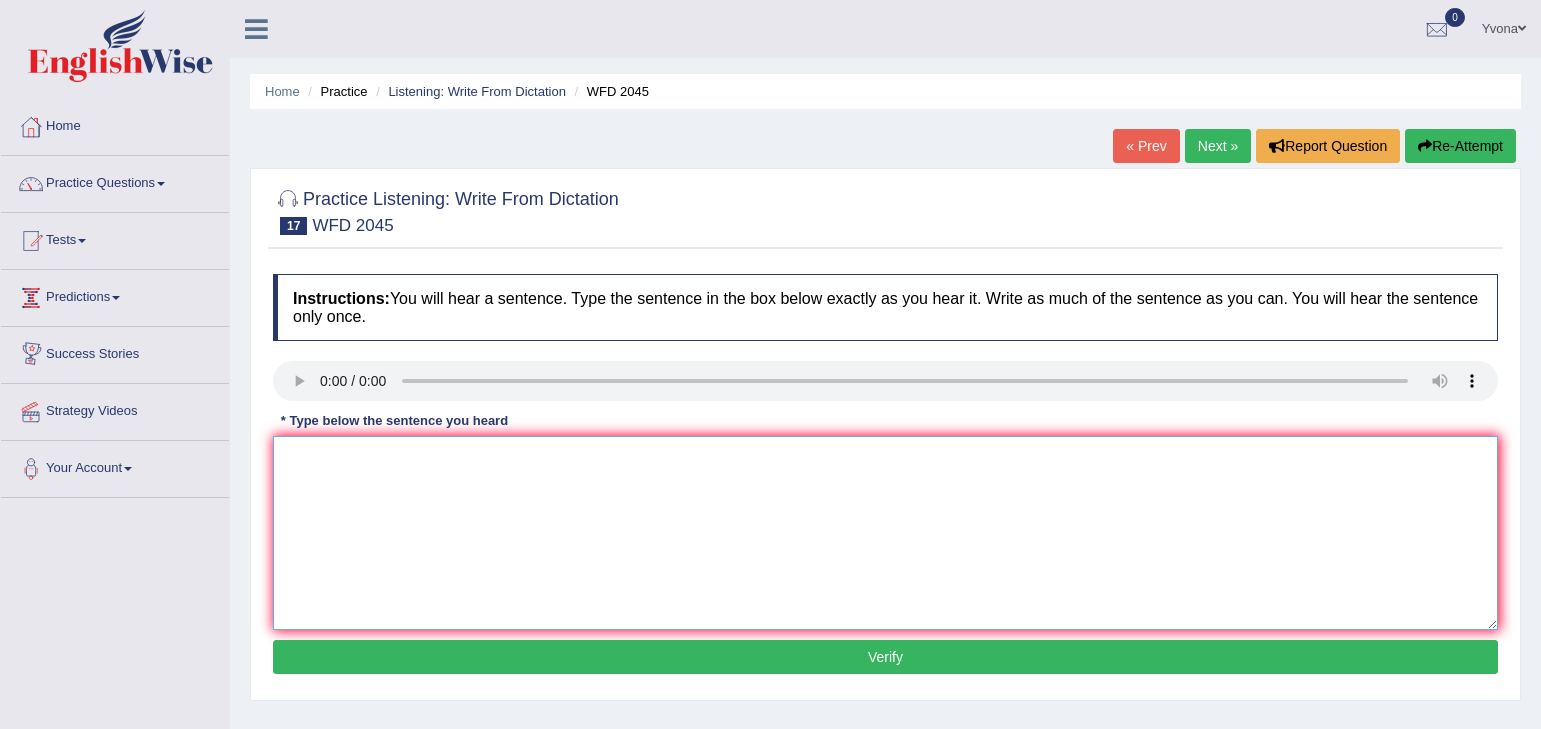 click at bounding box center [885, 533] 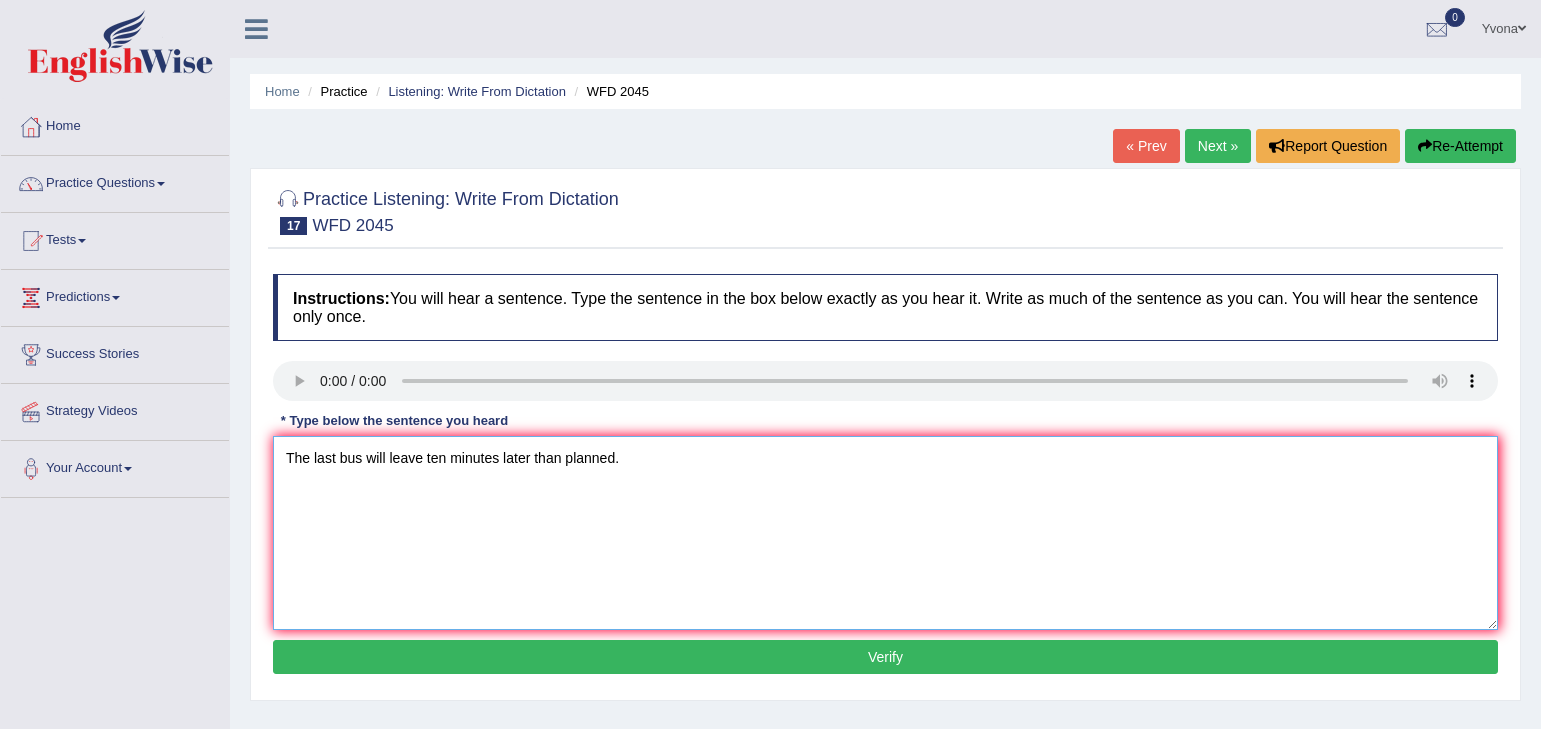 type on "The last bus will leave ten minutes later than planned." 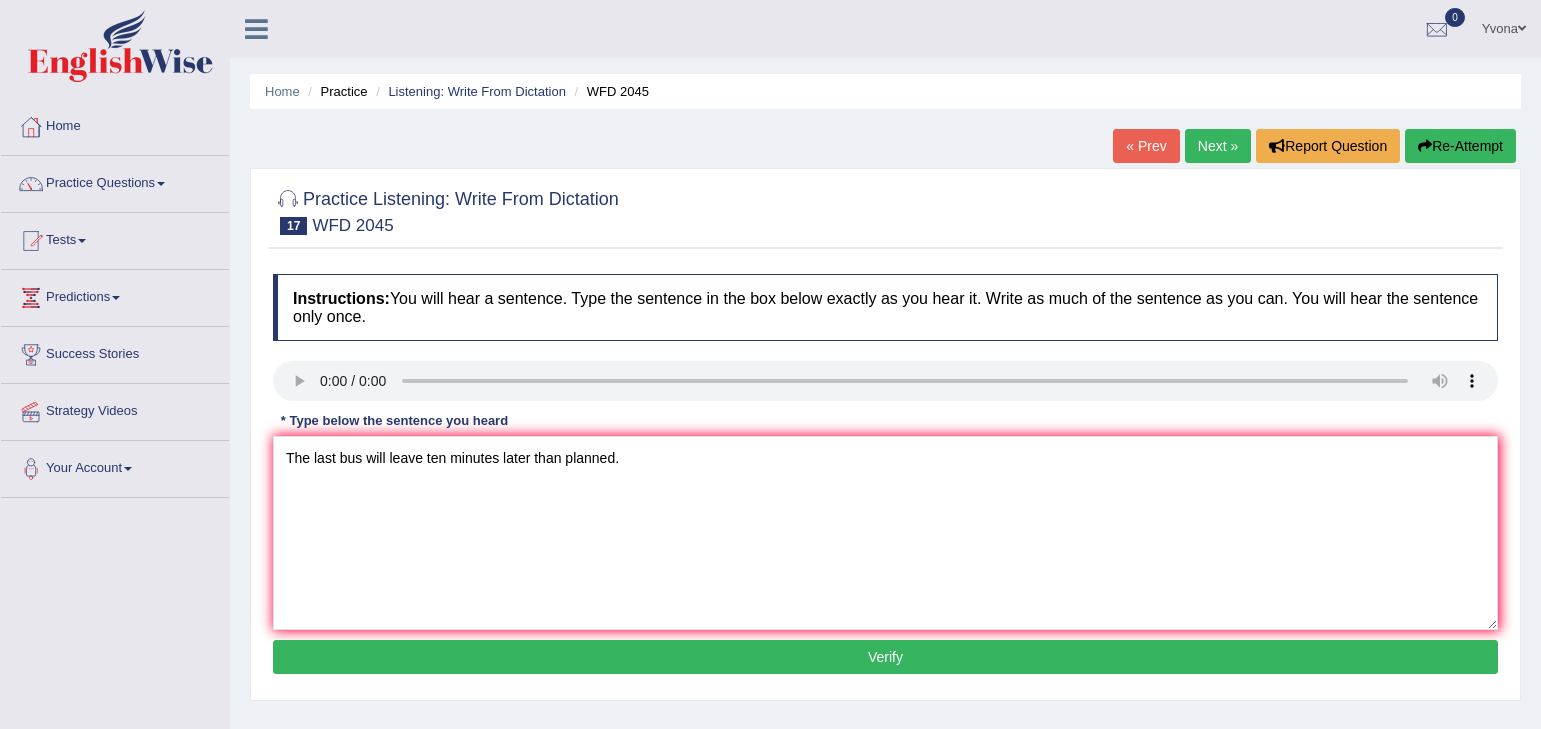 click on "Verify" at bounding box center [885, 657] 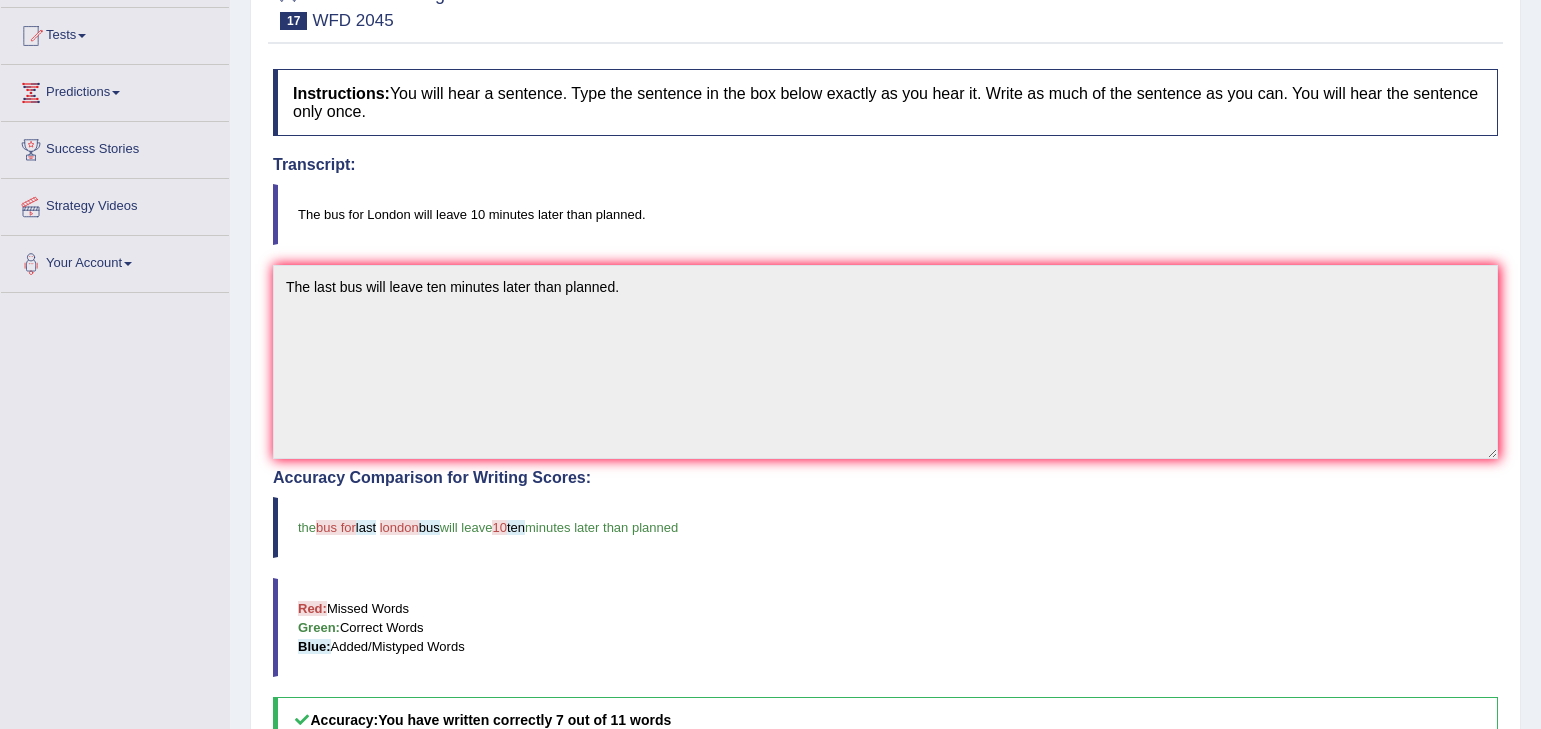 scroll, scrollTop: 0, scrollLeft: 0, axis: both 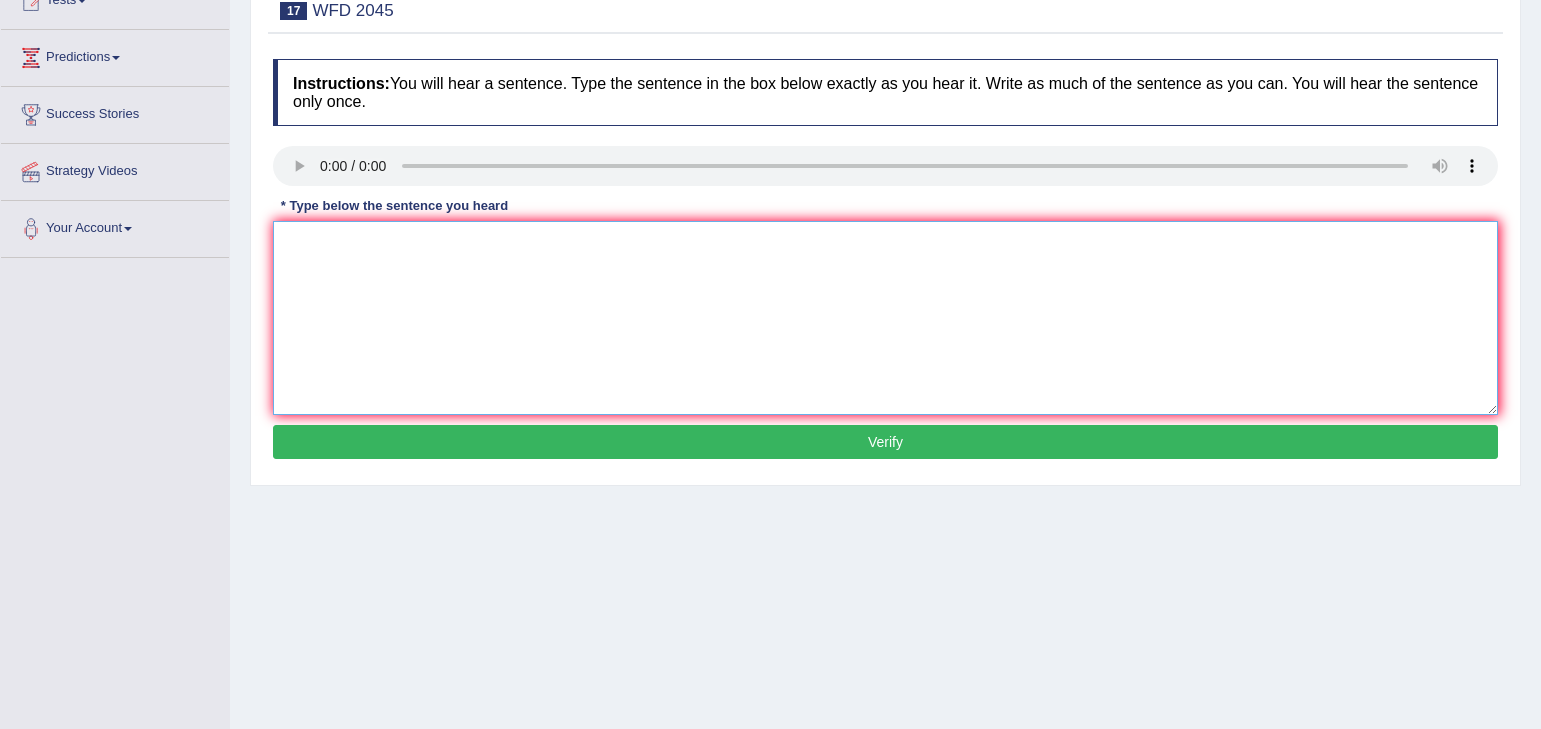 click at bounding box center [885, 318] 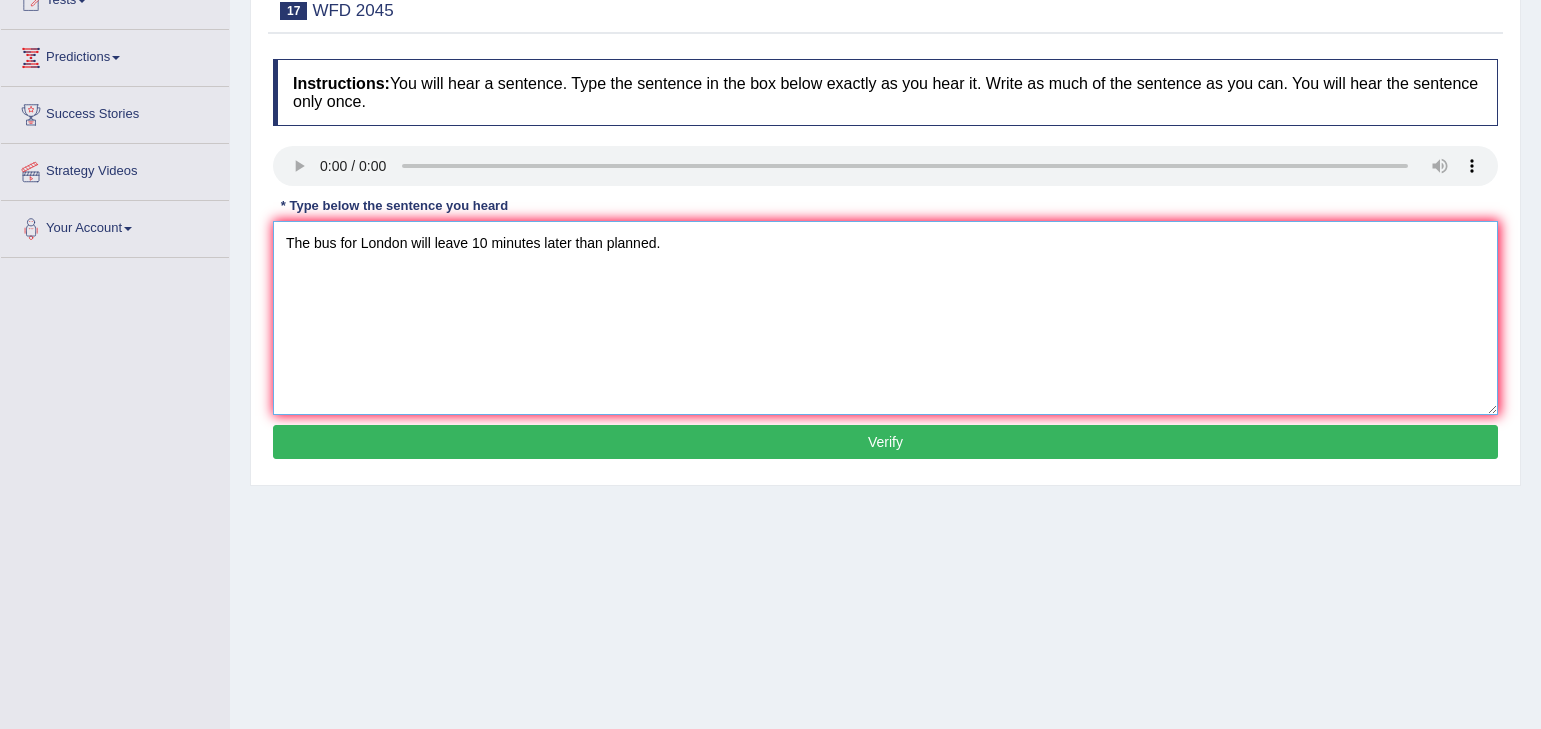 type on "The bus for London will leave 10 minutes later than planned." 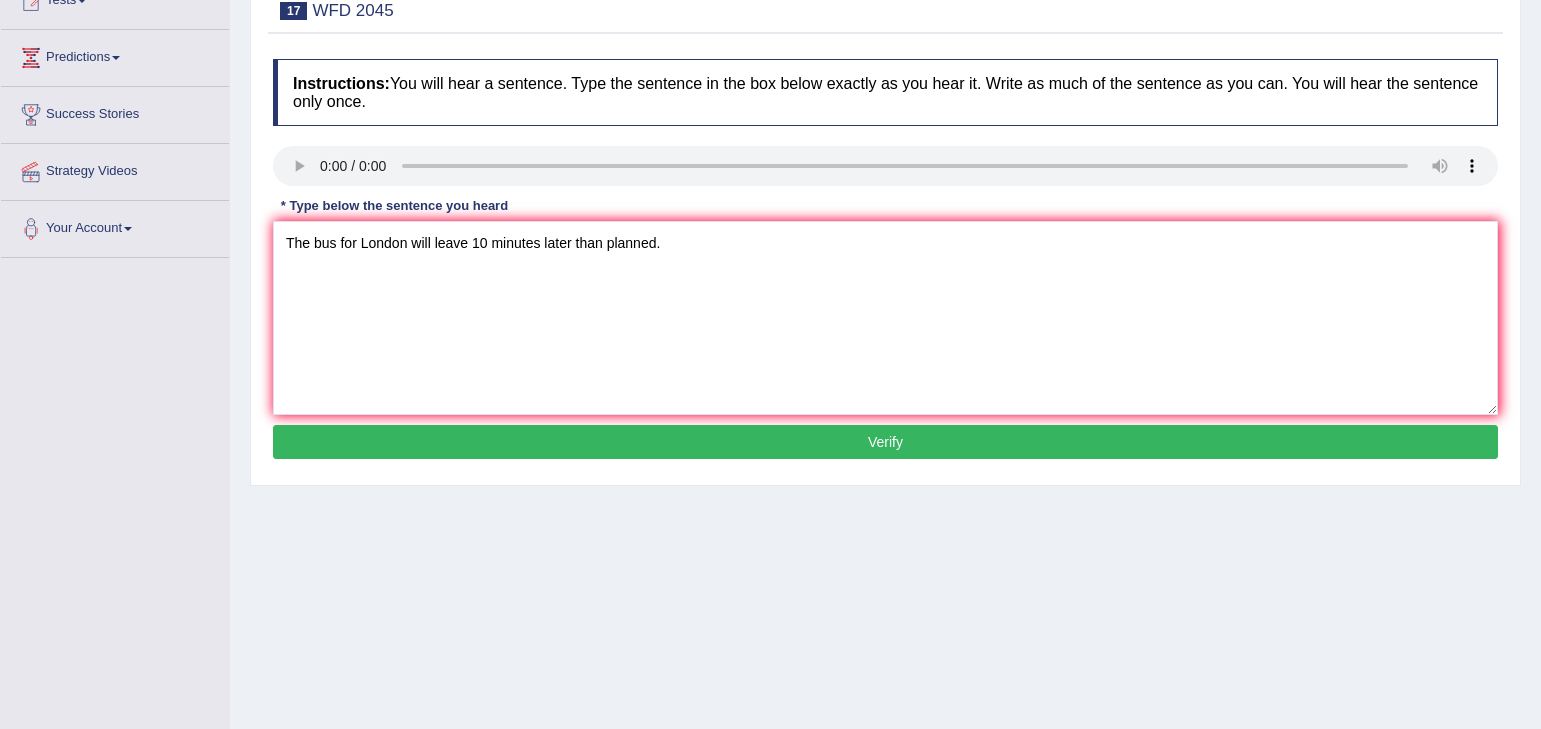 click on "Verify" at bounding box center (885, 442) 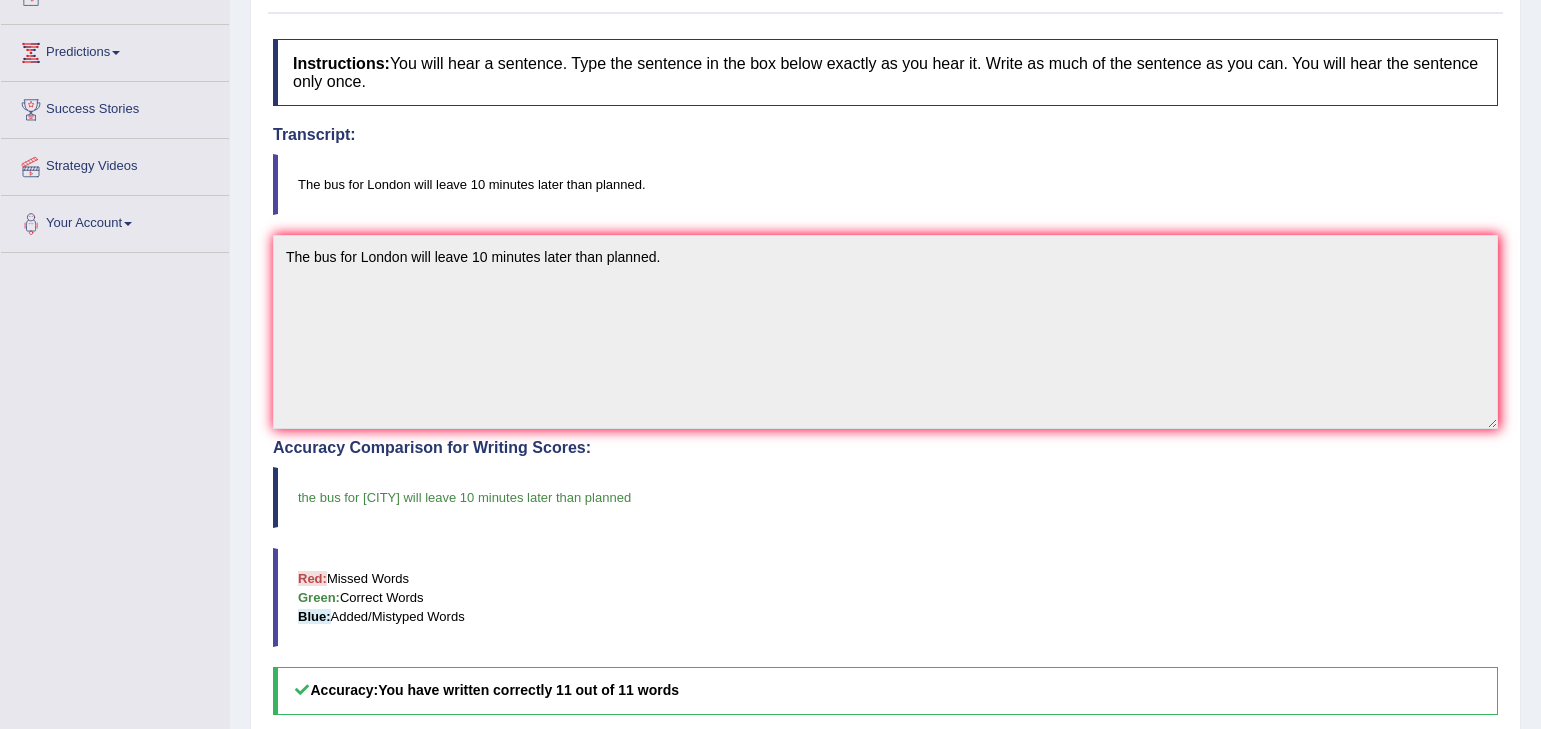 scroll, scrollTop: 0, scrollLeft: 0, axis: both 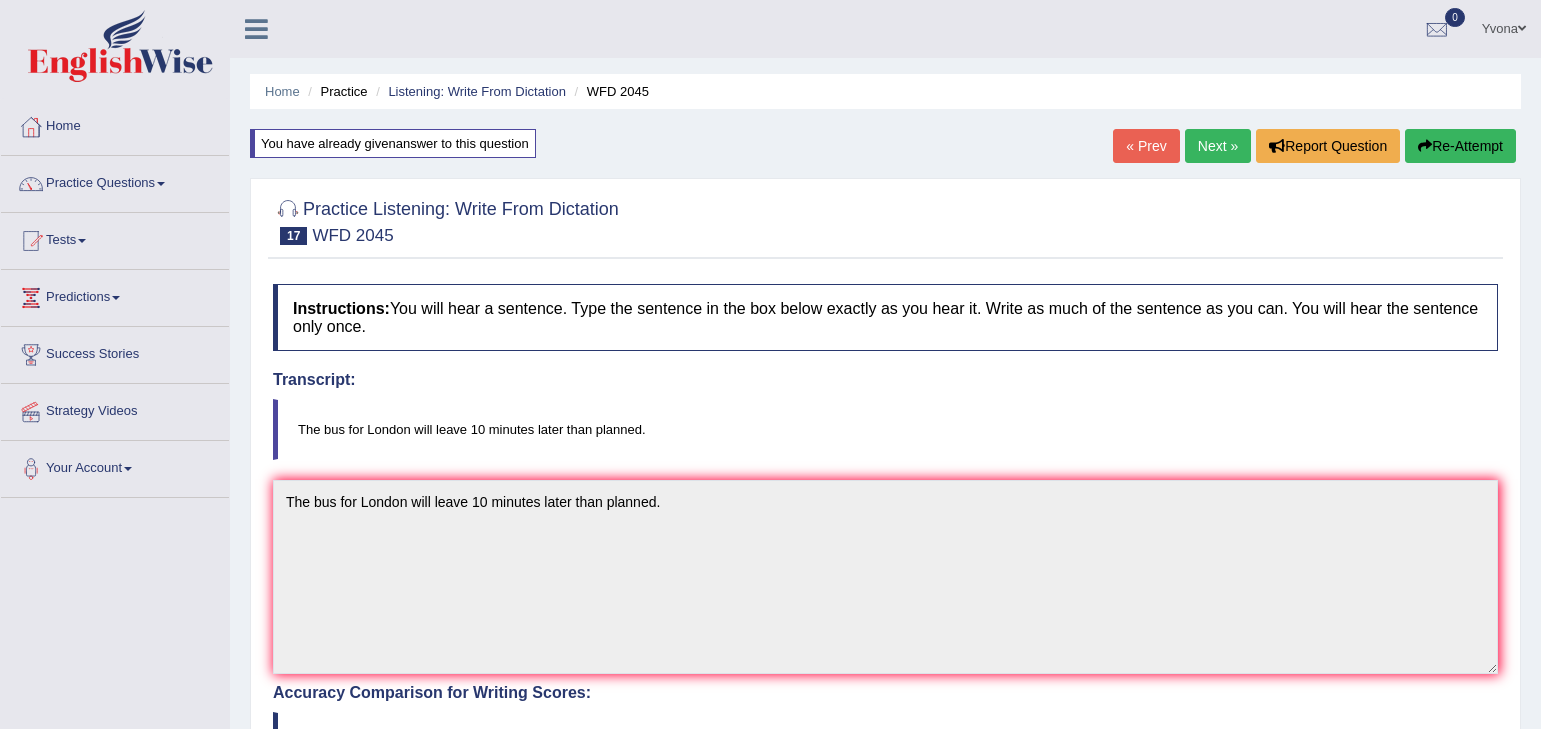 click on "Next »" at bounding box center (1218, 146) 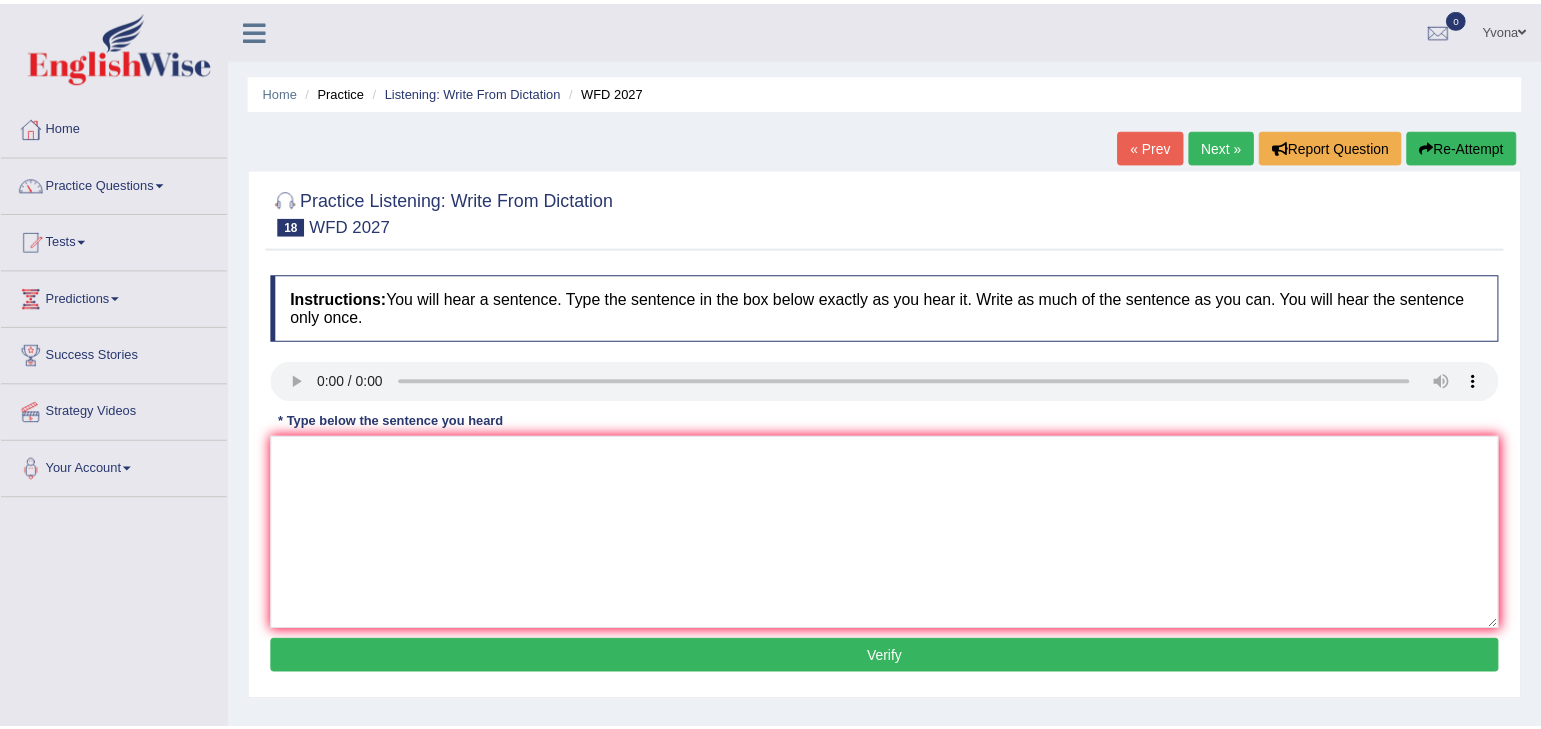 scroll, scrollTop: 0, scrollLeft: 0, axis: both 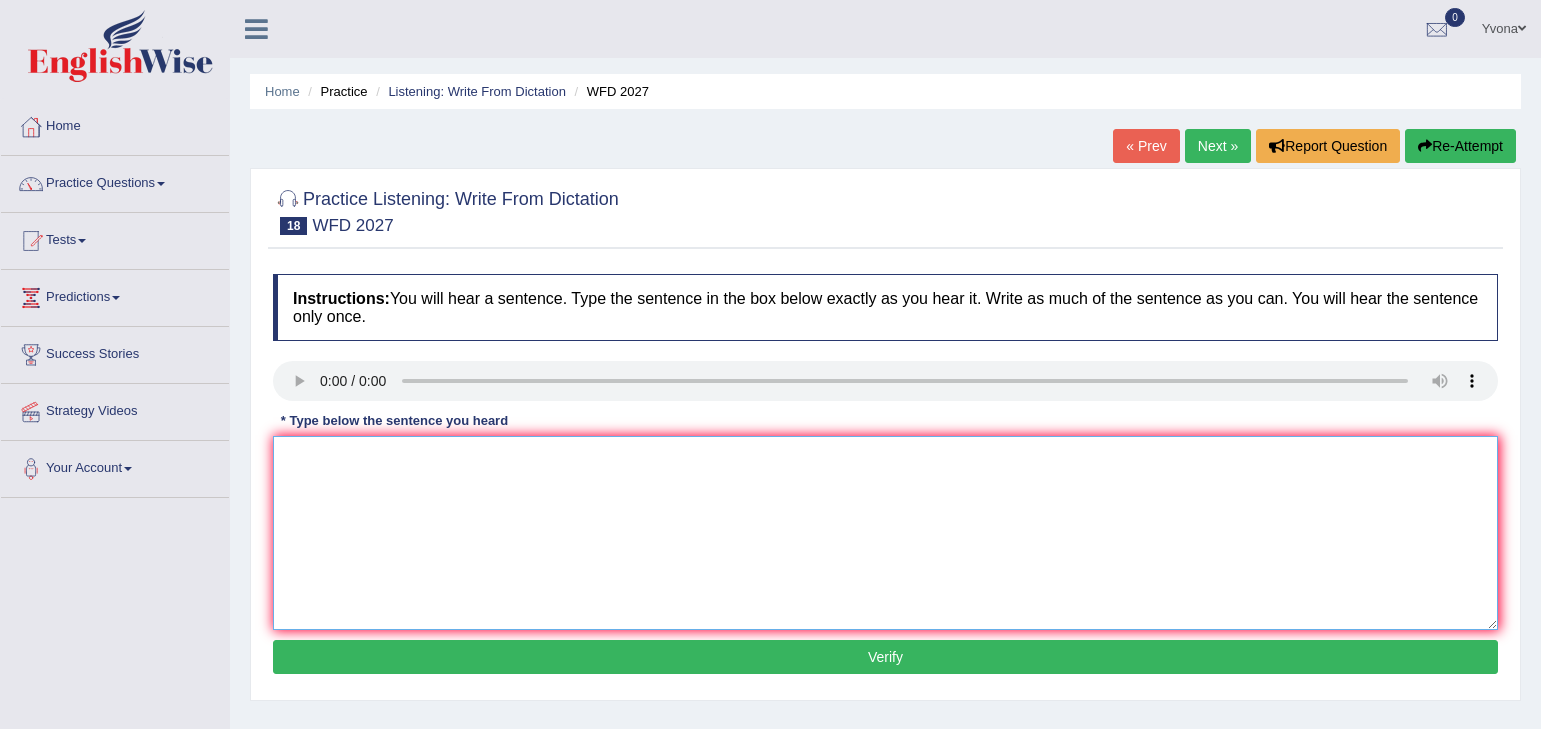click at bounding box center (885, 533) 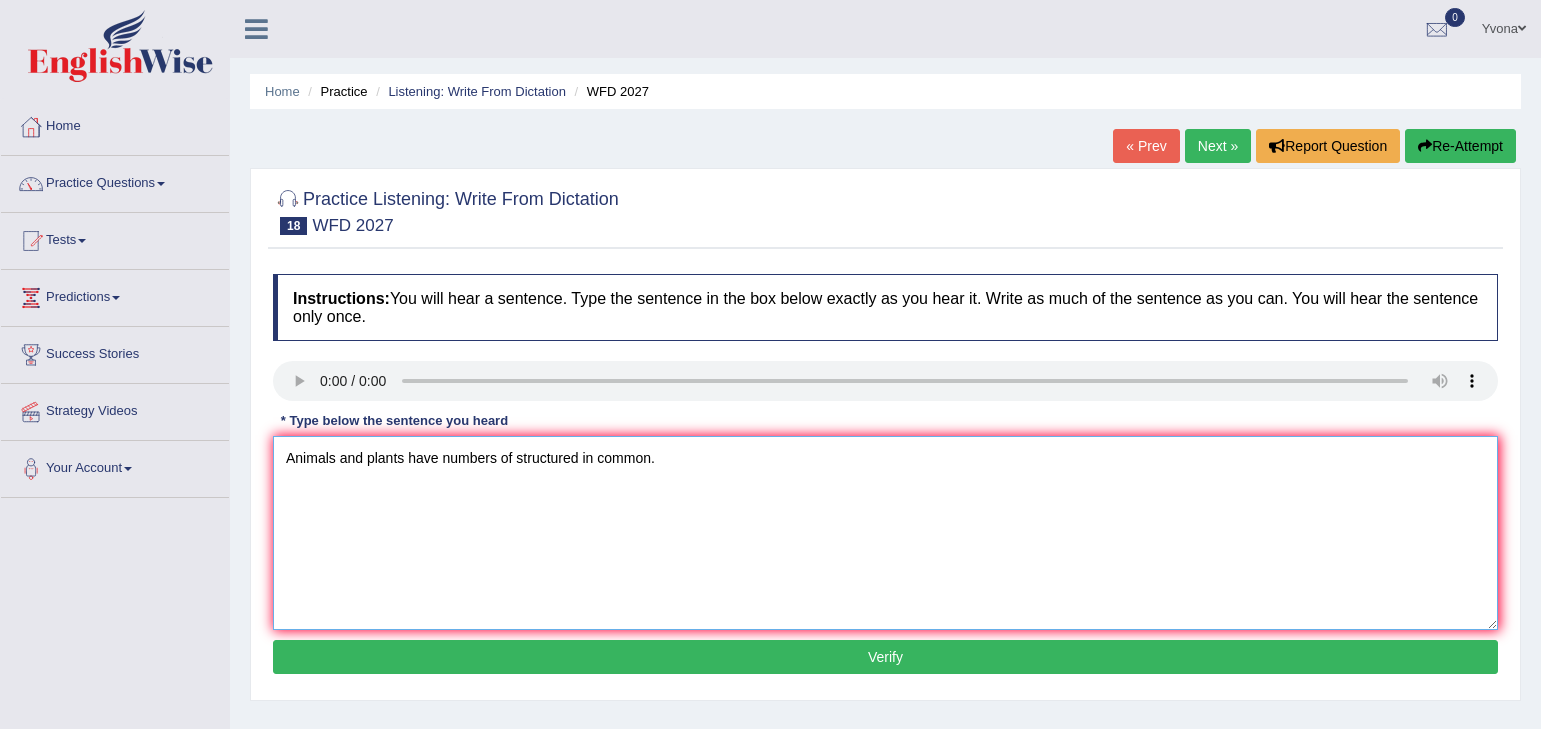 type on "Animals and plants have numbers of structured in common." 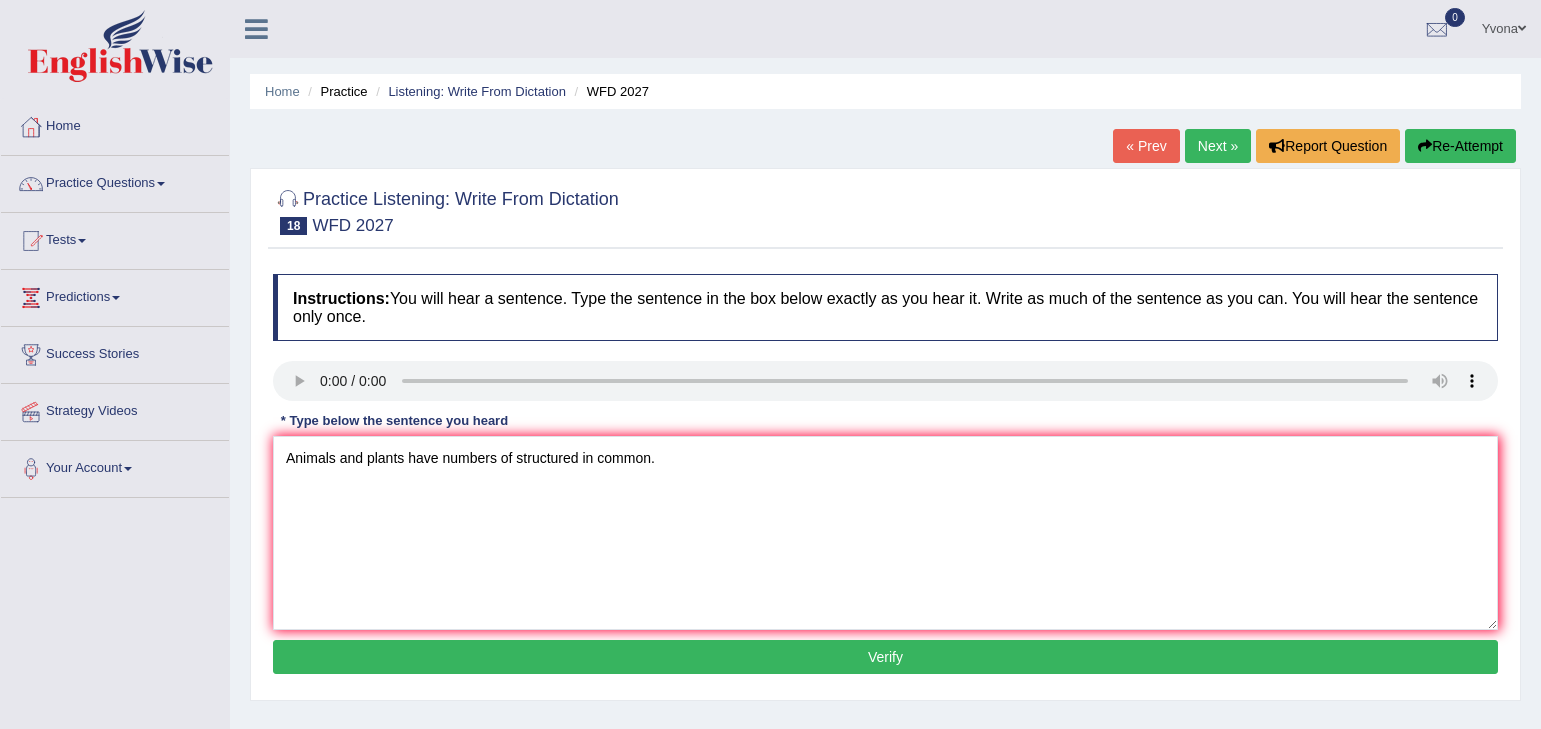 click on "Verify" at bounding box center [885, 657] 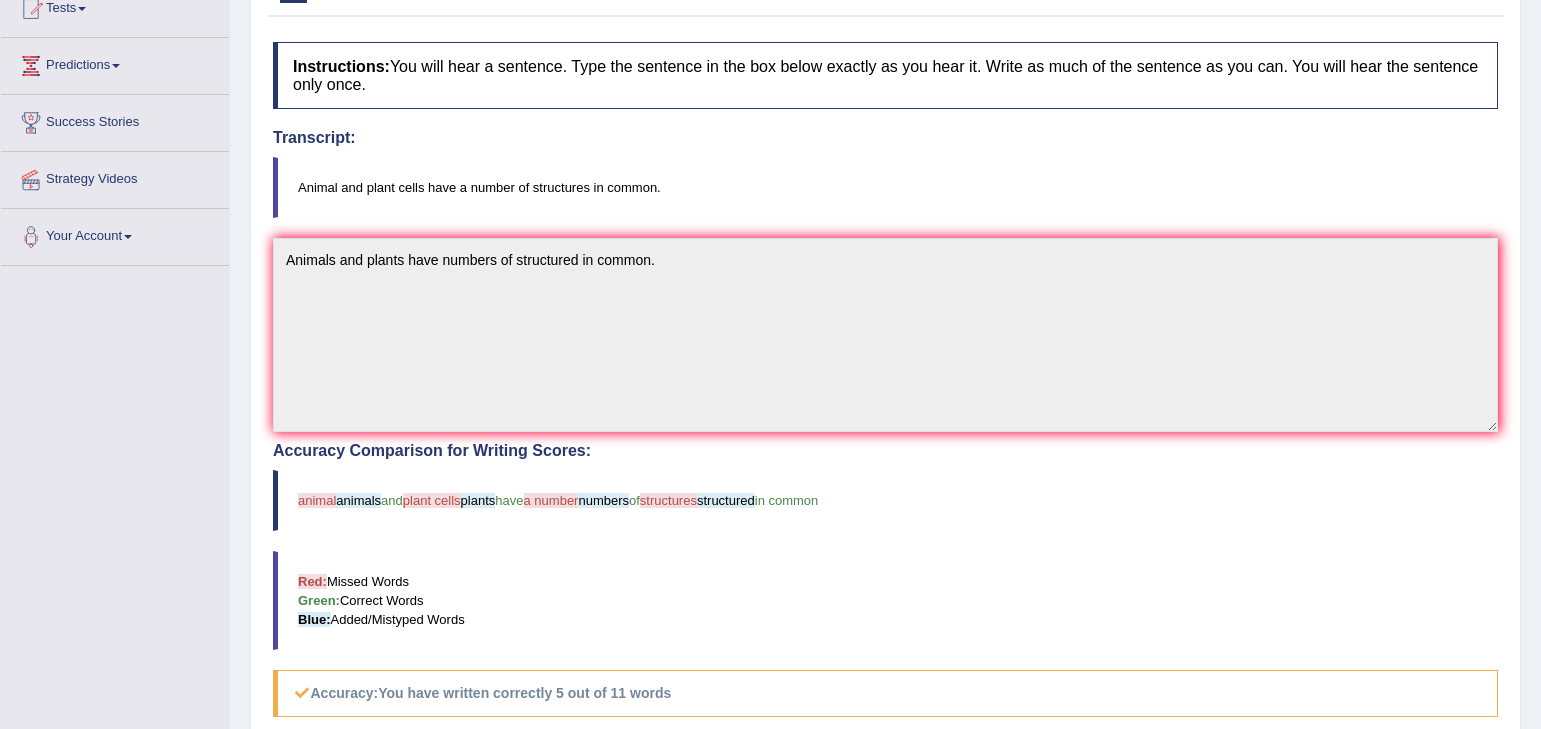 scroll, scrollTop: 0, scrollLeft: 0, axis: both 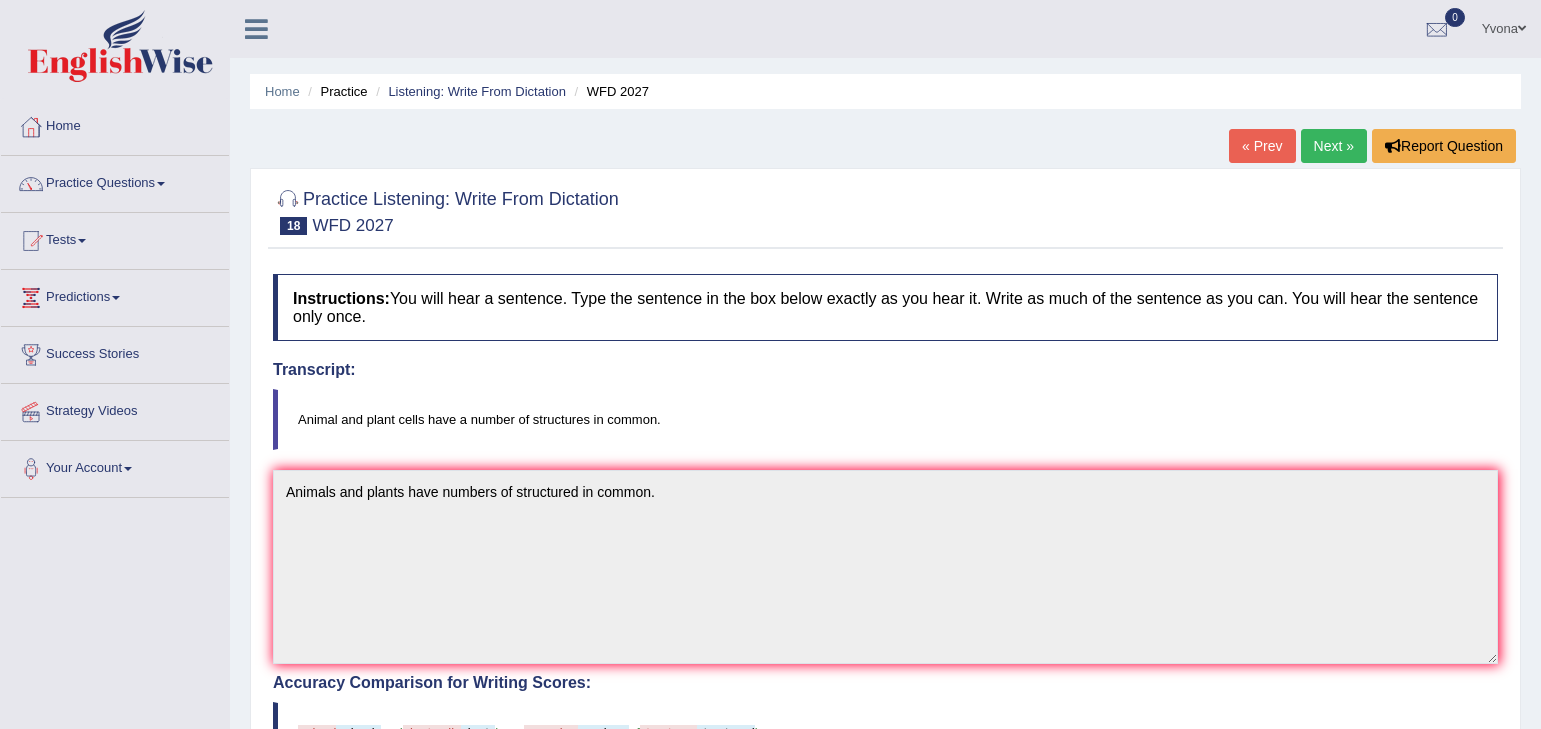 click on "Next »" at bounding box center (1334, 146) 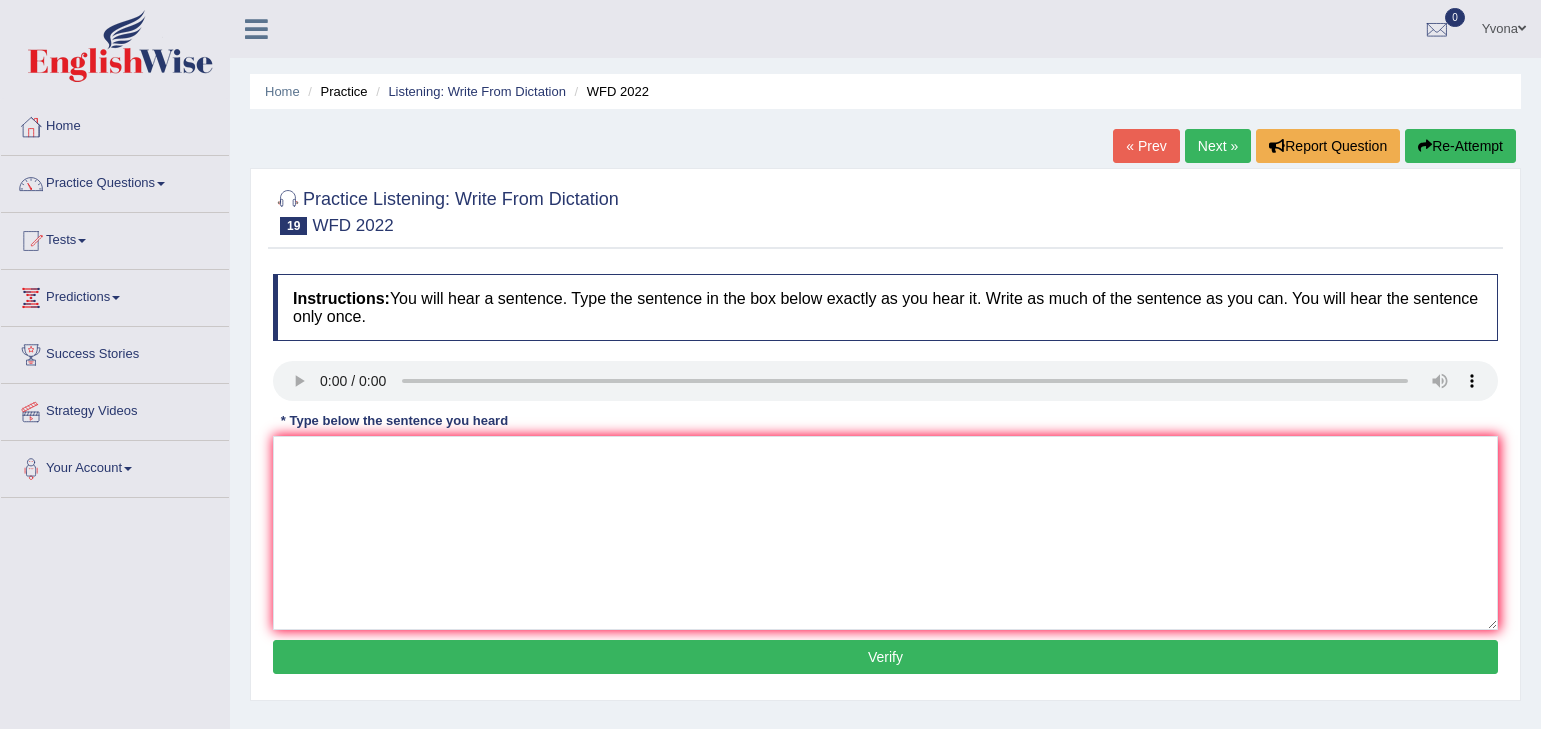 scroll, scrollTop: 0, scrollLeft: 0, axis: both 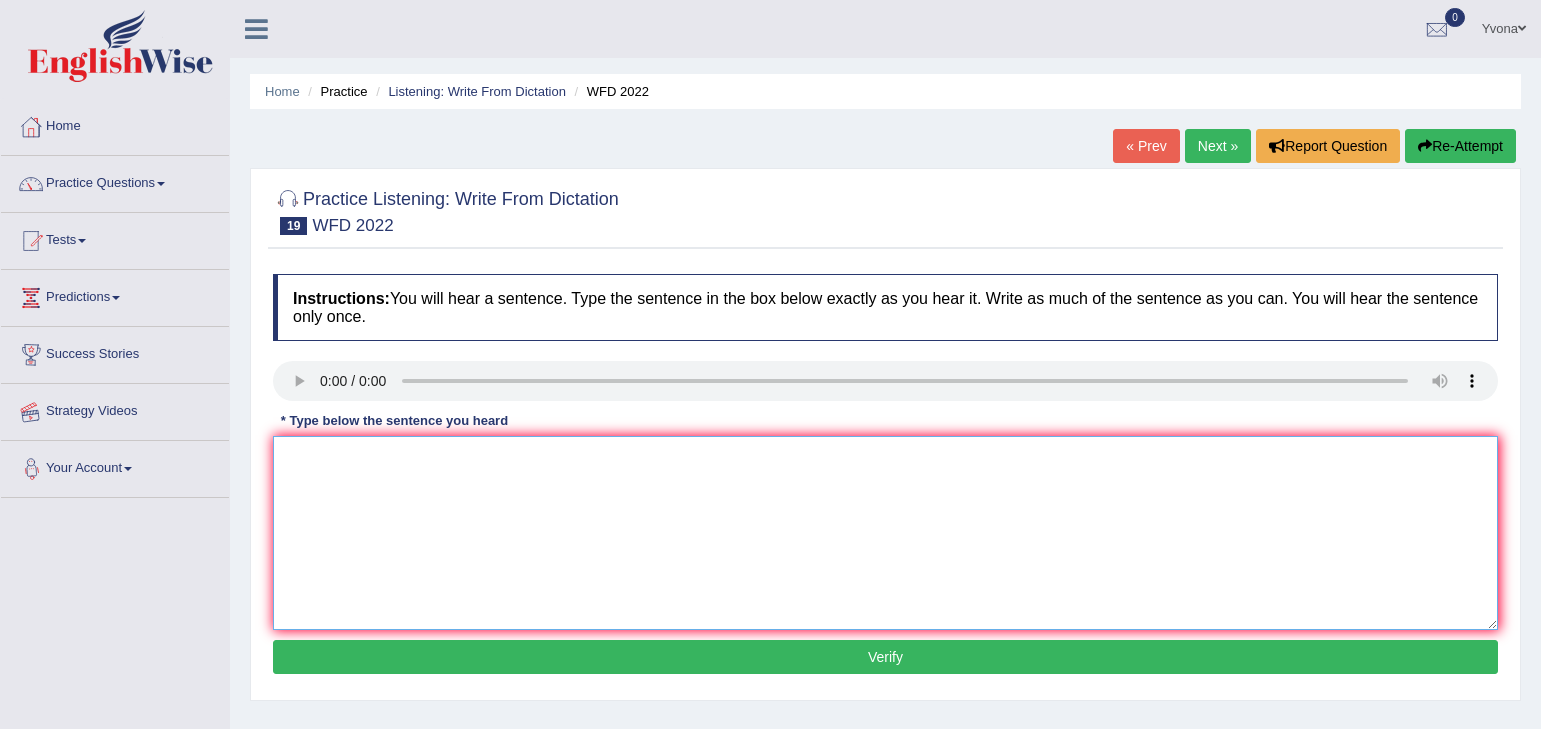 click at bounding box center [885, 533] 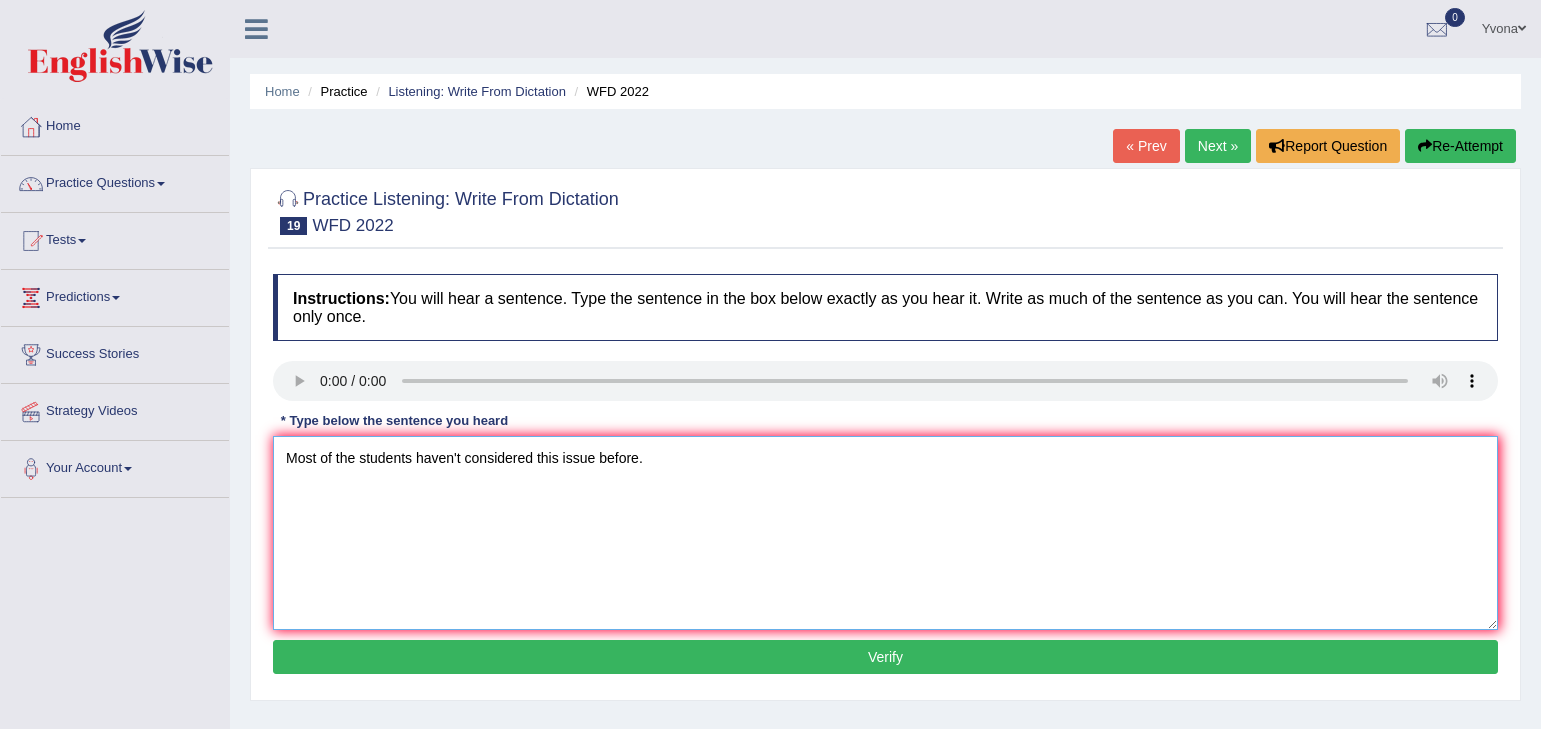 type on "Most of the students haven't considered this issue before." 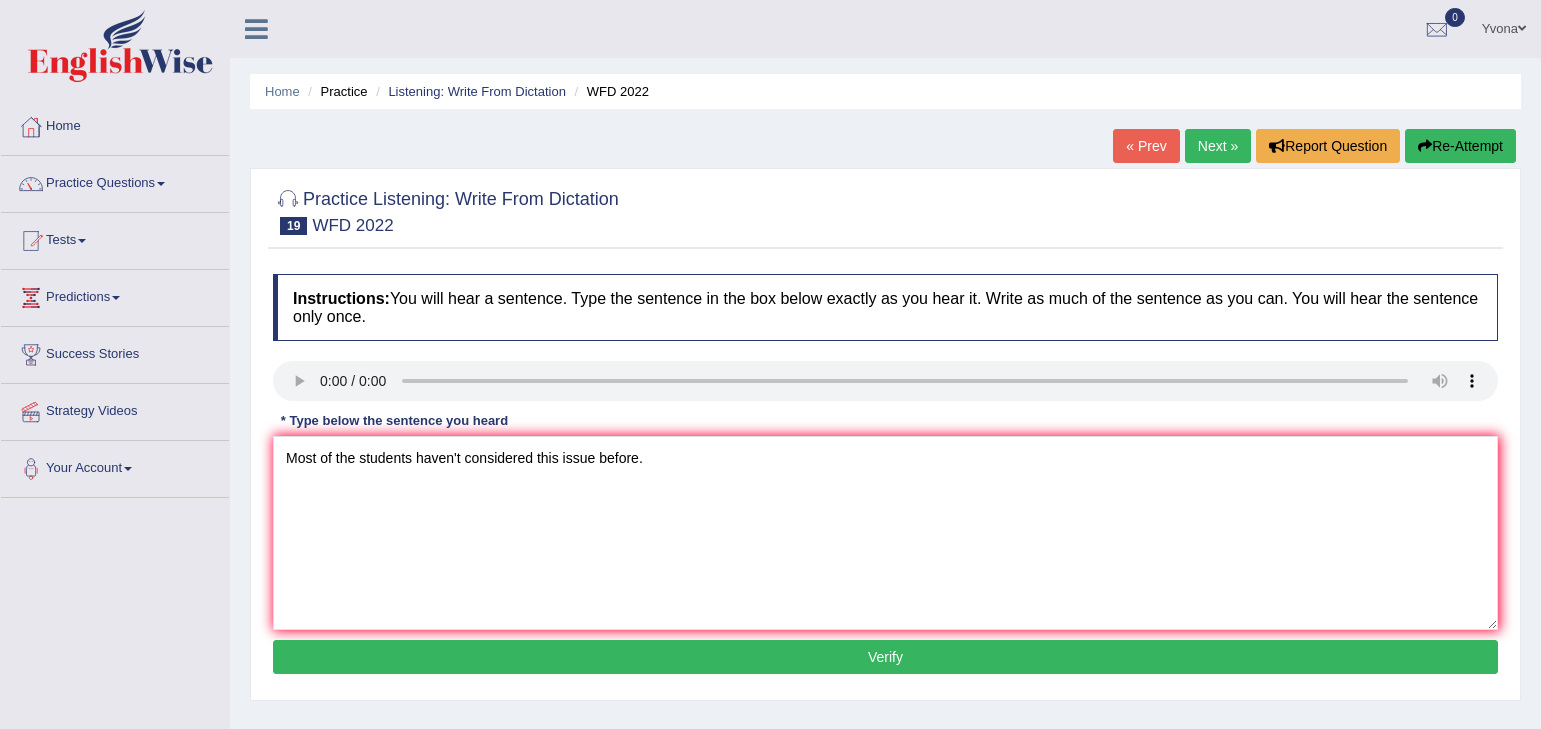 click on "Verify" at bounding box center (885, 657) 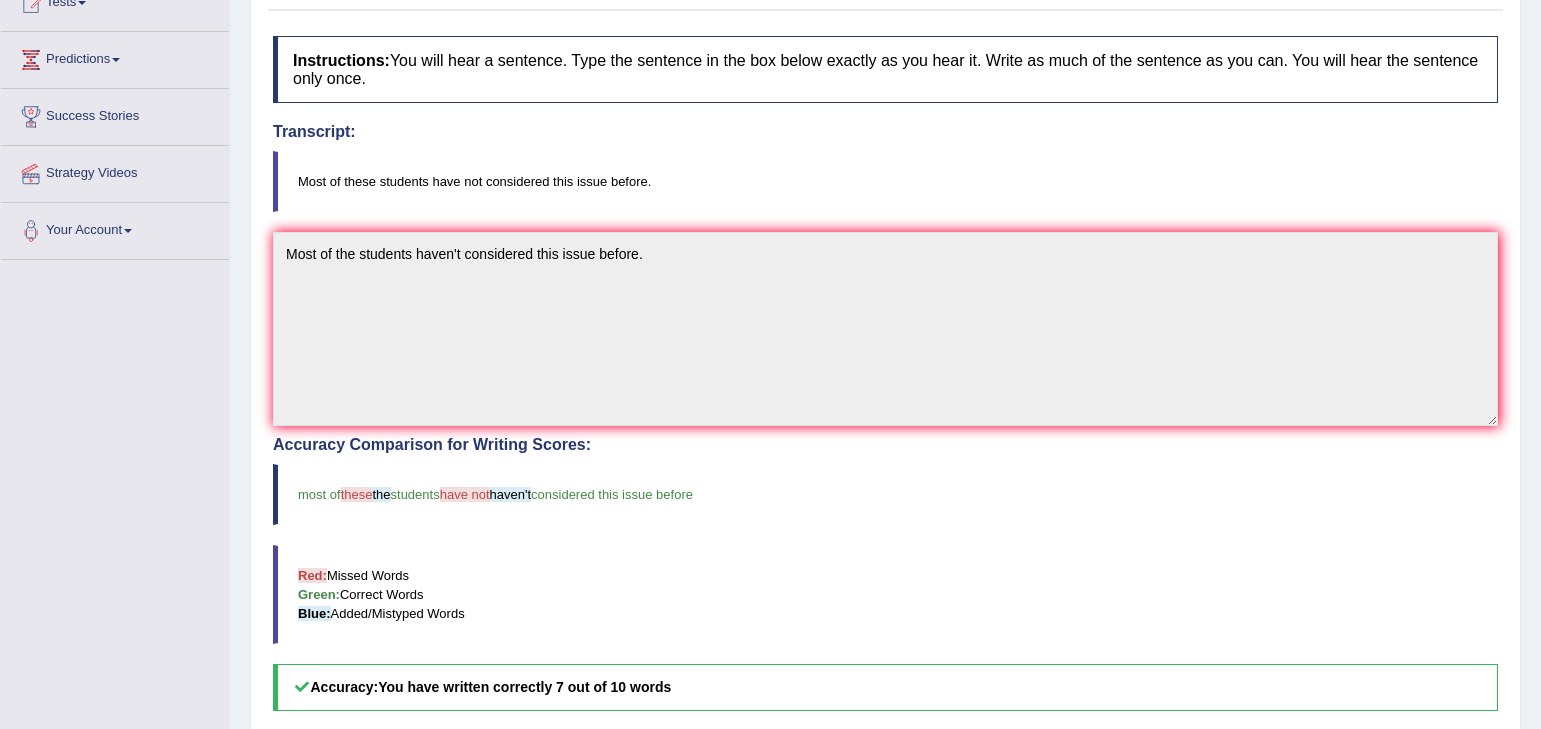 scroll, scrollTop: 0, scrollLeft: 0, axis: both 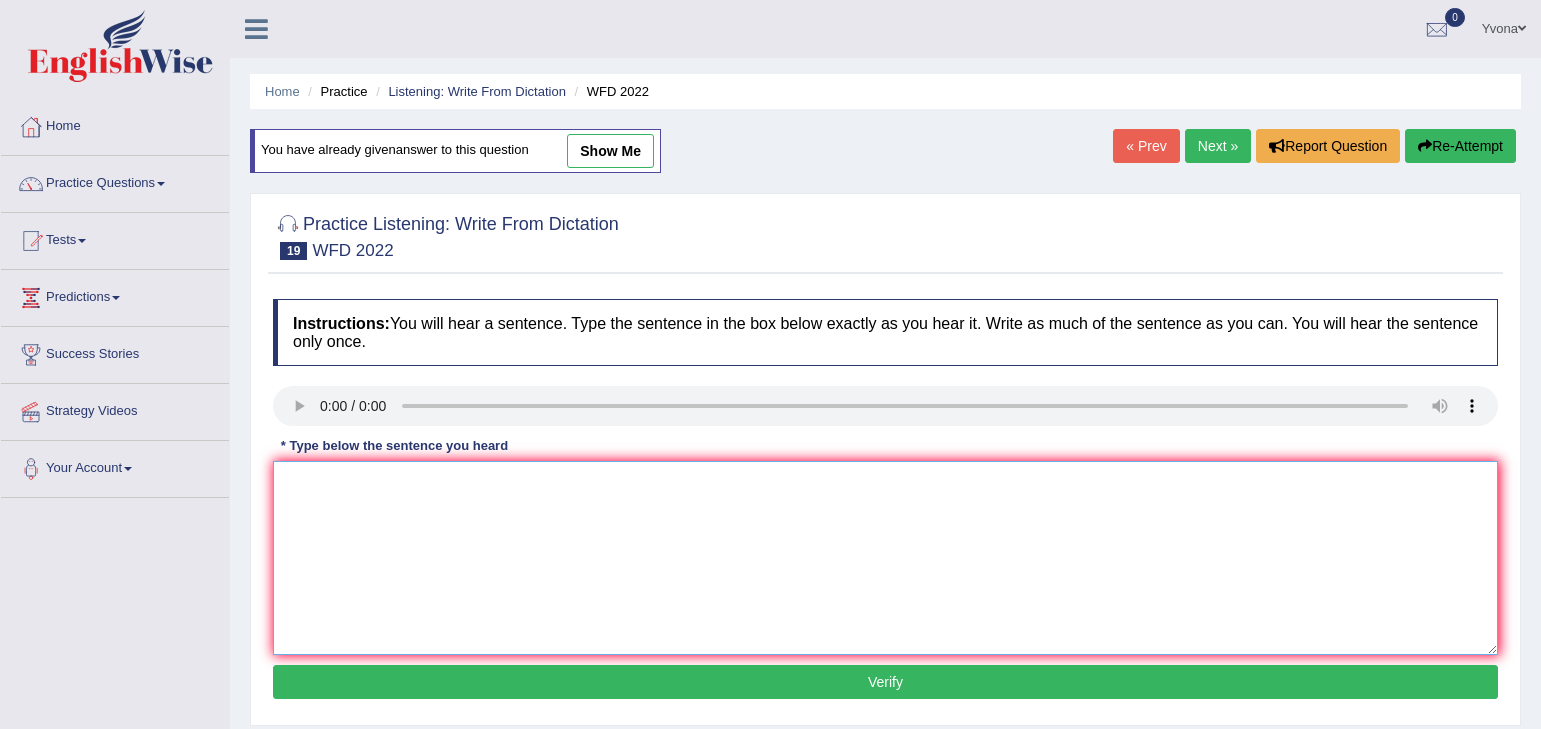 click at bounding box center (885, 558) 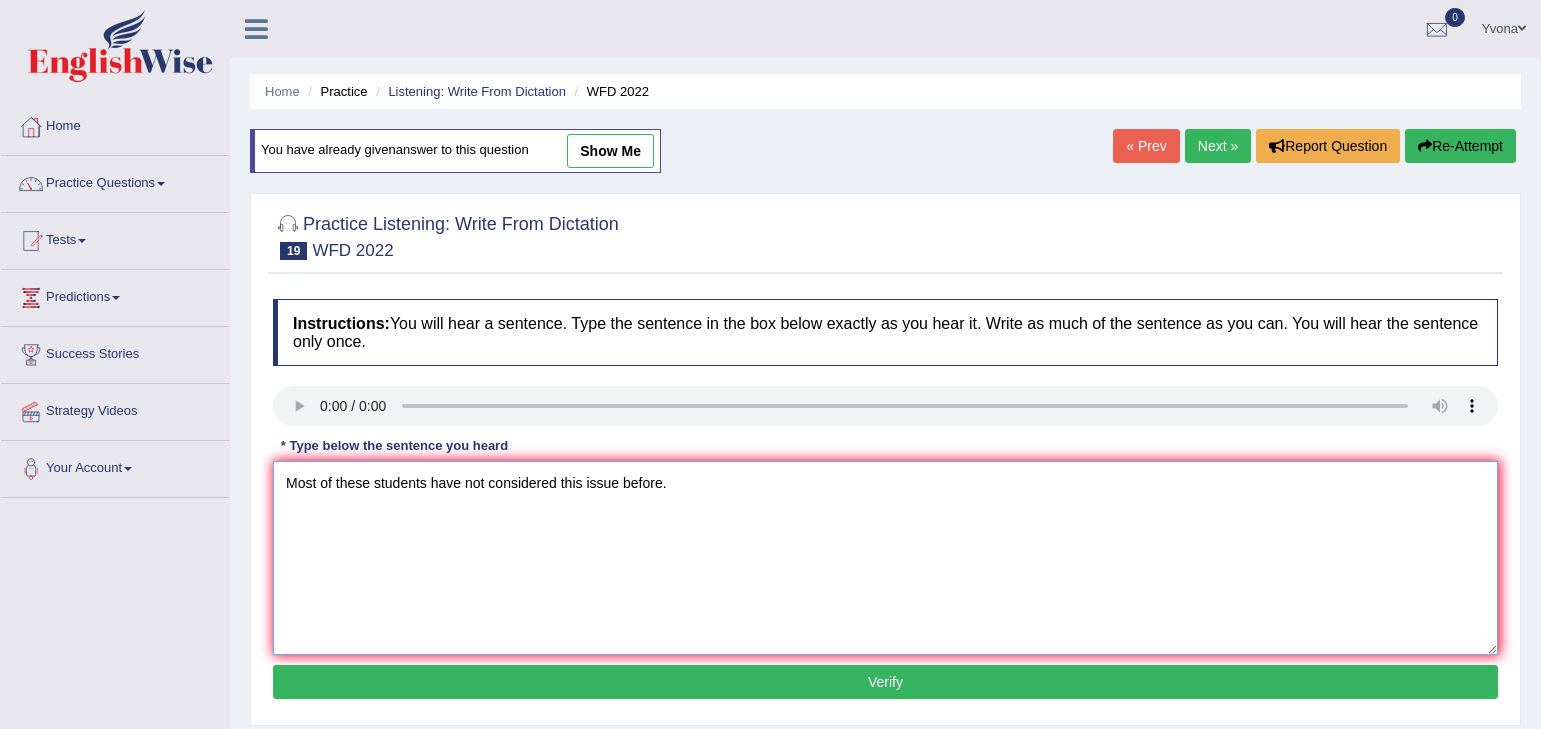 type on "Most of these students have not considered this issue before." 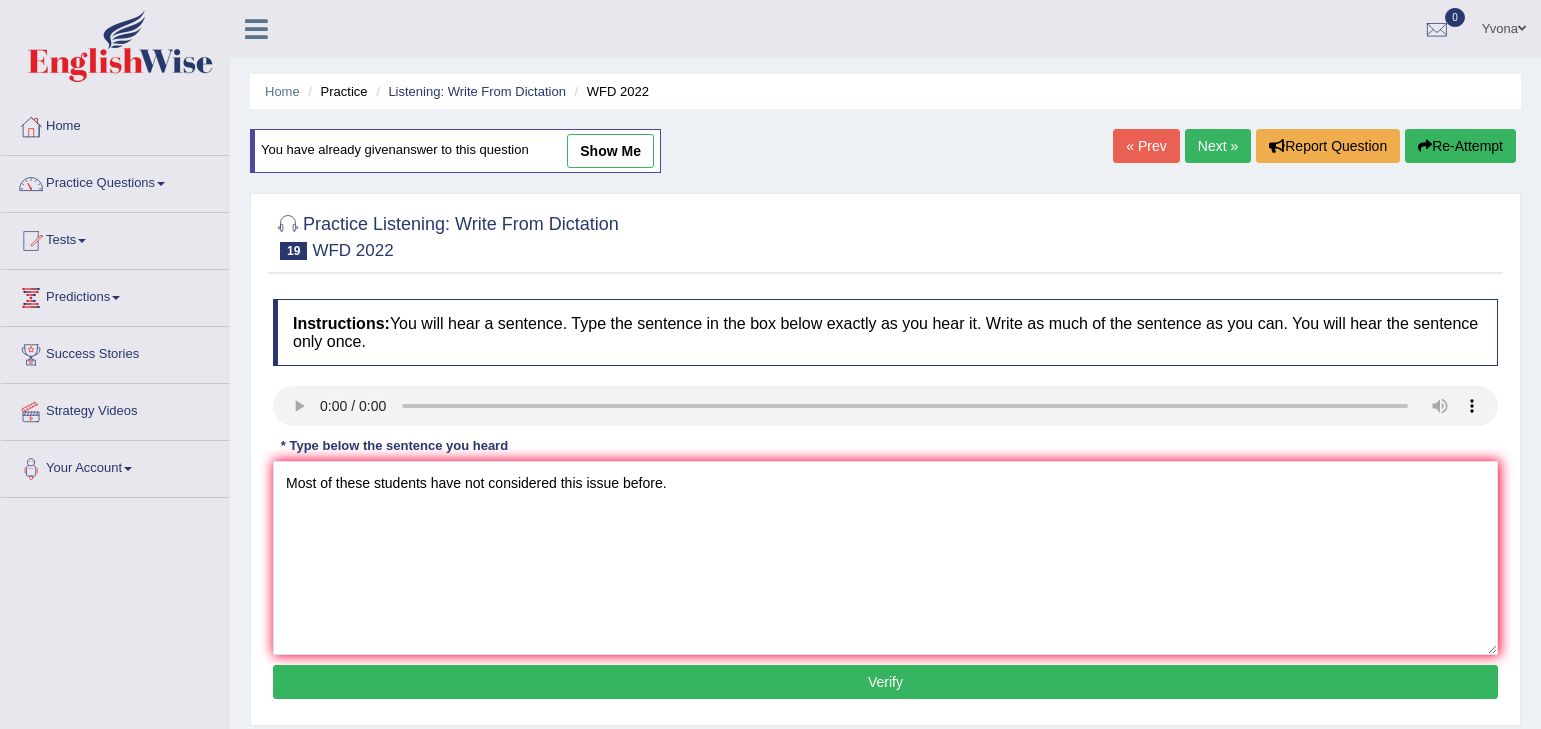 drag, startPoint x: 760, startPoint y: 682, endPoint x: 745, endPoint y: 656, distance: 30.016663 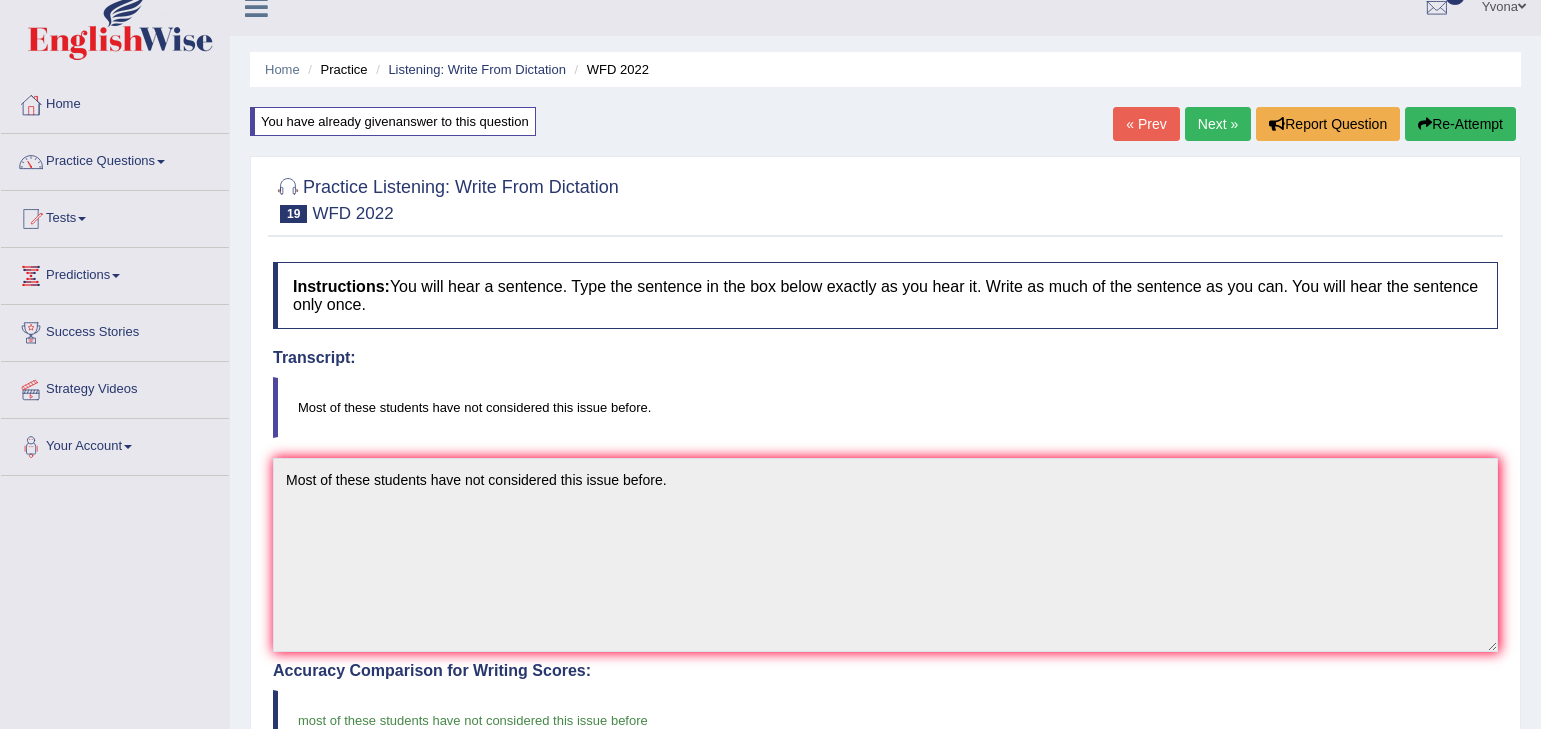 scroll, scrollTop: 0, scrollLeft: 0, axis: both 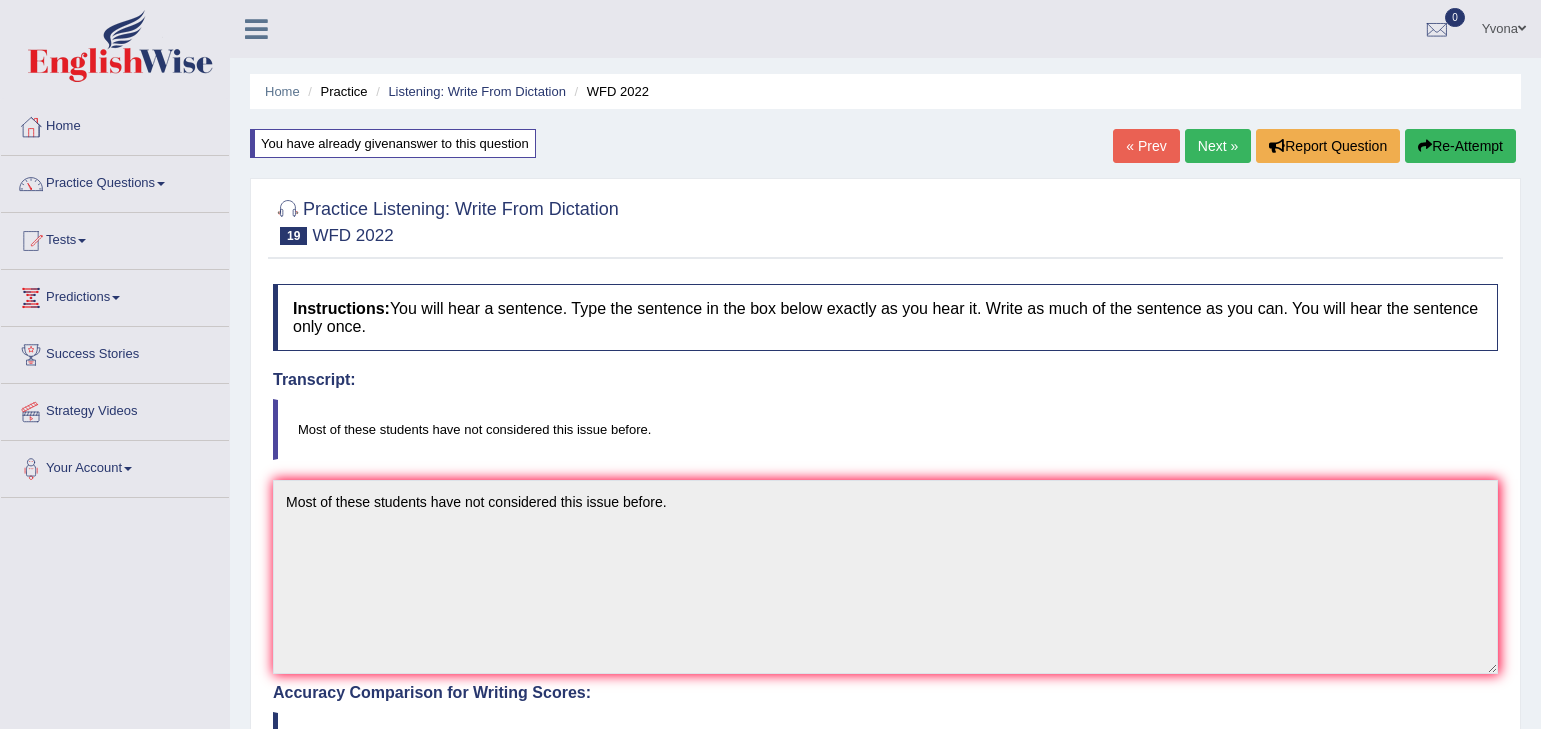 click on "Next »" at bounding box center [1218, 146] 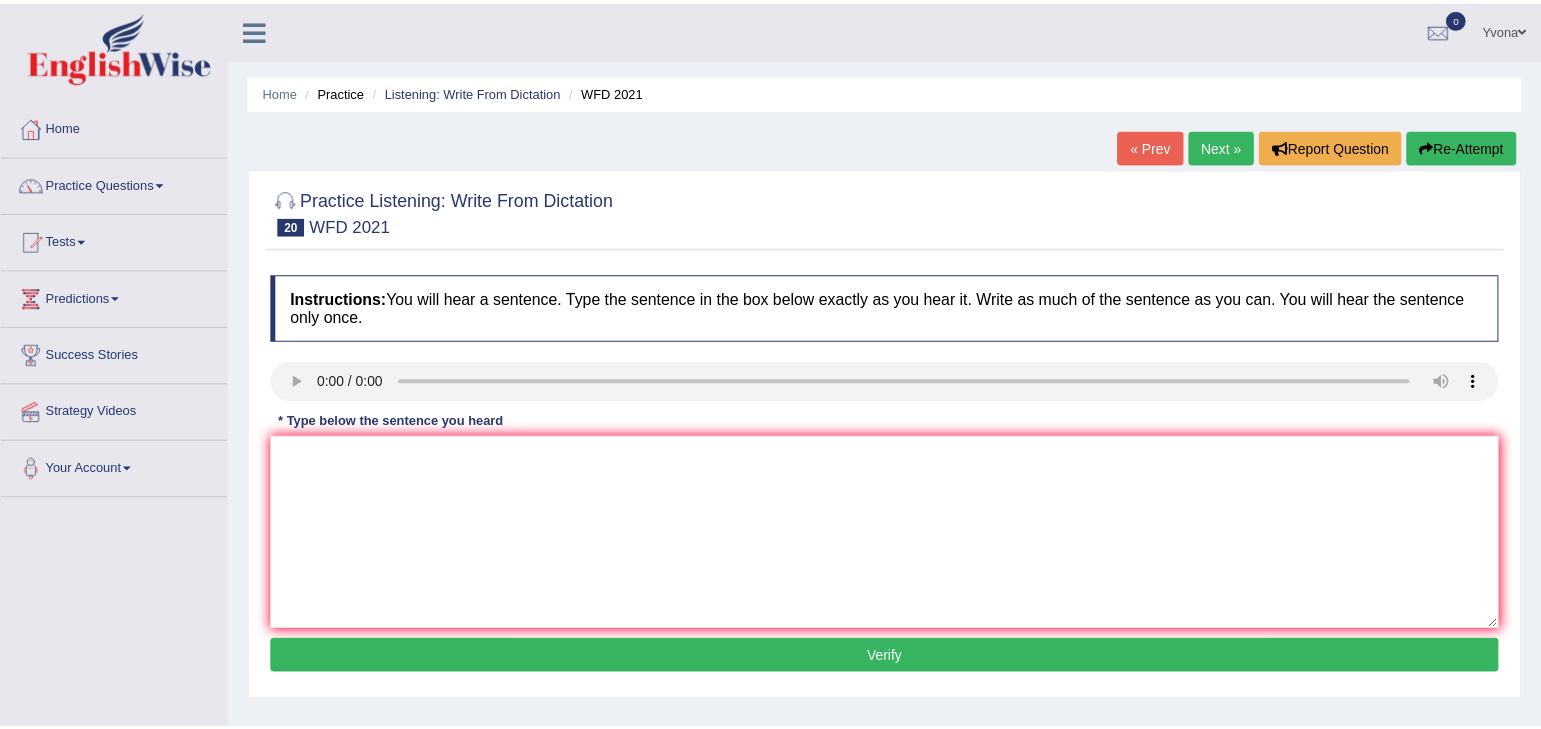 scroll, scrollTop: 0, scrollLeft: 0, axis: both 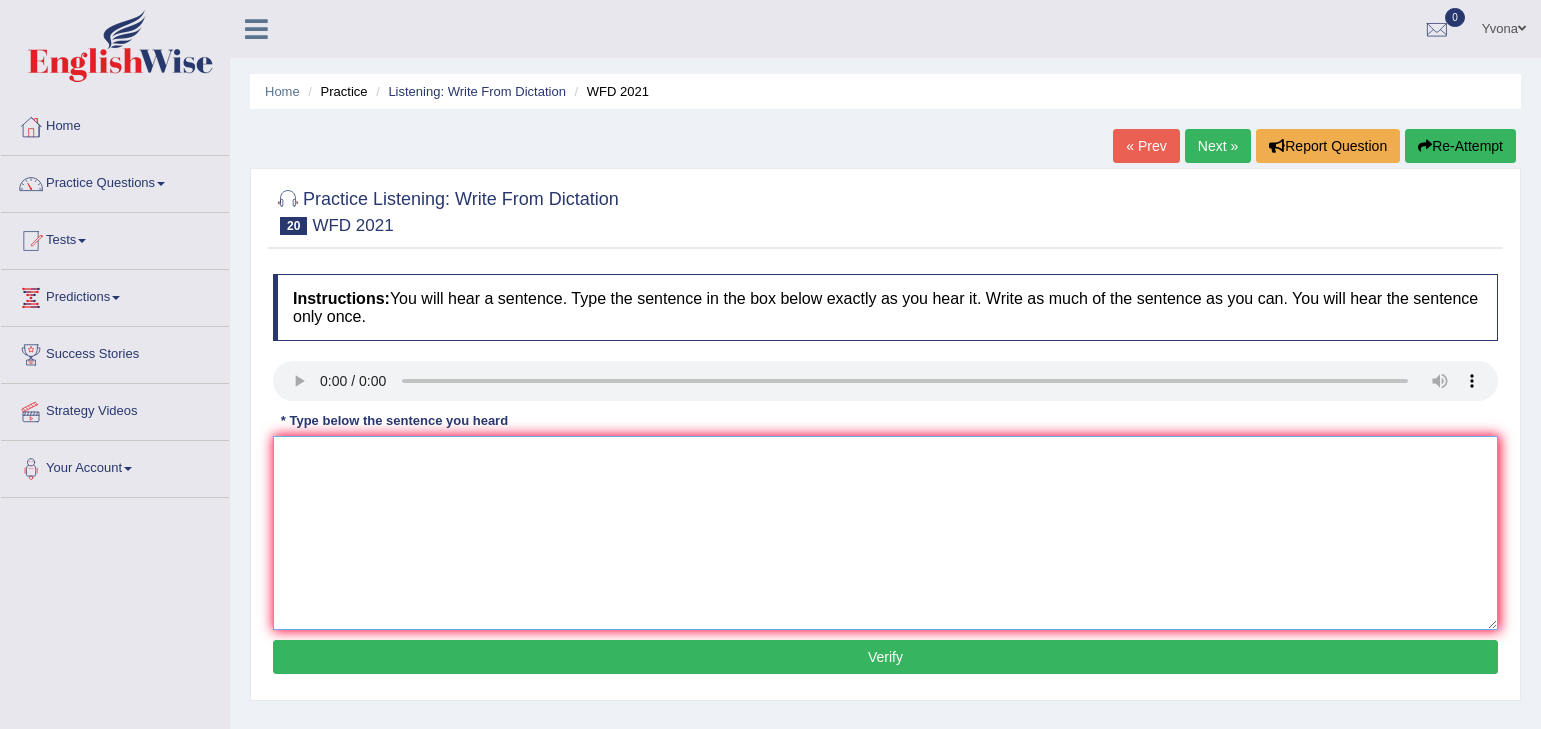 click at bounding box center (885, 533) 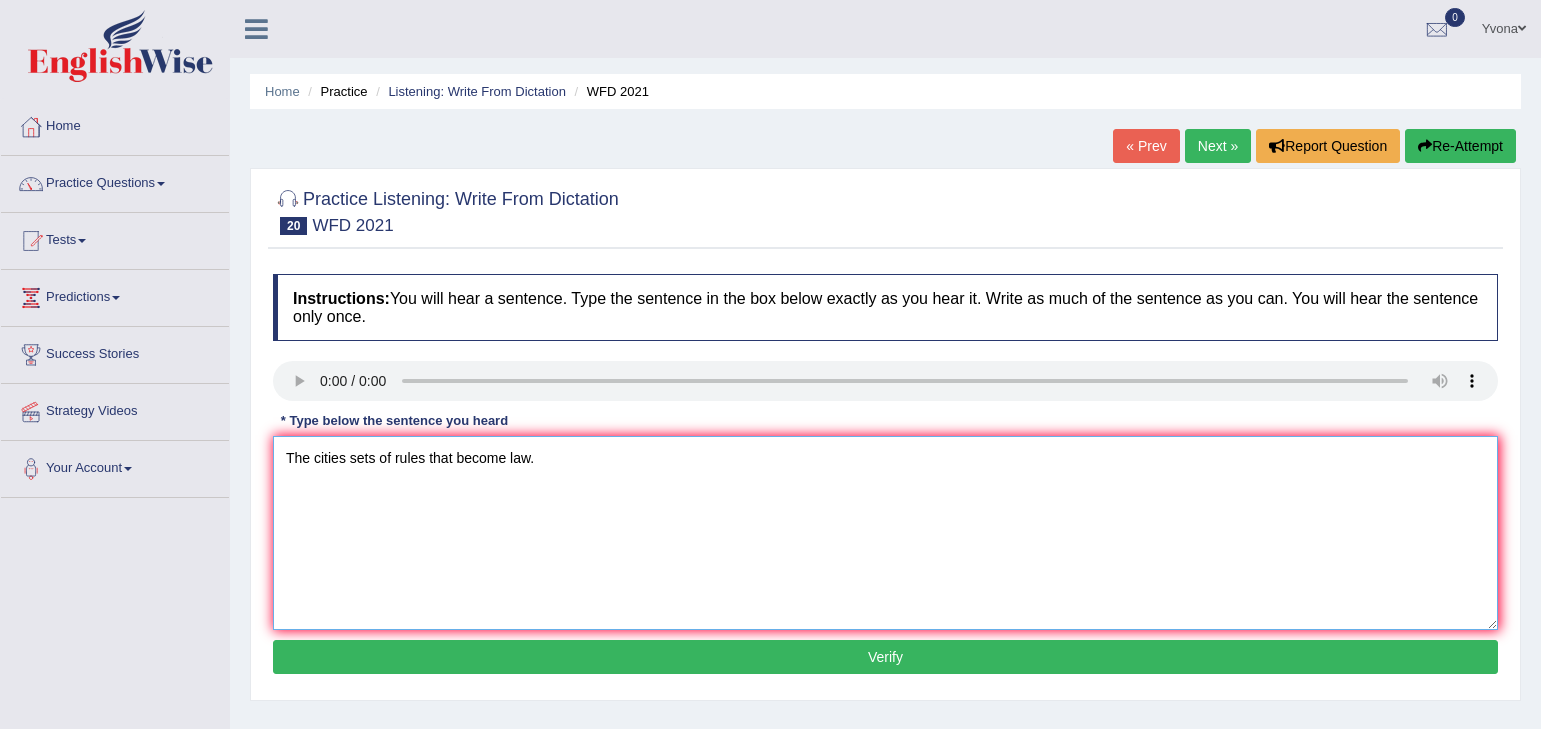type on "The cities sets of rules that become law." 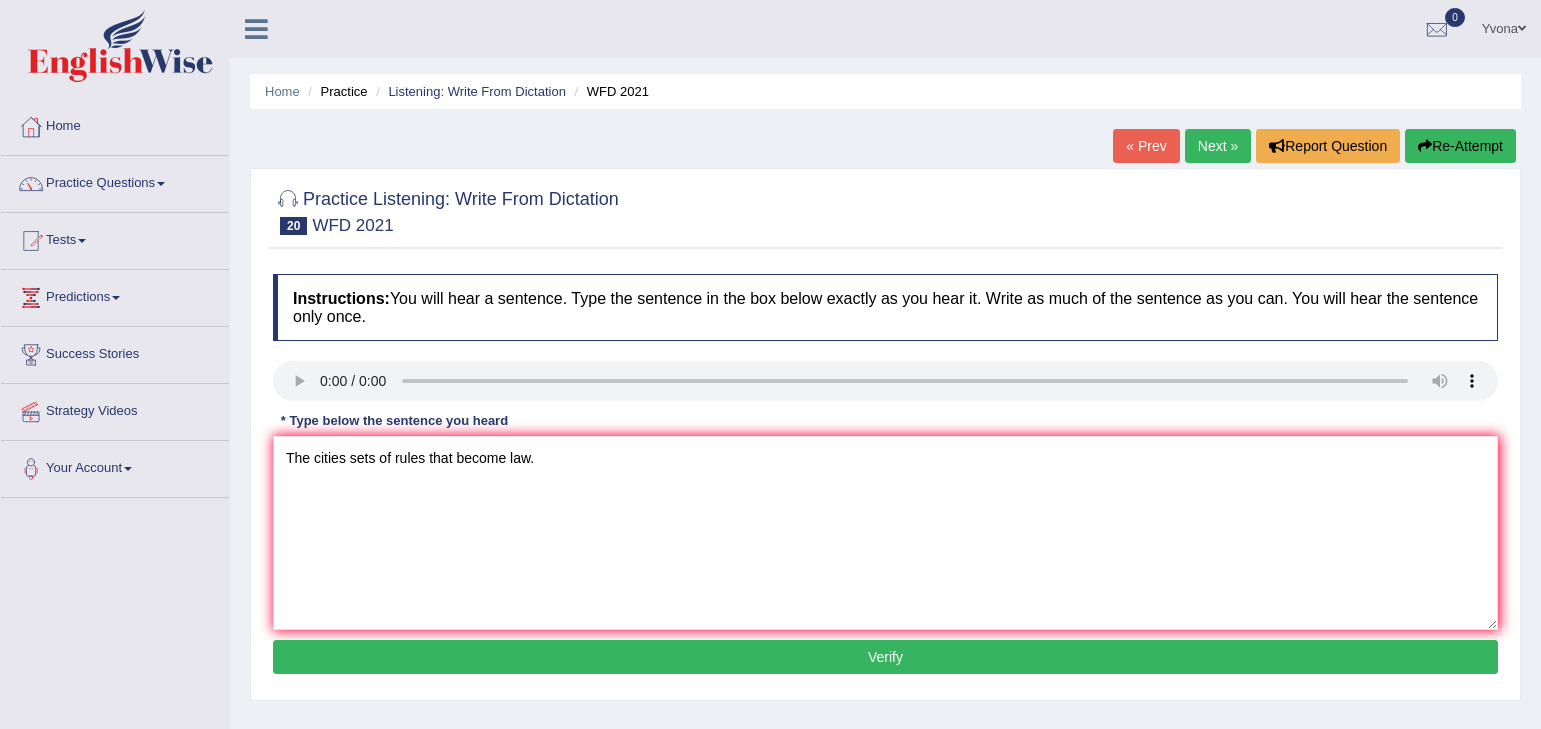 click on "Verify" at bounding box center [885, 657] 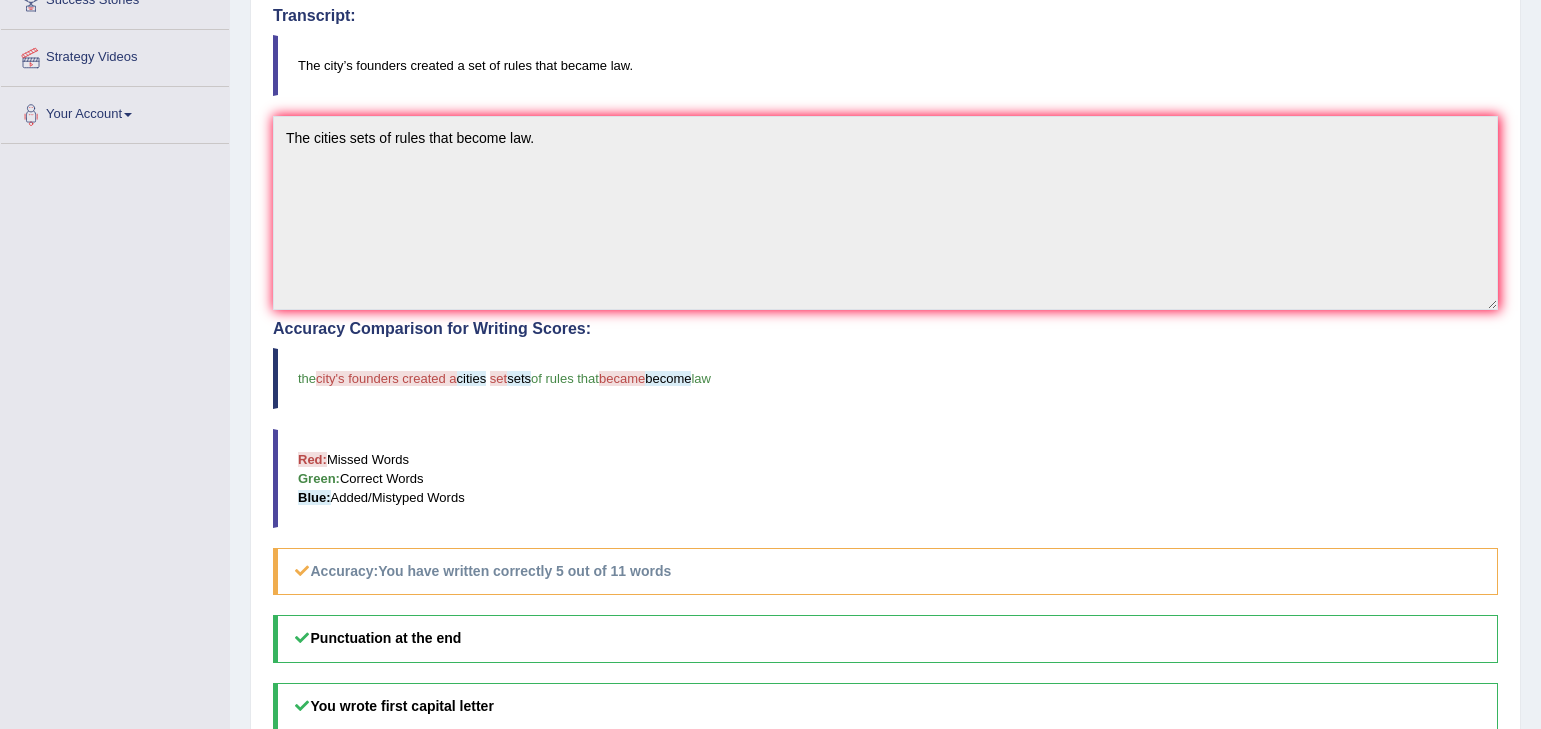 scroll, scrollTop: 480, scrollLeft: 0, axis: vertical 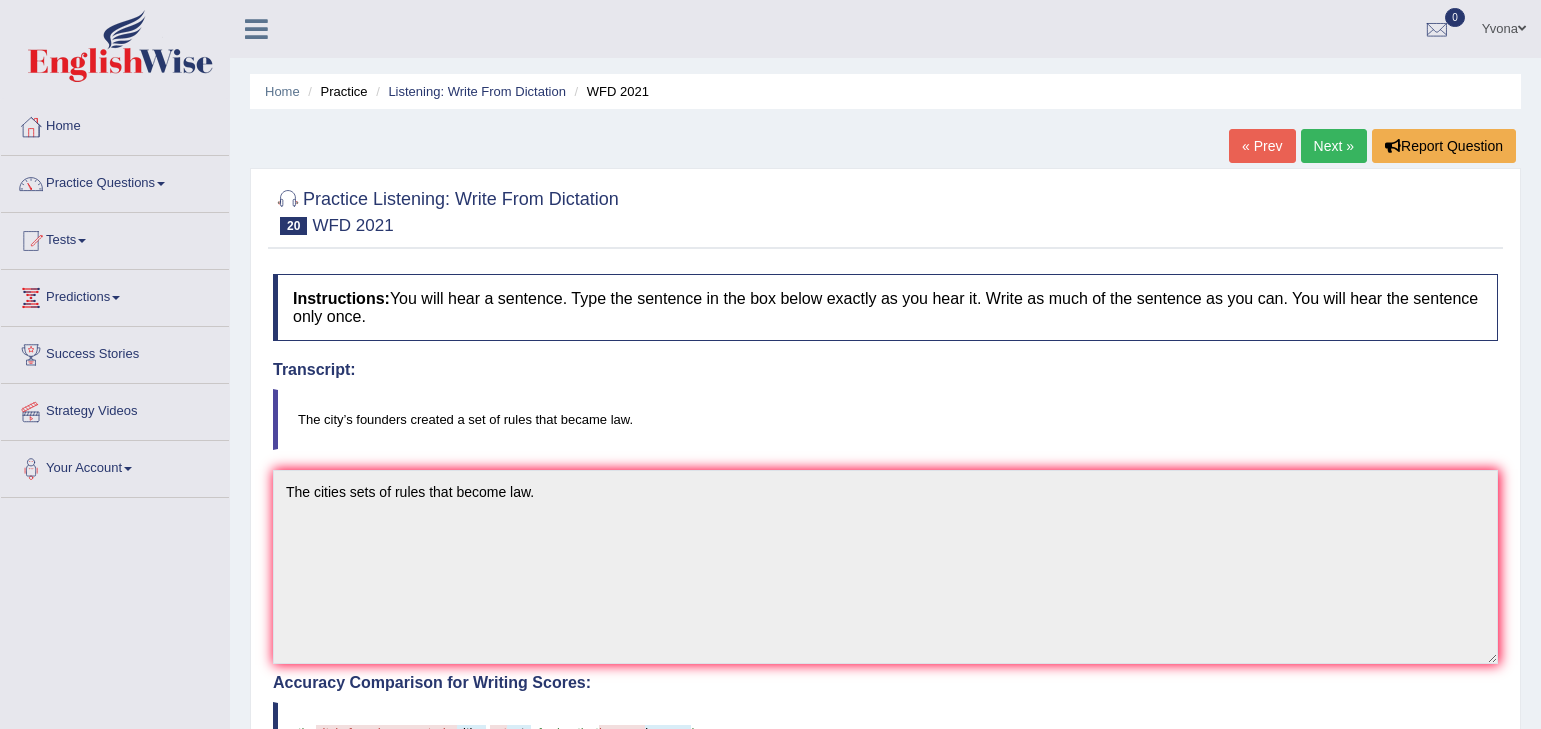 click on "Next »" at bounding box center (1334, 146) 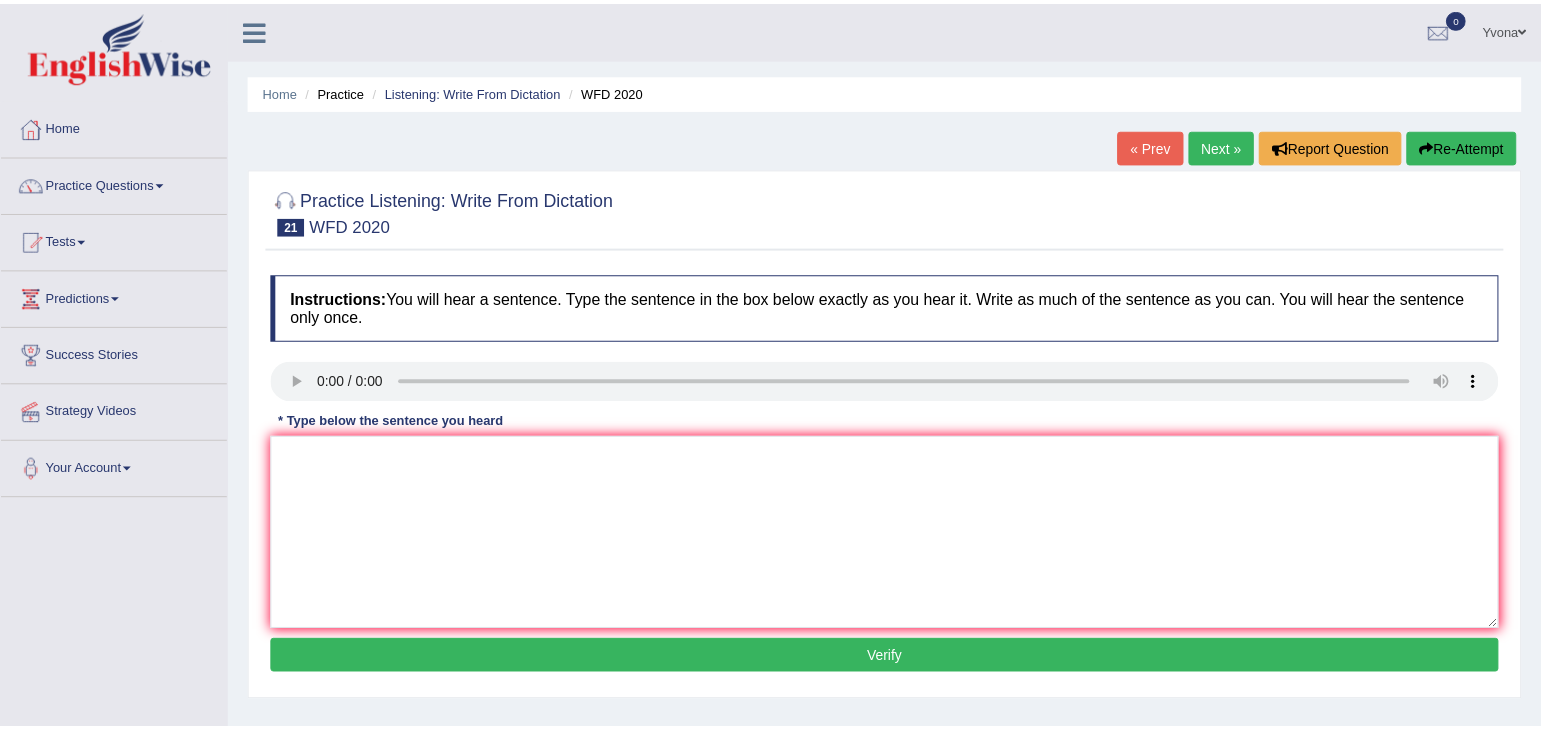 scroll, scrollTop: 0, scrollLeft: 0, axis: both 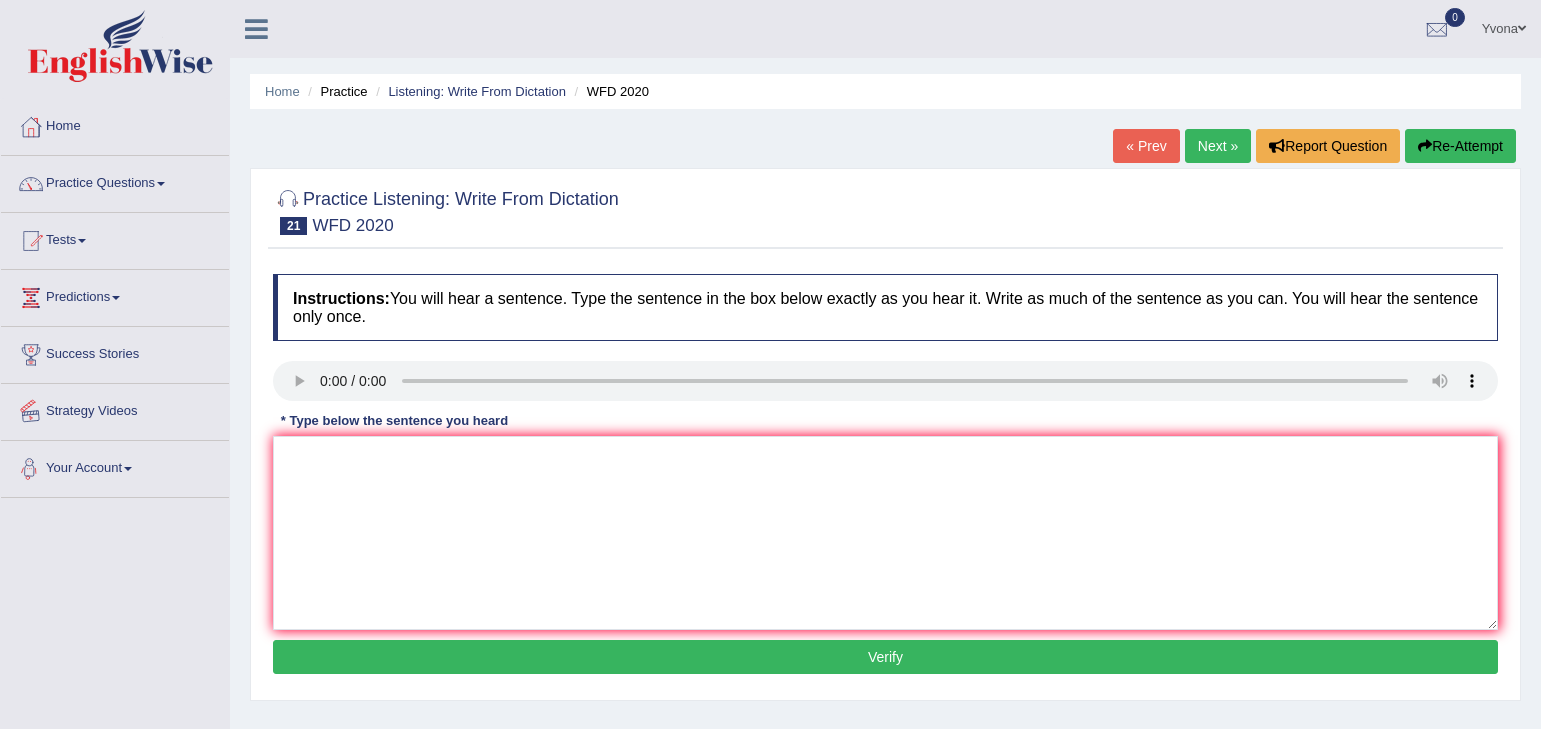 click on "Home
Practice
Listening: Write From Dictation
WFD 2020
« Prev Next »  Report Question  Re-Attempt
Practice Listening: Write From Dictation
21
WFD 2020
Instructions:  You will hear a sentence. Type the sentence in the box below exactly as you hear it. Write as much of the sentence as you can. You will hear the sentence only once.
Transcript: The chemistry building is located near the entrance to the campus. * Type below the sentence you heard Accuracy Comparison for Writing Scores:
Red:  Missed Words
Green:  Correct Words
Blue:  Added/Mistyped Words
Accuracy:   Punctuation at the end  You wrote first capital letter A.I. Engine Result:  Processing... Verify" at bounding box center [885, 500] 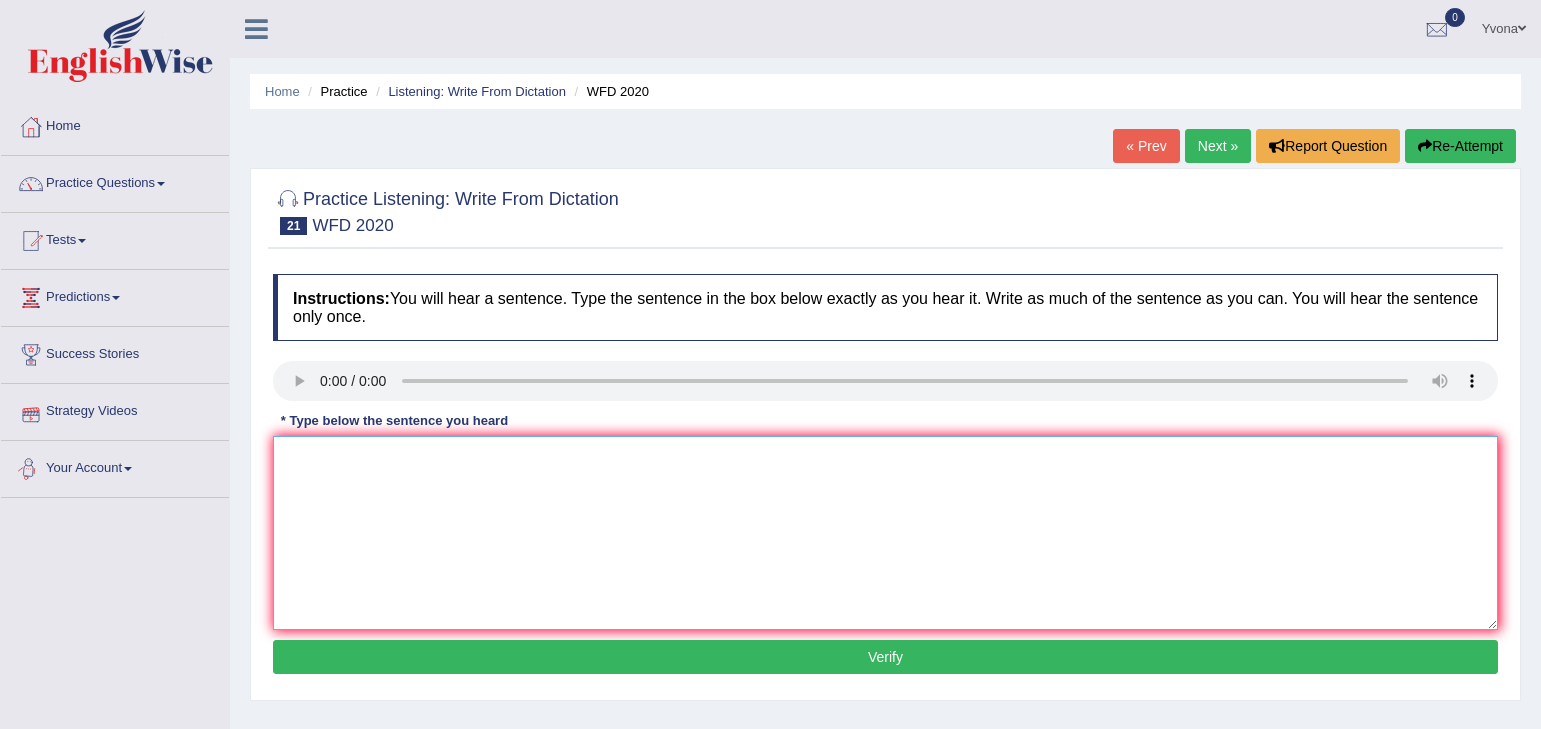 click at bounding box center [885, 533] 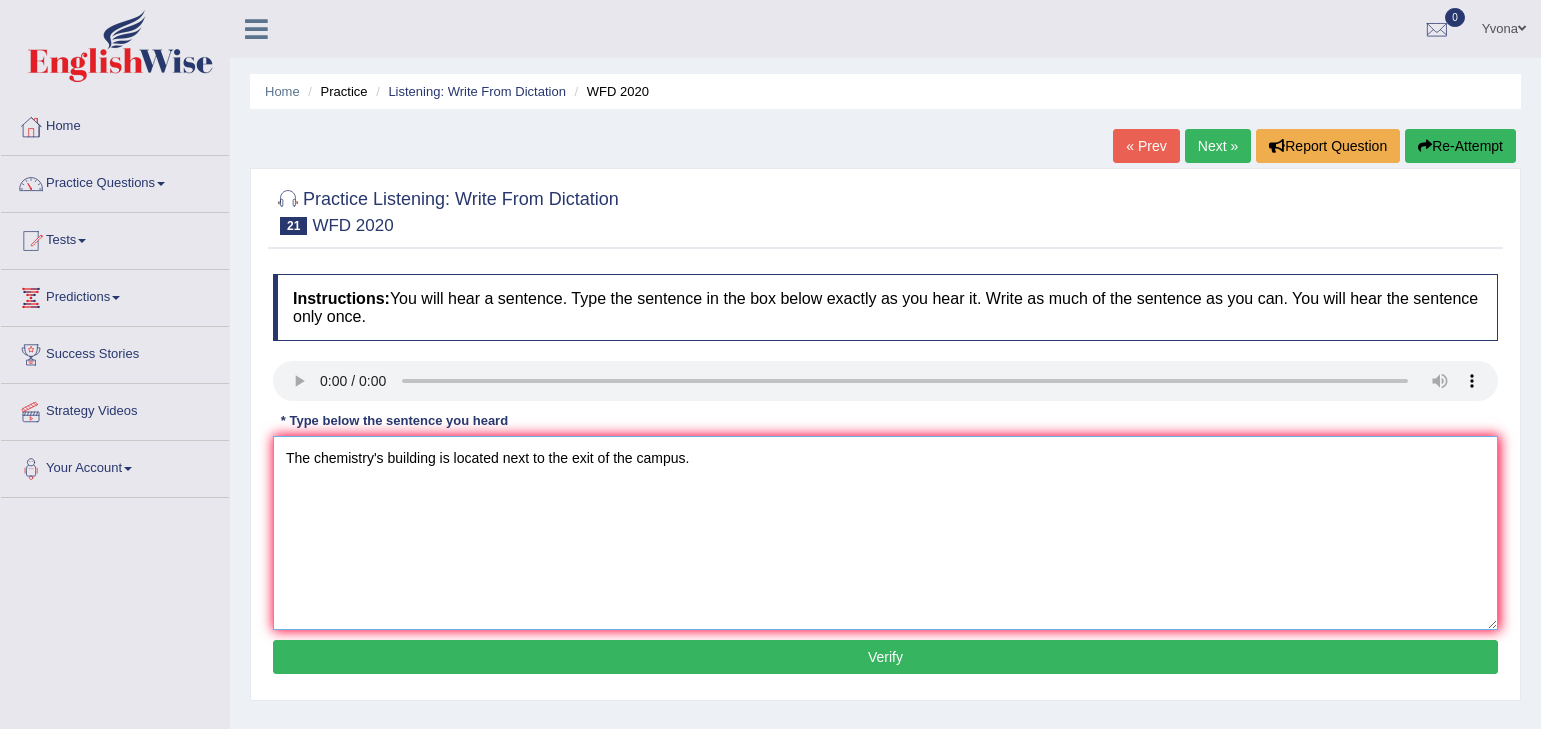type on "The chemistry's building is located next to the exit of the campus." 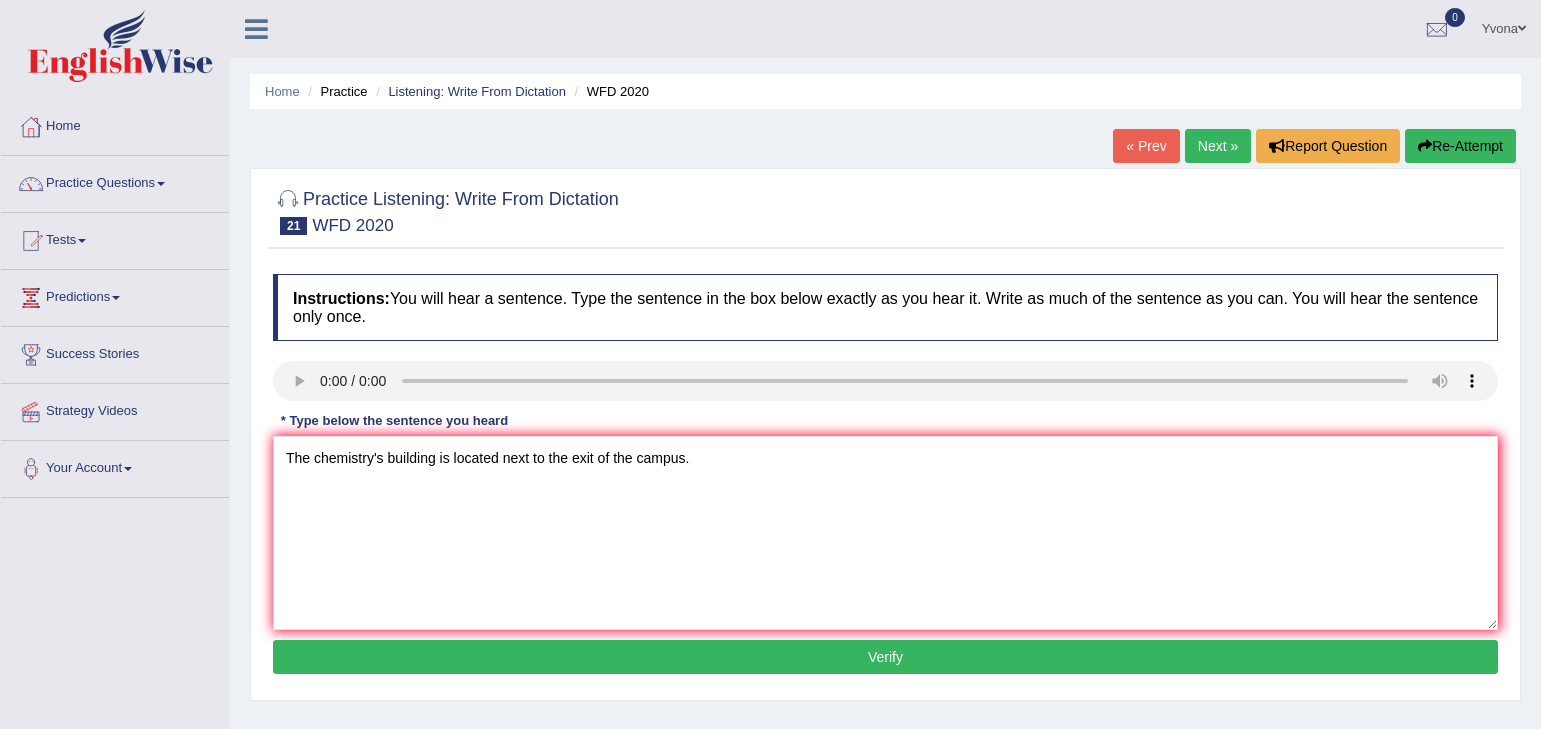 click on "Verify" at bounding box center (885, 657) 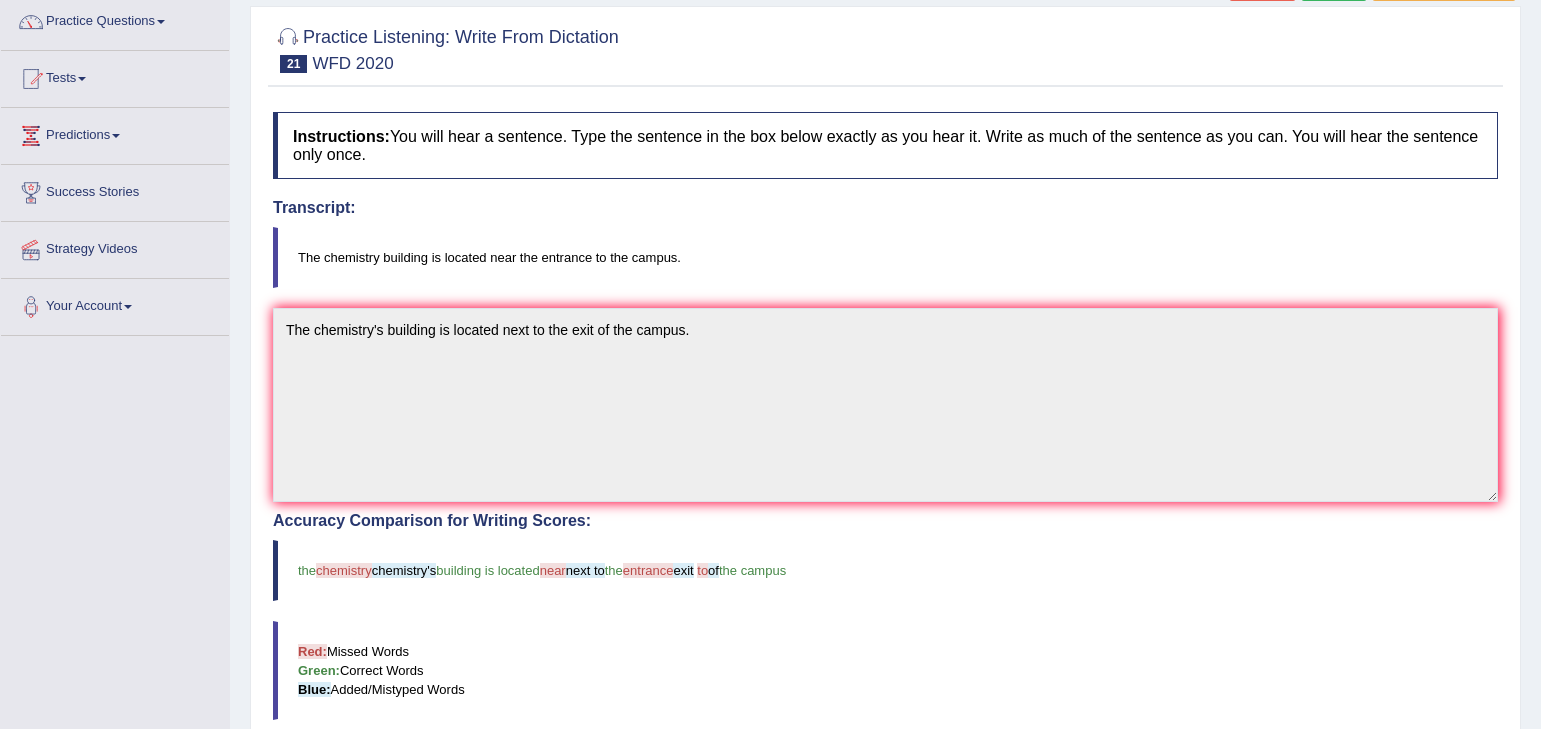 scroll, scrollTop: 120, scrollLeft: 0, axis: vertical 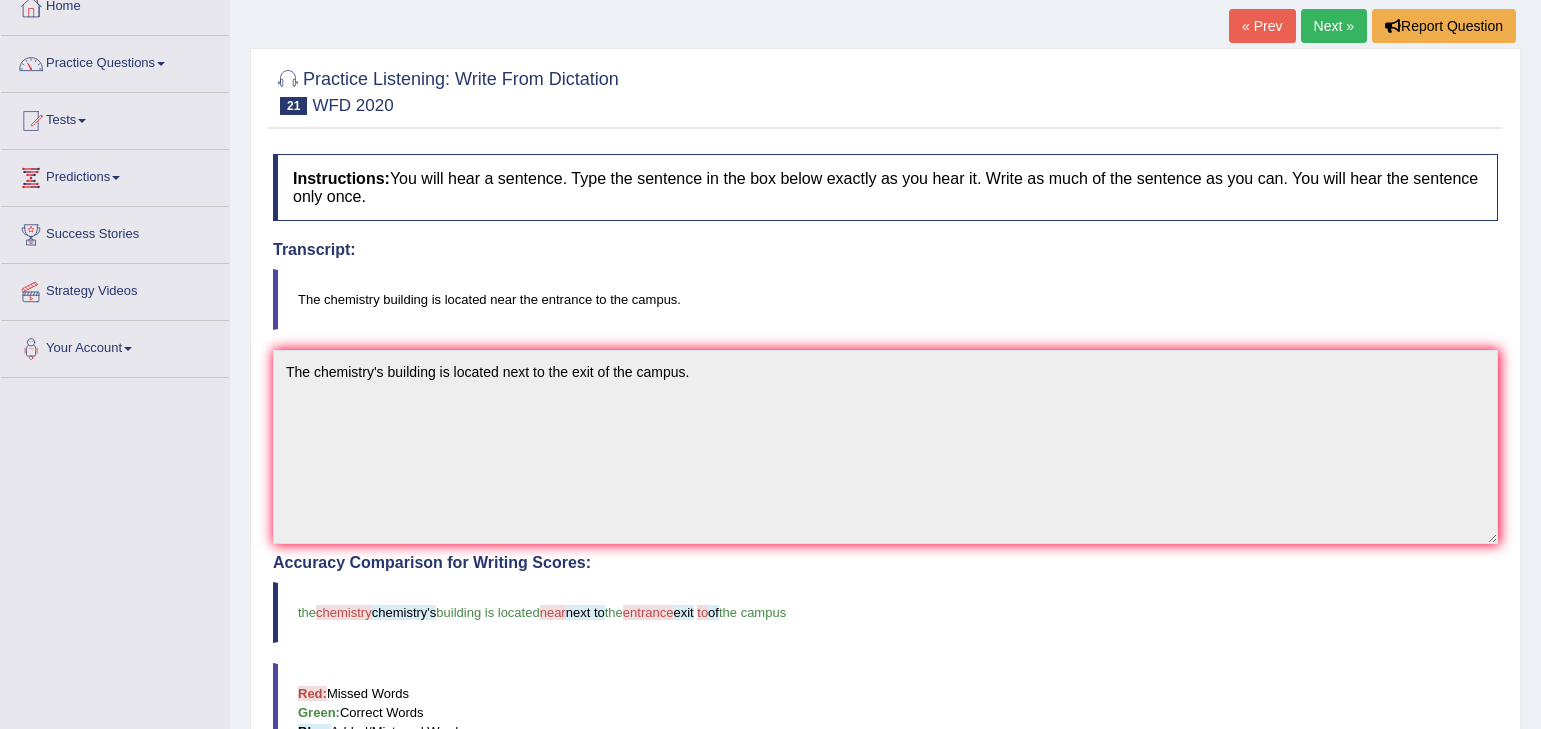 click on "Next »" at bounding box center (1334, 26) 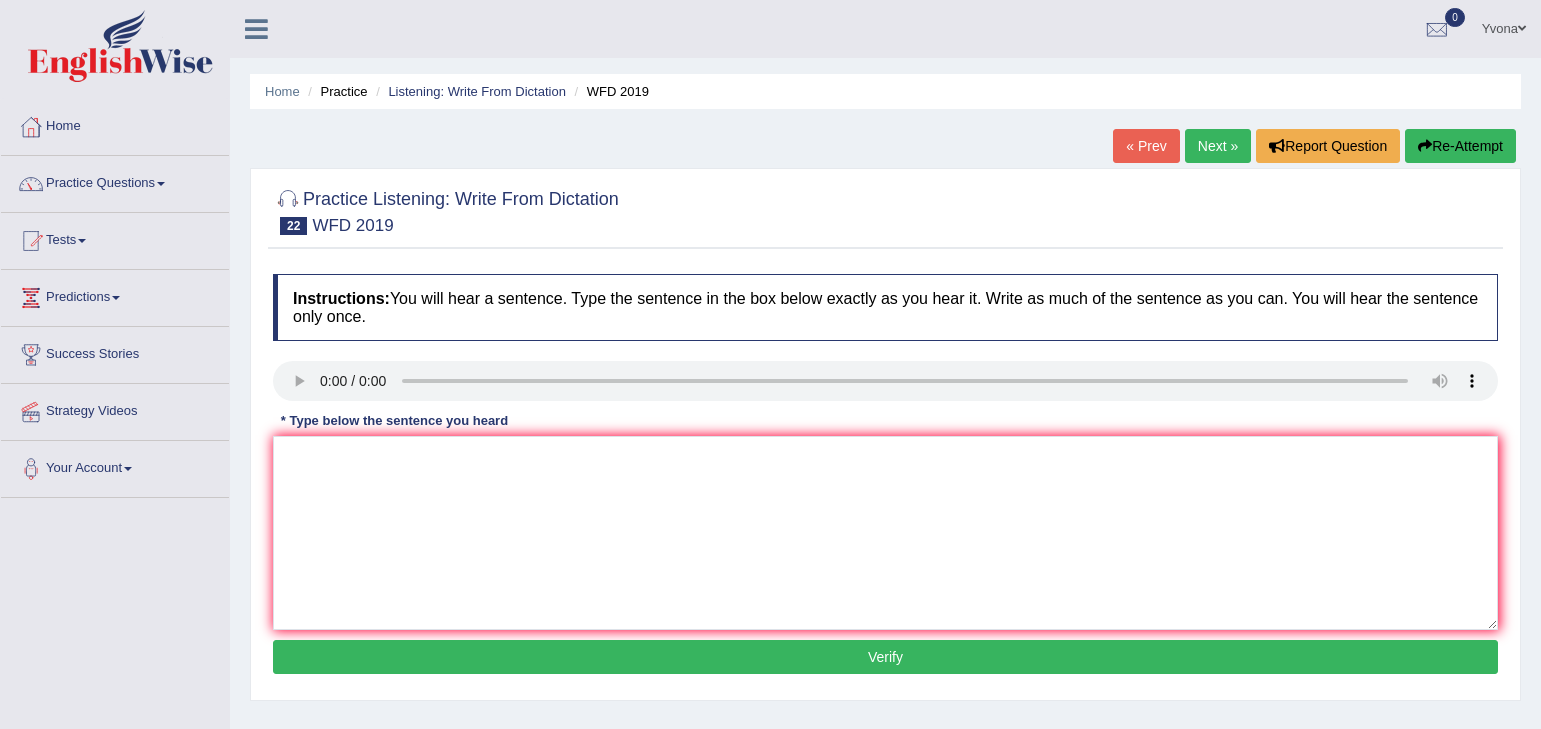 scroll, scrollTop: 0, scrollLeft: 0, axis: both 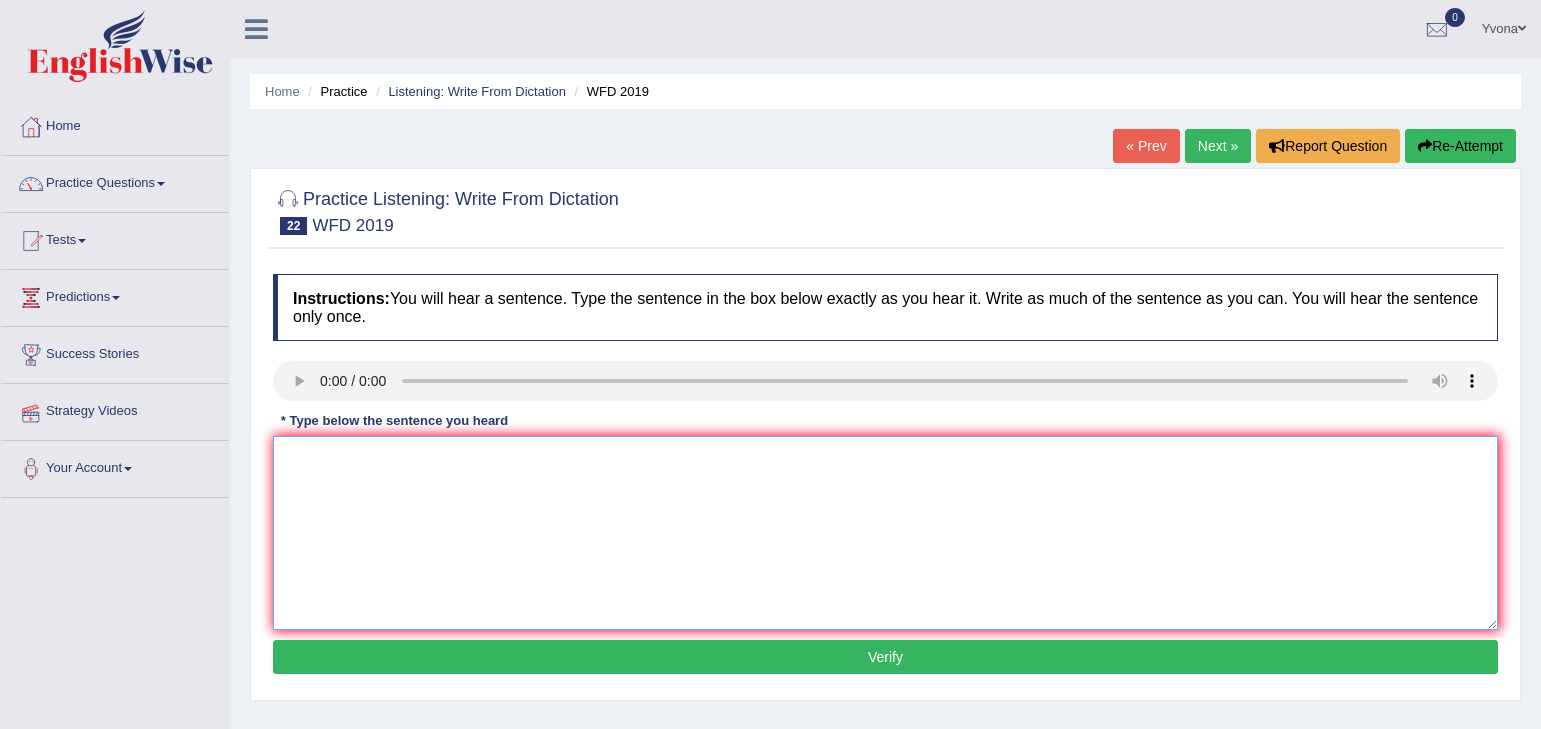click at bounding box center (885, 533) 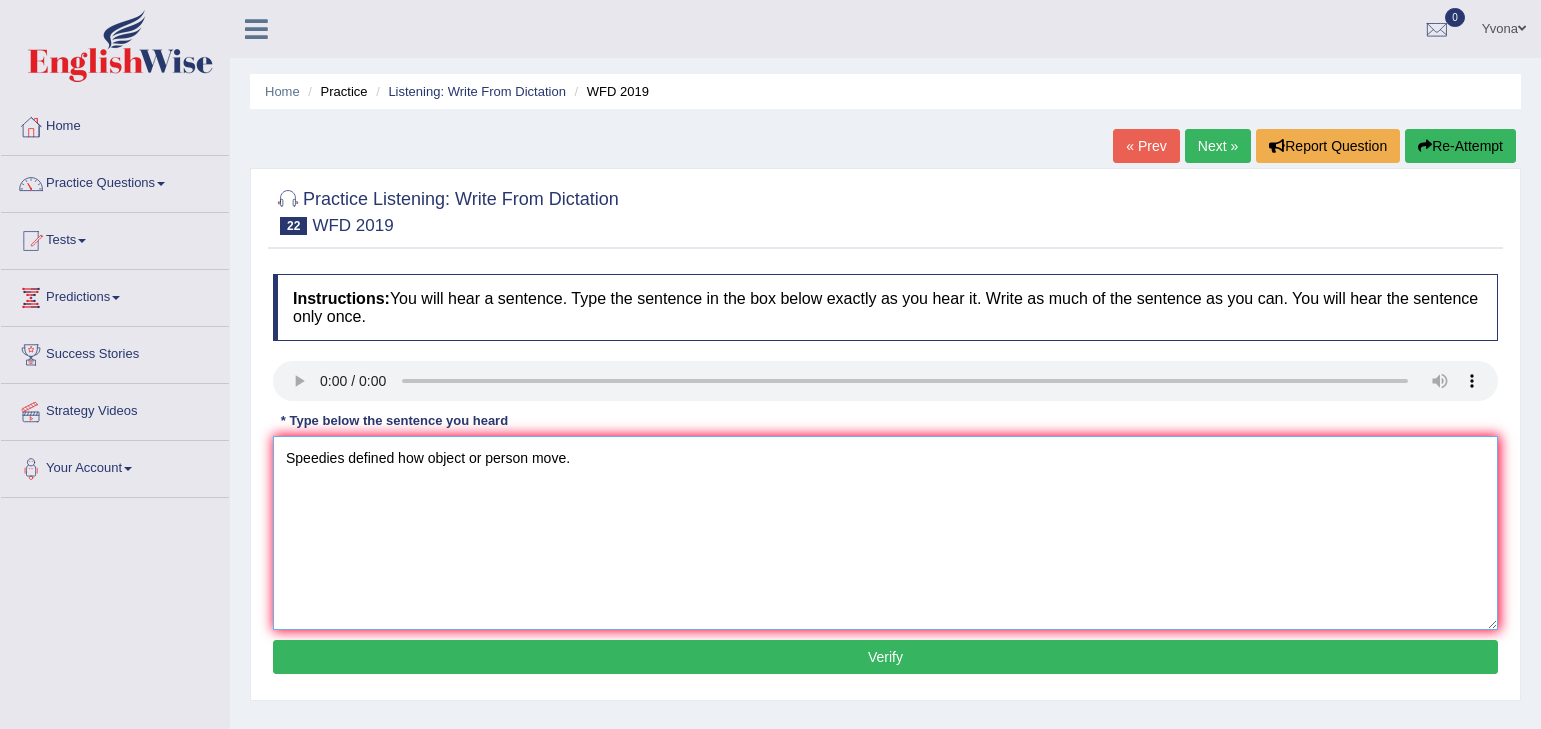 type on "Speedies defined how object or person move." 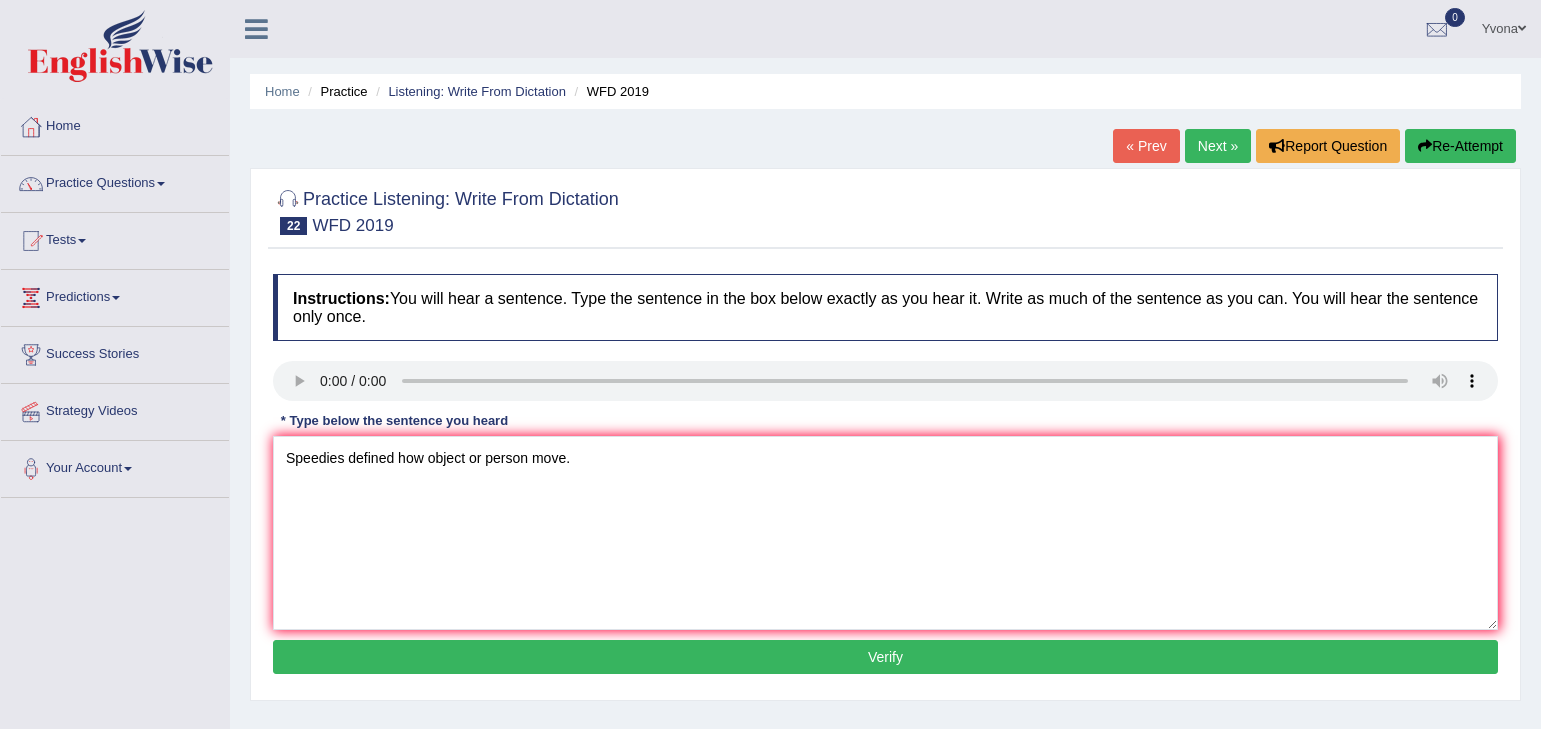 click on "Verify" at bounding box center (885, 657) 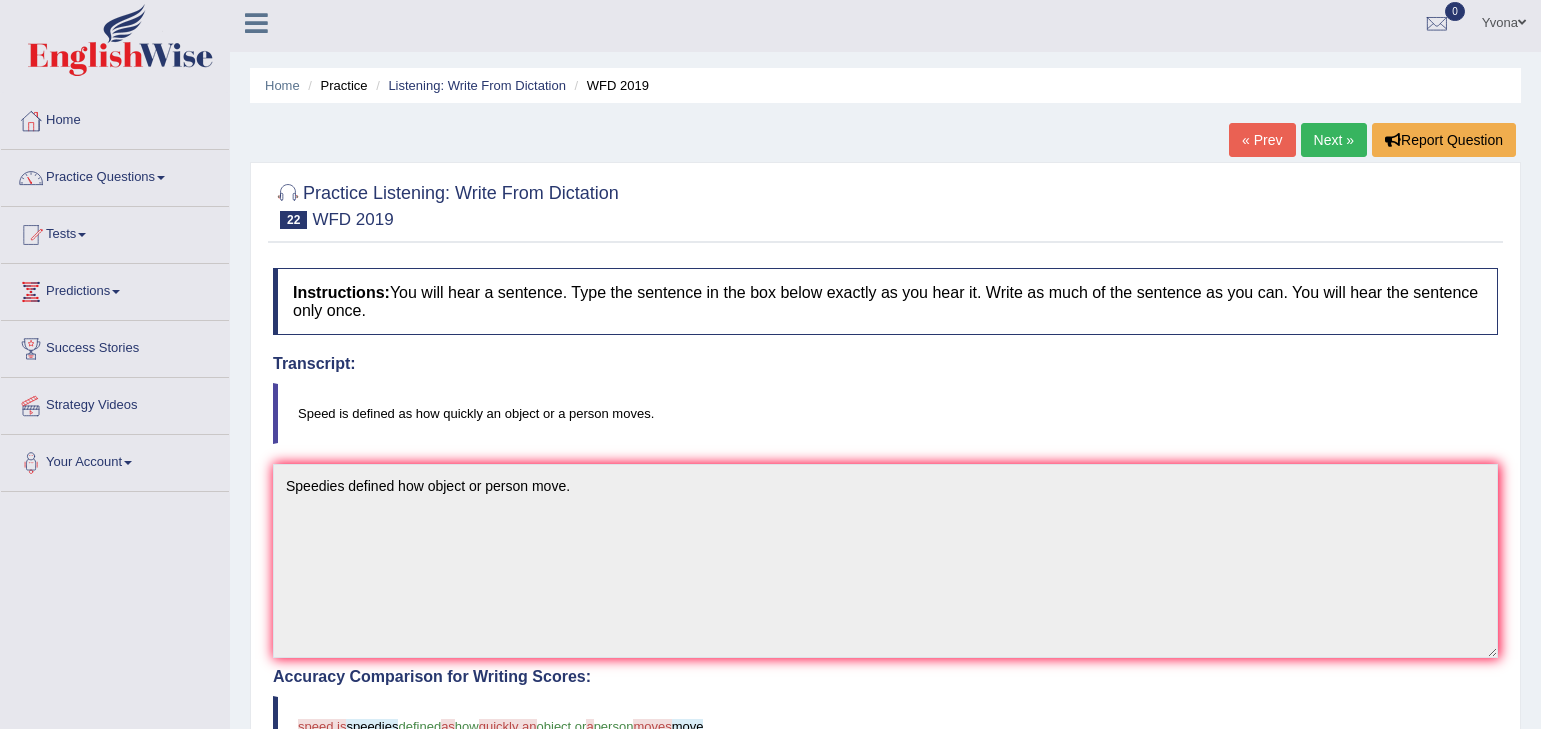 scroll, scrollTop: 0, scrollLeft: 0, axis: both 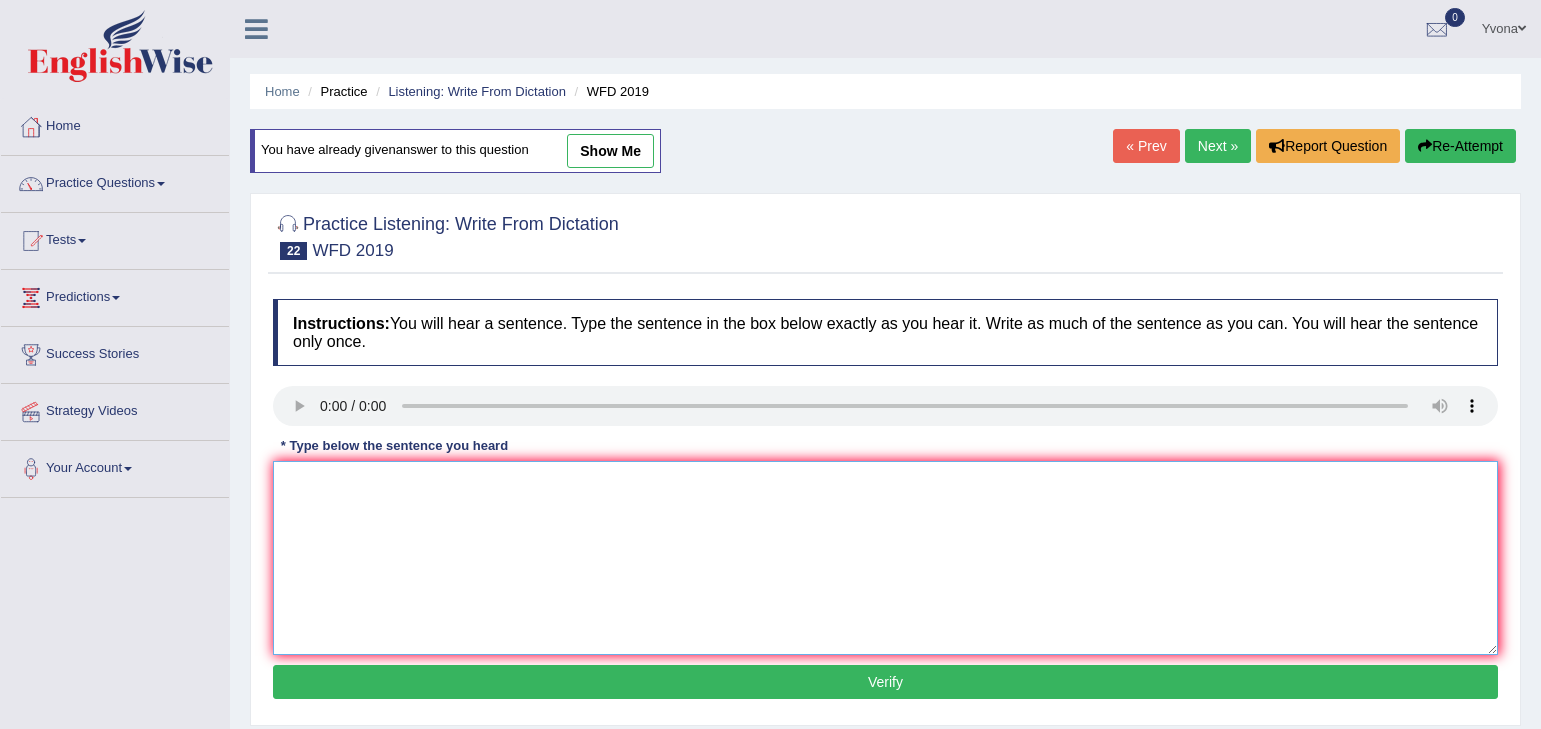 click at bounding box center [885, 558] 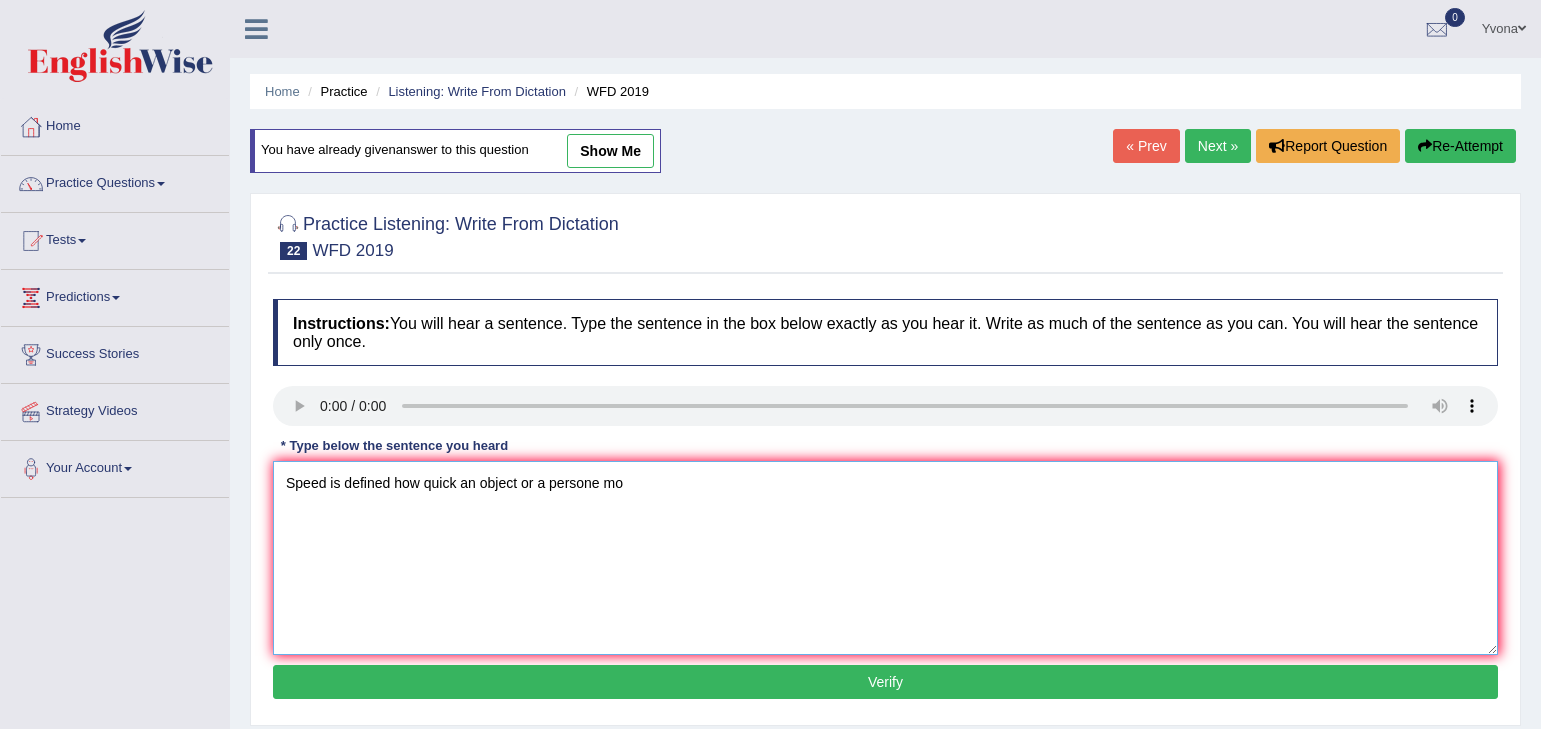 click on "Speed is defined how quick an object or a persone mo" at bounding box center (885, 558) 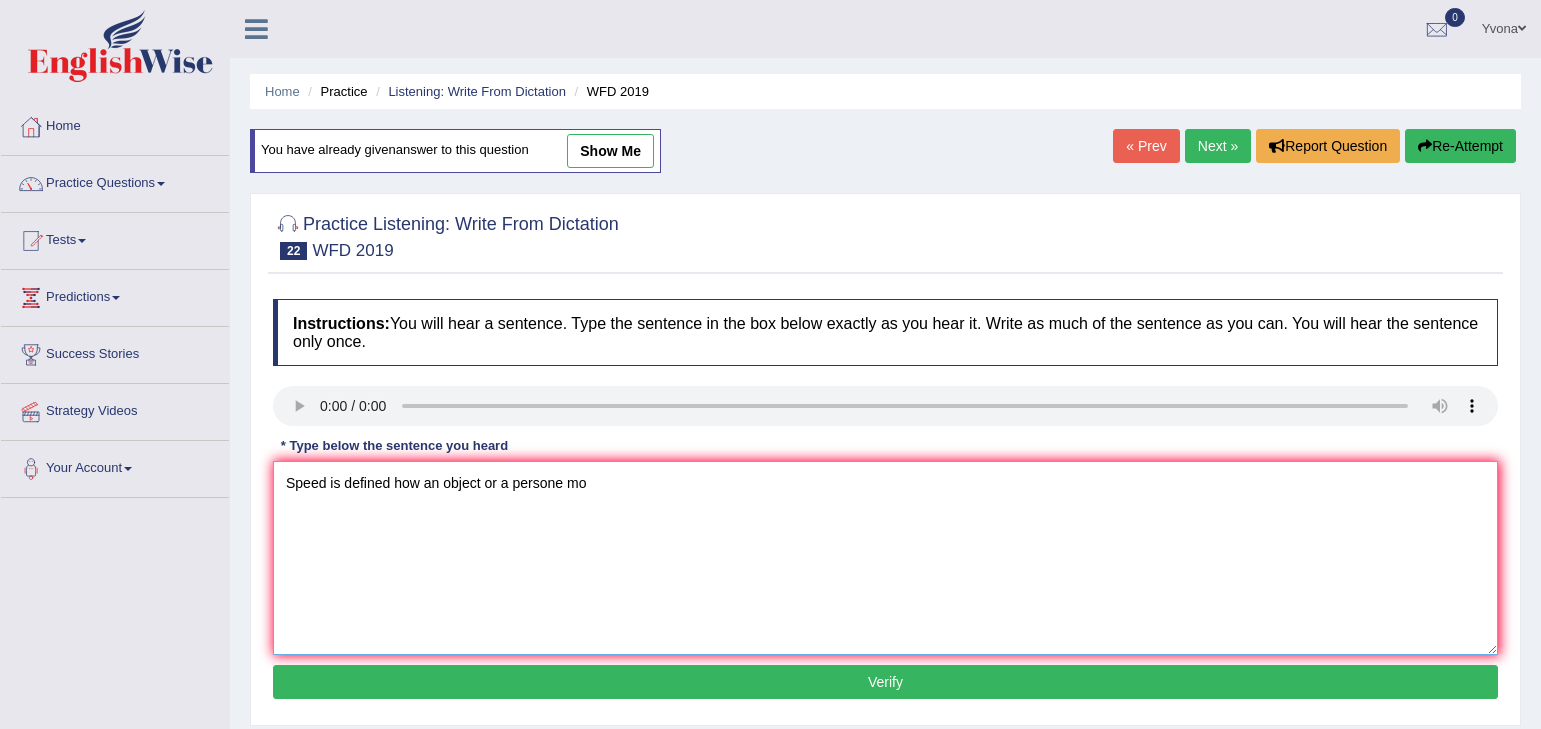 click on "Speed is defined how an object or a persone mo" at bounding box center (885, 558) 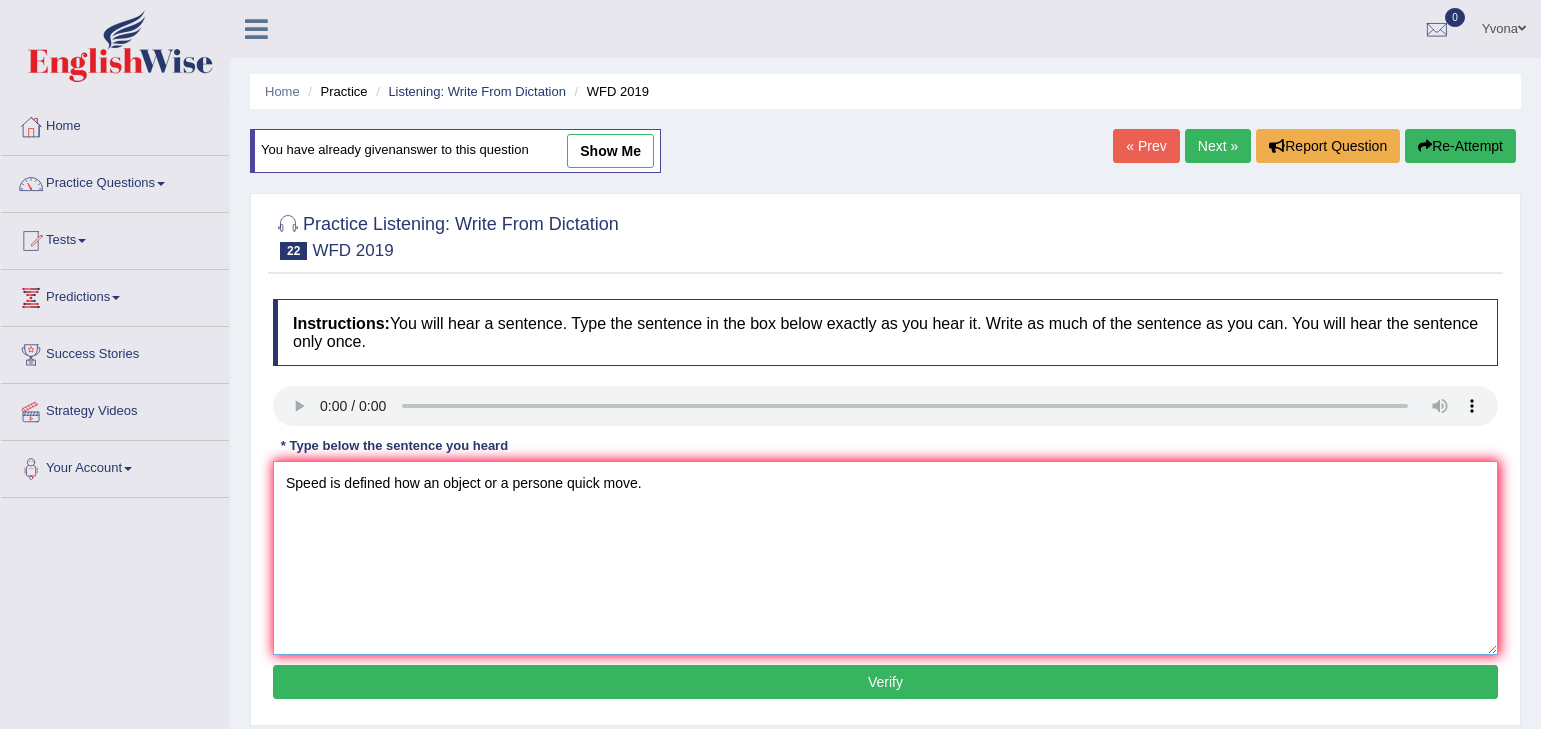 type on "Speed is defined how an object or a persone quick move." 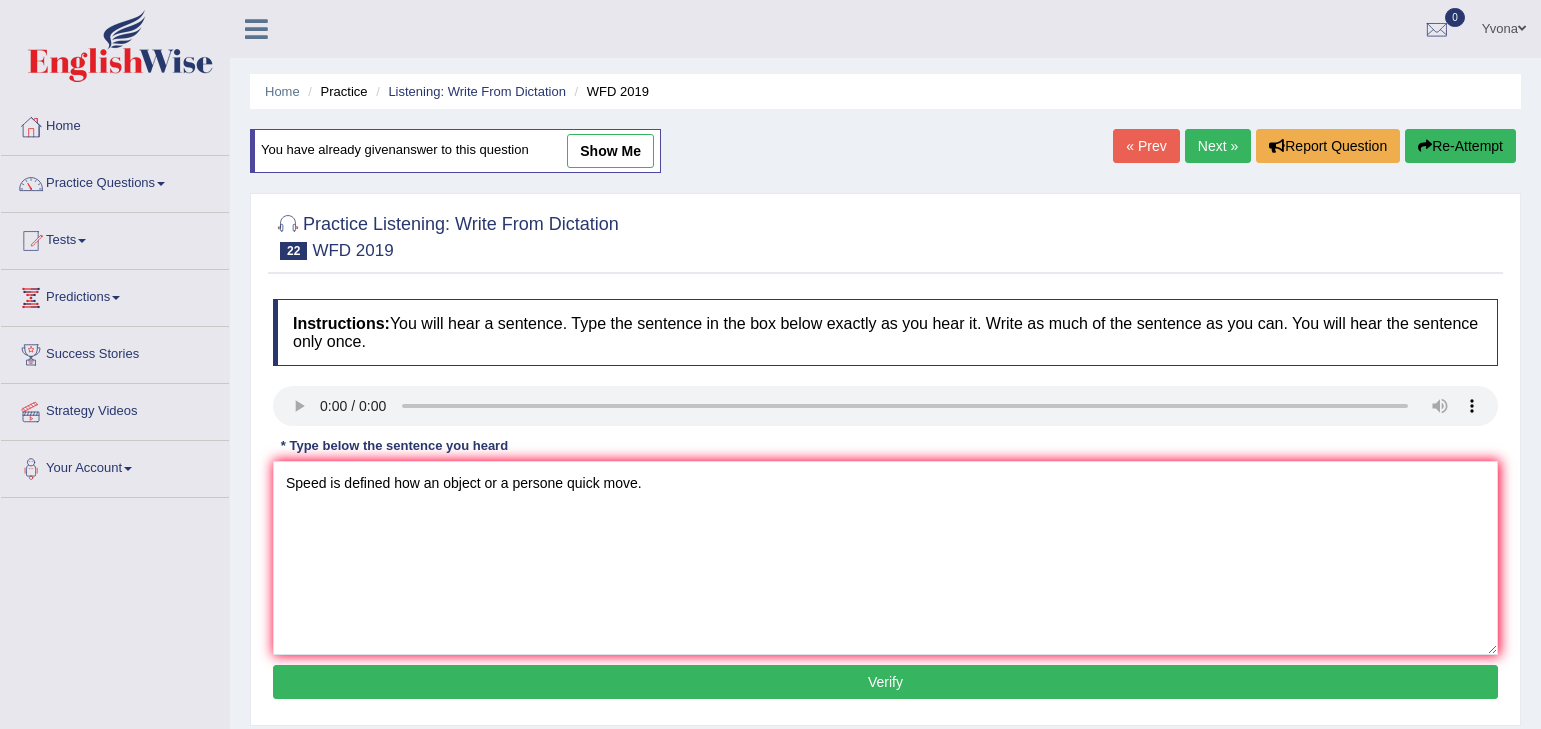 click on "Verify" at bounding box center (885, 682) 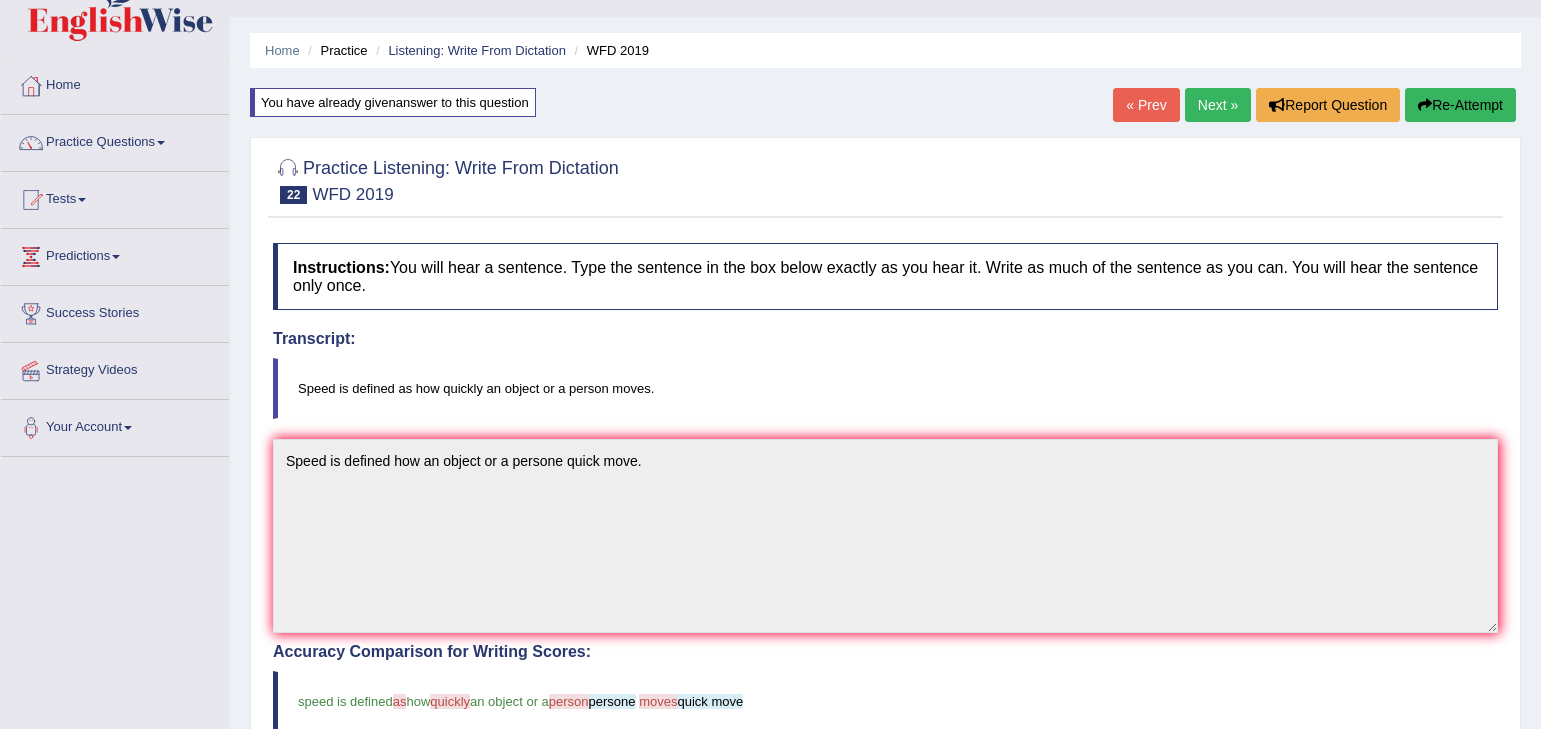 scroll, scrollTop: 0, scrollLeft: 0, axis: both 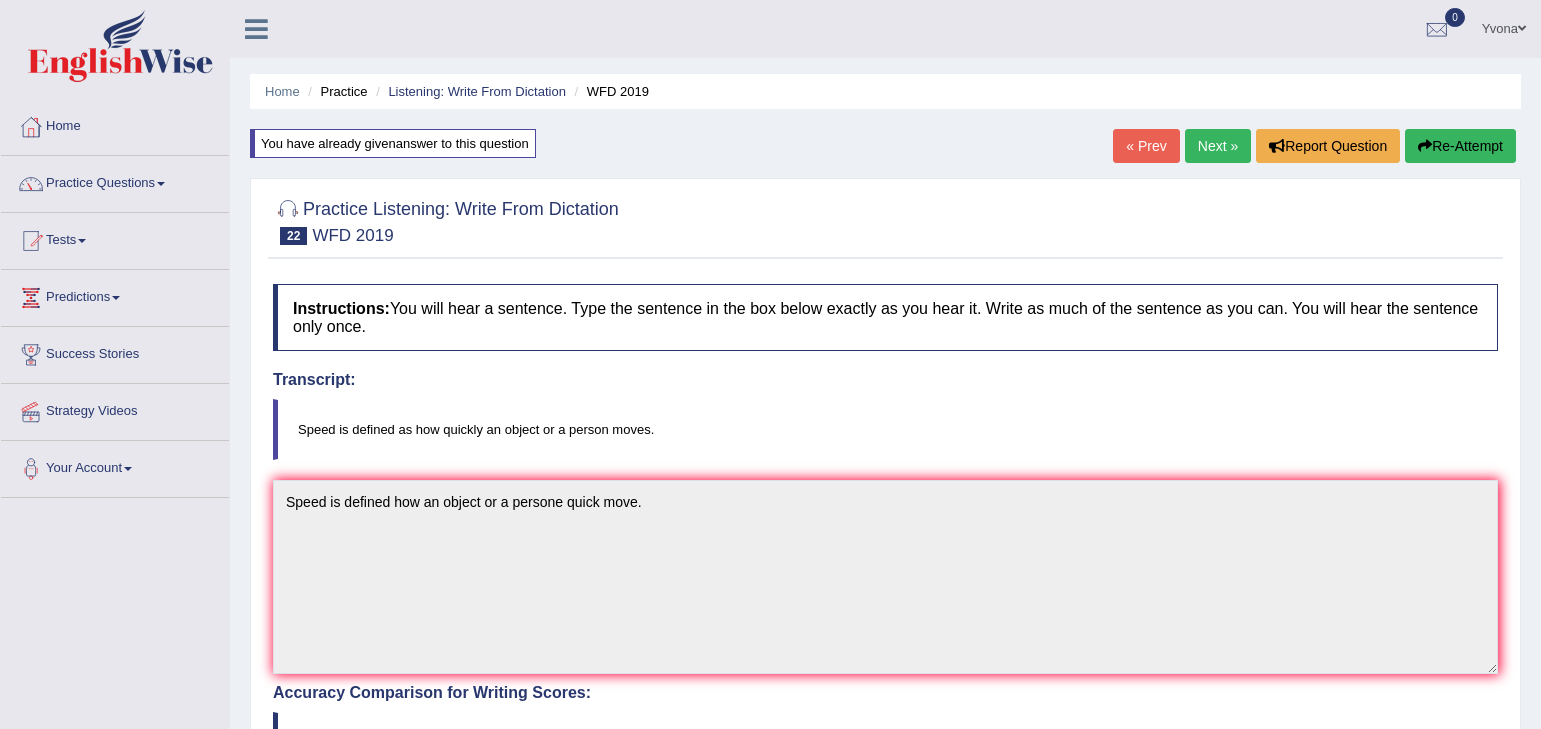 click on "Next »" at bounding box center (1218, 146) 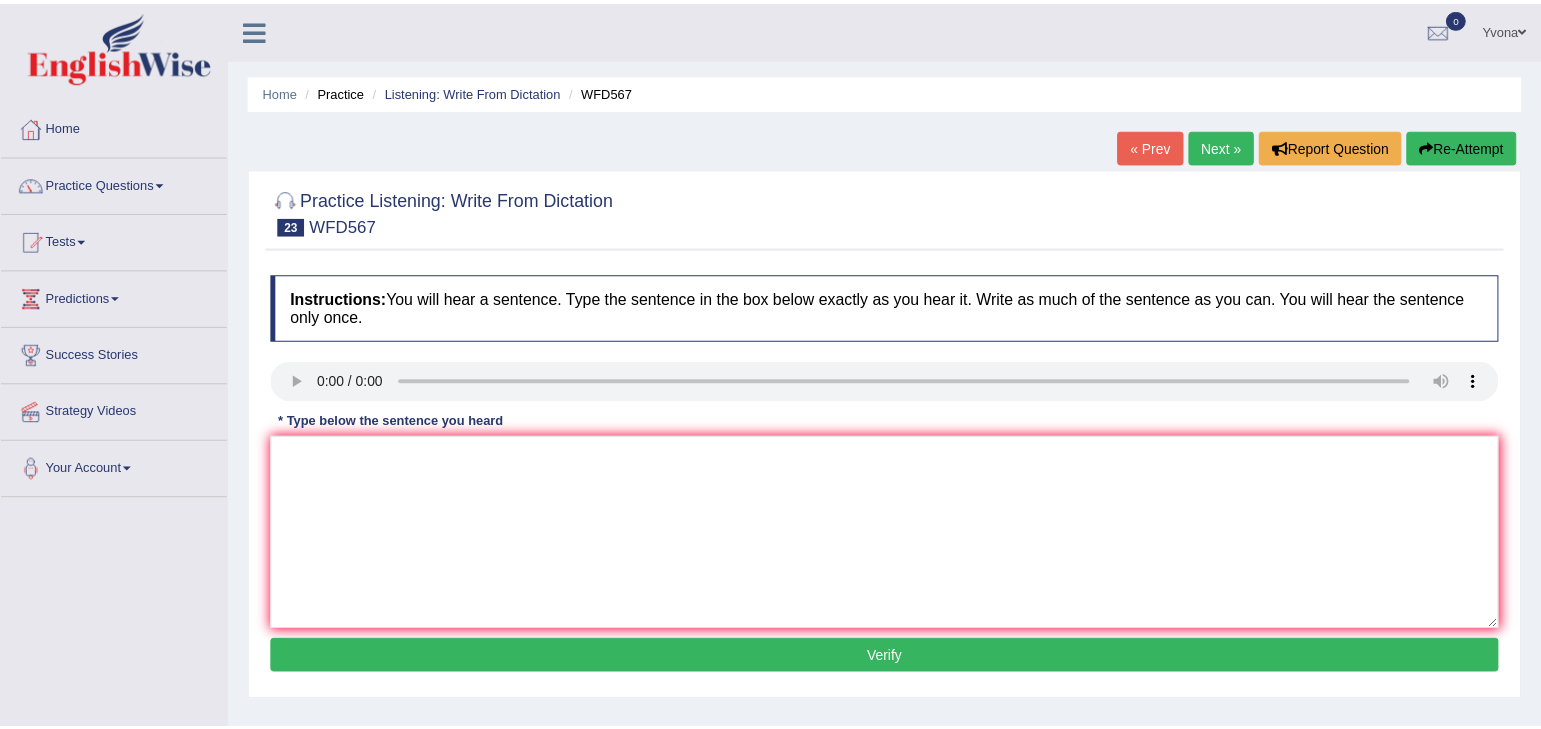 scroll, scrollTop: 0, scrollLeft: 0, axis: both 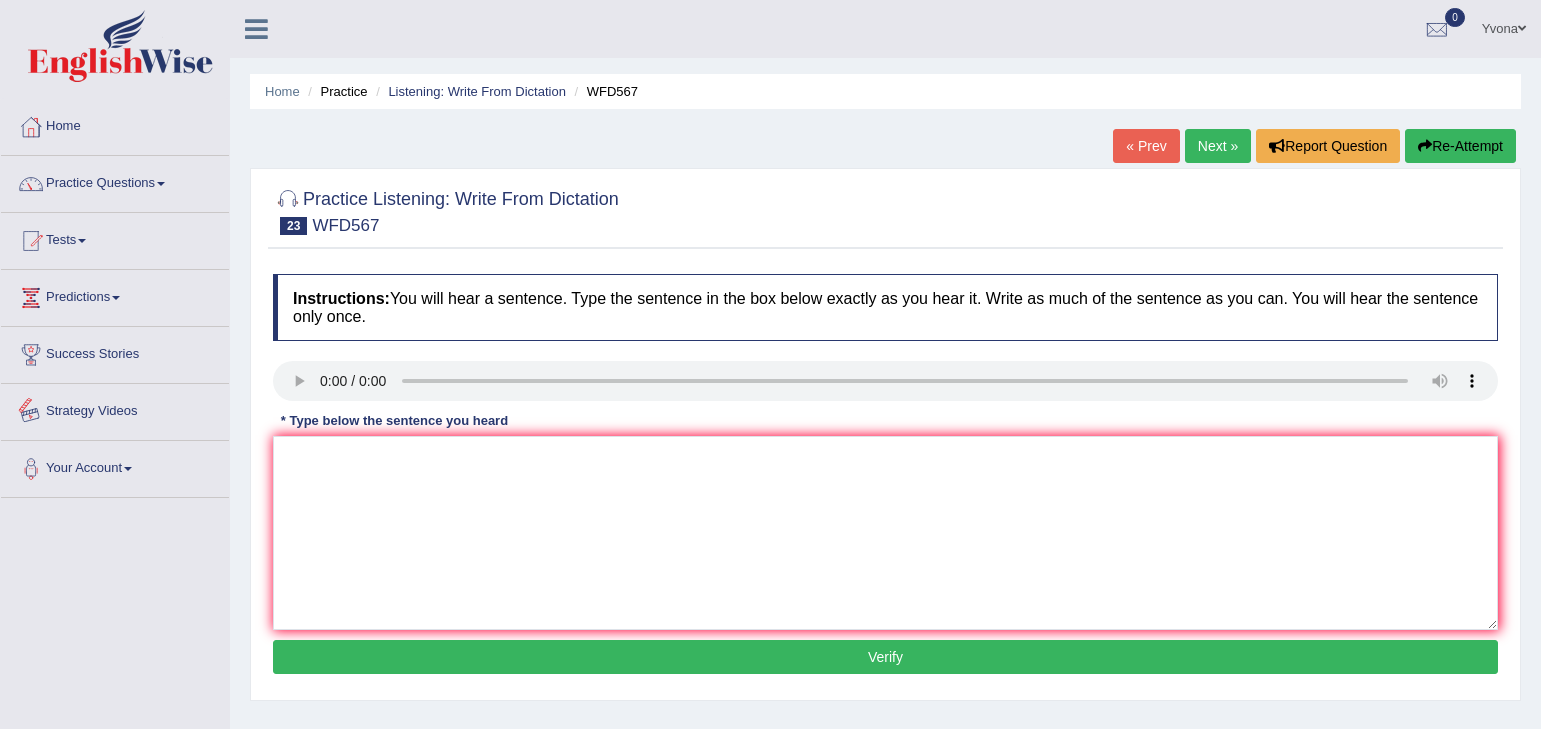 type 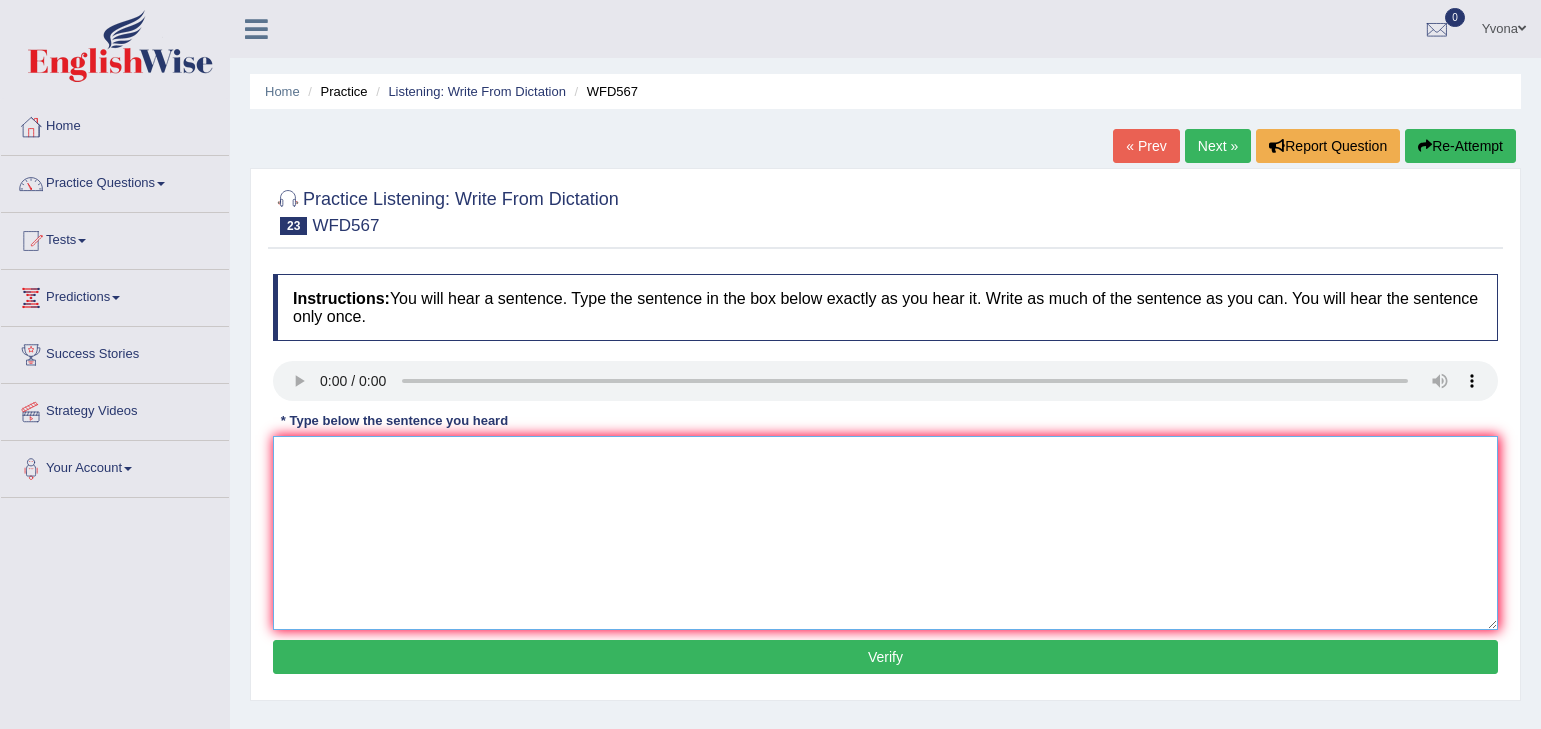 click at bounding box center (885, 533) 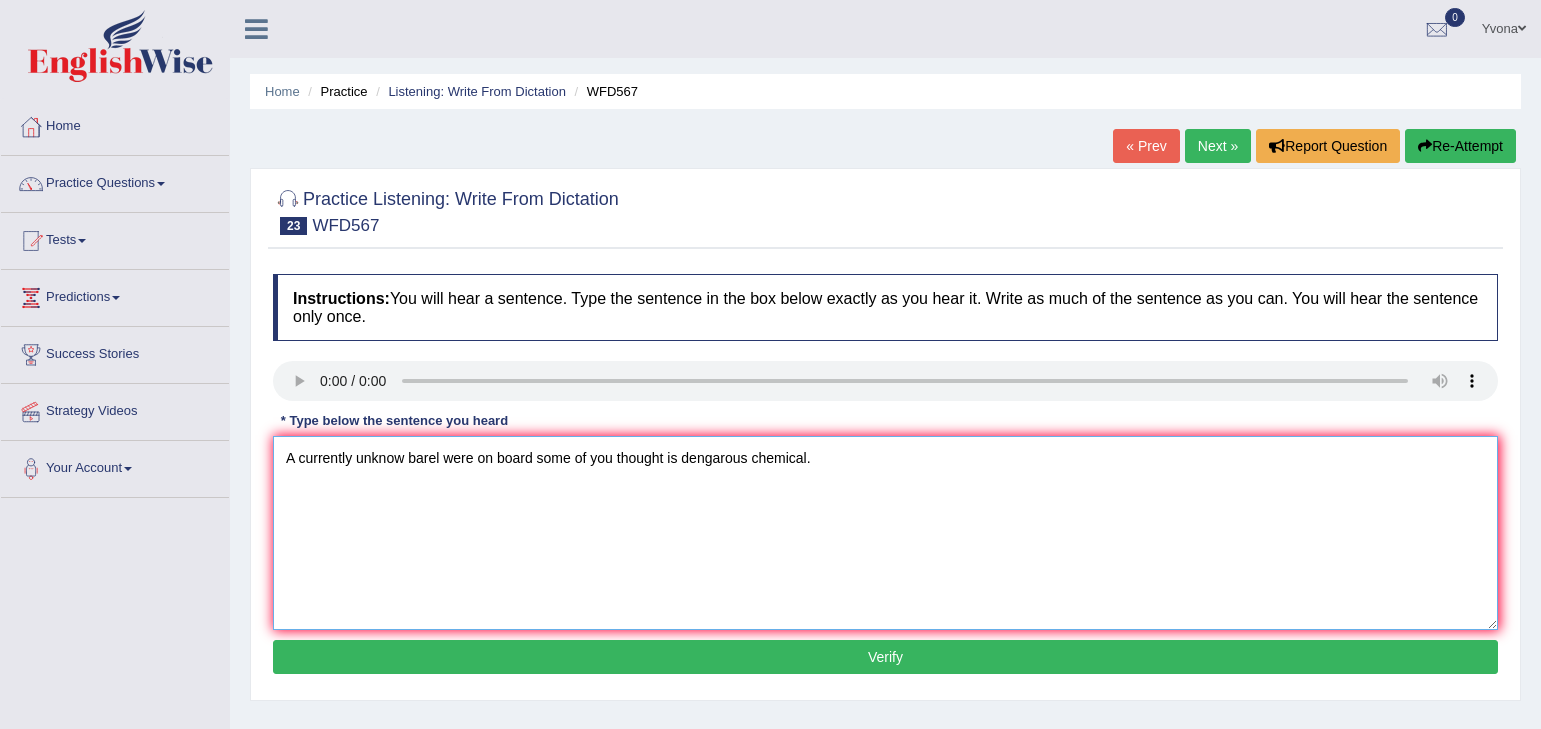 type on "A currently unknow barel were on board some of you thought is dengarous chemical." 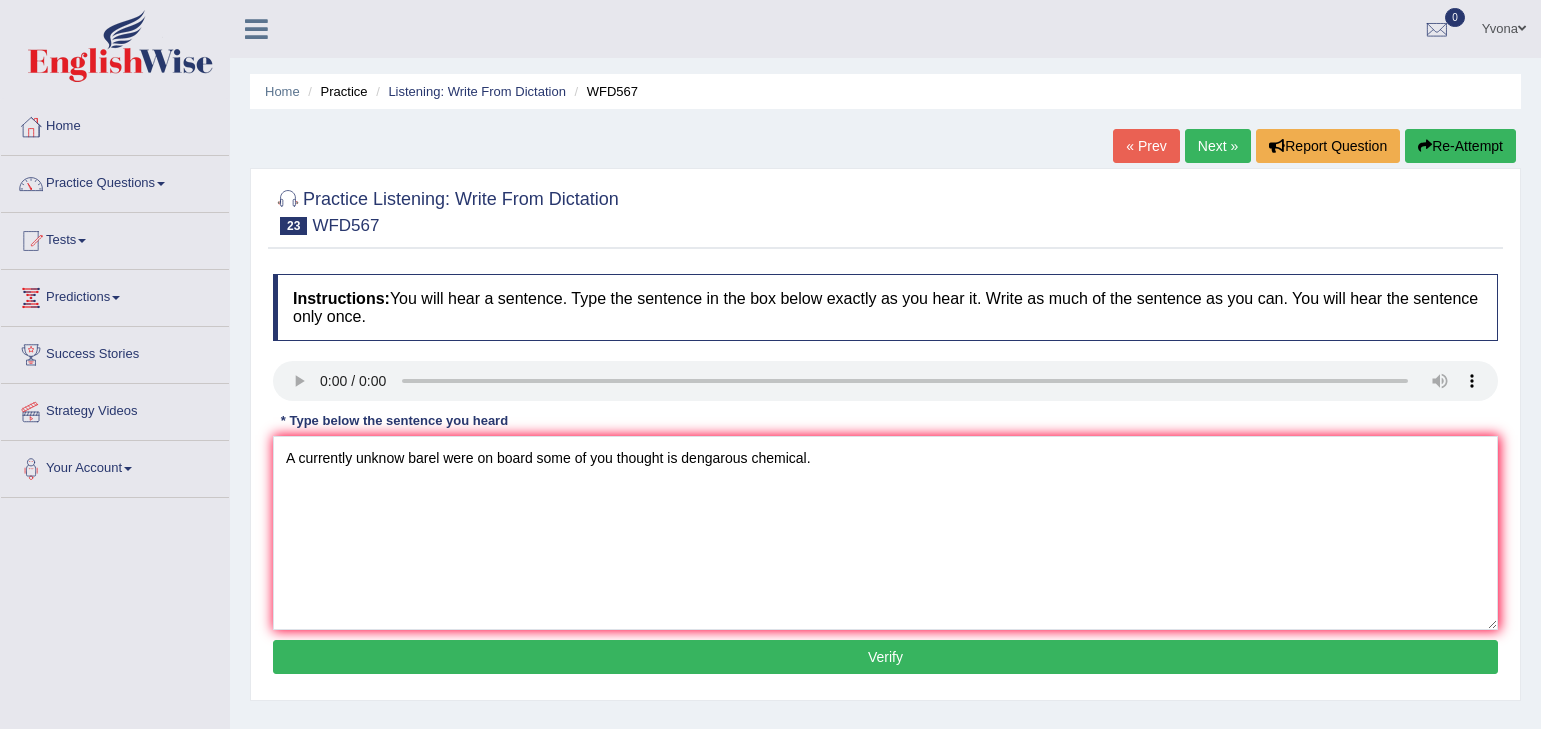 click on "Verify" at bounding box center (885, 657) 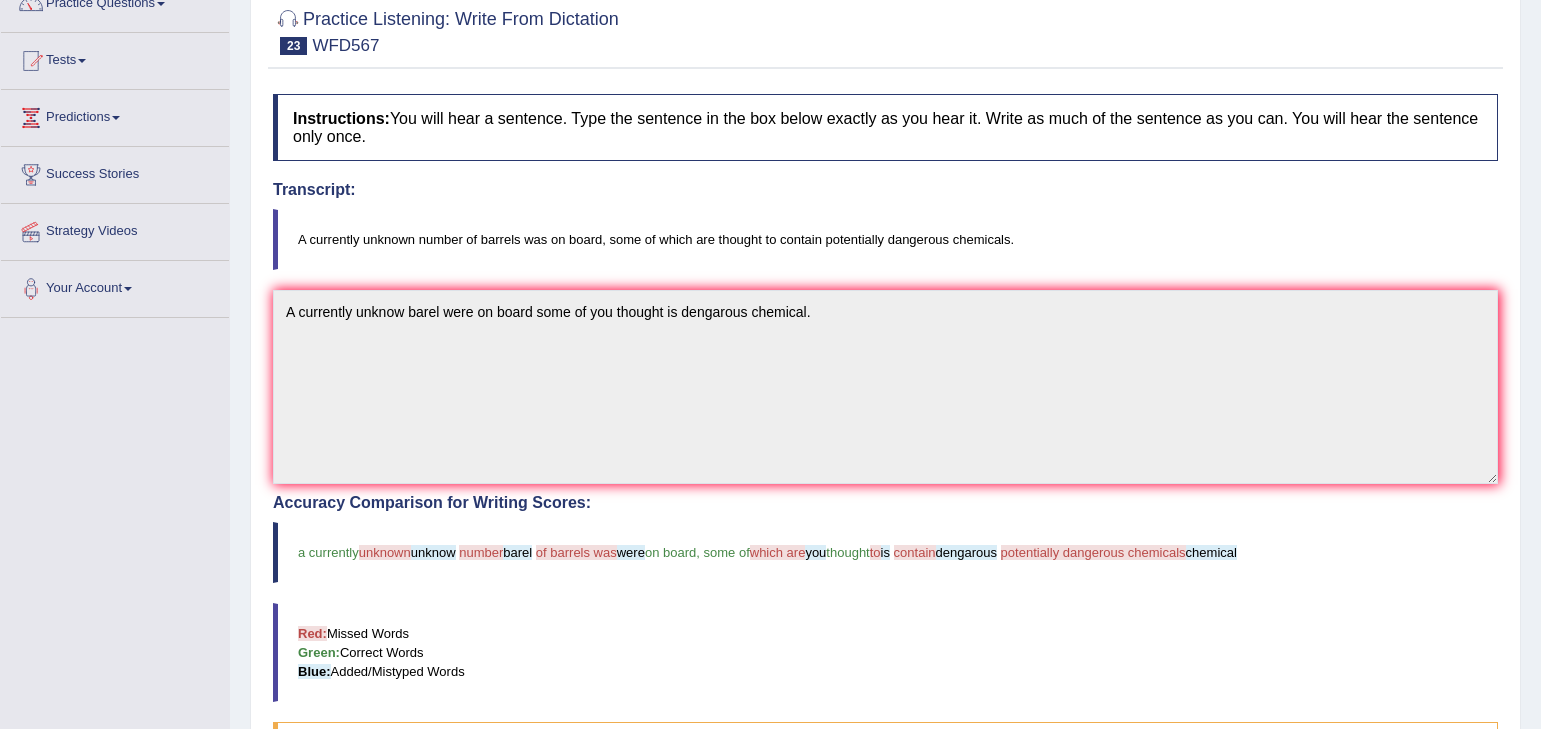 scroll, scrollTop: 120, scrollLeft: 0, axis: vertical 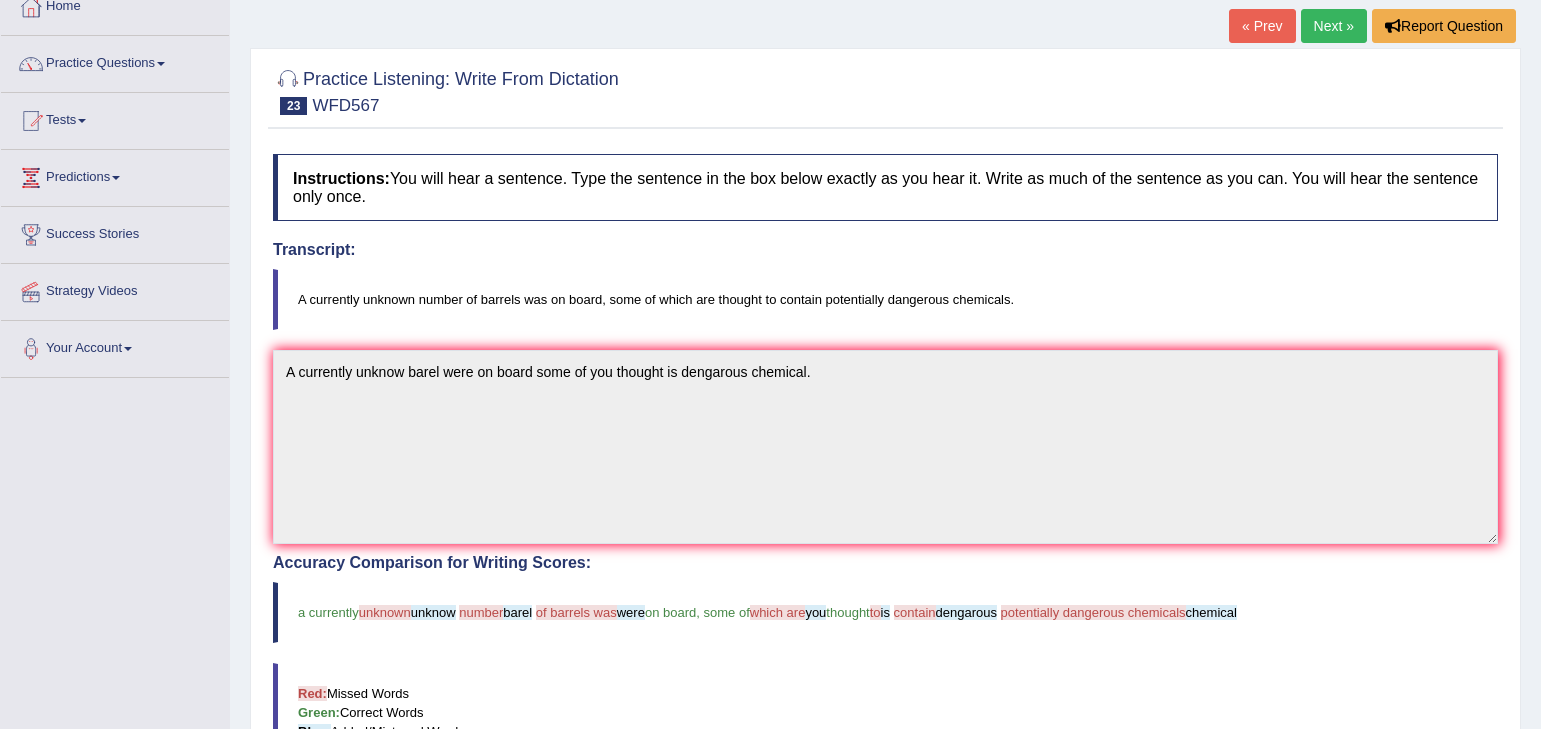 click on "Next »" at bounding box center [1334, 26] 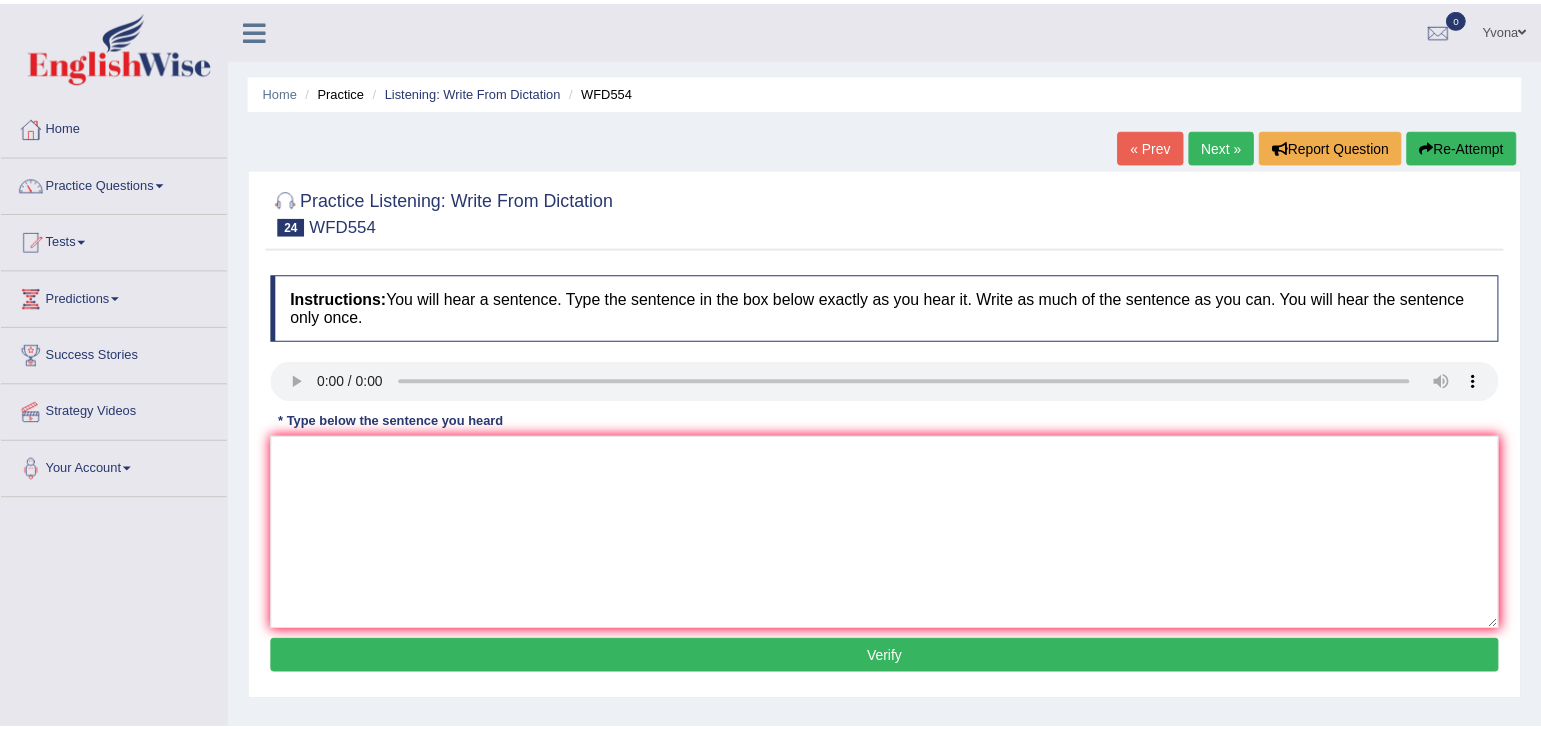 scroll, scrollTop: 0, scrollLeft: 0, axis: both 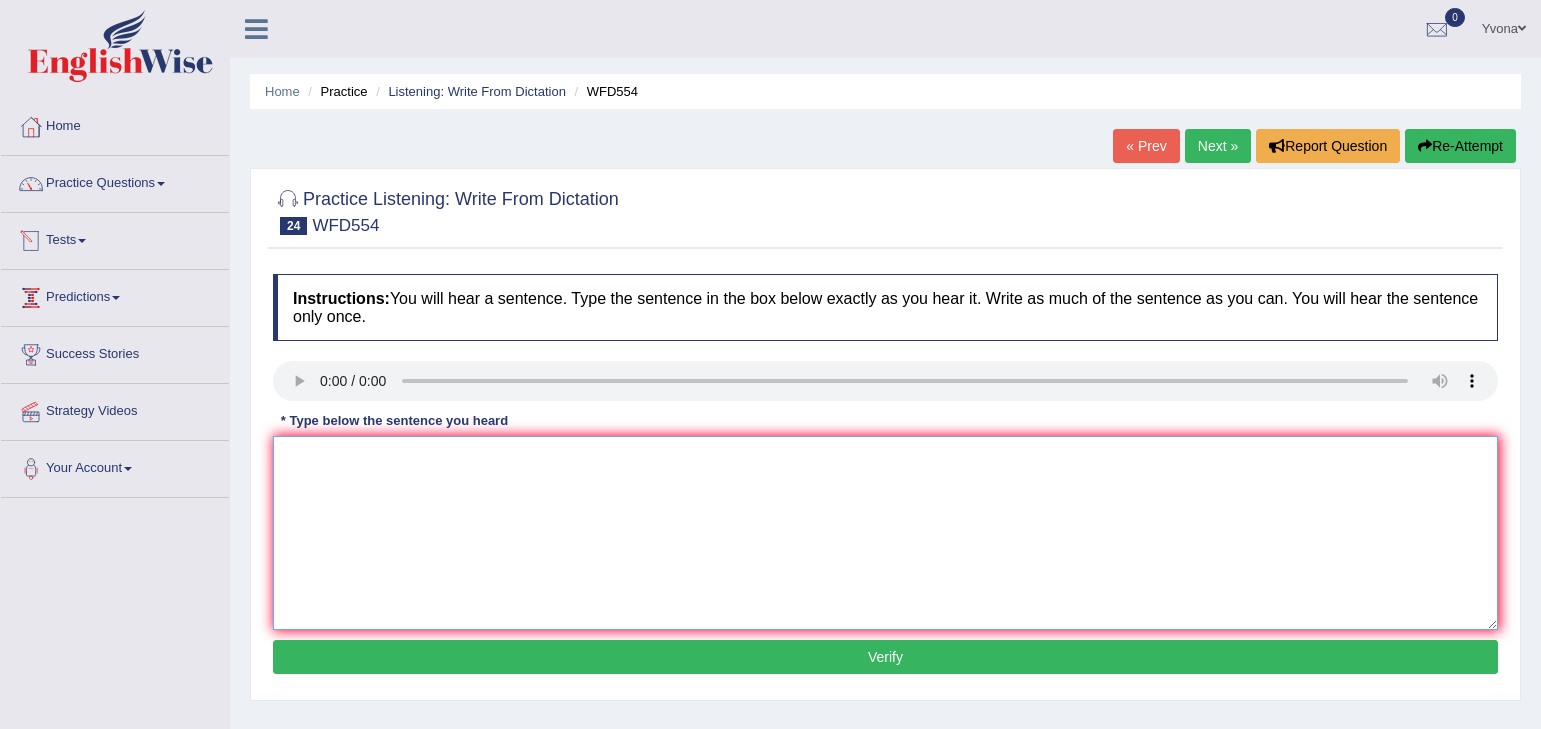 click at bounding box center (885, 533) 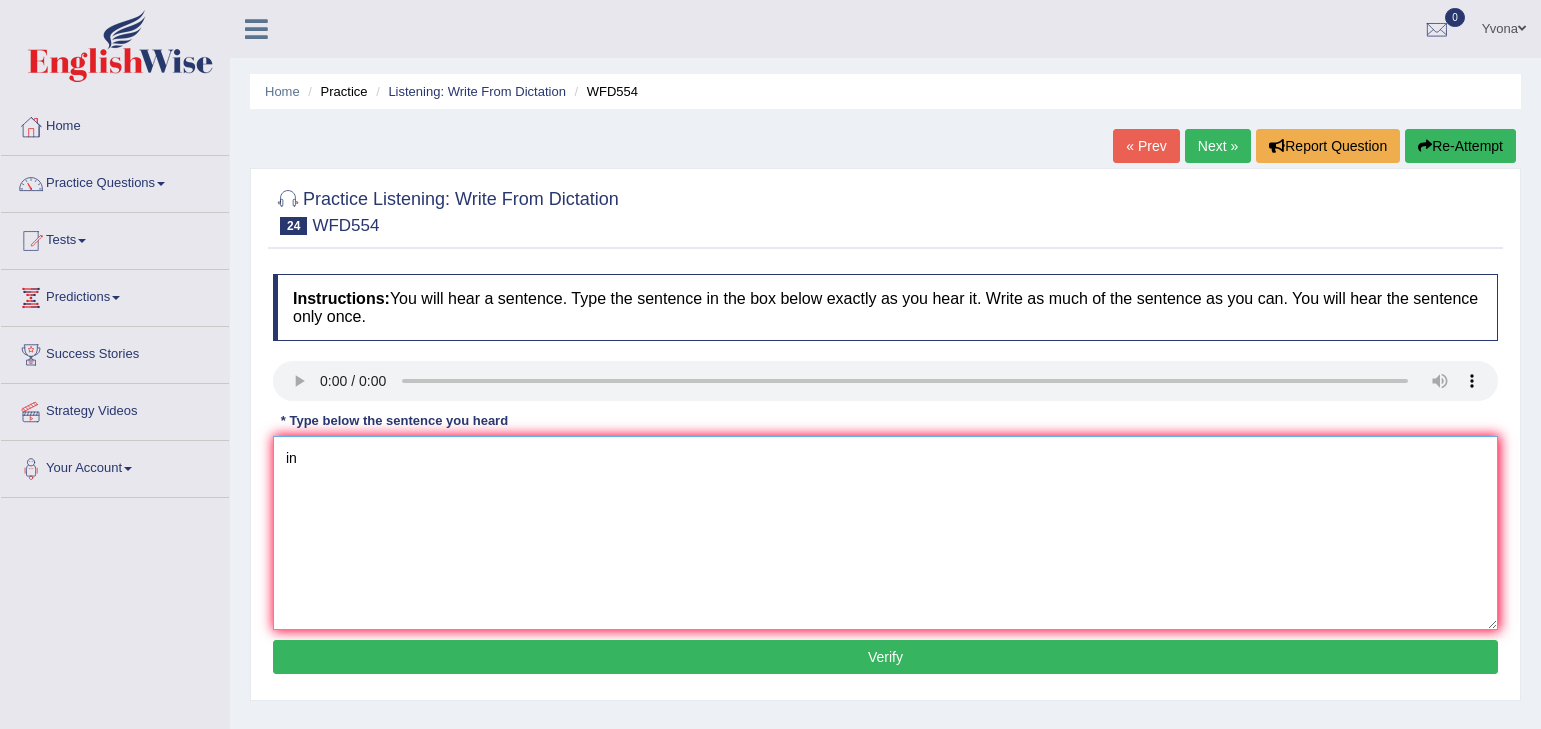 type on "i" 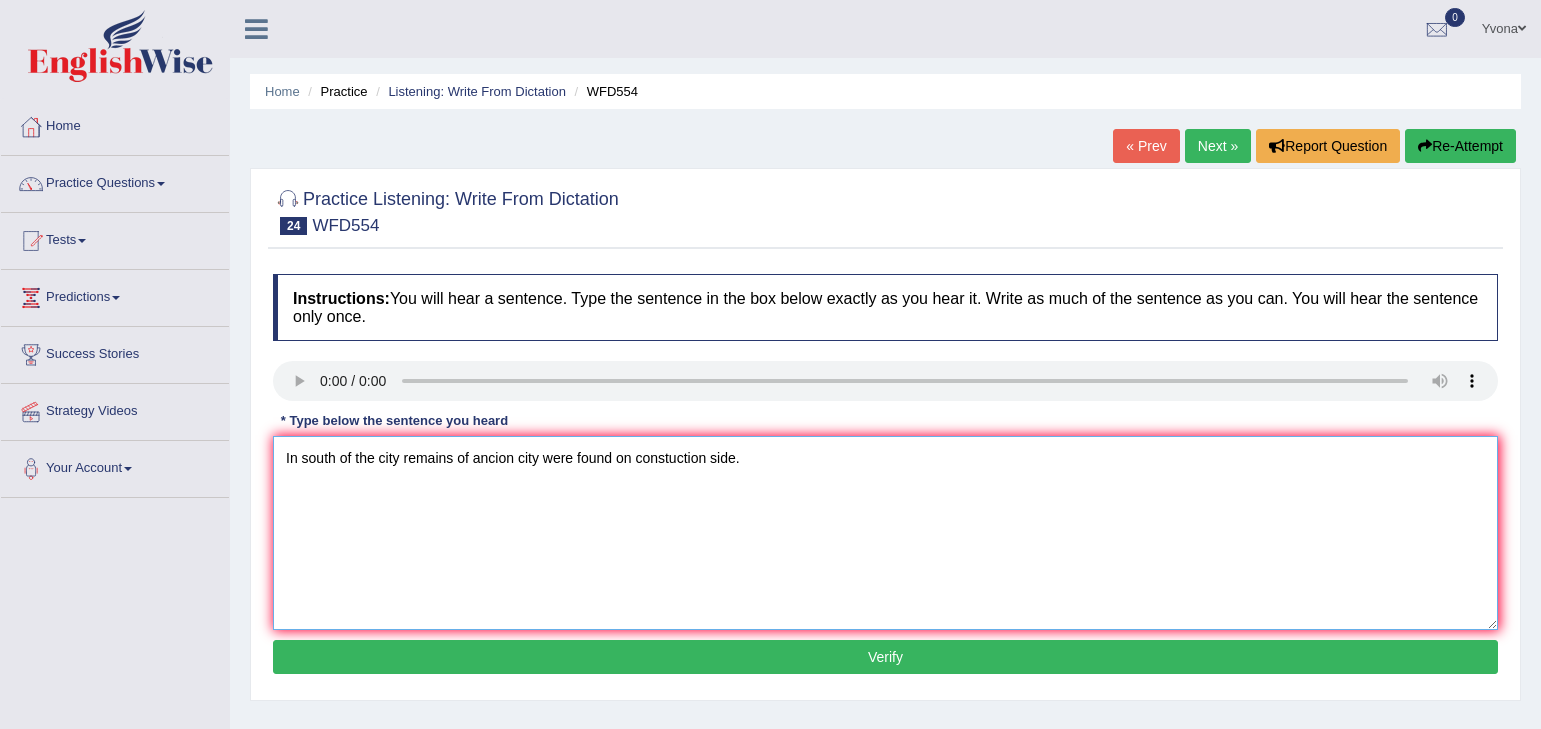 drag, startPoint x: 705, startPoint y: 461, endPoint x: 636, endPoint y: 467, distance: 69.260376 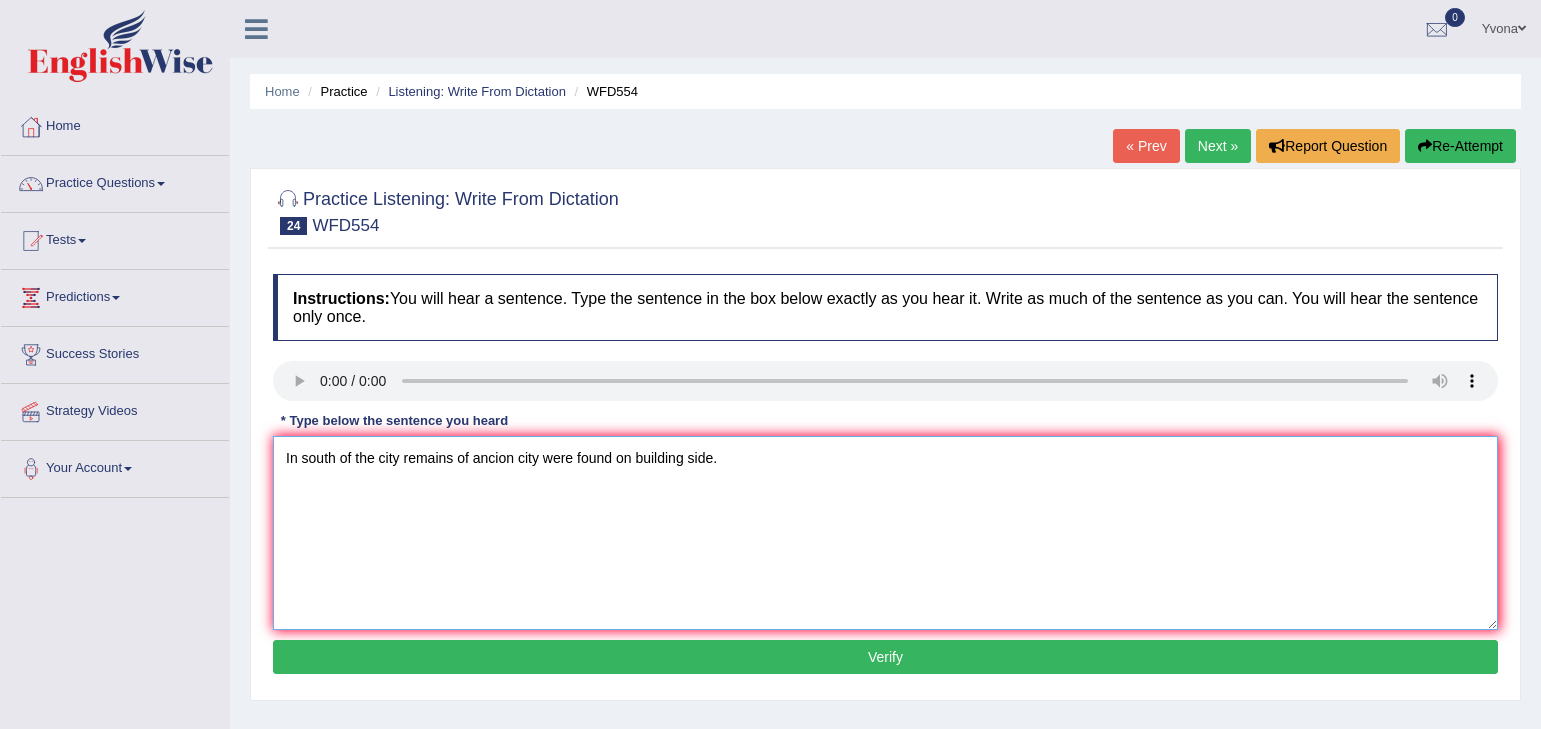type on "In south of the city remains of ancion city were found on building side." 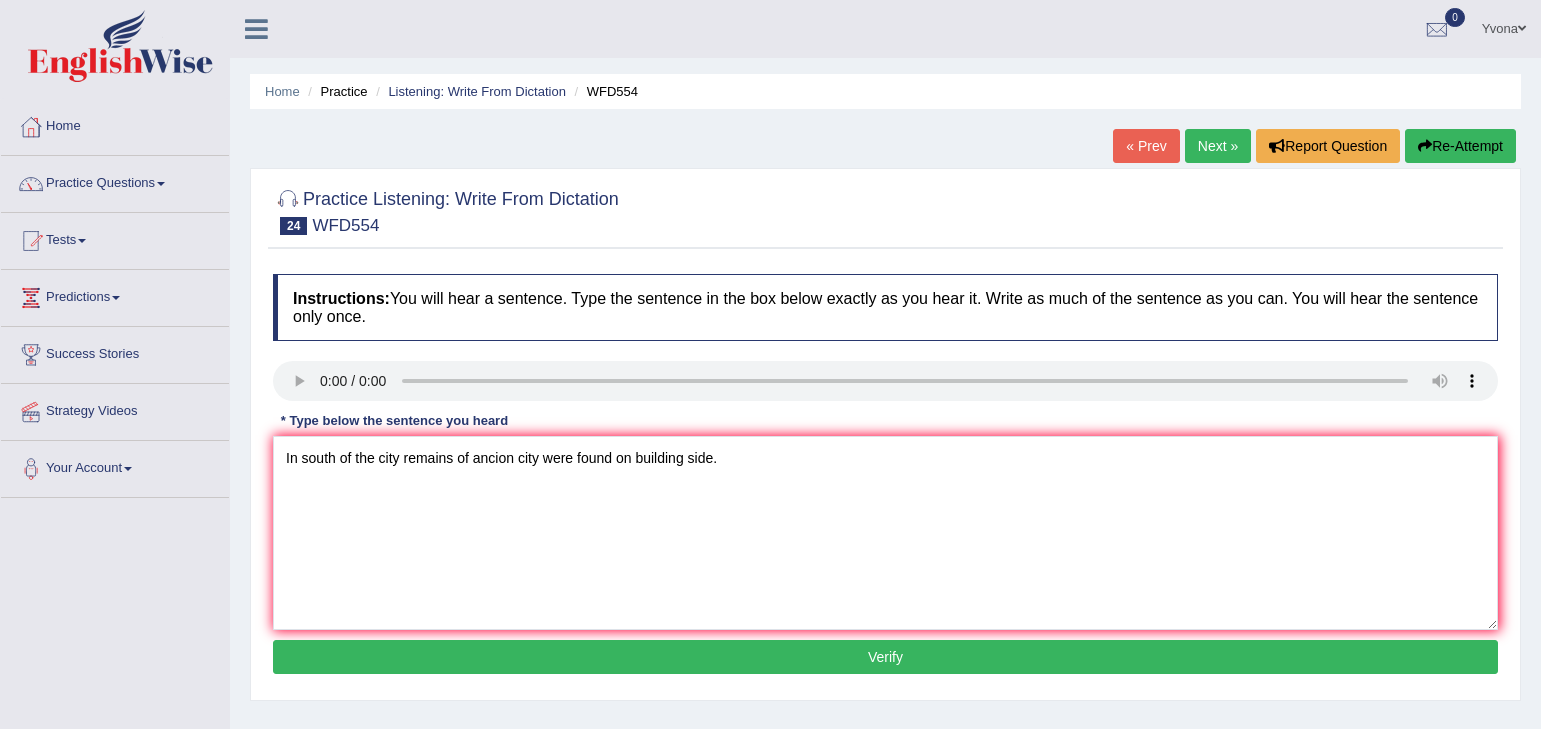 click on "Verify" at bounding box center [885, 657] 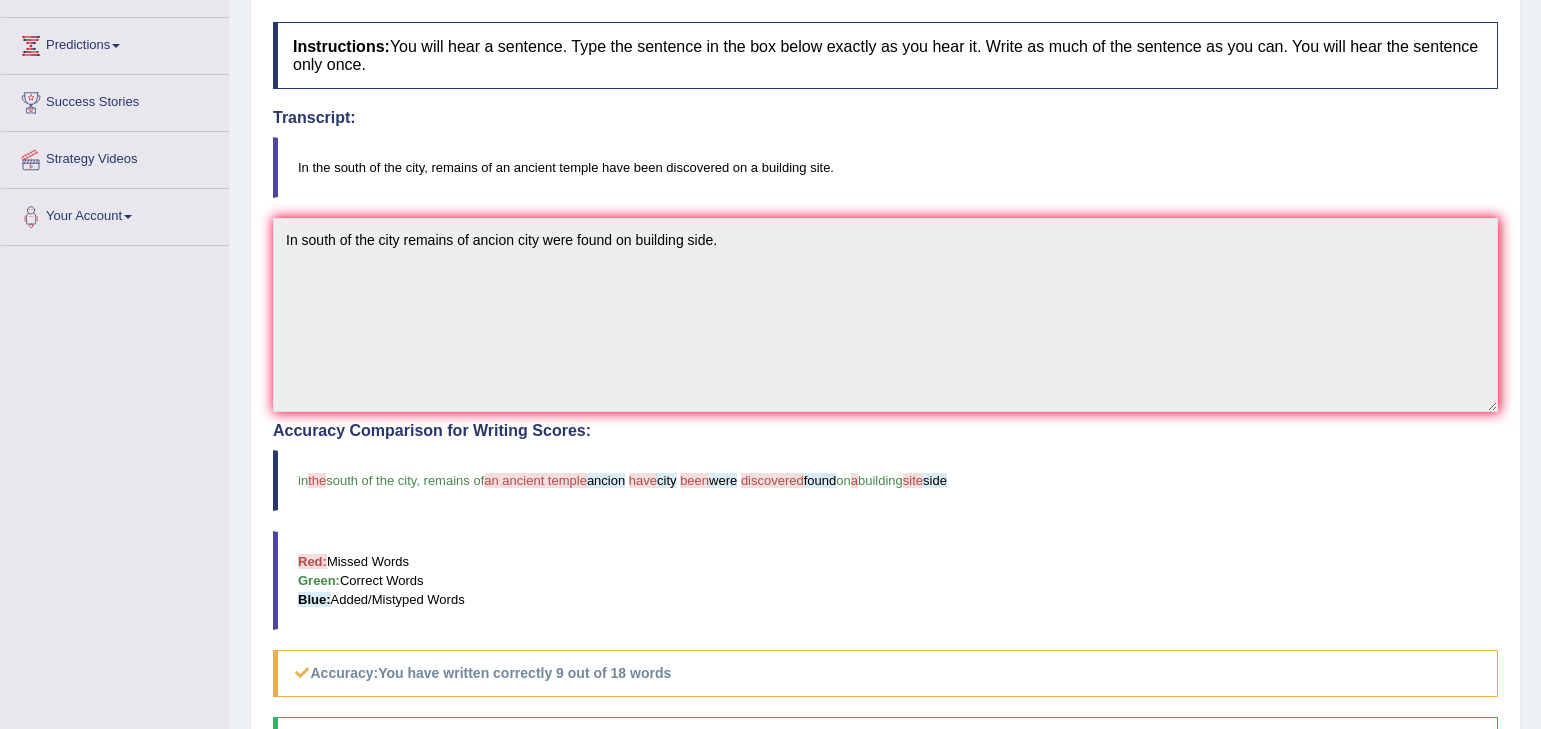 scroll, scrollTop: 120, scrollLeft: 0, axis: vertical 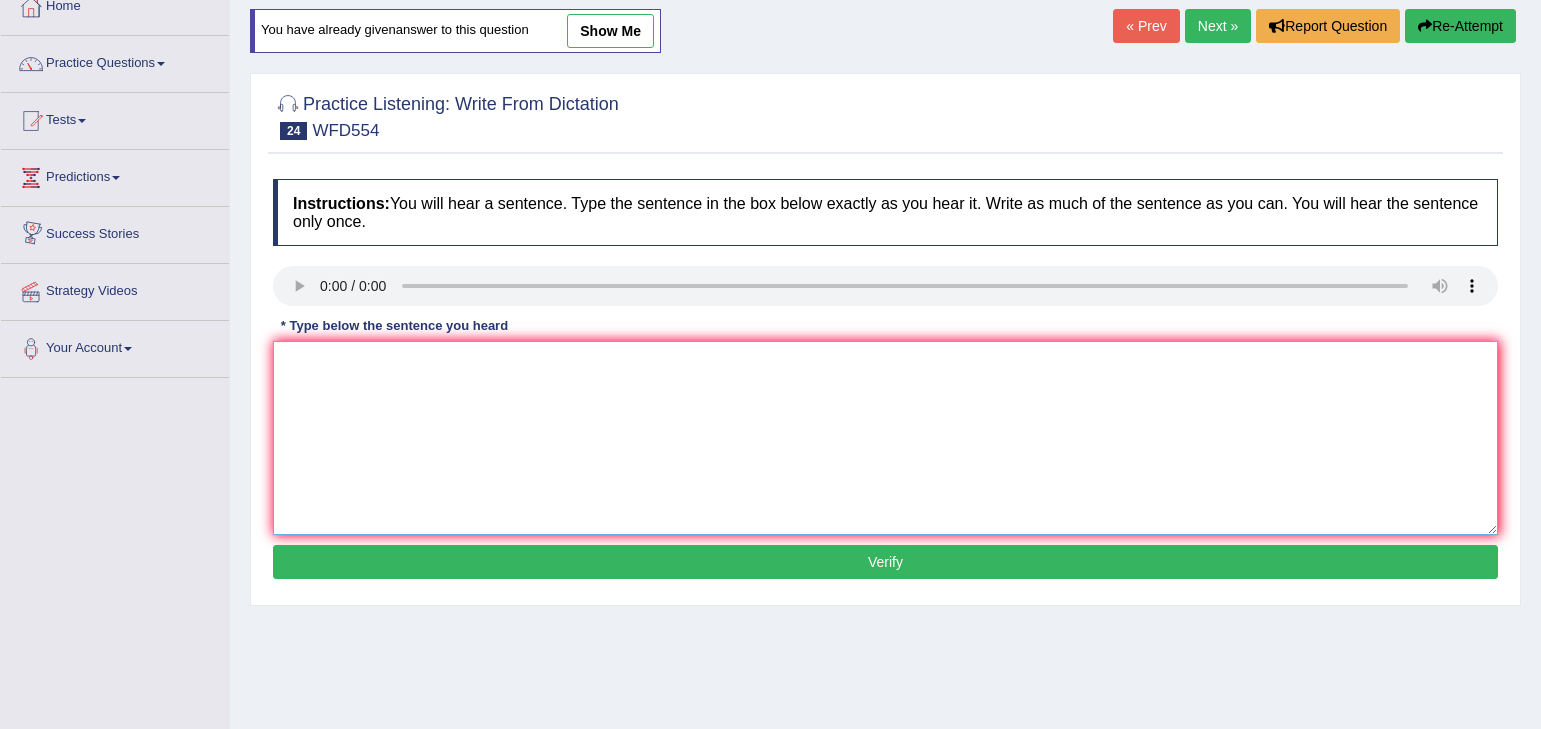 click at bounding box center [885, 438] 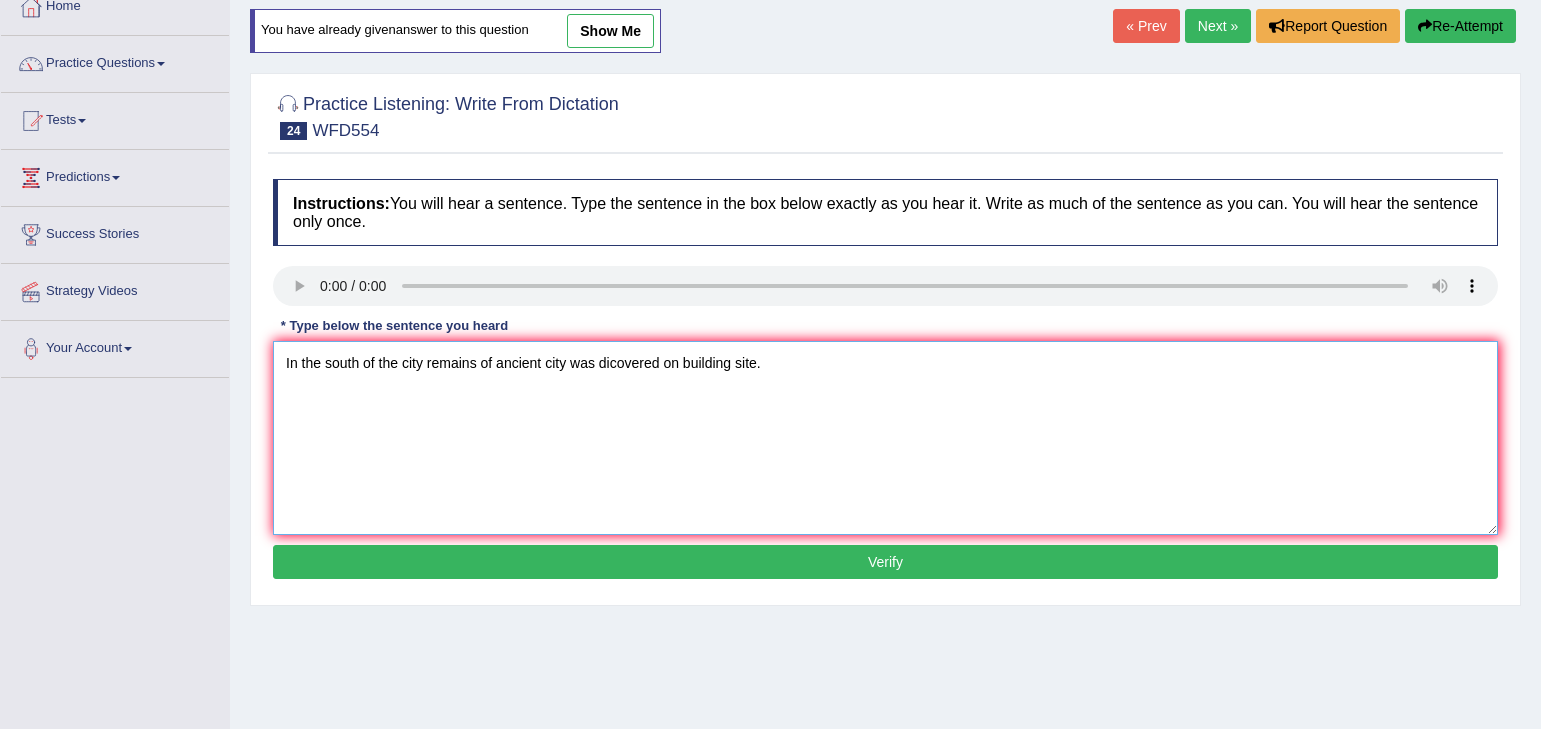 type on "In the south of the city remains of ancient city was dicovered on building site." 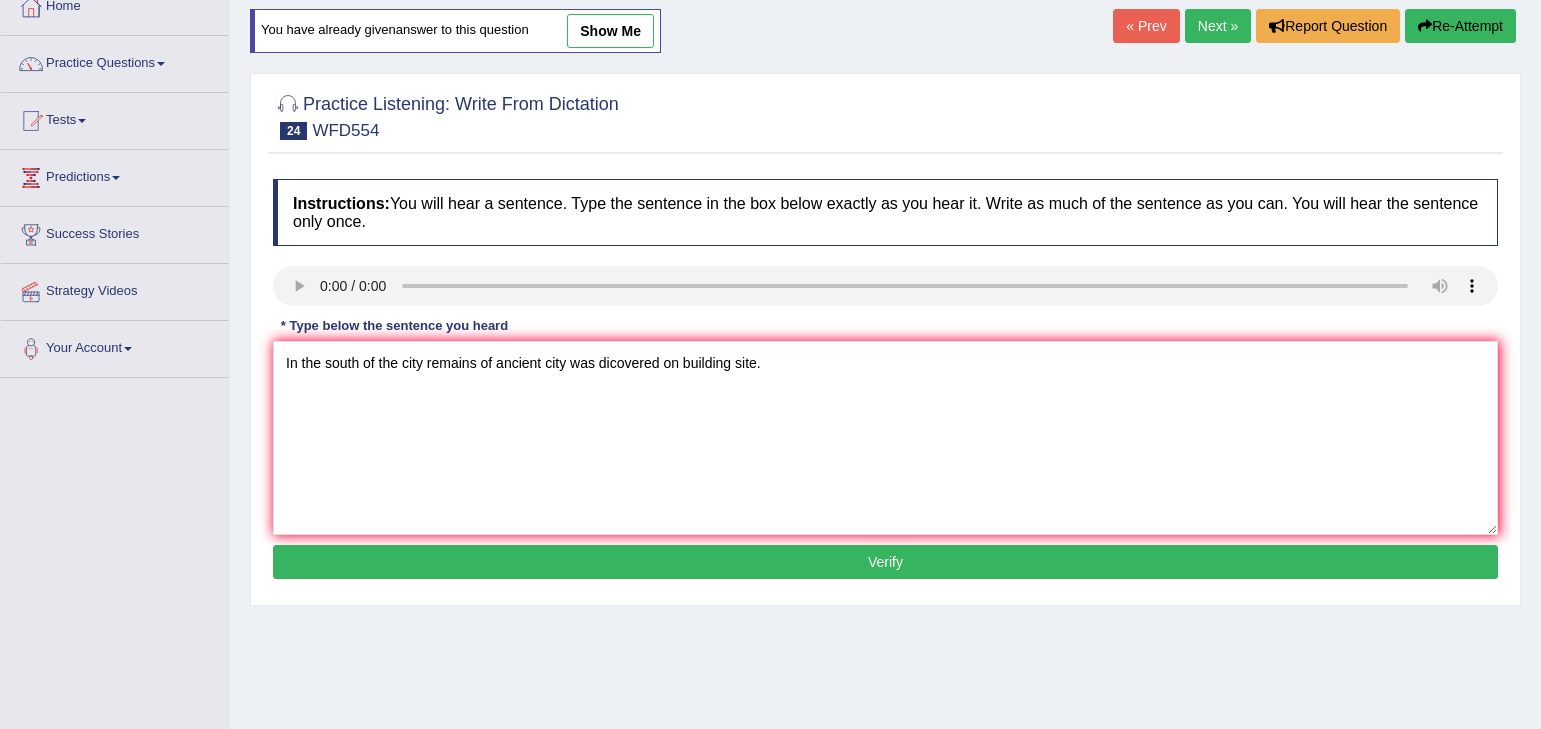 click on "Verify" at bounding box center (885, 562) 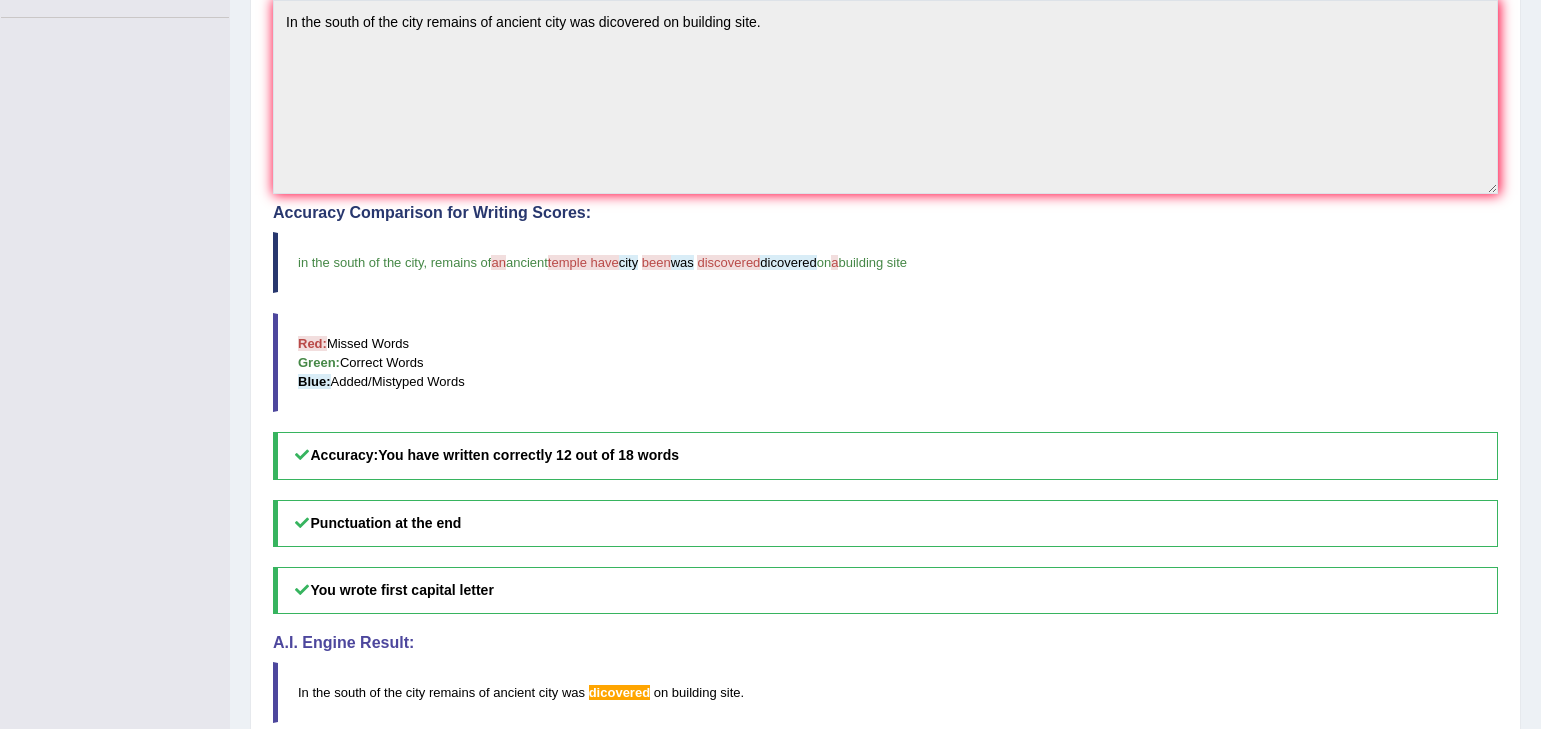 scroll, scrollTop: 0, scrollLeft: 0, axis: both 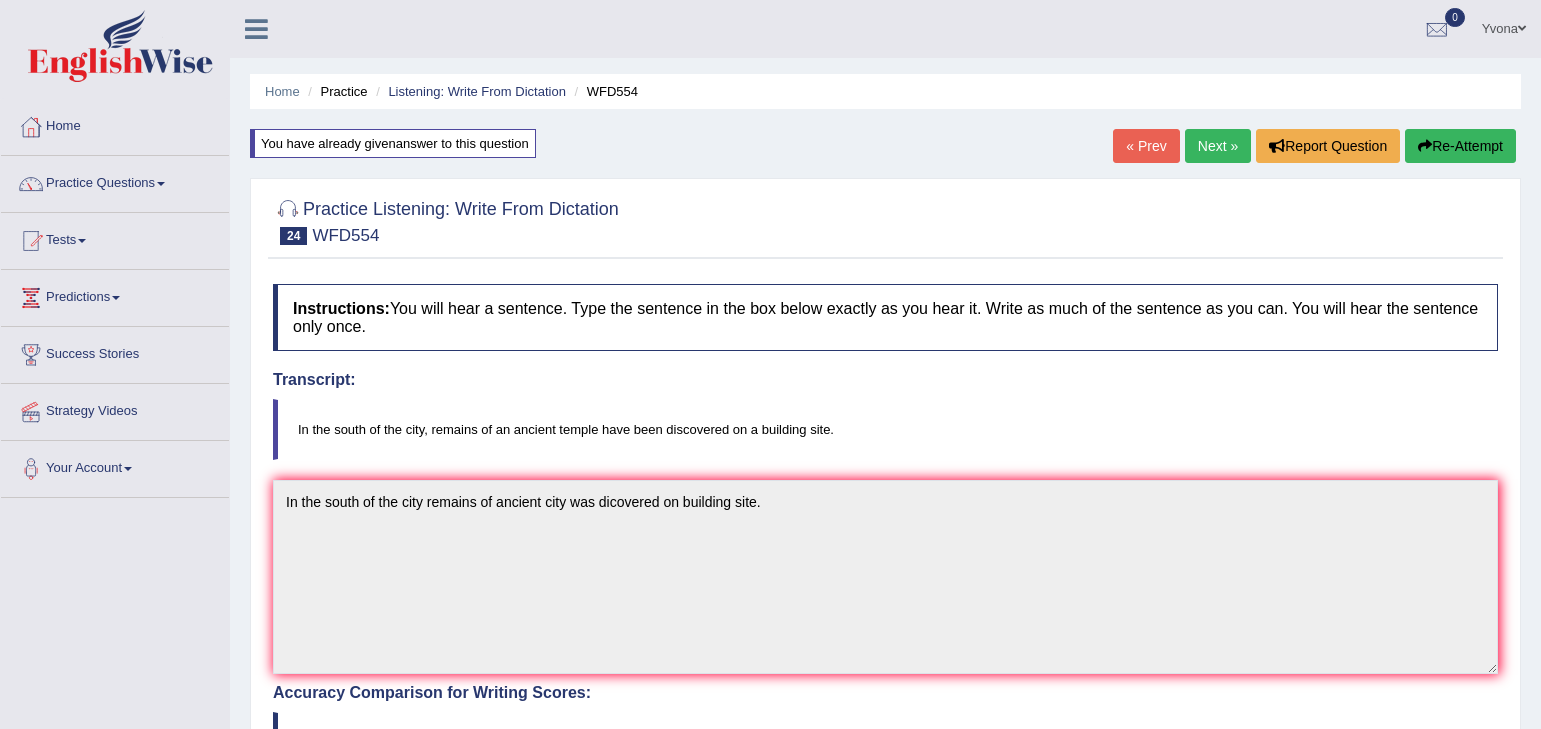 click on "Next »" at bounding box center [1218, 146] 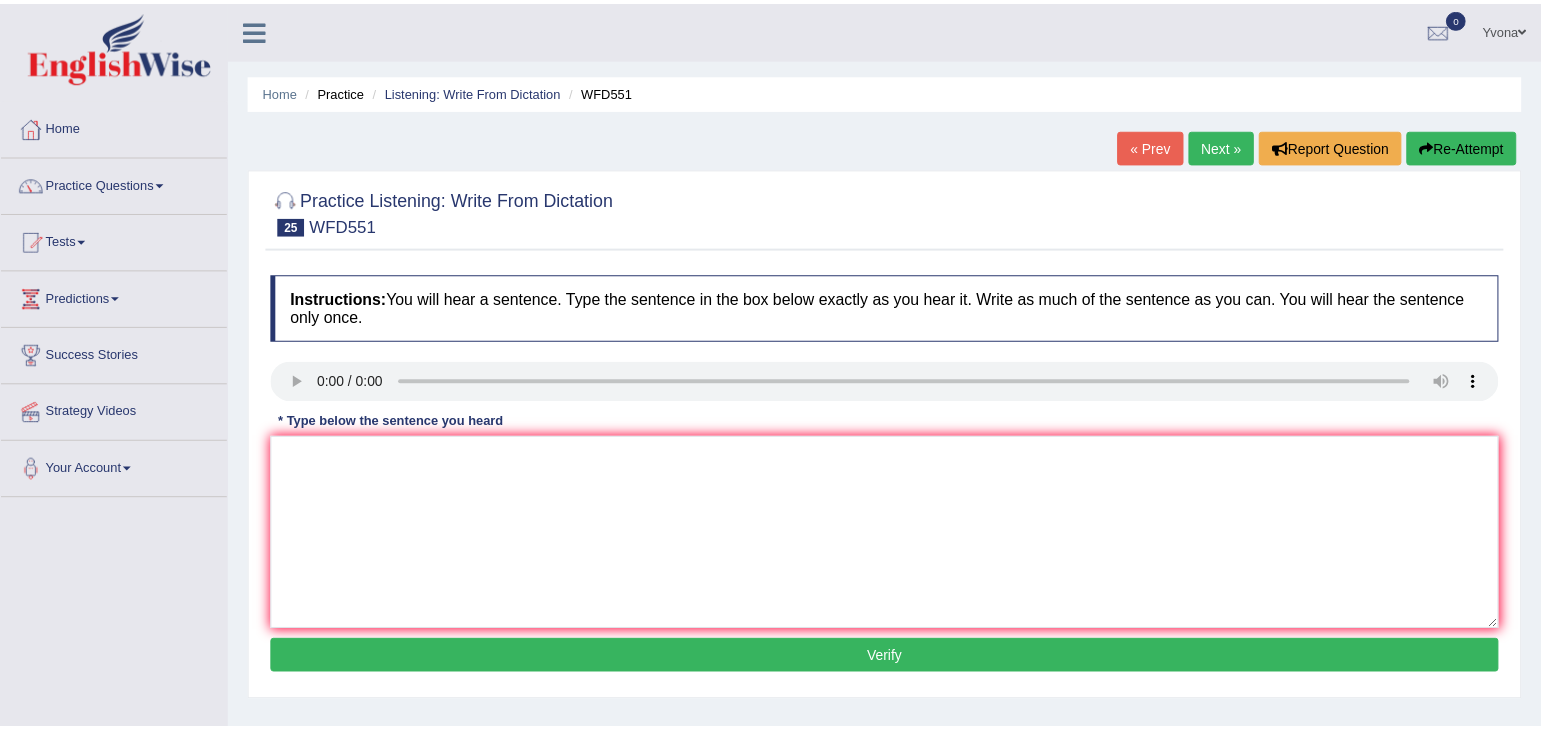 scroll, scrollTop: 0, scrollLeft: 0, axis: both 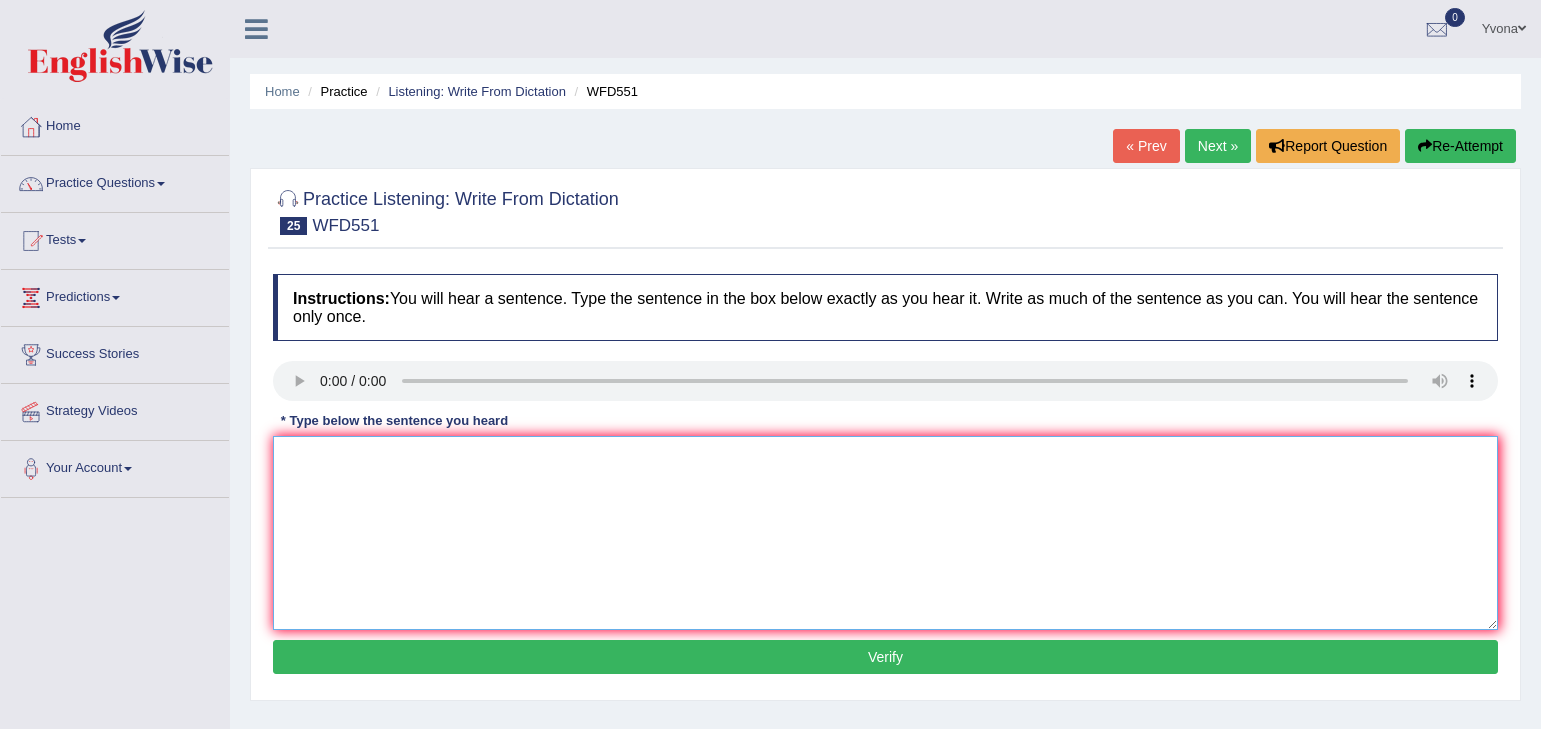 click at bounding box center (885, 533) 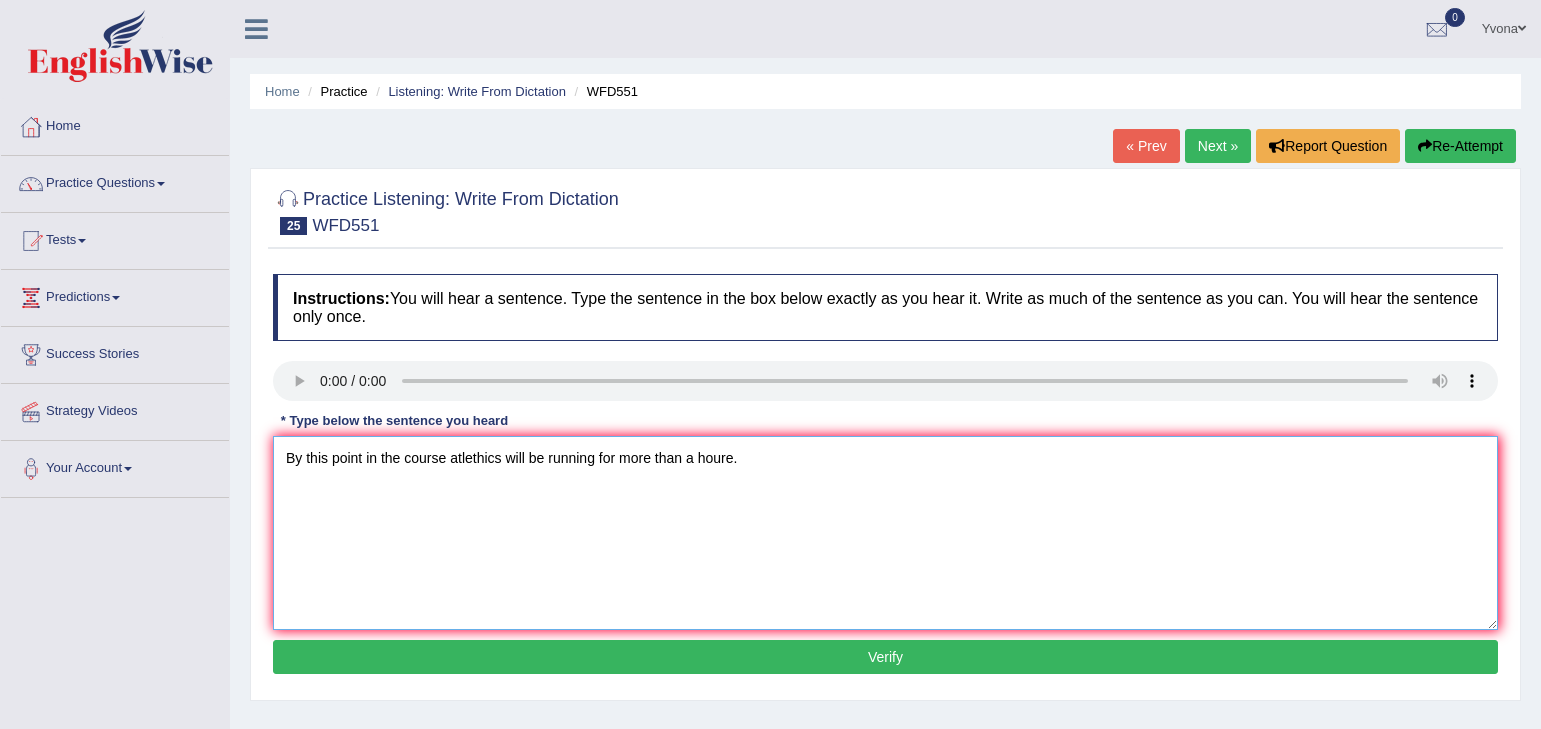 type on "By this point in the course atlethics will be running for more than a houre." 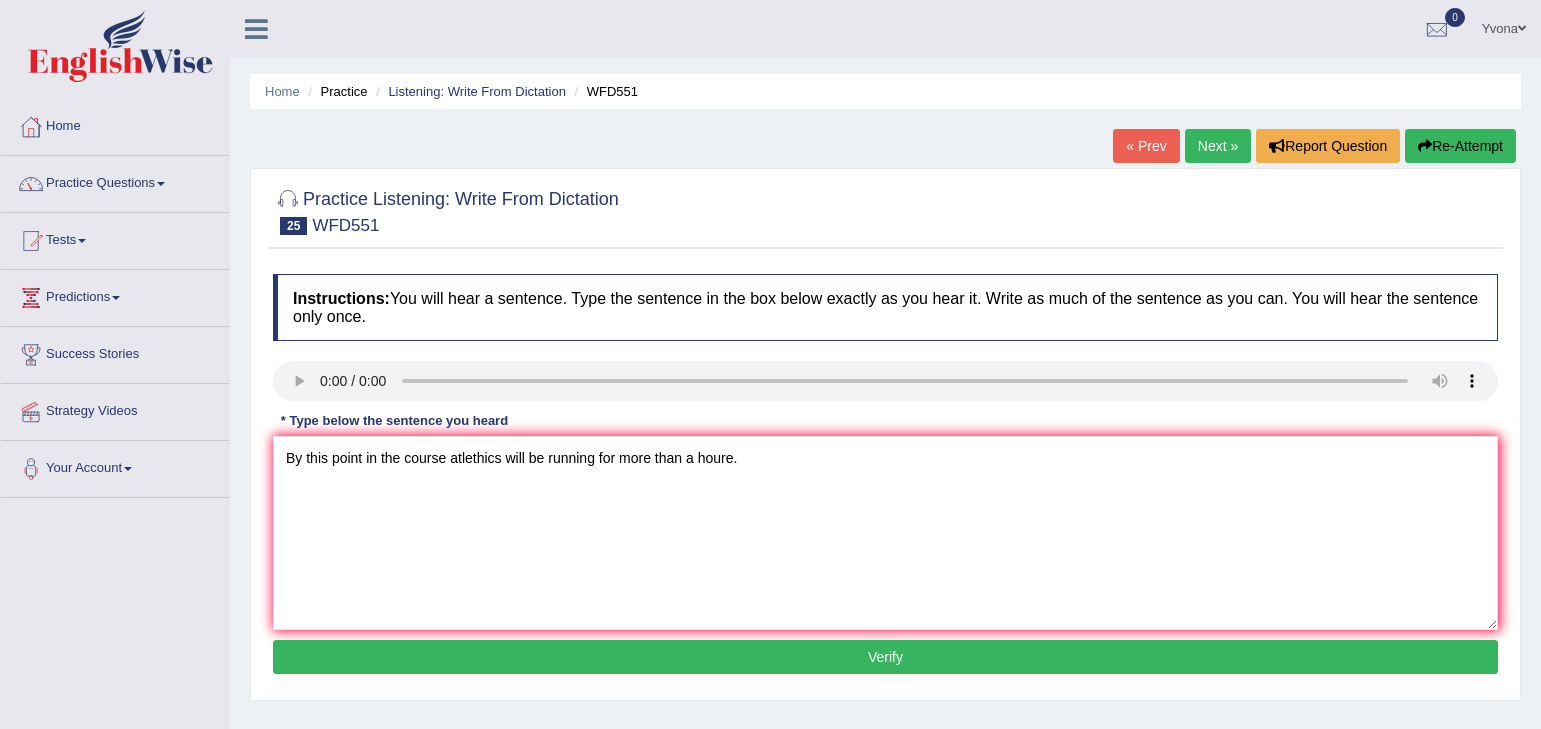 click on "Verify" at bounding box center [885, 657] 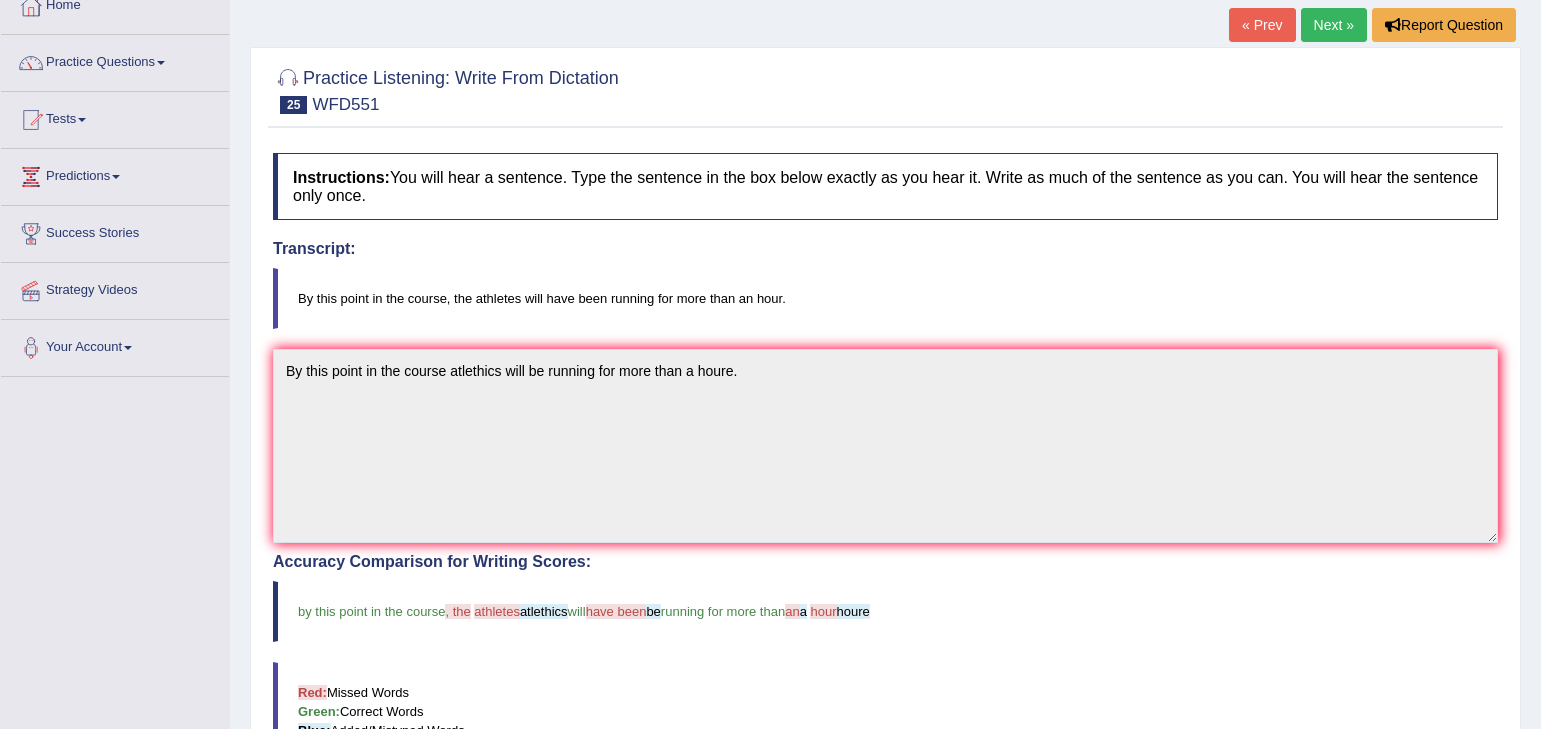 scroll, scrollTop: 0, scrollLeft: 0, axis: both 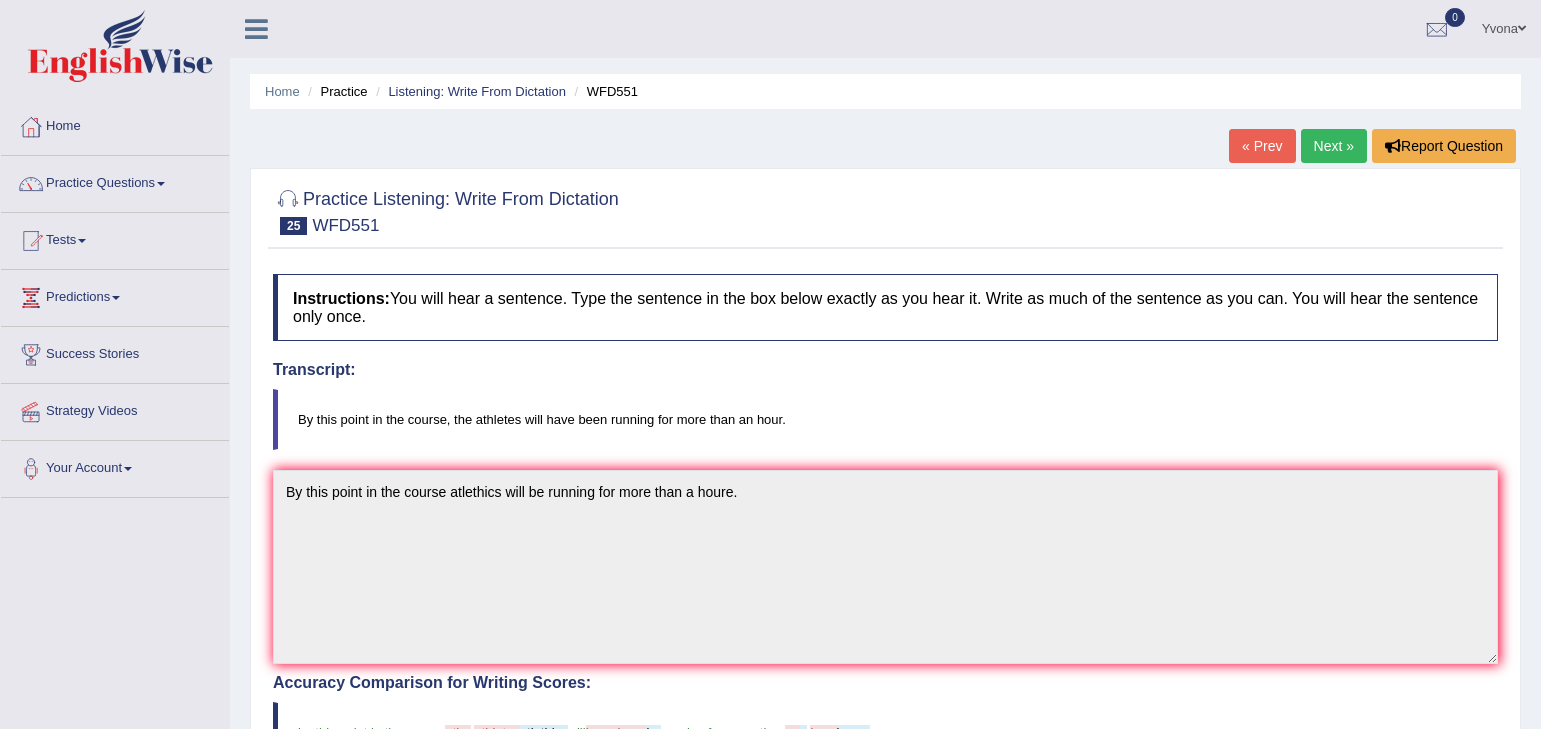 click on "Next »" at bounding box center [1334, 146] 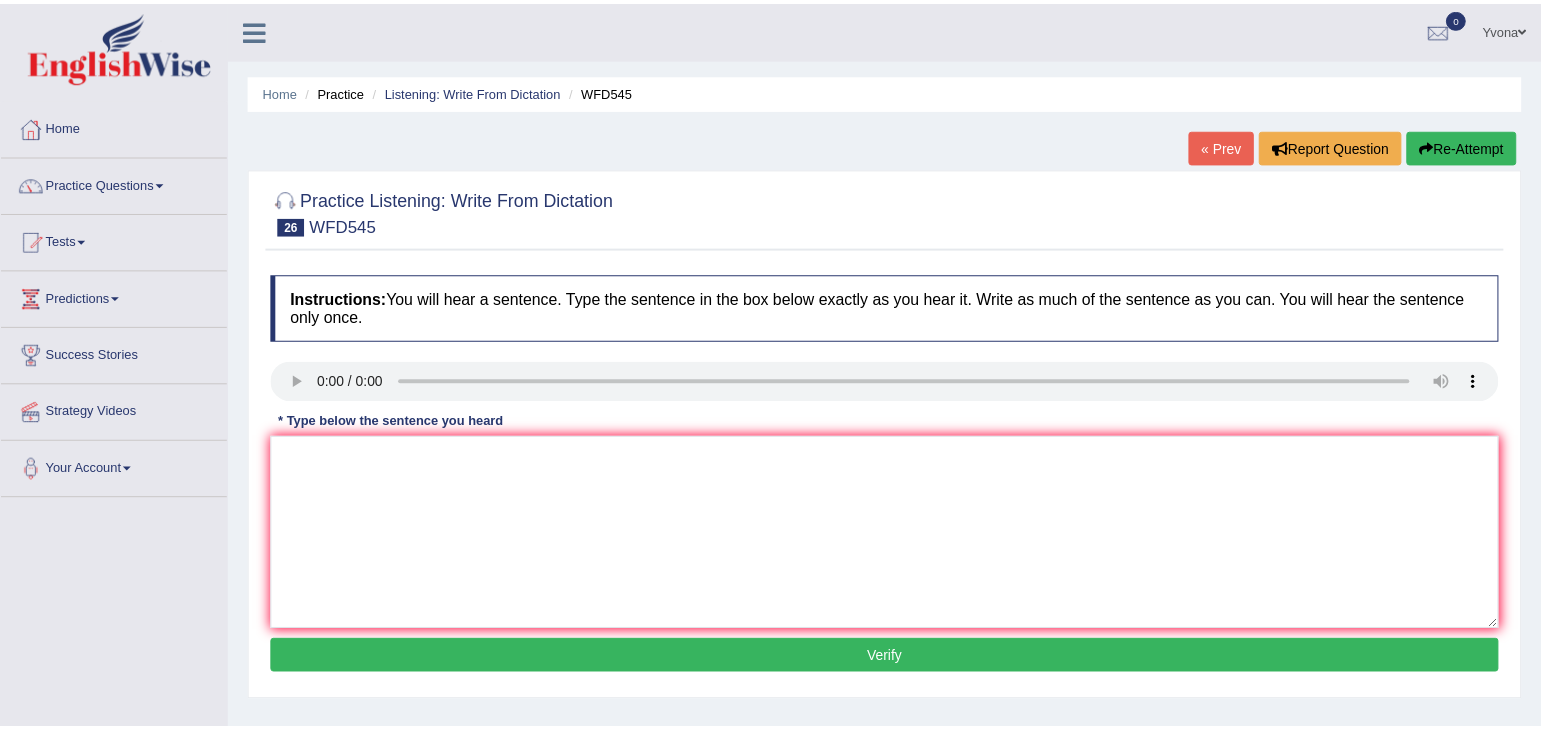 scroll, scrollTop: 0, scrollLeft: 0, axis: both 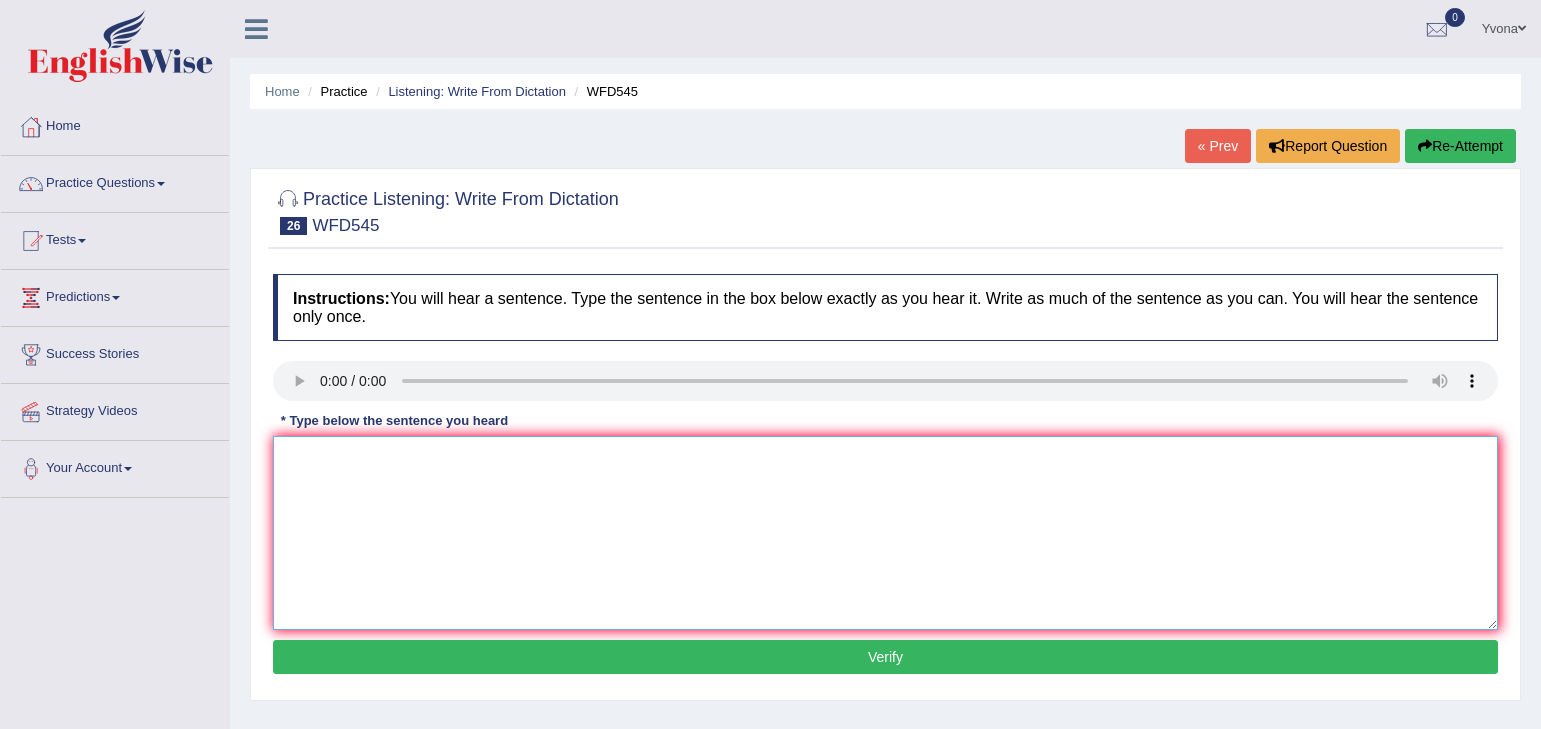 click at bounding box center (885, 533) 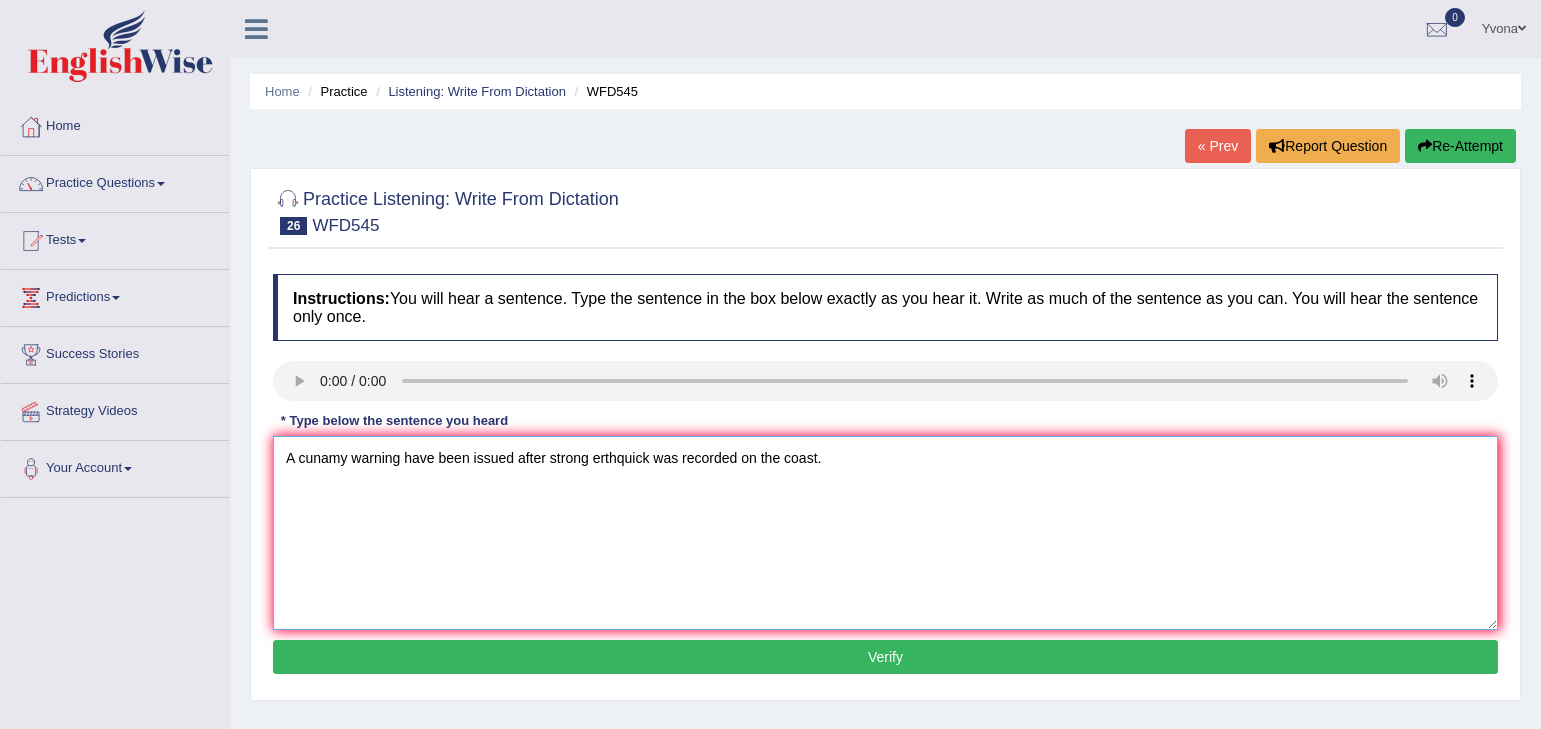 type on "A cunamy warning have been issued after strong erthquick was recorded on the coast." 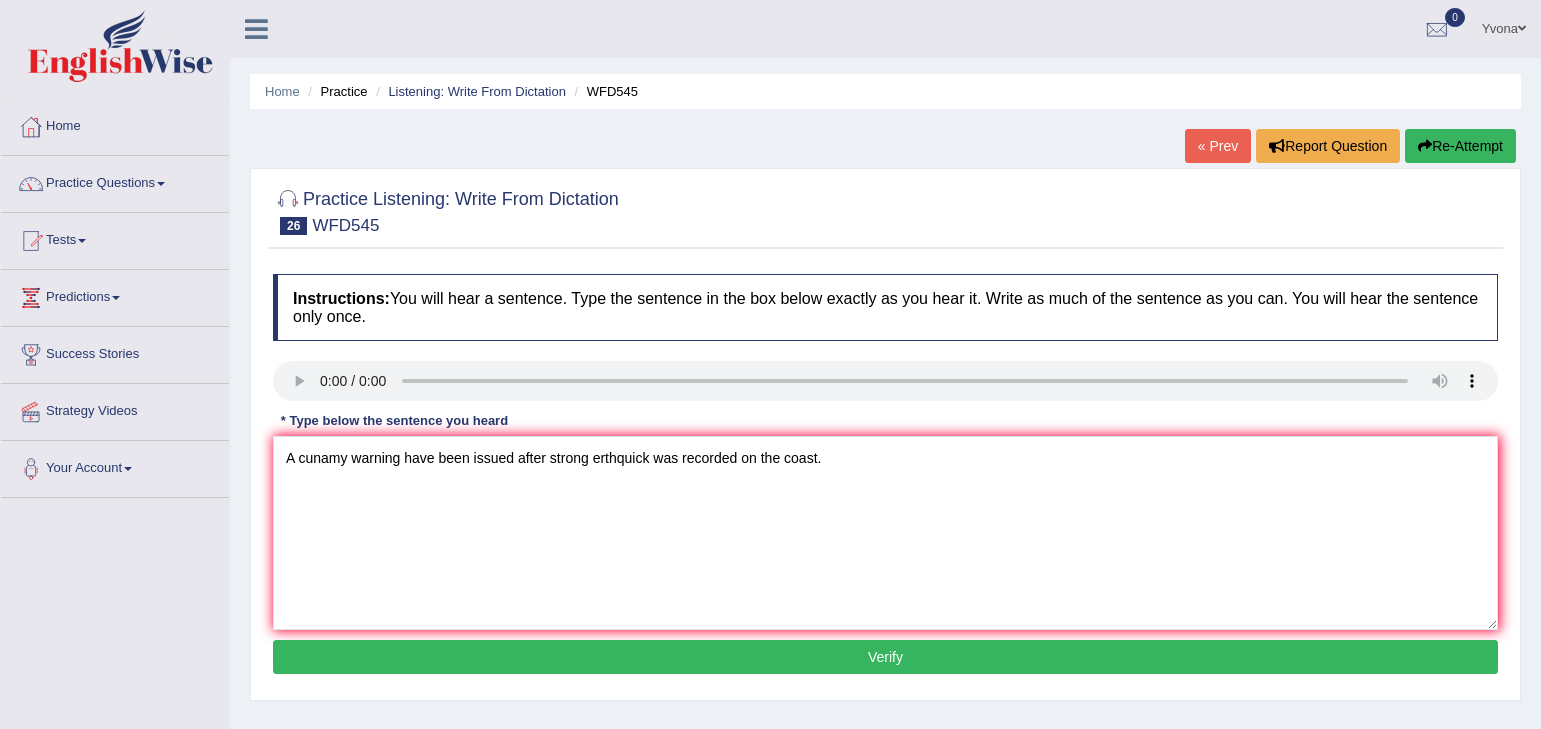 click on "Verify" at bounding box center (885, 657) 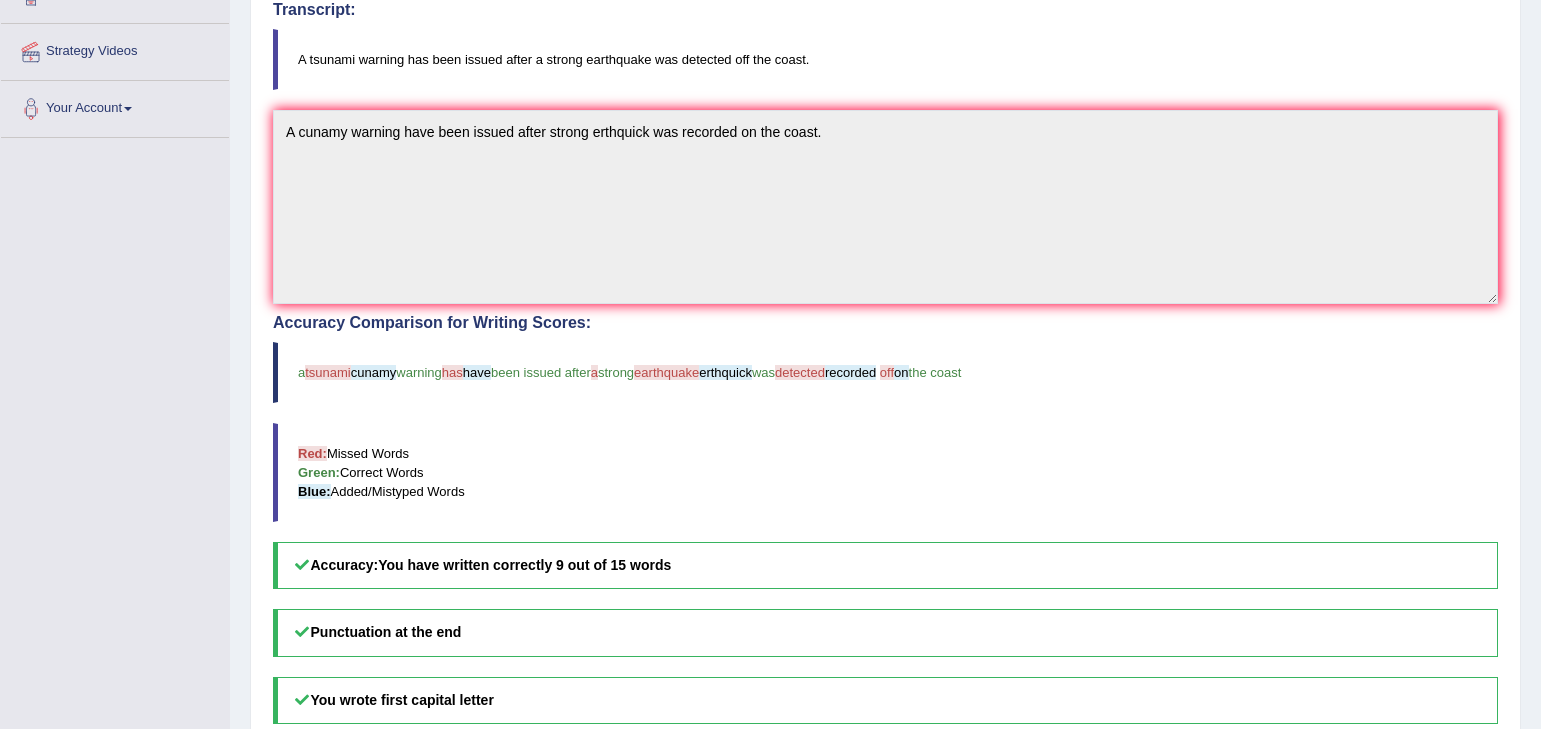 scroll, scrollTop: 480, scrollLeft: 0, axis: vertical 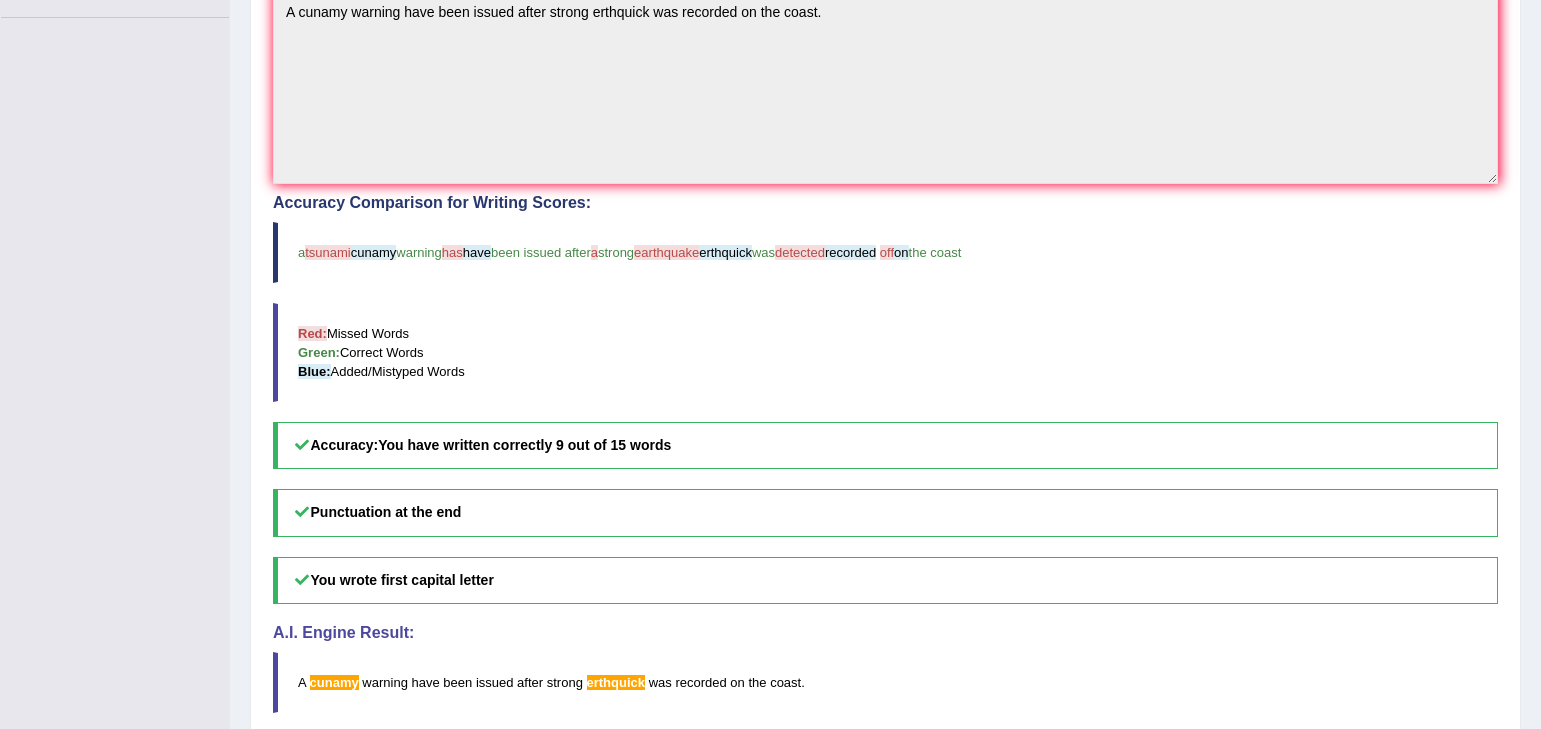 click on "a  tsunami cunamy  warning  has have  been issued after  a  strong  earthquake erthquick  was  detected recorded   off on  the coast" at bounding box center [885, 252] 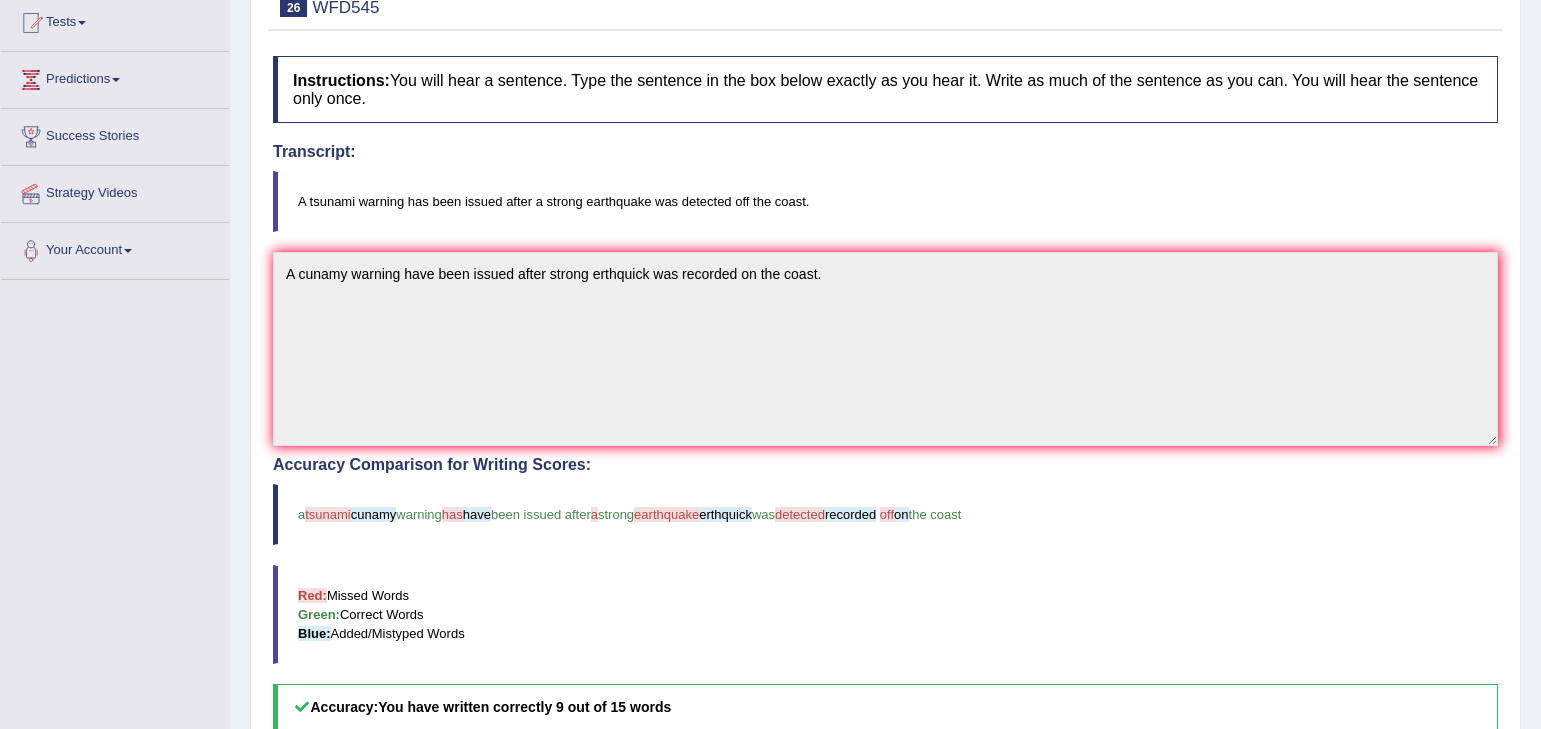 scroll, scrollTop: 0, scrollLeft: 0, axis: both 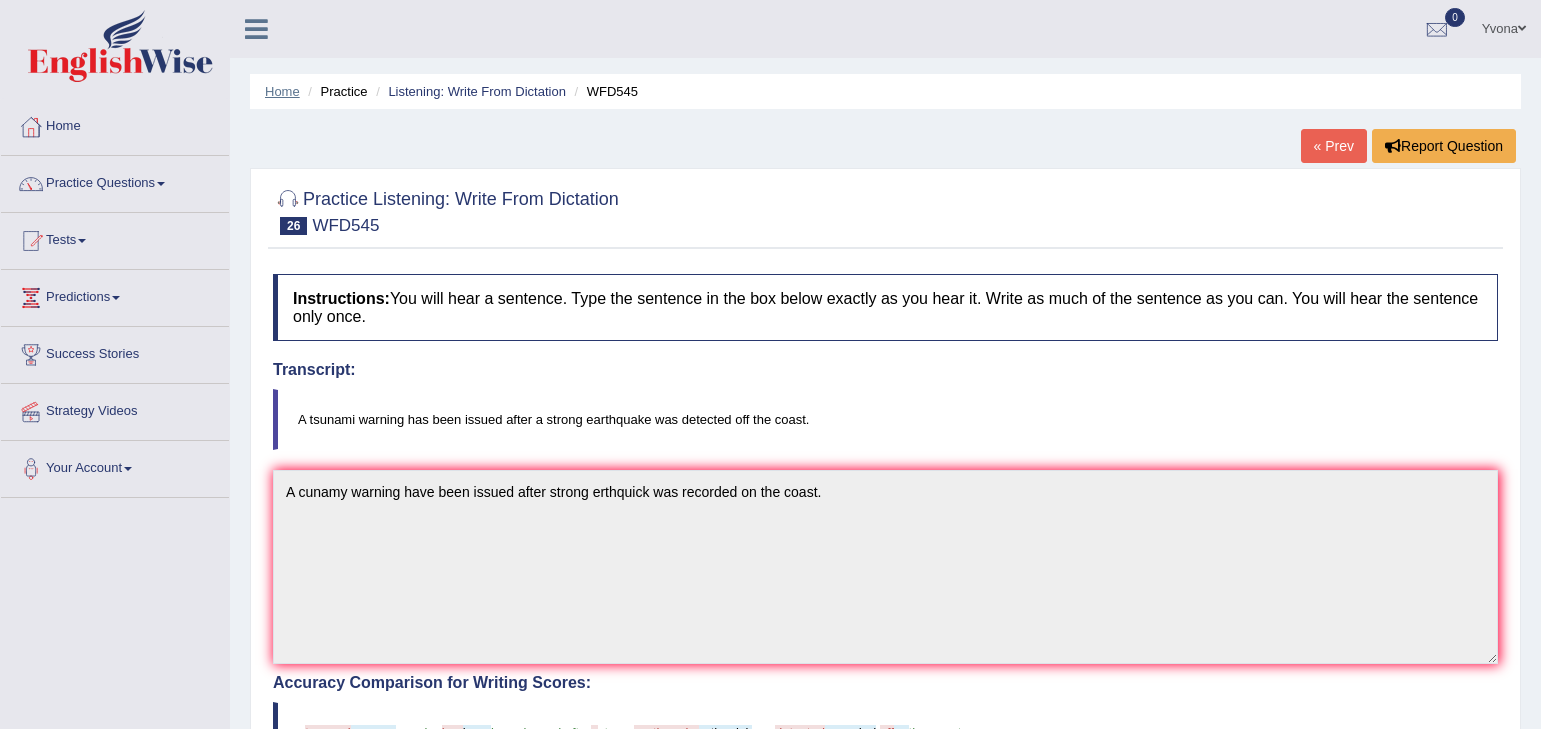 click on "Home" at bounding box center (282, 91) 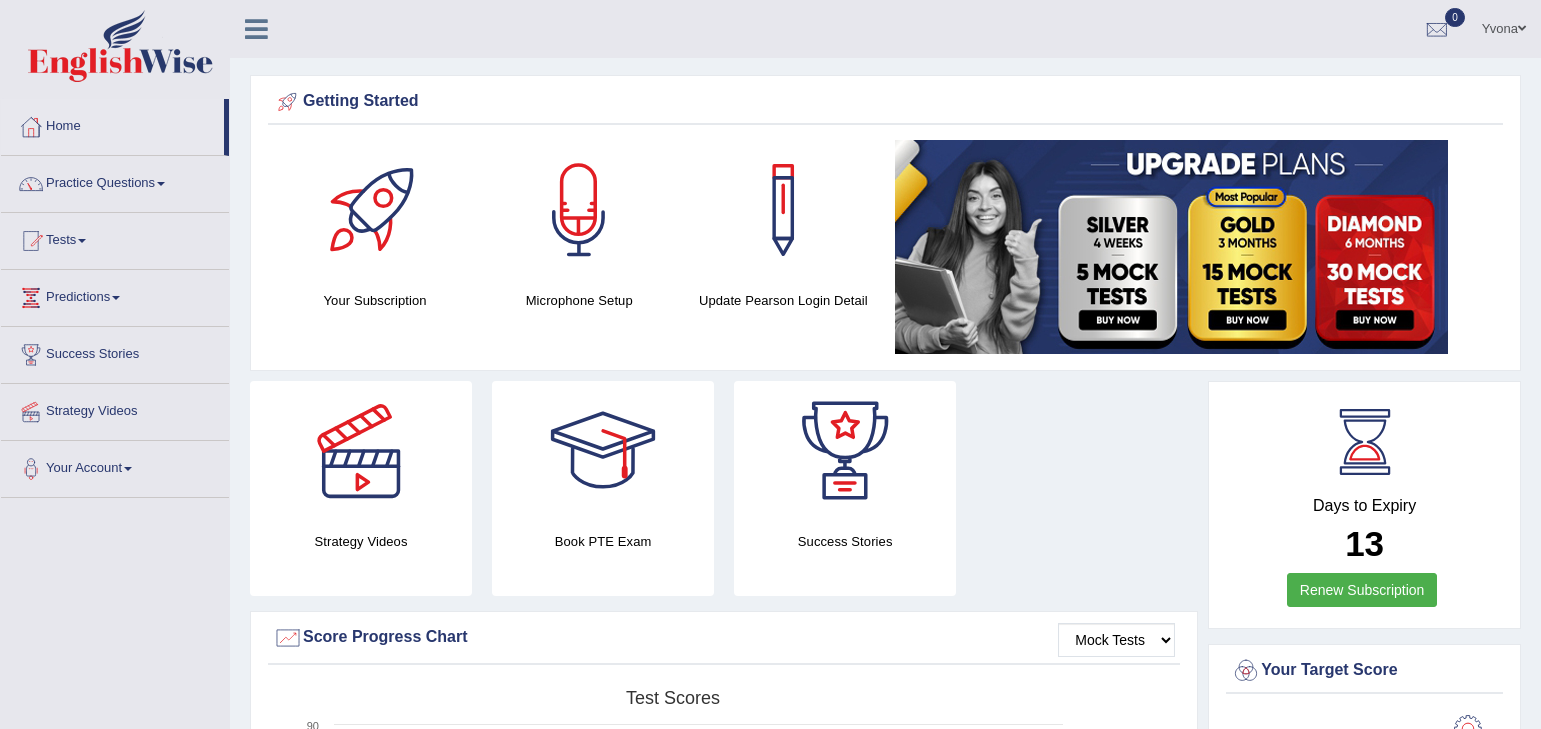 scroll, scrollTop: 0, scrollLeft: 0, axis: both 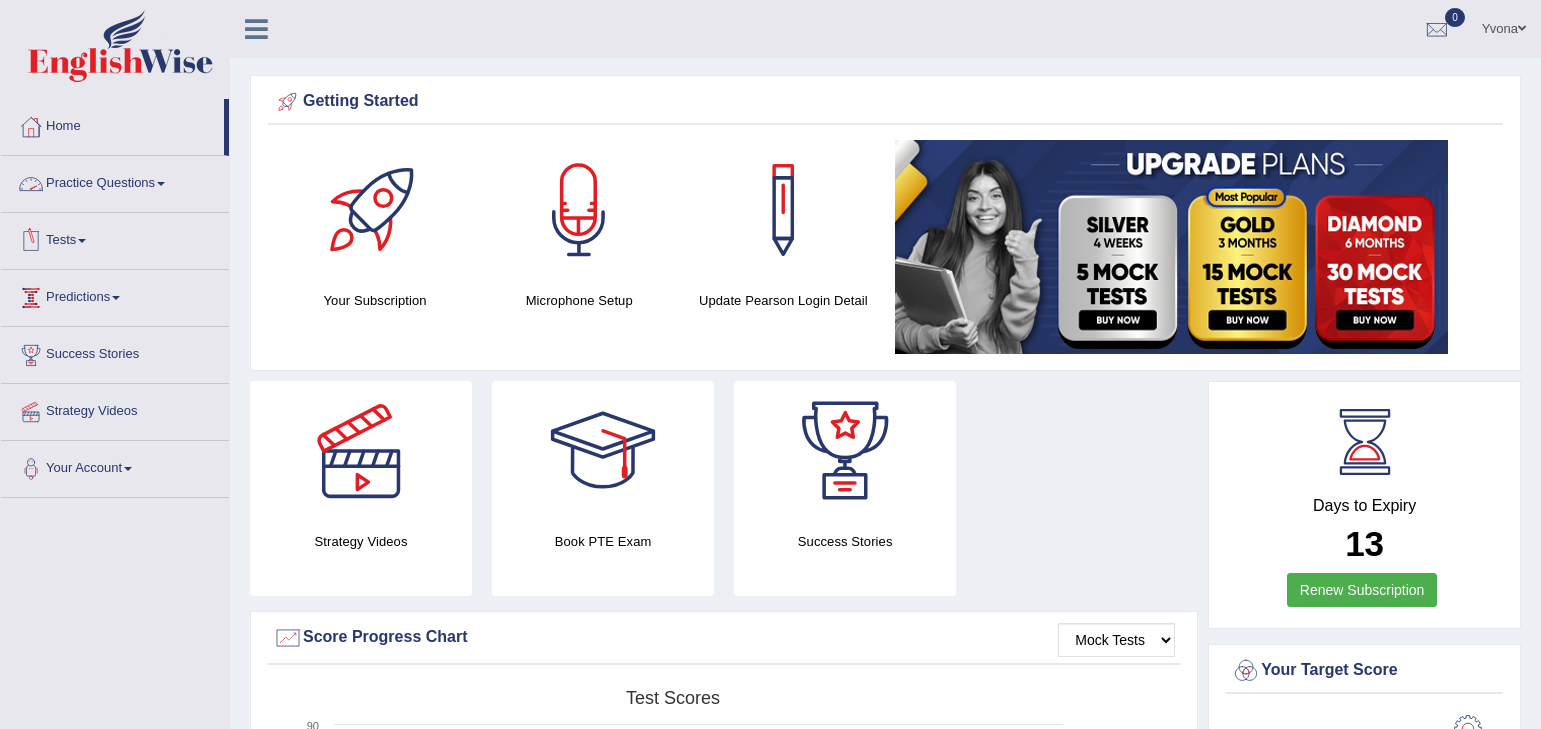 click on "Predictions" at bounding box center [115, 295] 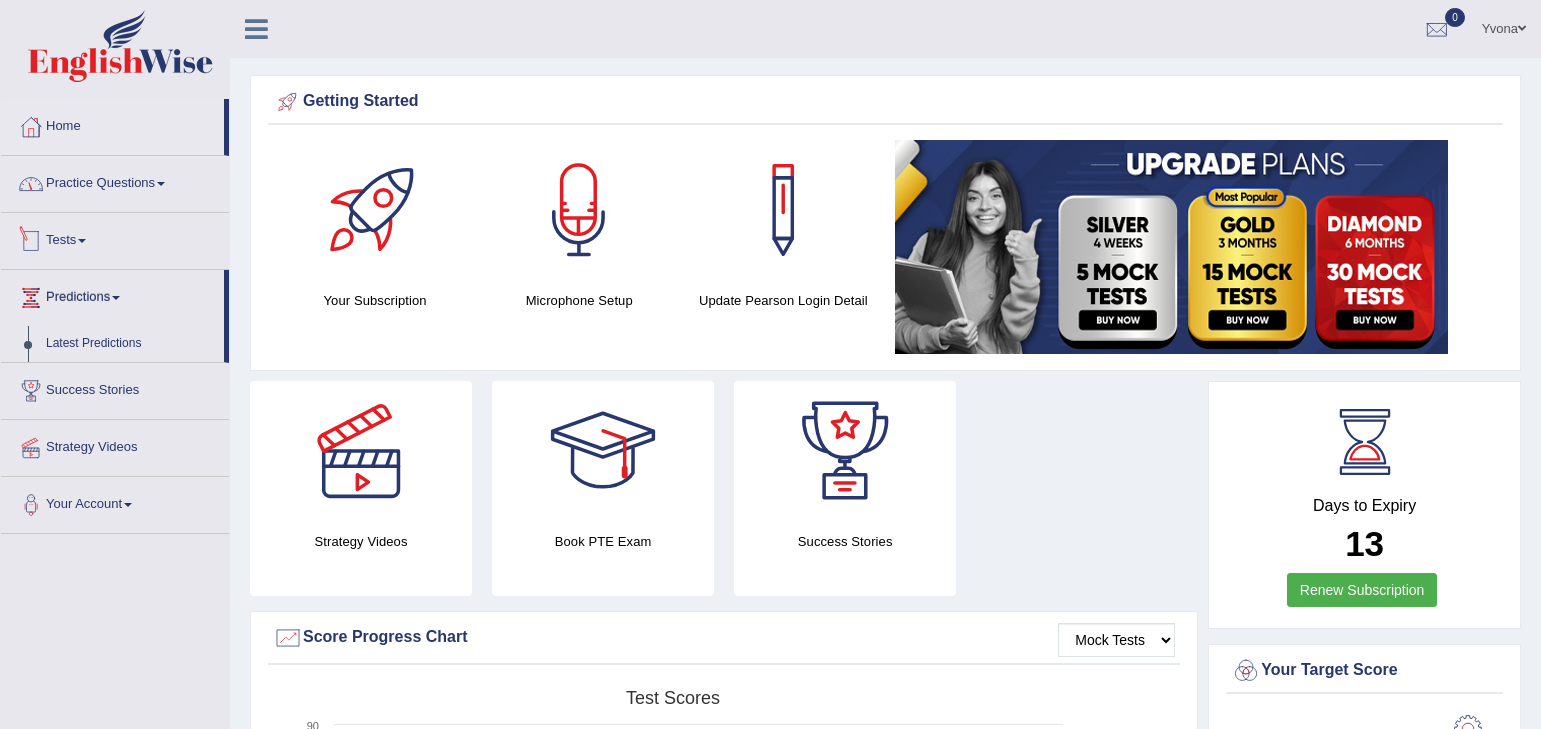 click on "Practice Questions" at bounding box center (115, 181) 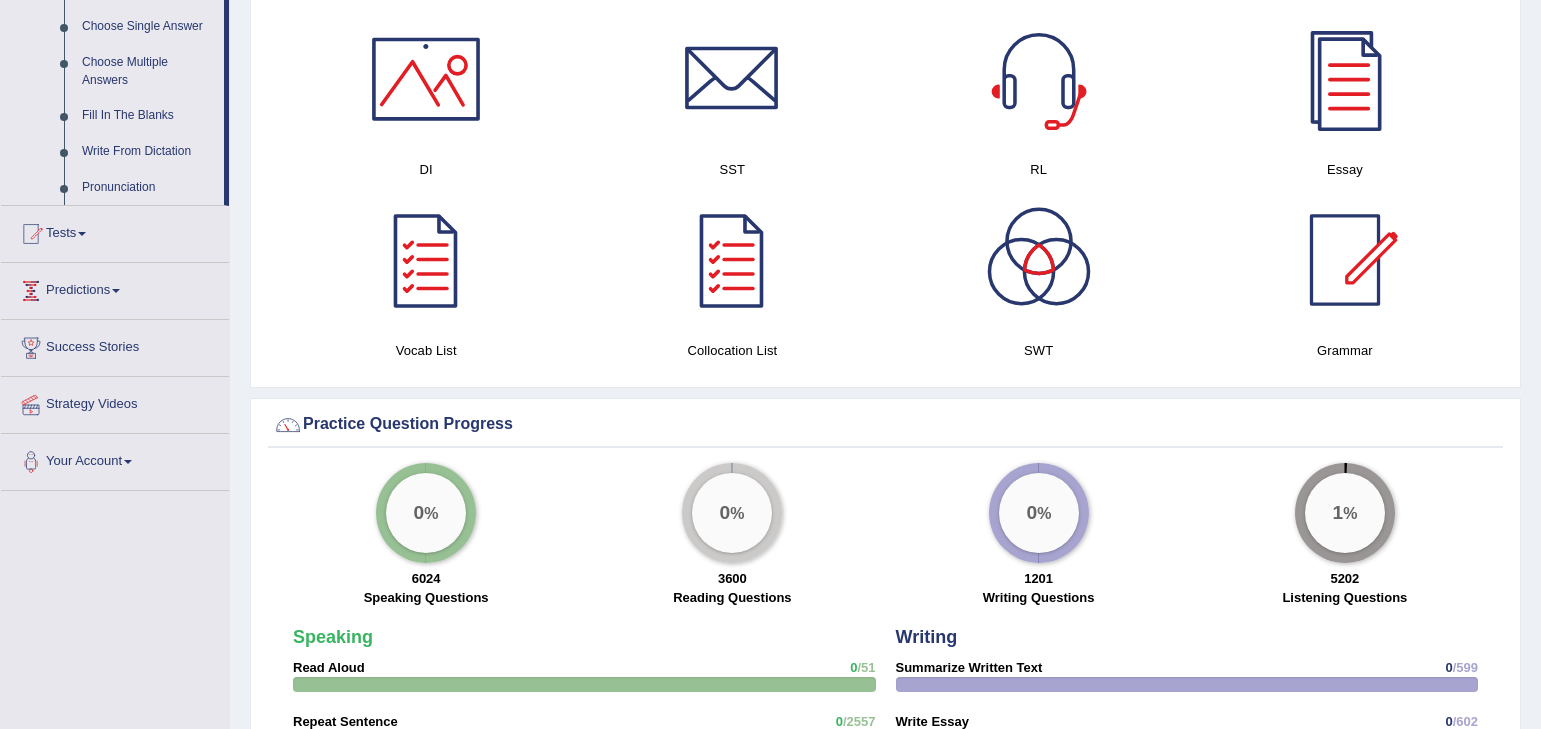 scroll, scrollTop: 1080, scrollLeft: 0, axis: vertical 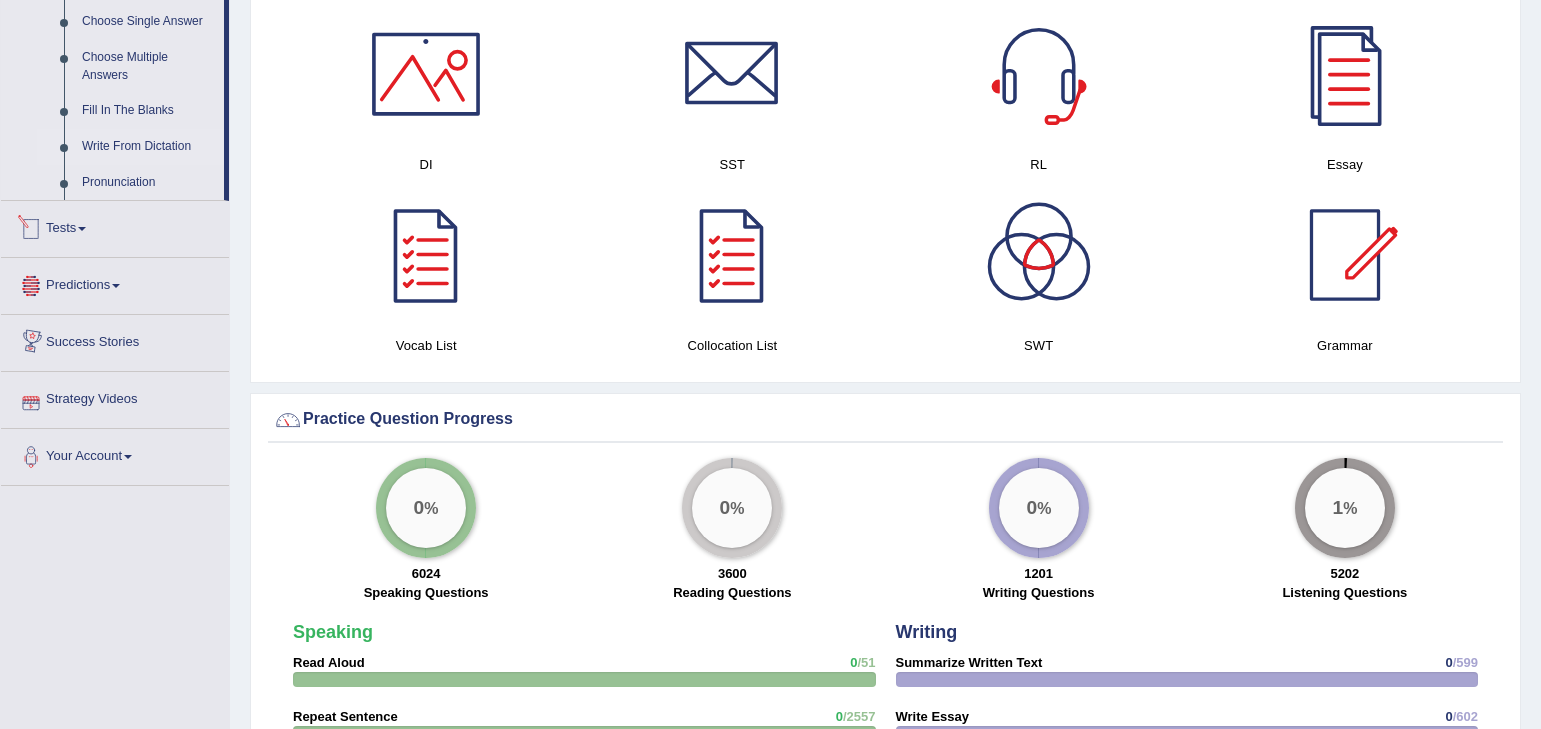 click on "Write From Dictation" at bounding box center (148, 147) 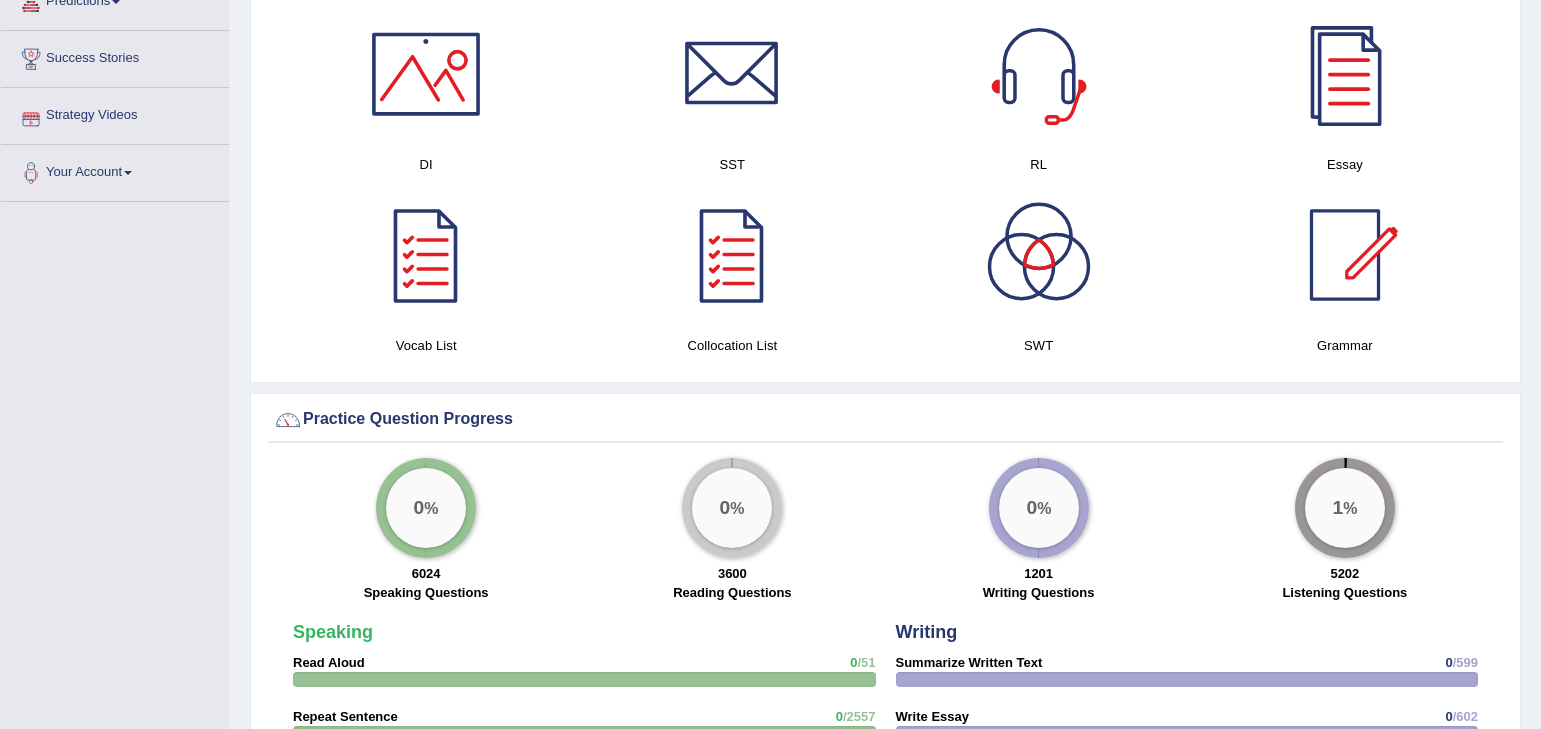 scroll, scrollTop: 549, scrollLeft: 0, axis: vertical 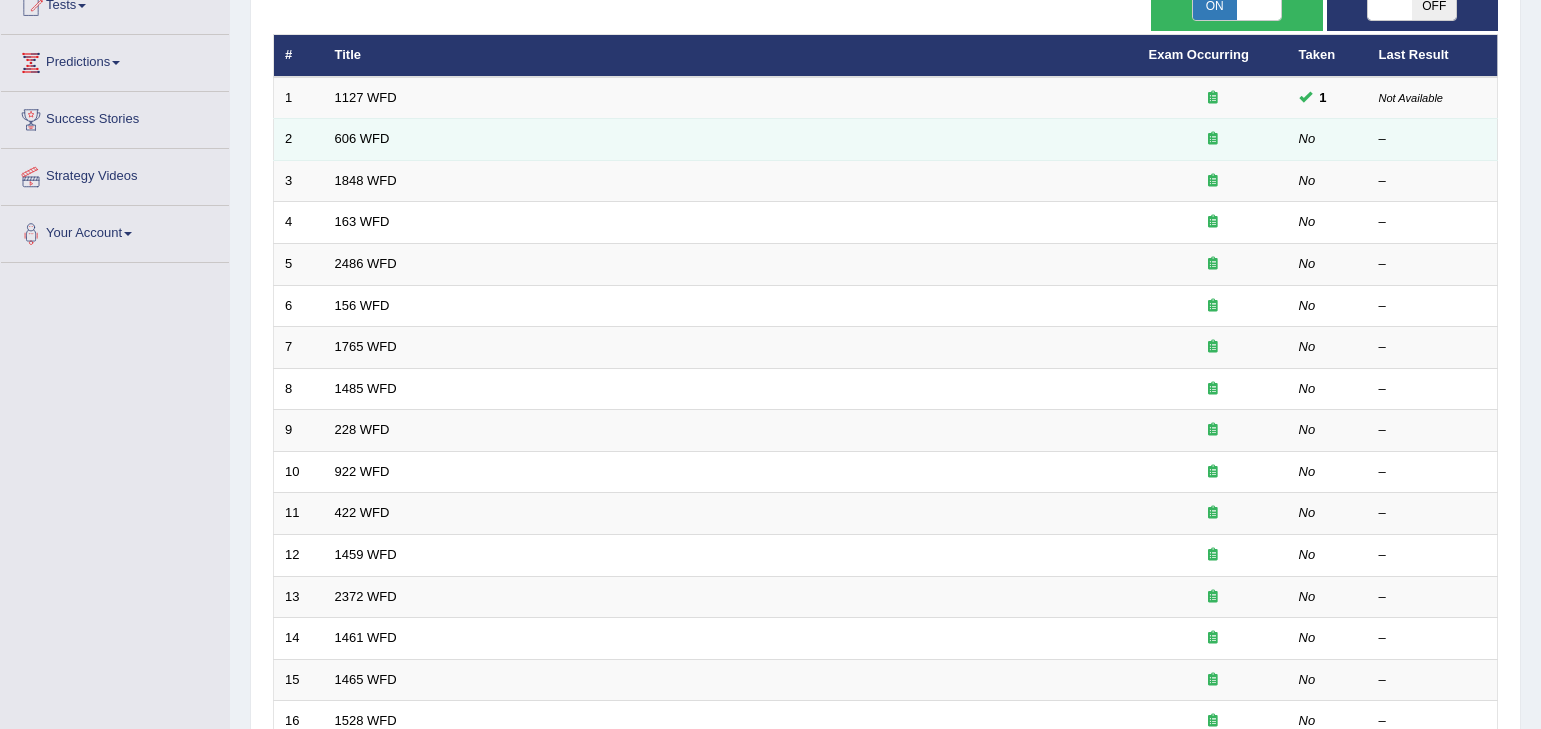 click on "606 WFD" at bounding box center [731, 140] 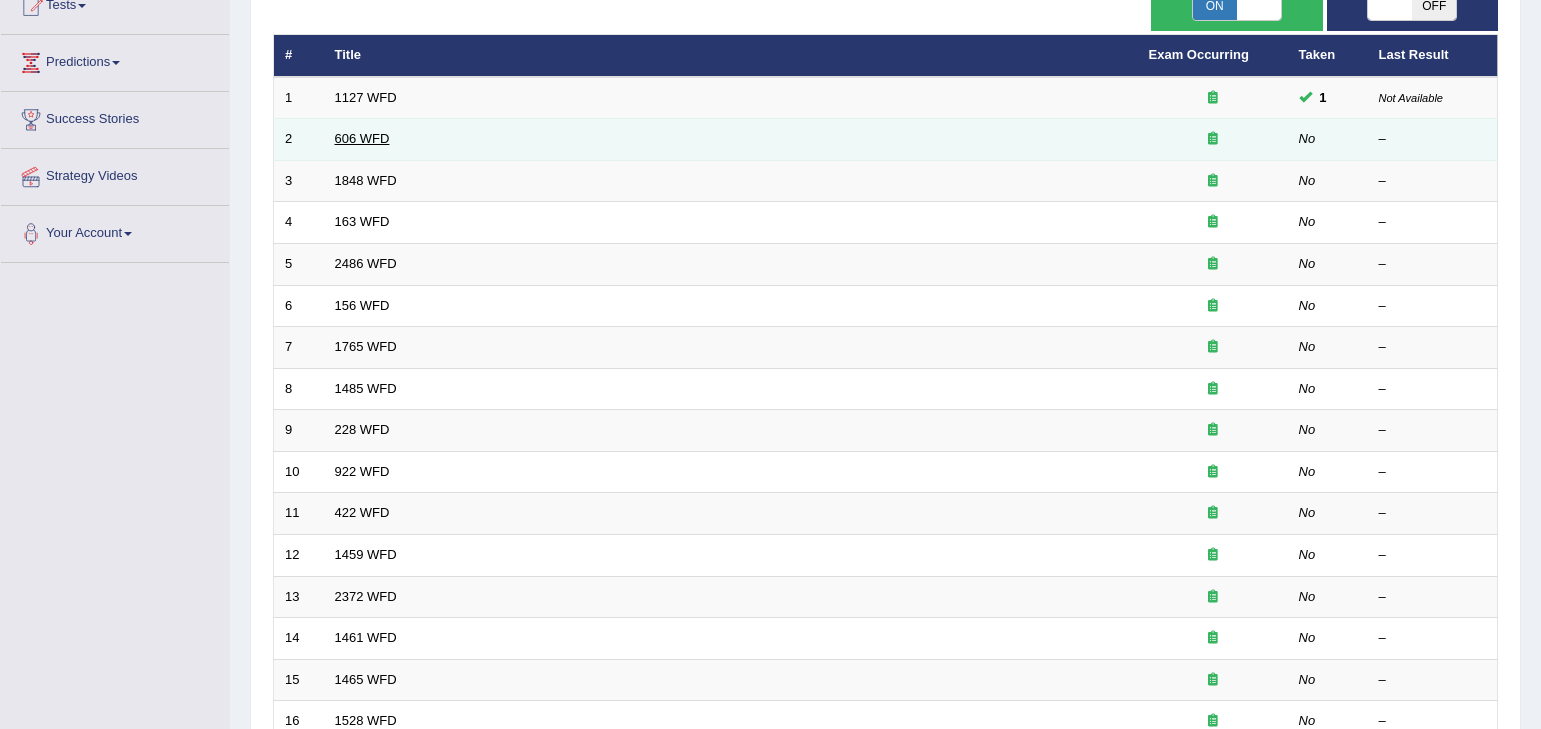 click on "606 WFD" at bounding box center (362, 138) 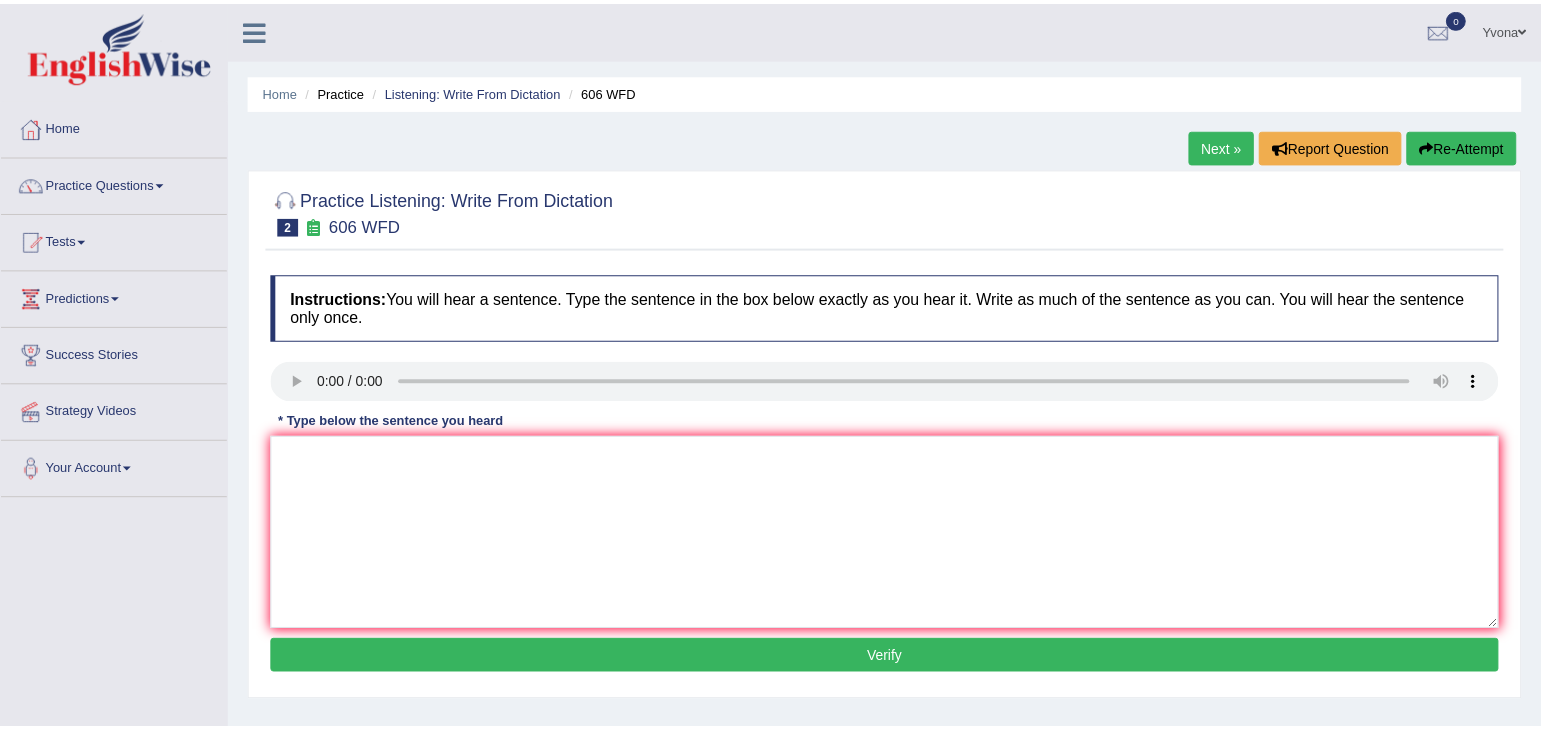 scroll, scrollTop: 0, scrollLeft: 0, axis: both 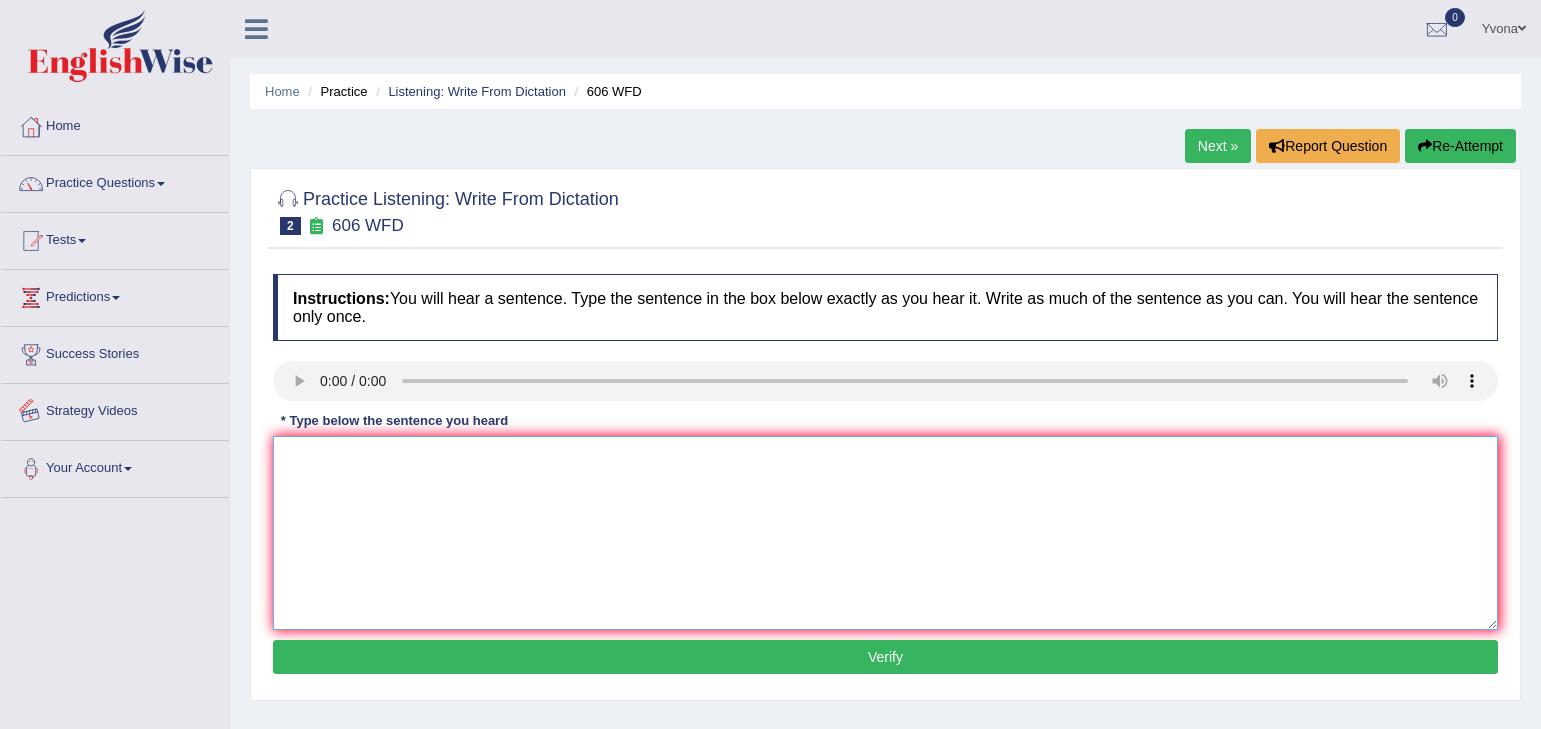 click at bounding box center [885, 533] 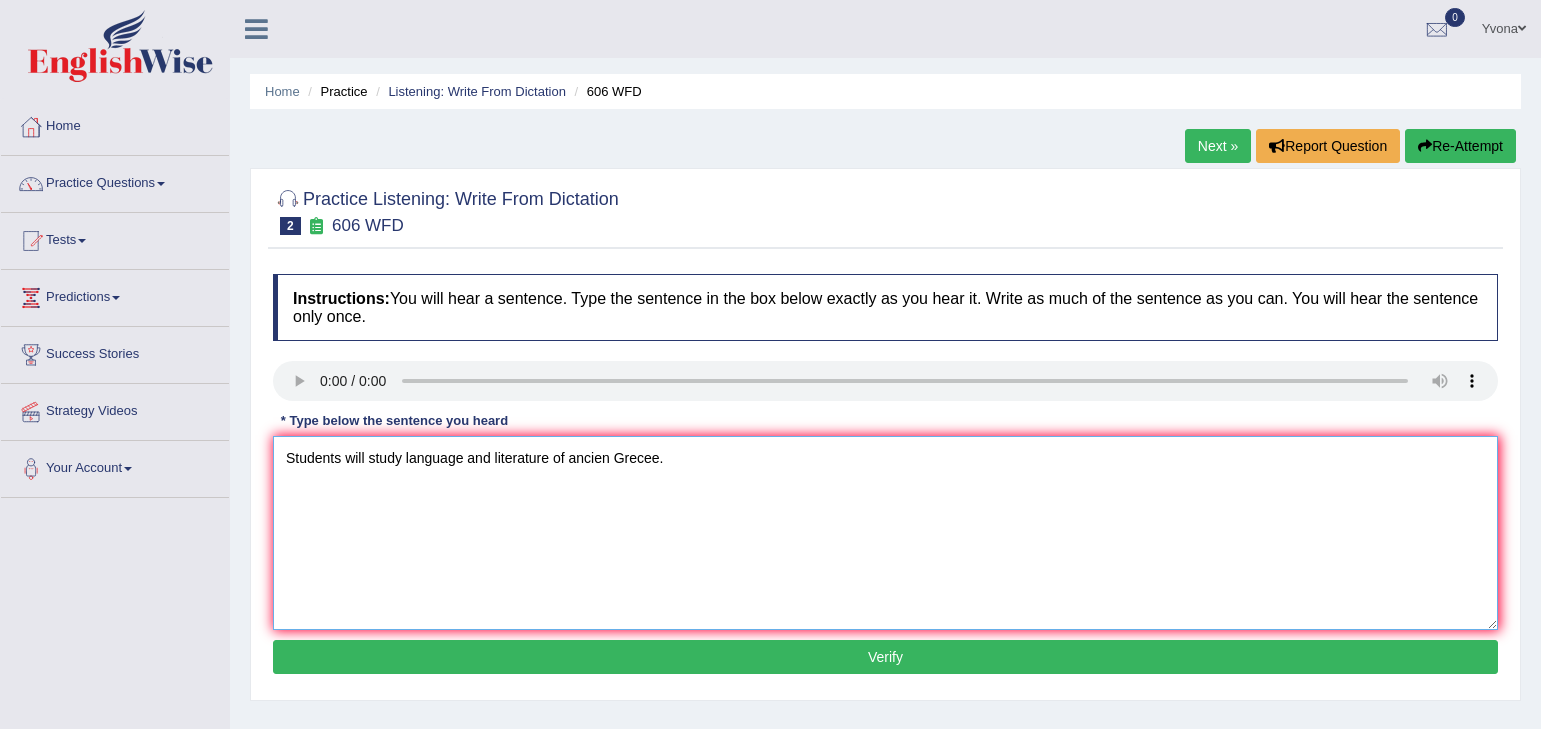 type on "Students will study language and literature of ancien Grecee." 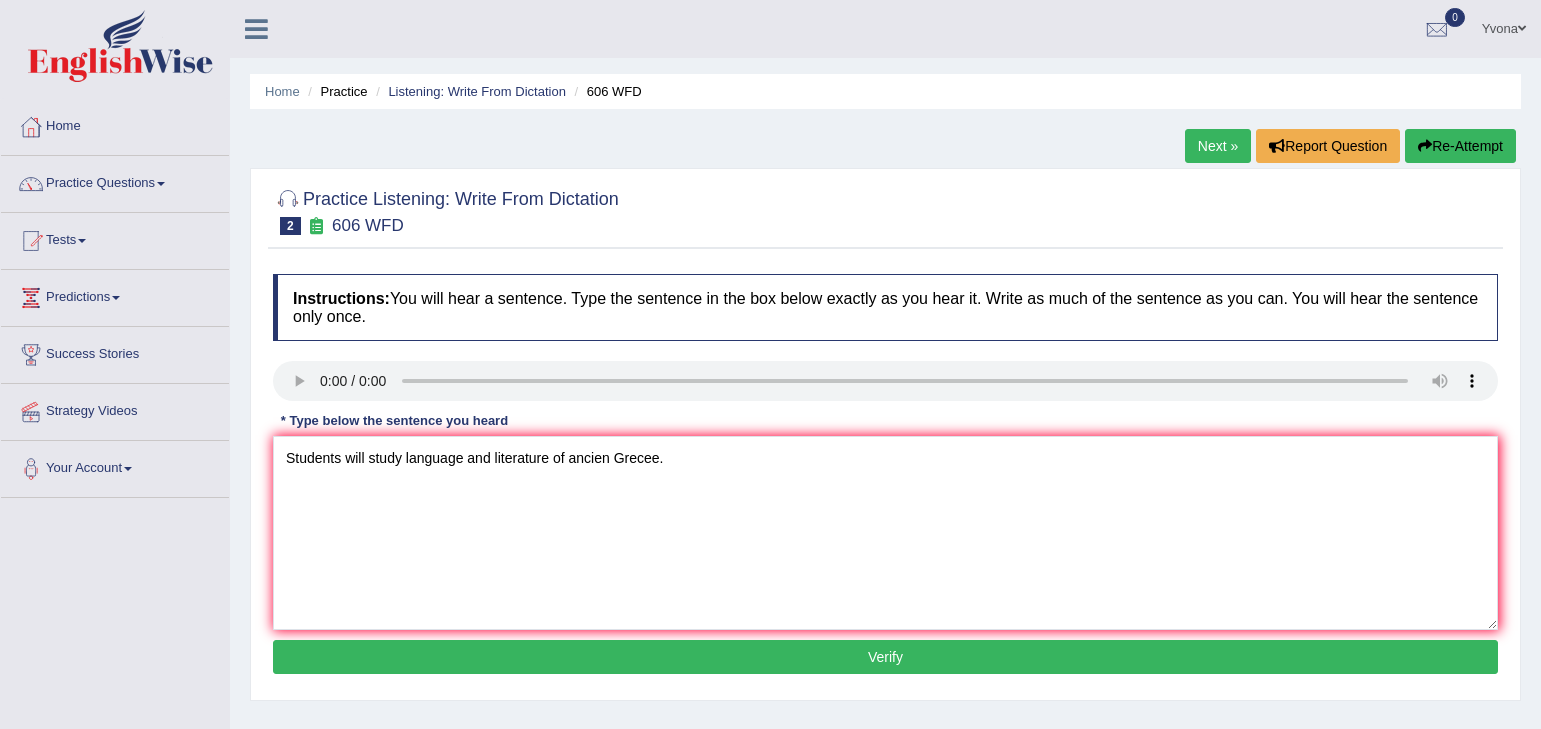click on "Verify" at bounding box center [885, 657] 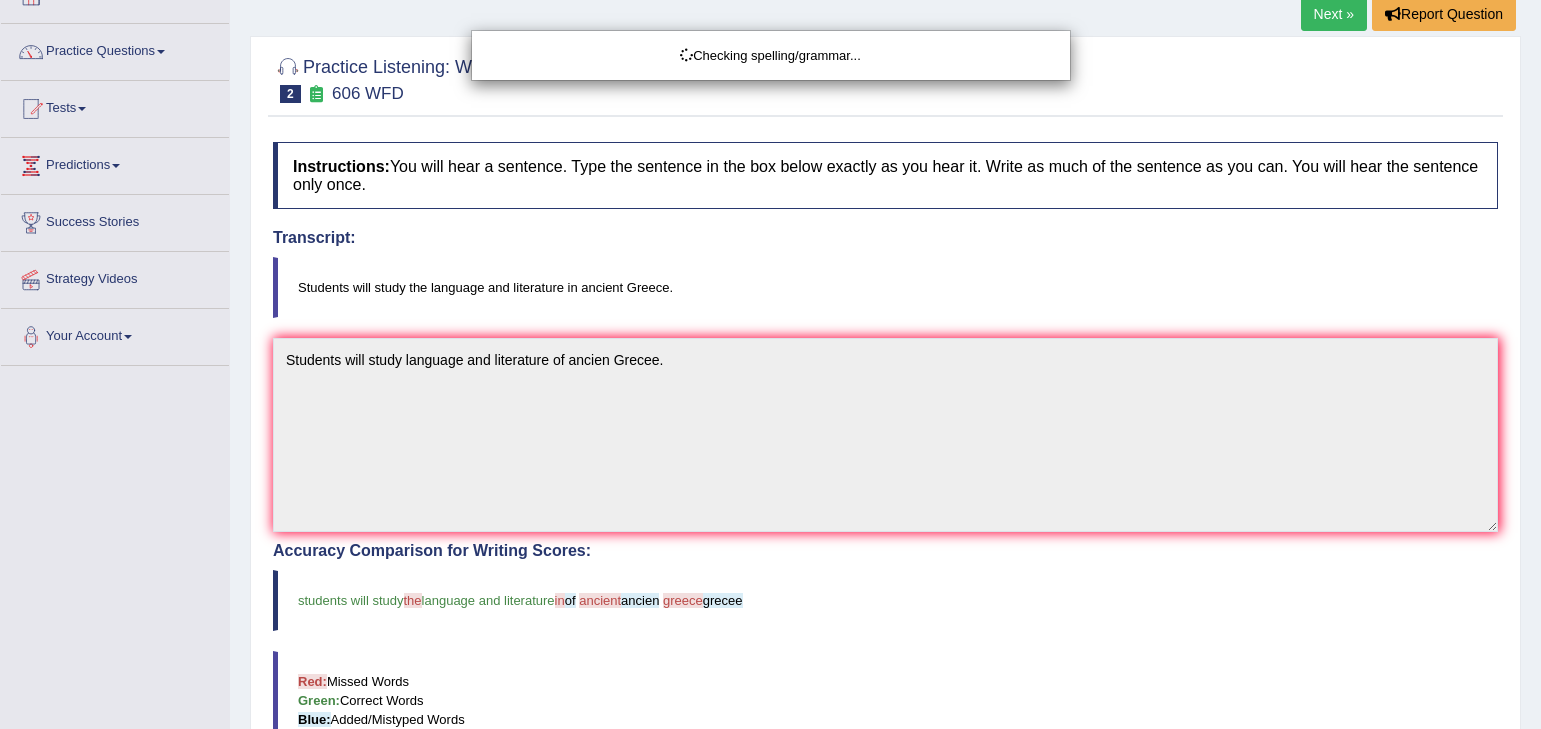 scroll, scrollTop: 360, scrollLeft: 0, axis: vertical 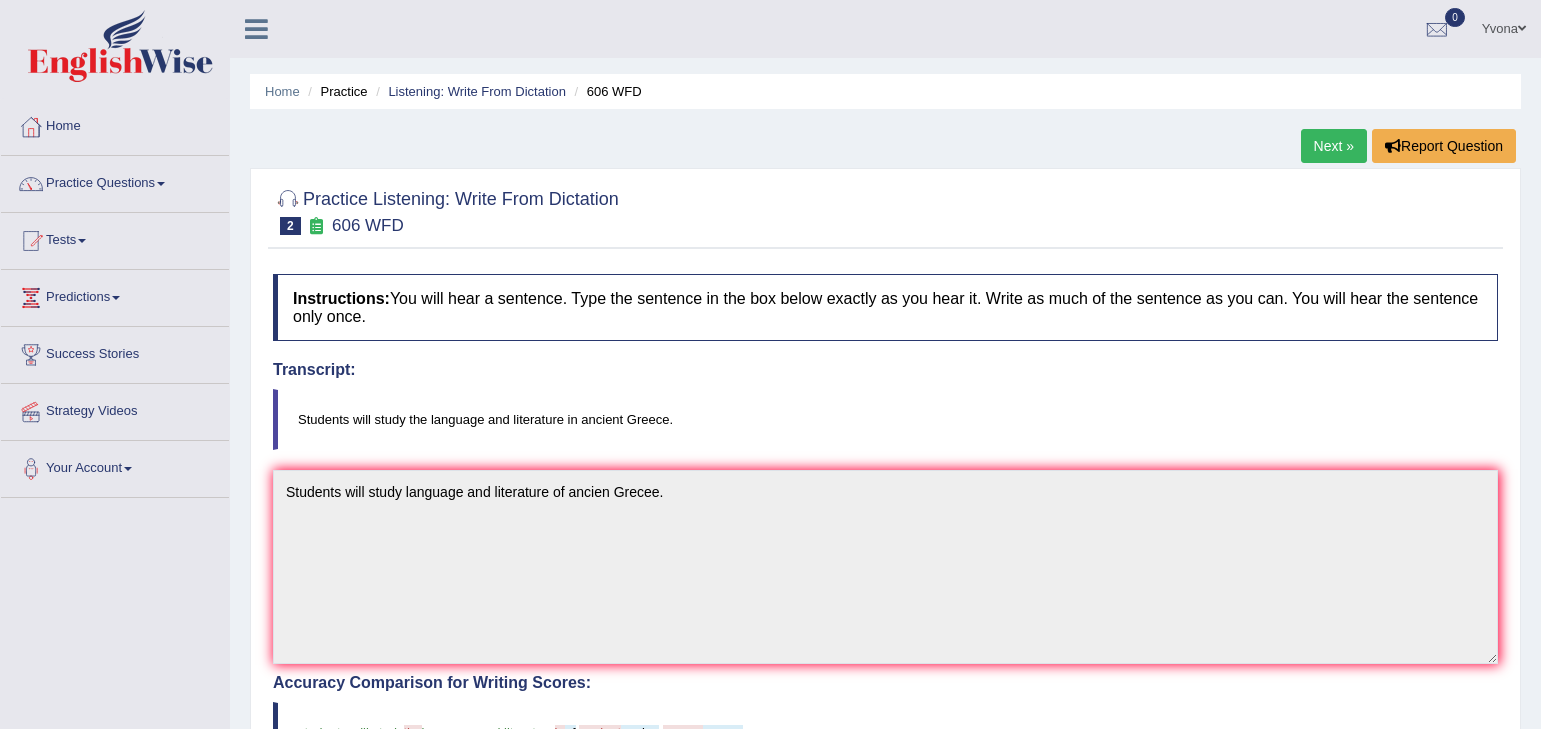 click on "Next »" at bounding box center (1334, 146) 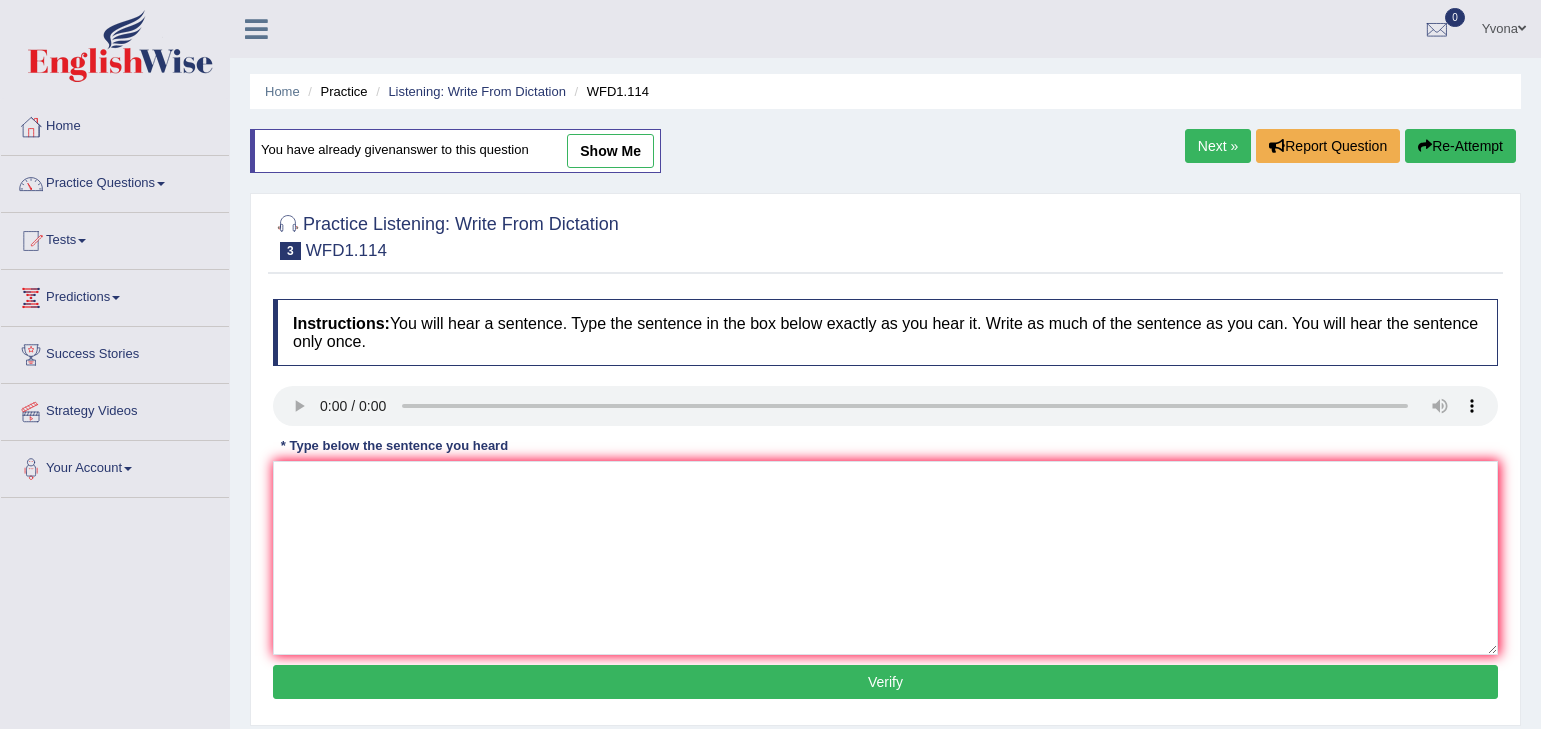 scroll, scrollTop: 0, scrollLeft: 0, axis: both 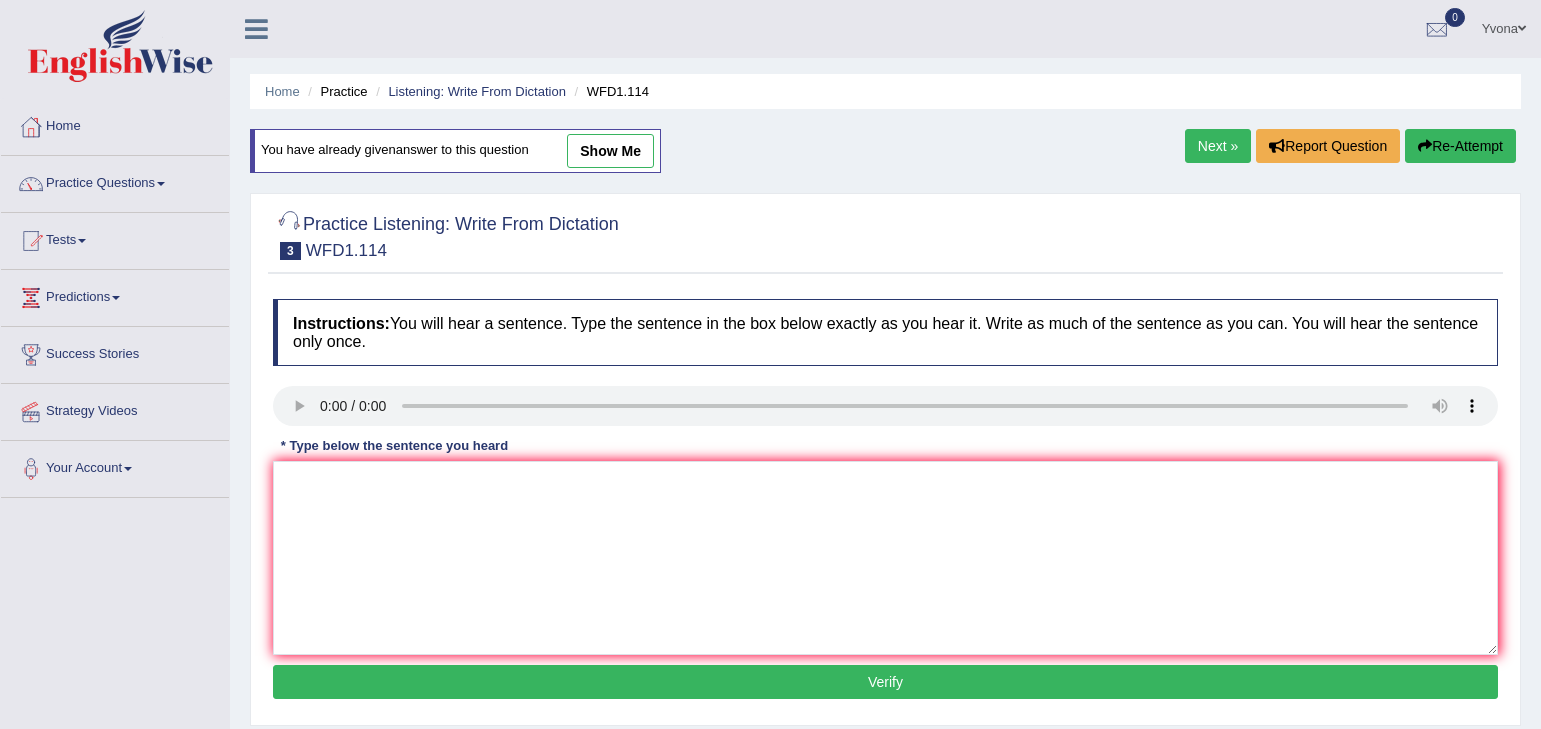 click on "Next »" at bounding box center [1218, 146] 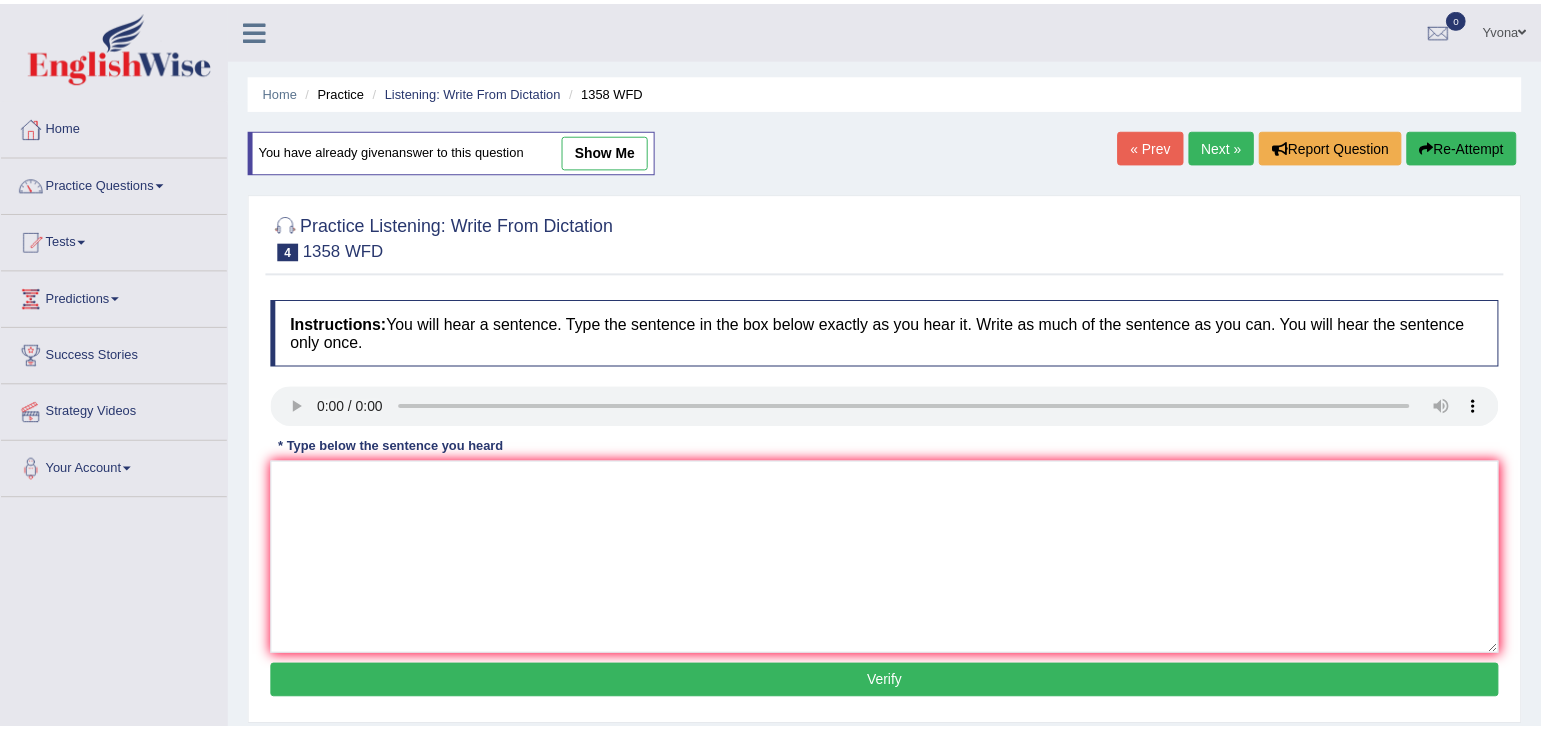 scroll, scrollTop: 0, scrollLeft: 0, axis: both 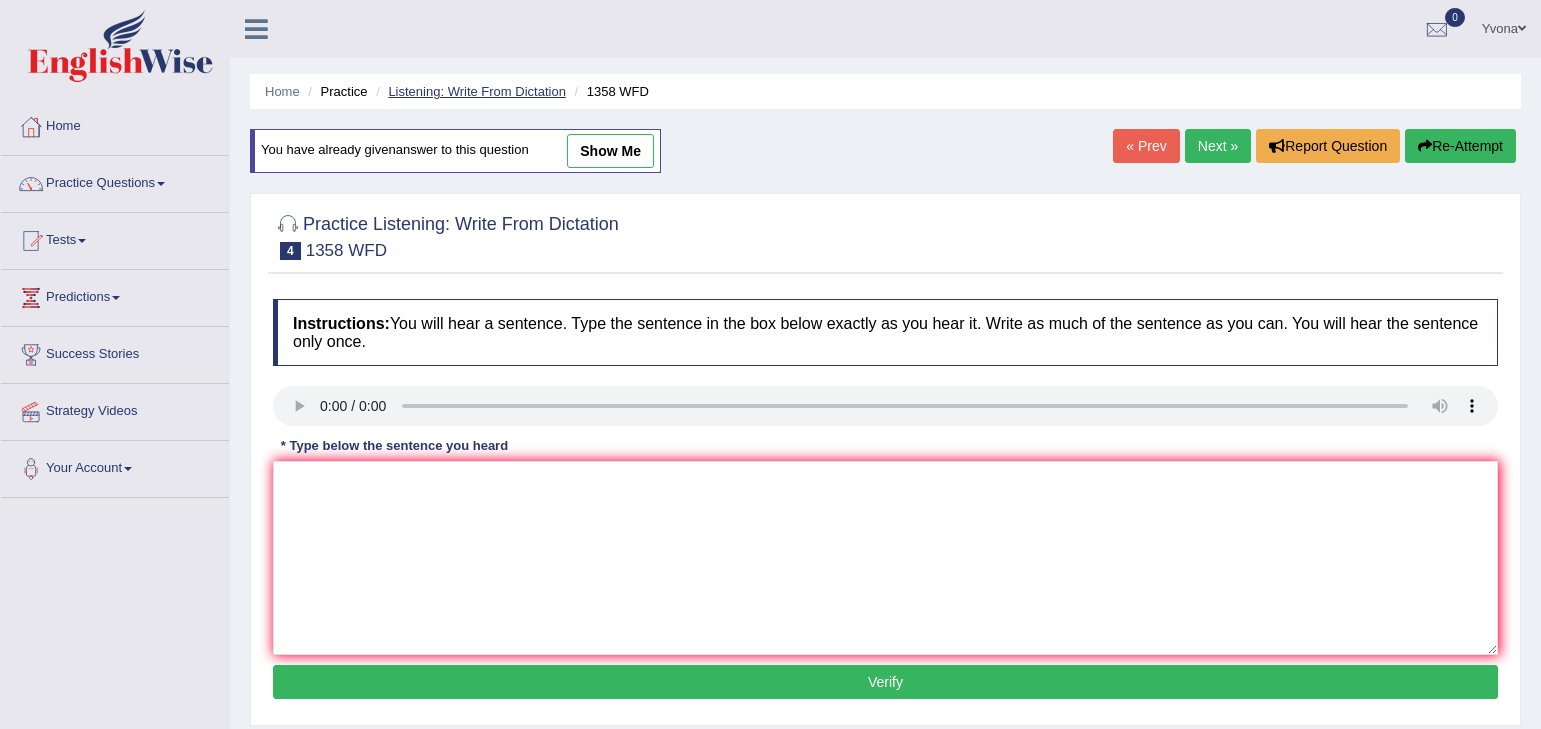 click on "Listening: Write From Dictation" at bounding box center (477, 91) 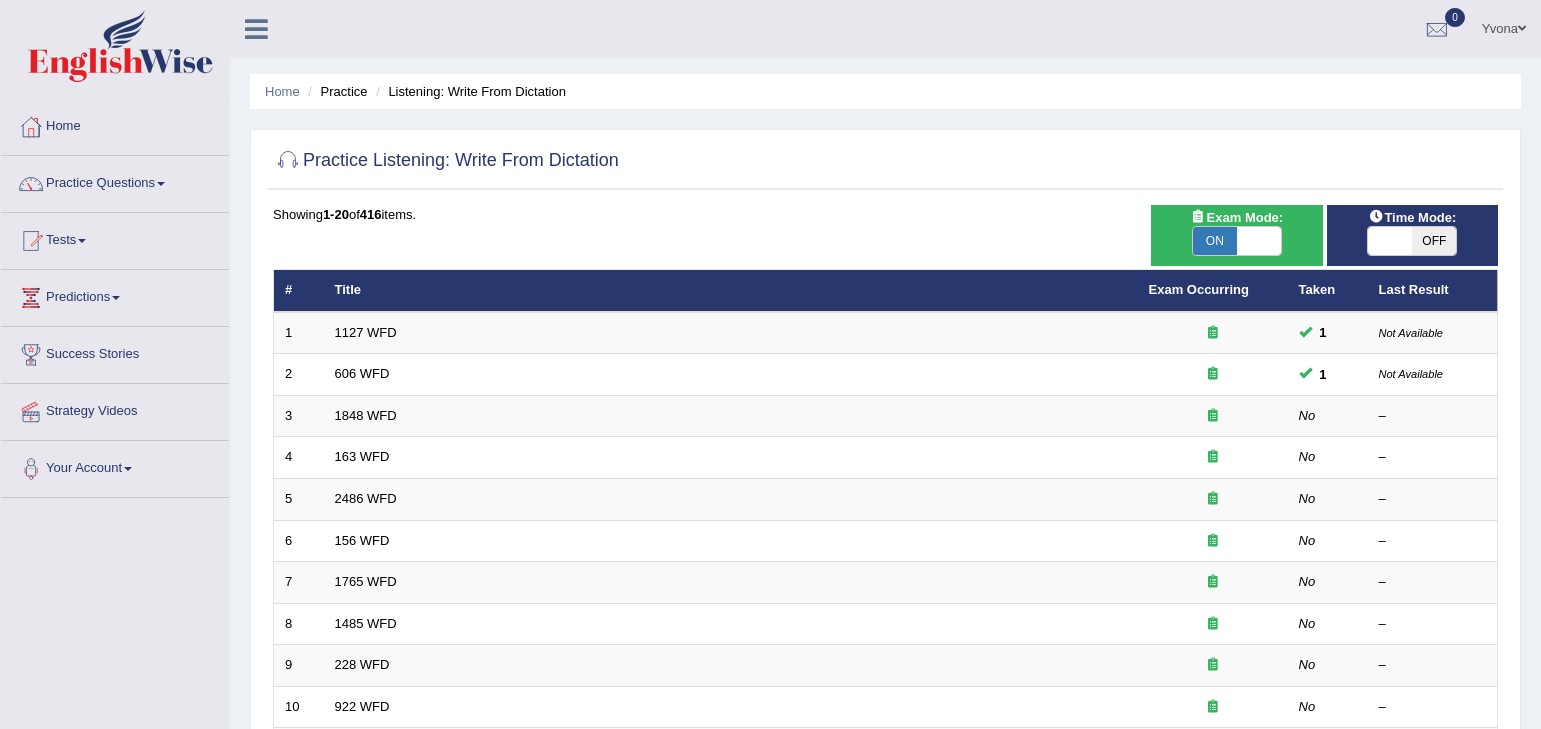 scroll, scrollTop: 0, scrollLeft: 0, axis: both 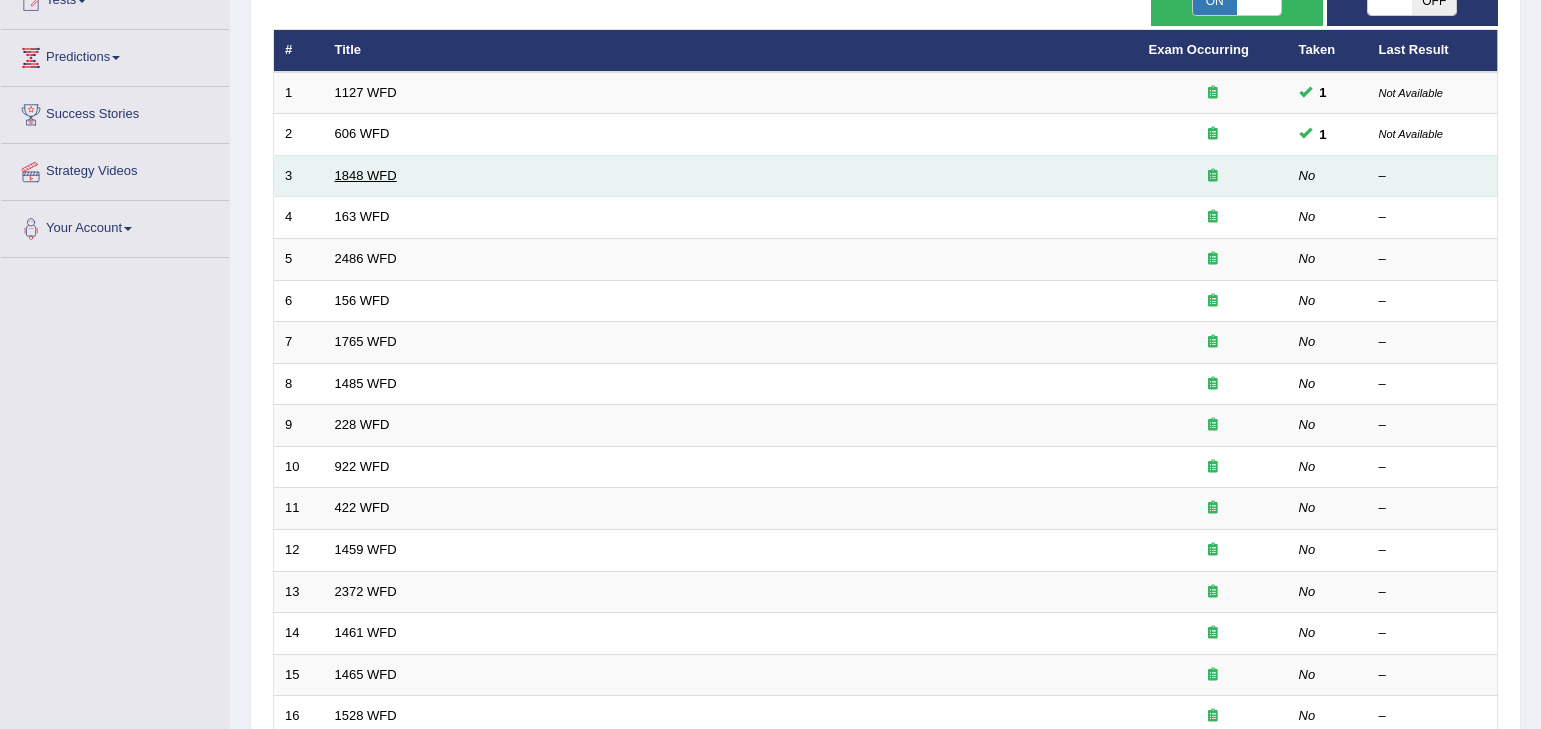 click on "1848 WFD" at bounding box center [366, 175] 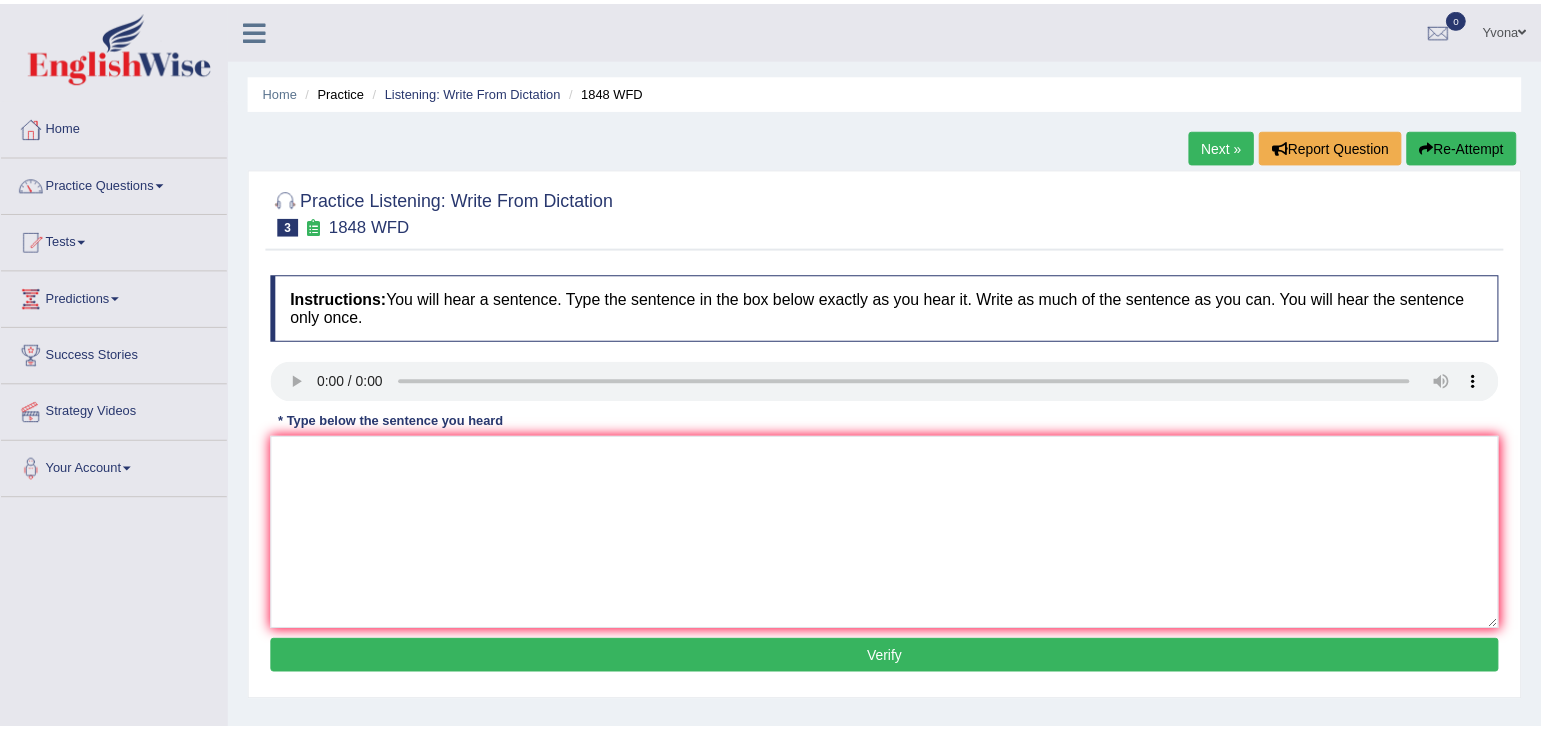 scroll, scrollTop: 0, scrollLeft: 0, axis: both 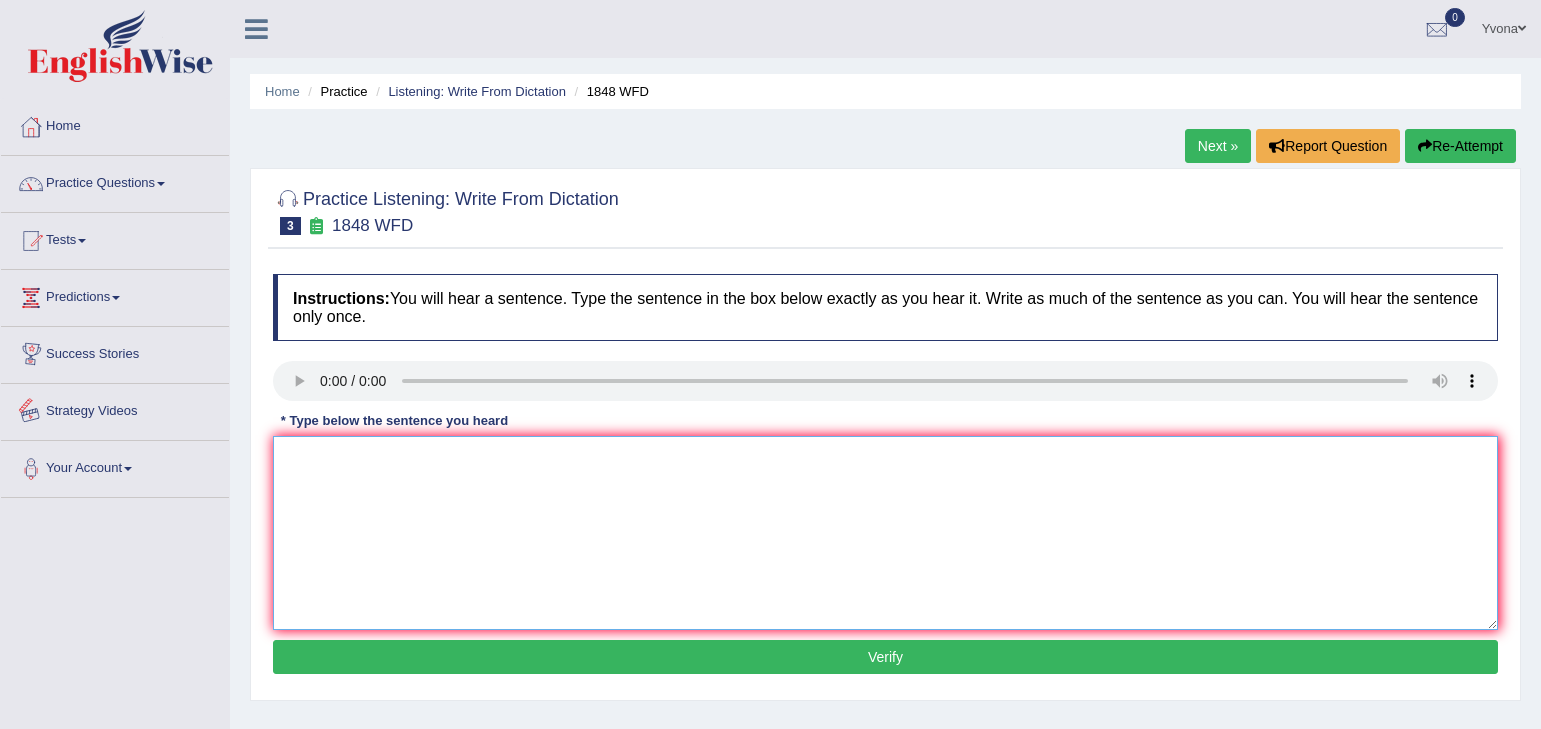 click at bounding box center [885, 533] 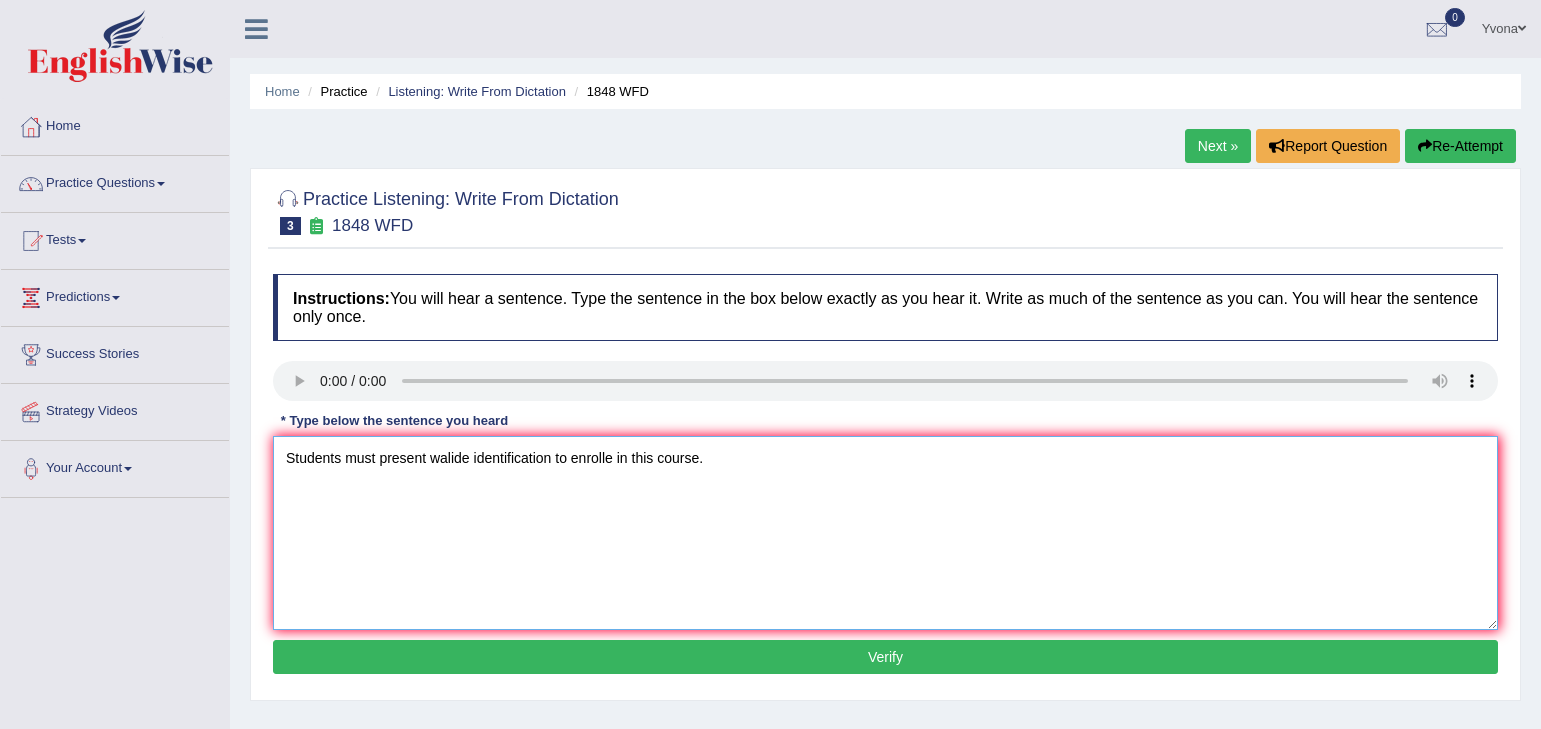 type on "Students must present walide identification to enrolle in this course." 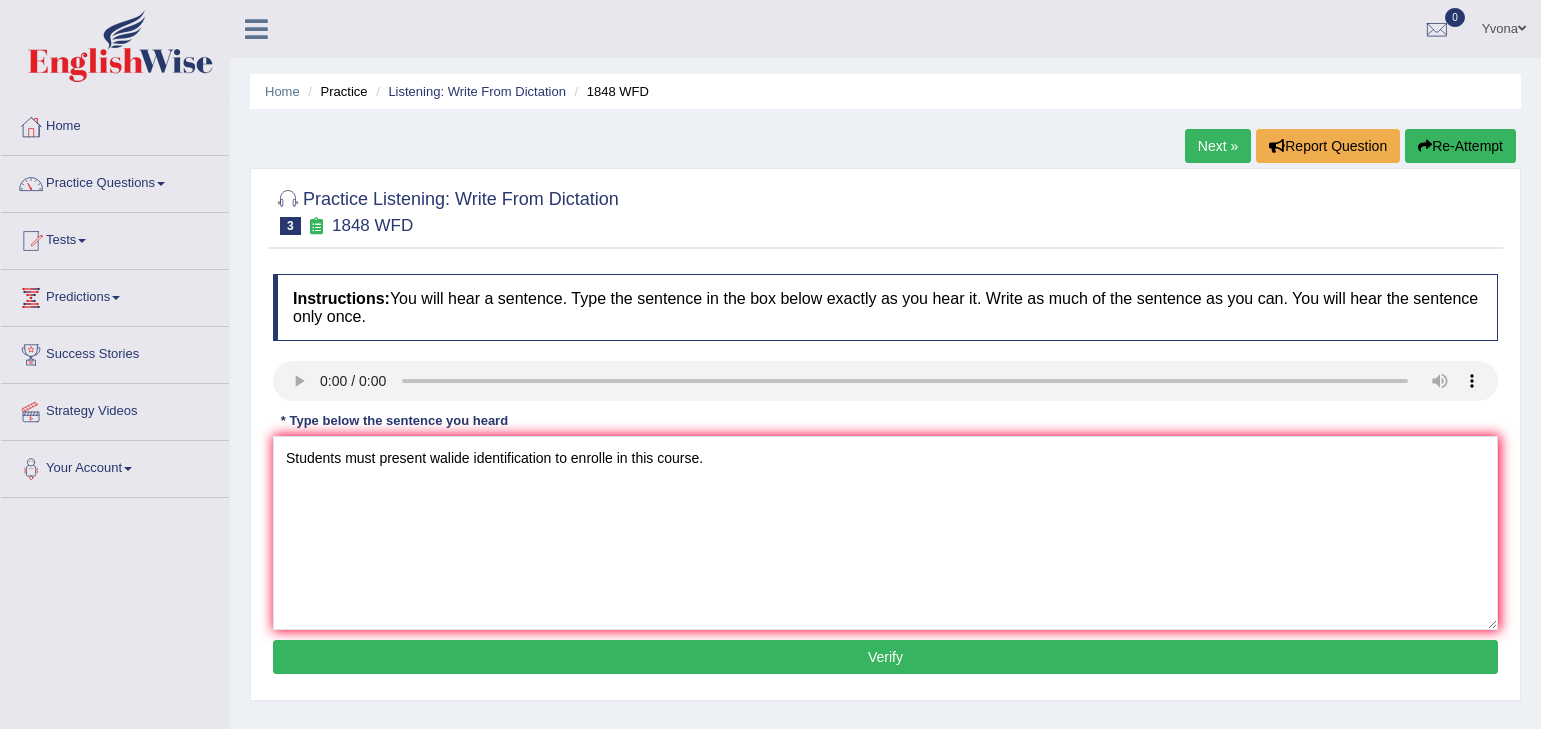 click on "Verify" at bounding box center [885, 657] 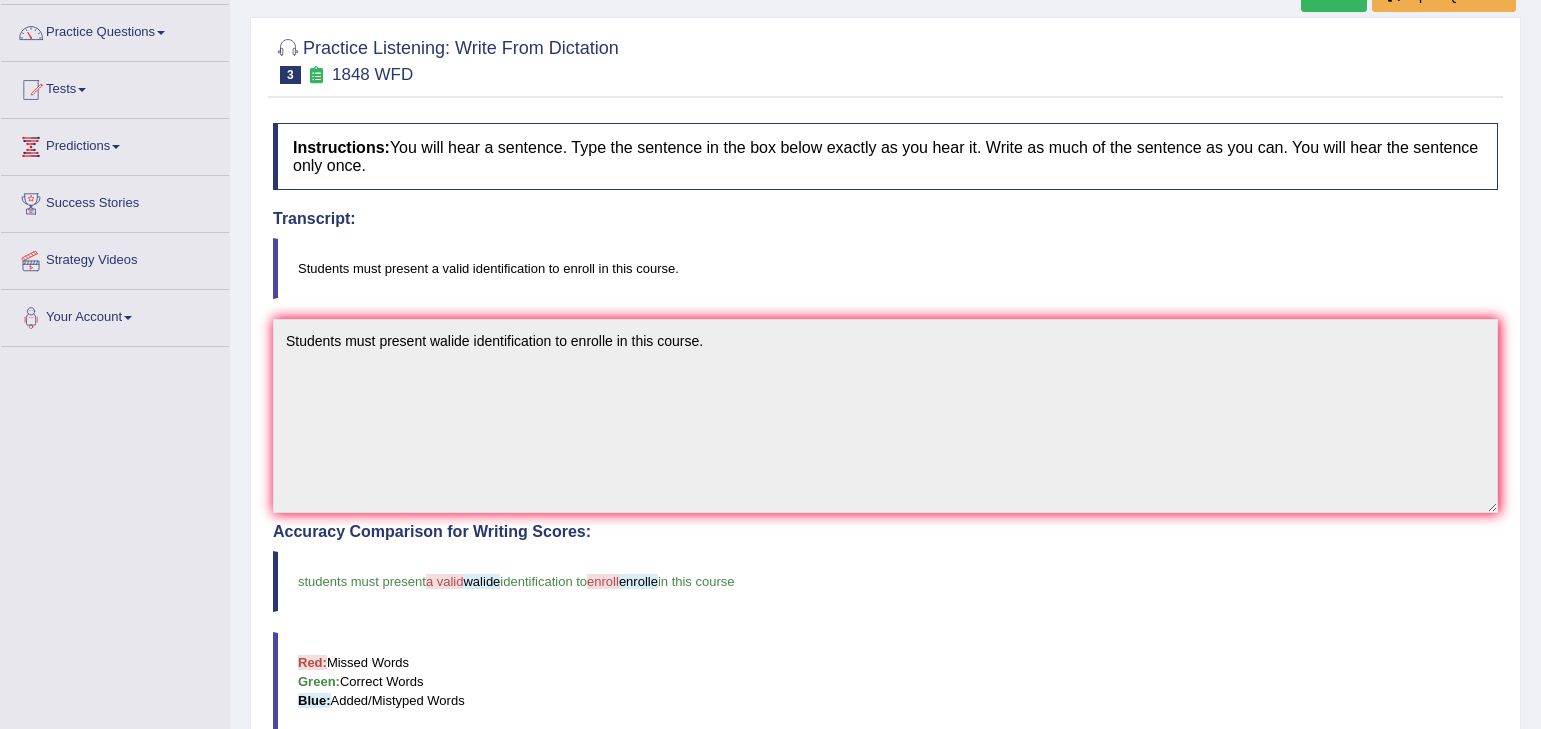 scroll, scrollTop: 0, scrollLeft: 0, axis: both 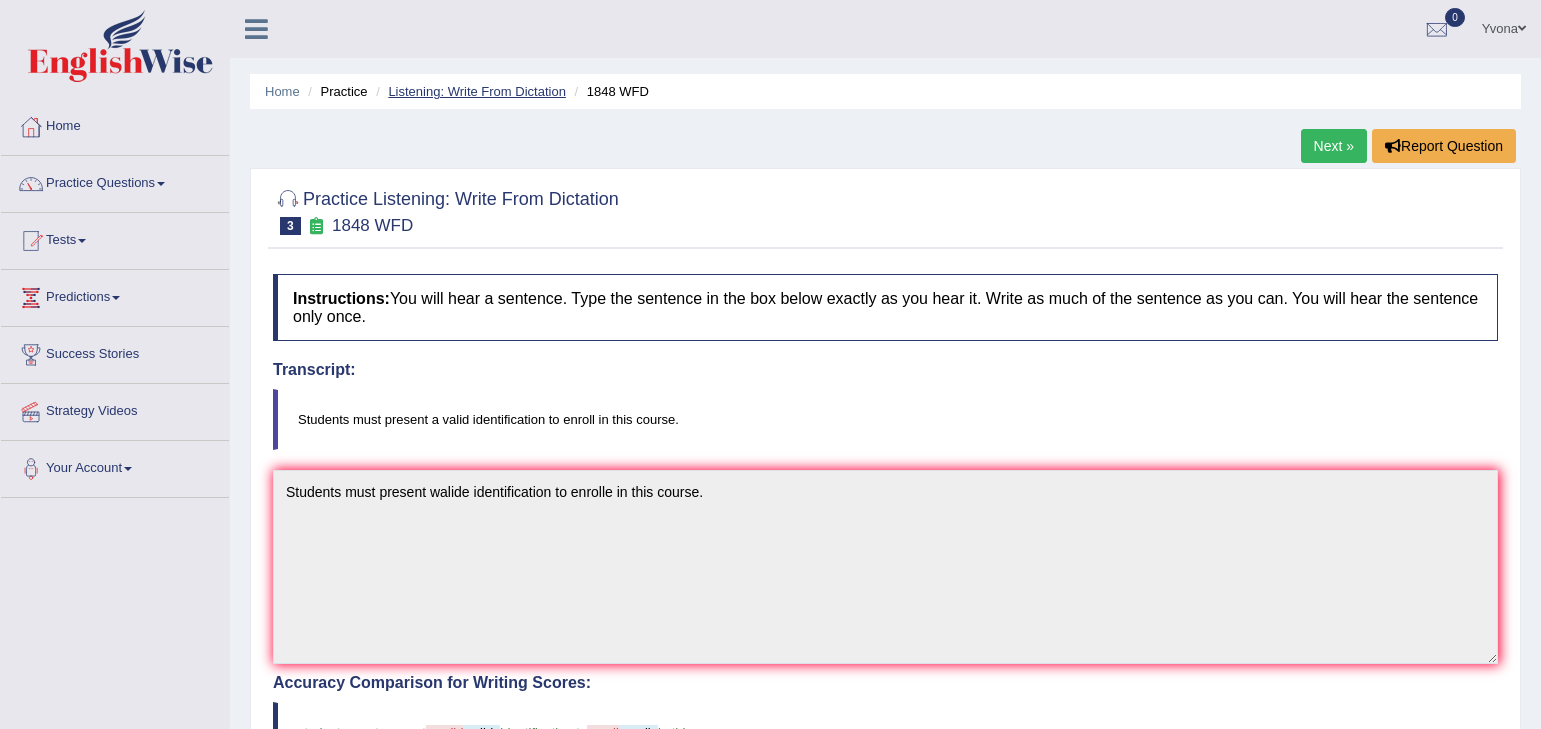 click on "Listening: Write From Dictation" at bounding box center [477, 91] 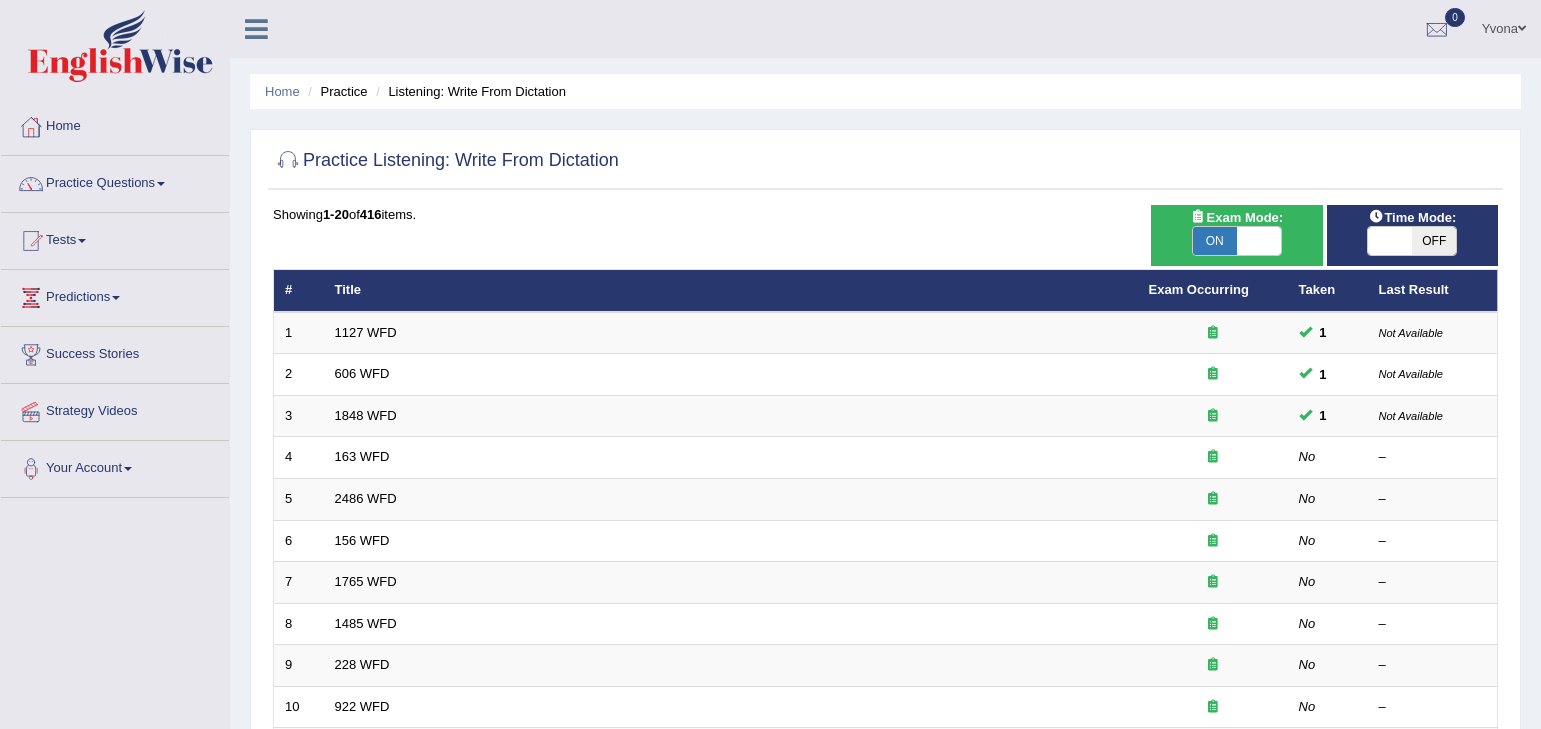 scroll, scrollTop: 0, scrollLeft: 0, axis: both 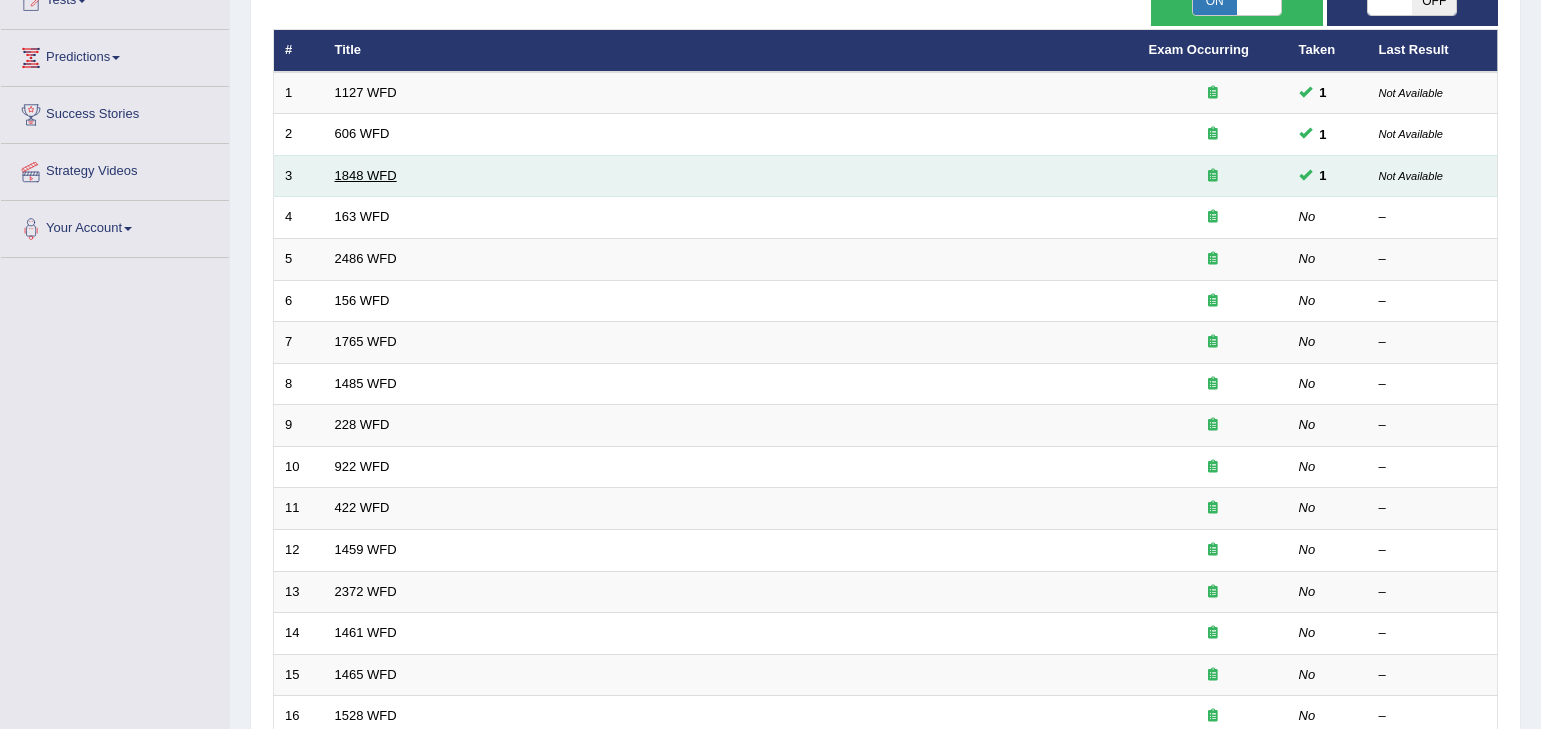 click on "1848 WFD" at bounding box center (366, 175) 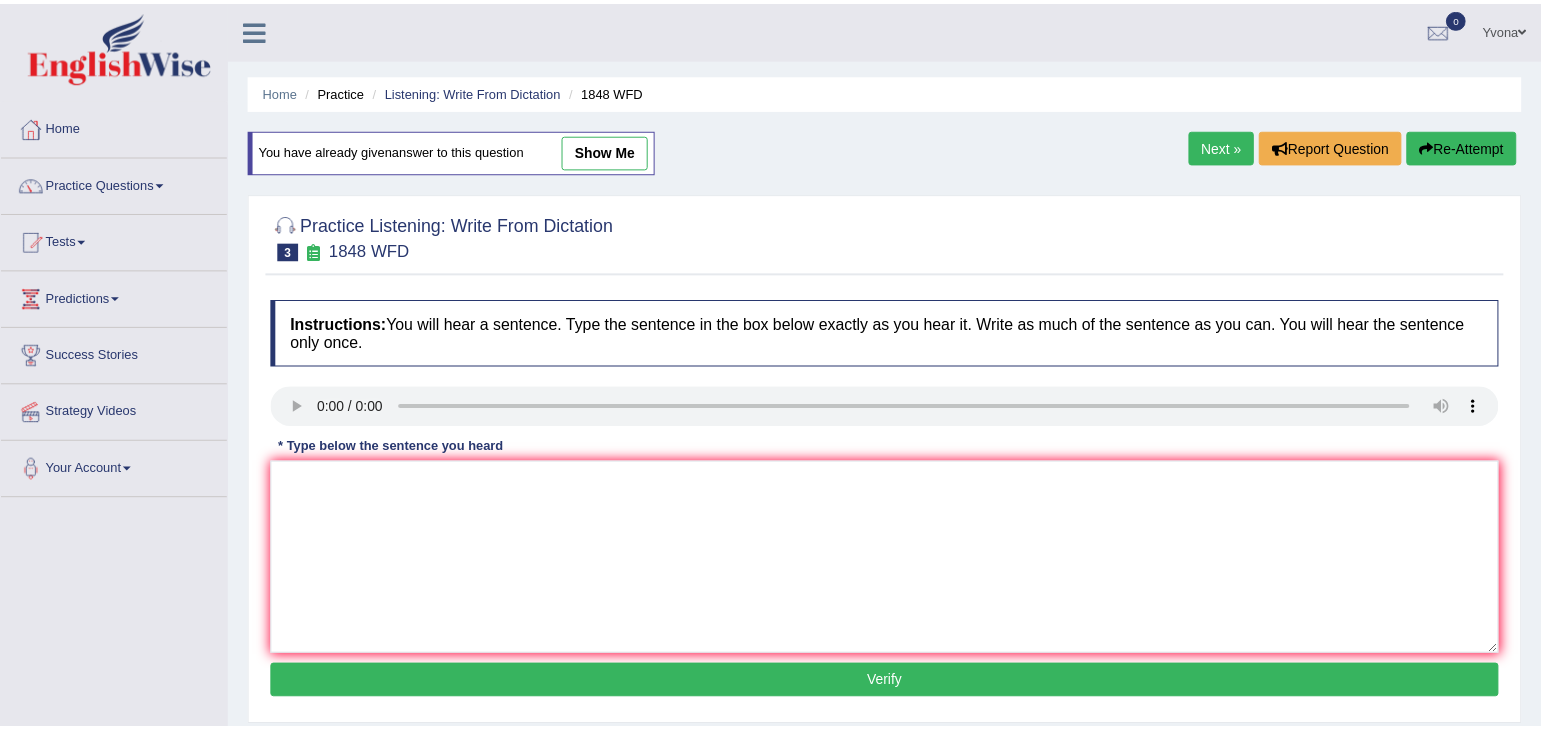 scroll, scrollTop: 0, scrollLeft: 0, axis: both 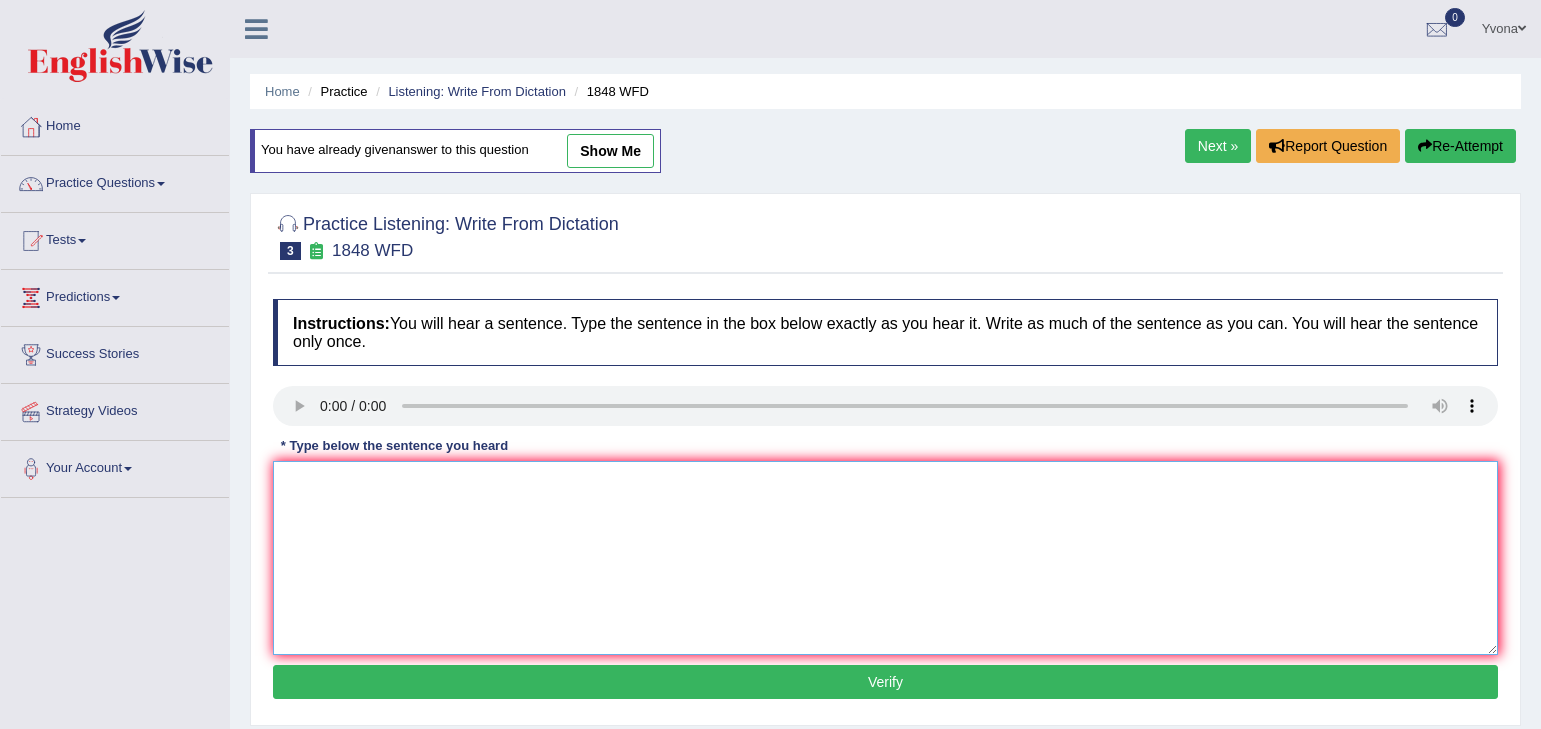 click at bounding box center (885, 558) 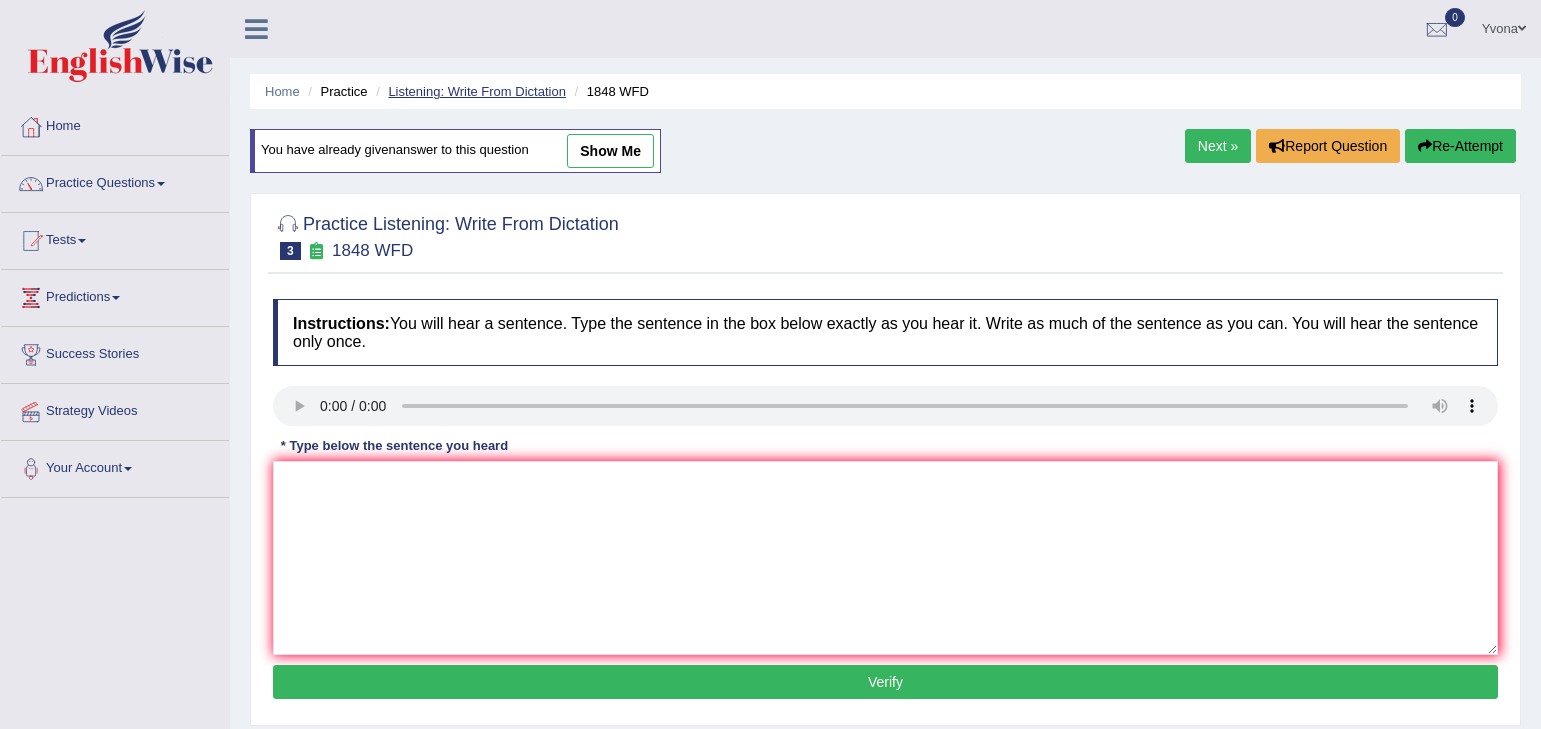 click on "Listening: Write From Dictation" at bounding box center (477, 91) 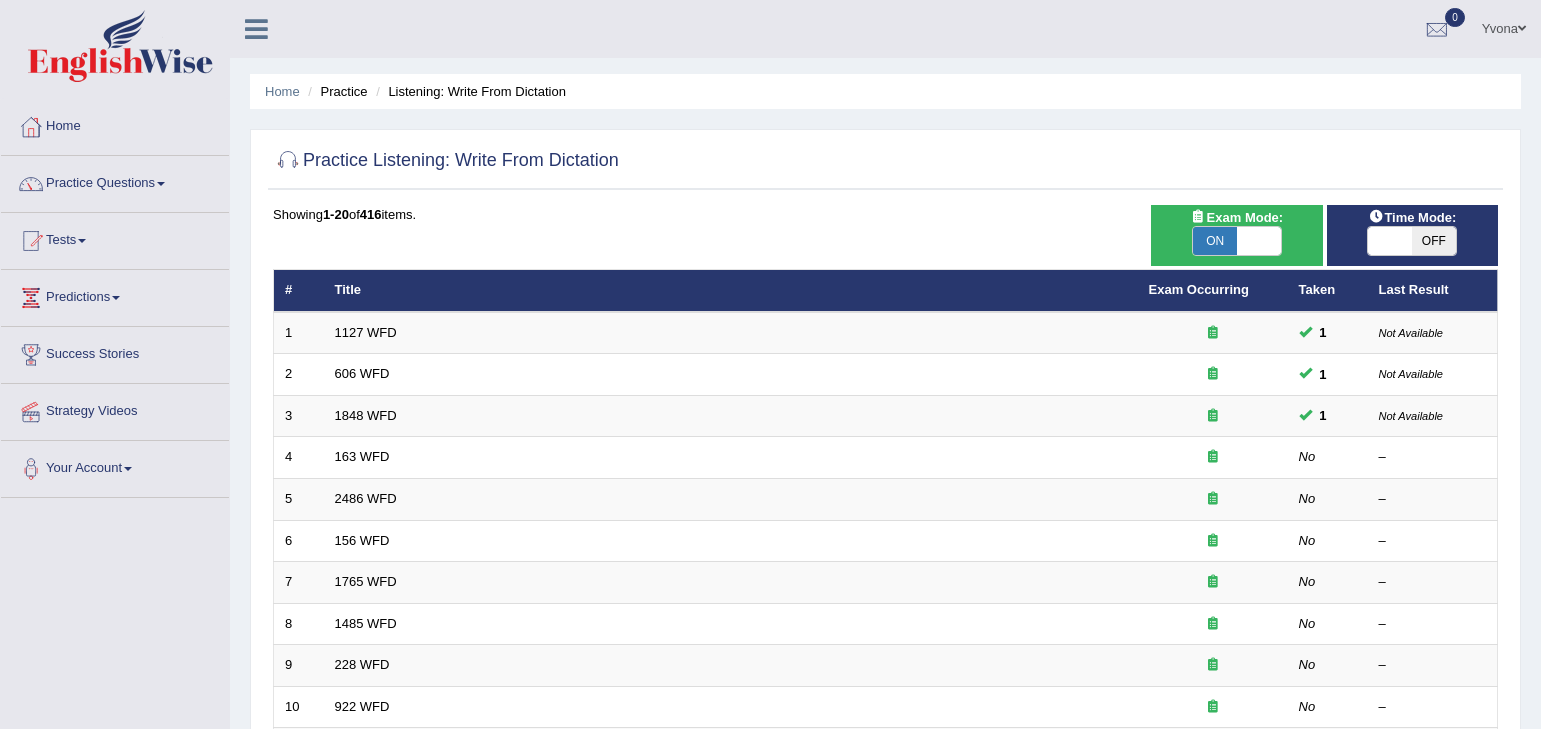 scroll, scrollTop: 0, scrollLeft: 0, axis: both 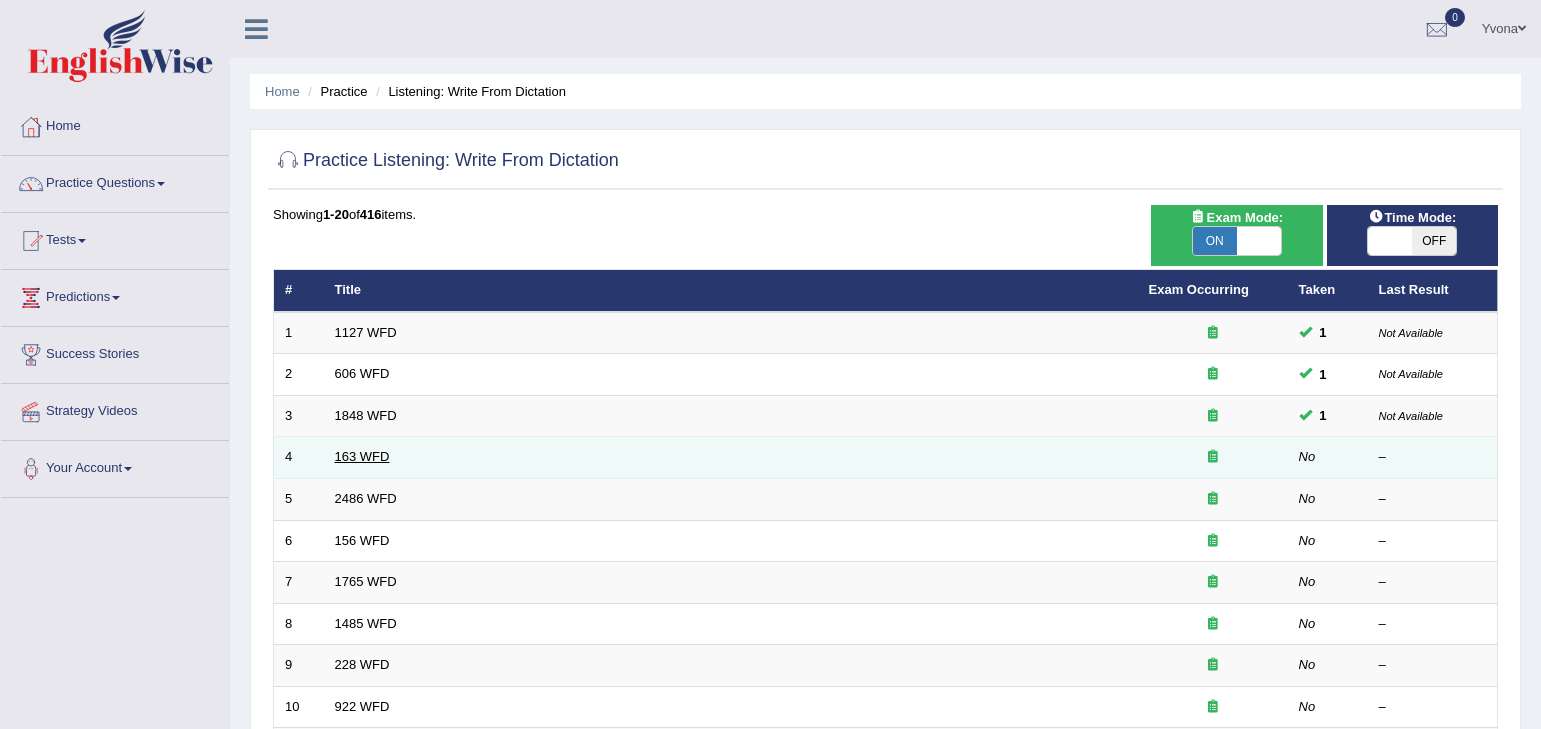 click on "163 WFD" at bounding box center (362, 456) 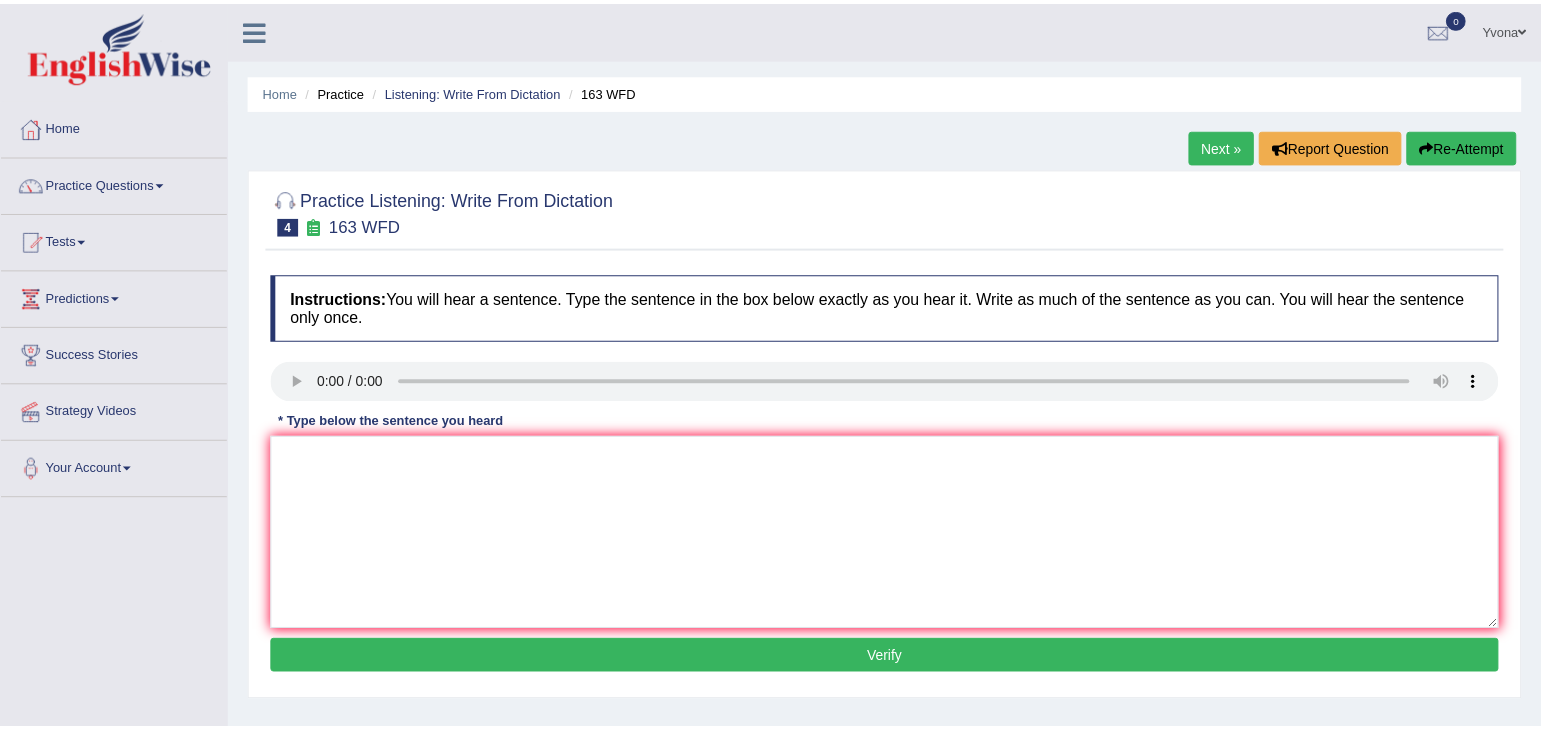 scroll, scrollTop: 0, scrollLeft: 0, axis: both 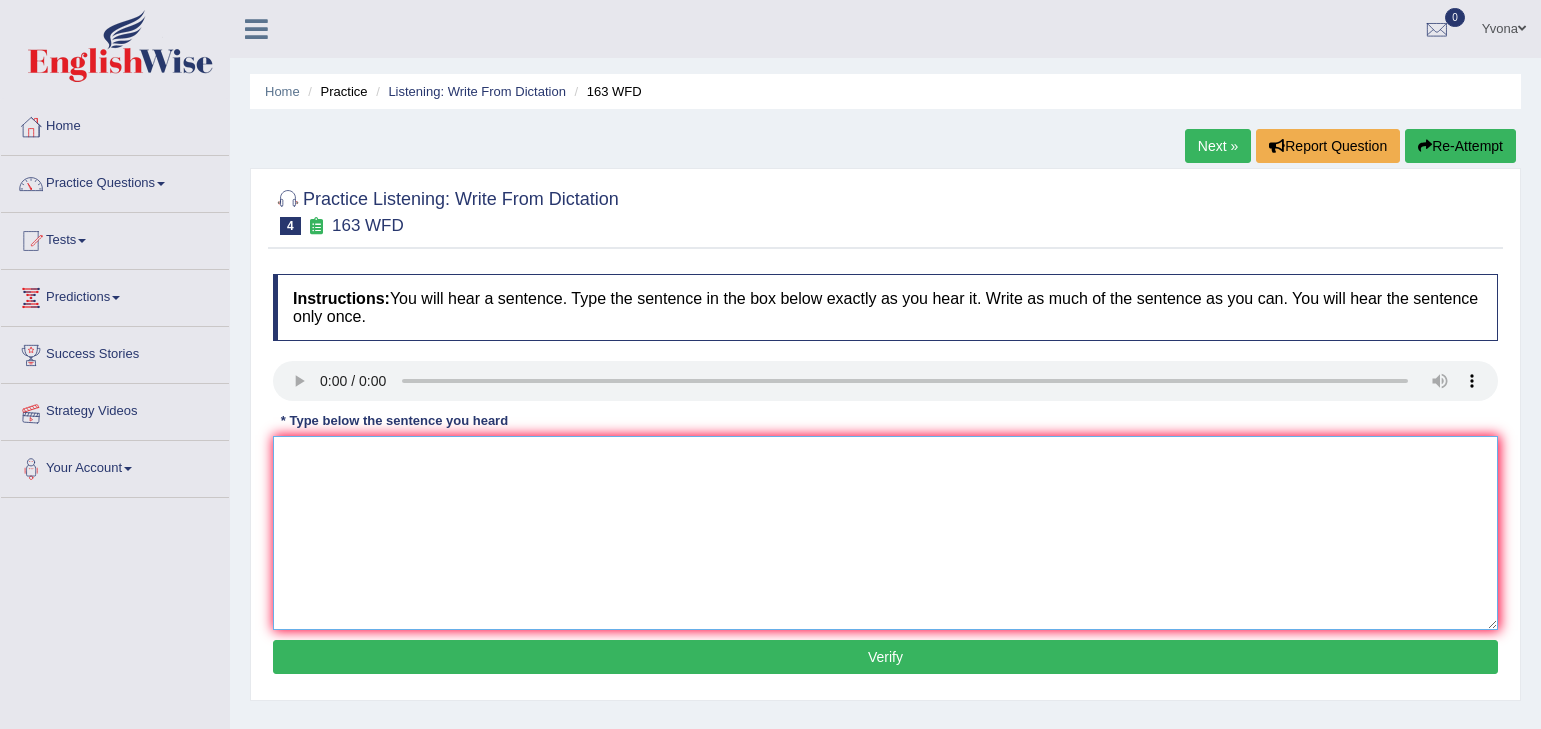 click at bounding box center [885, 533] 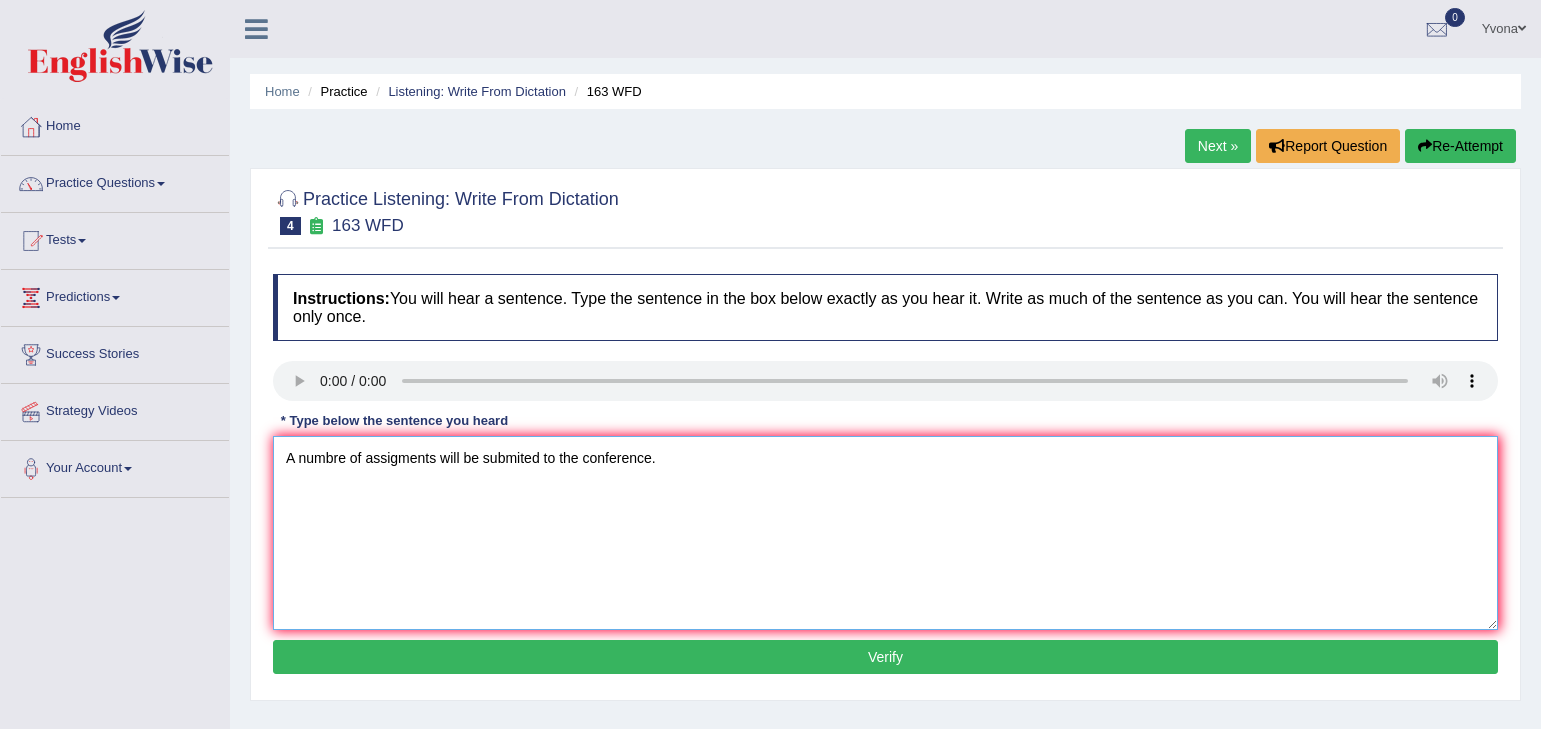 type on "A numbre of assigments will be submited to the conference." 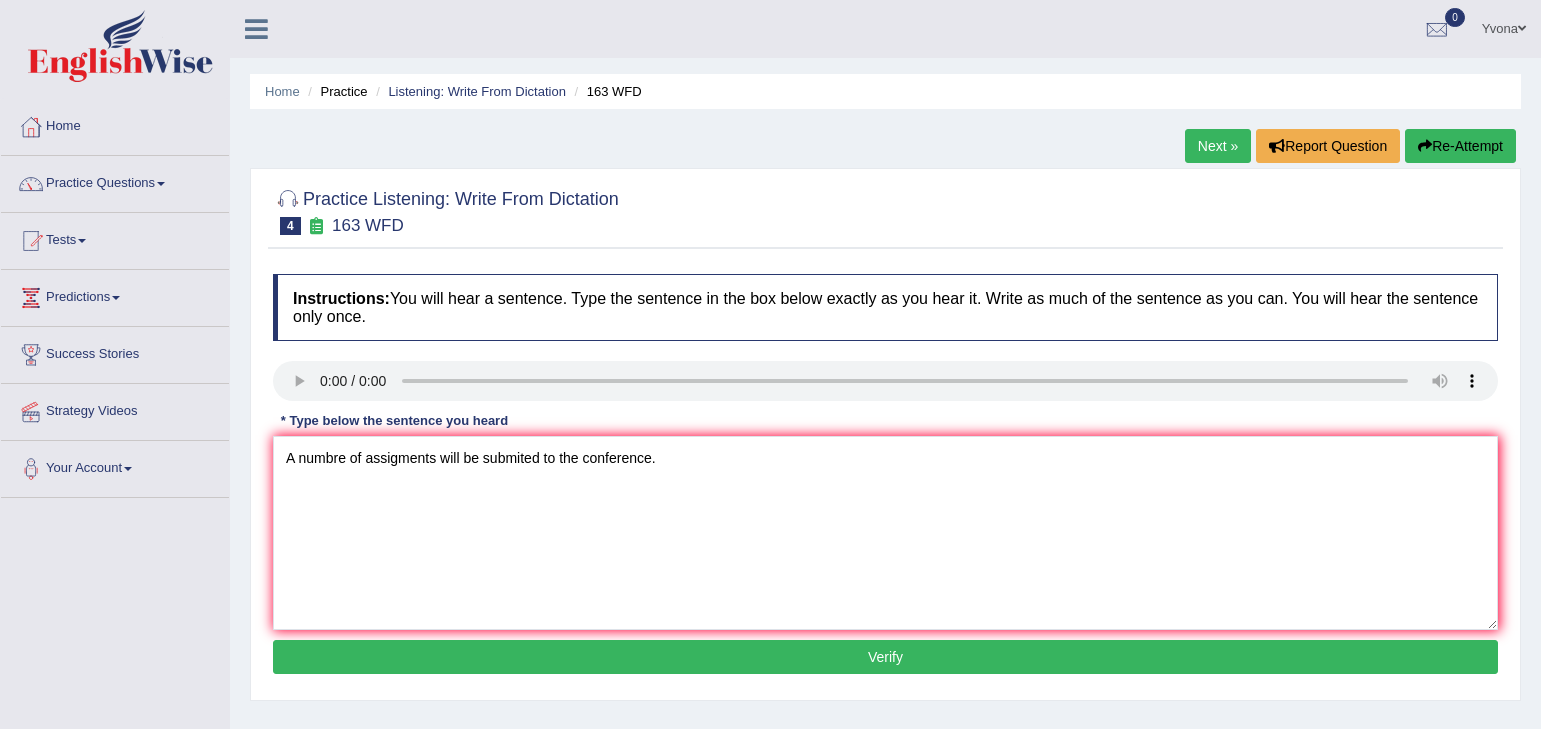 click on "Verify" at bounding box center [885, 657] 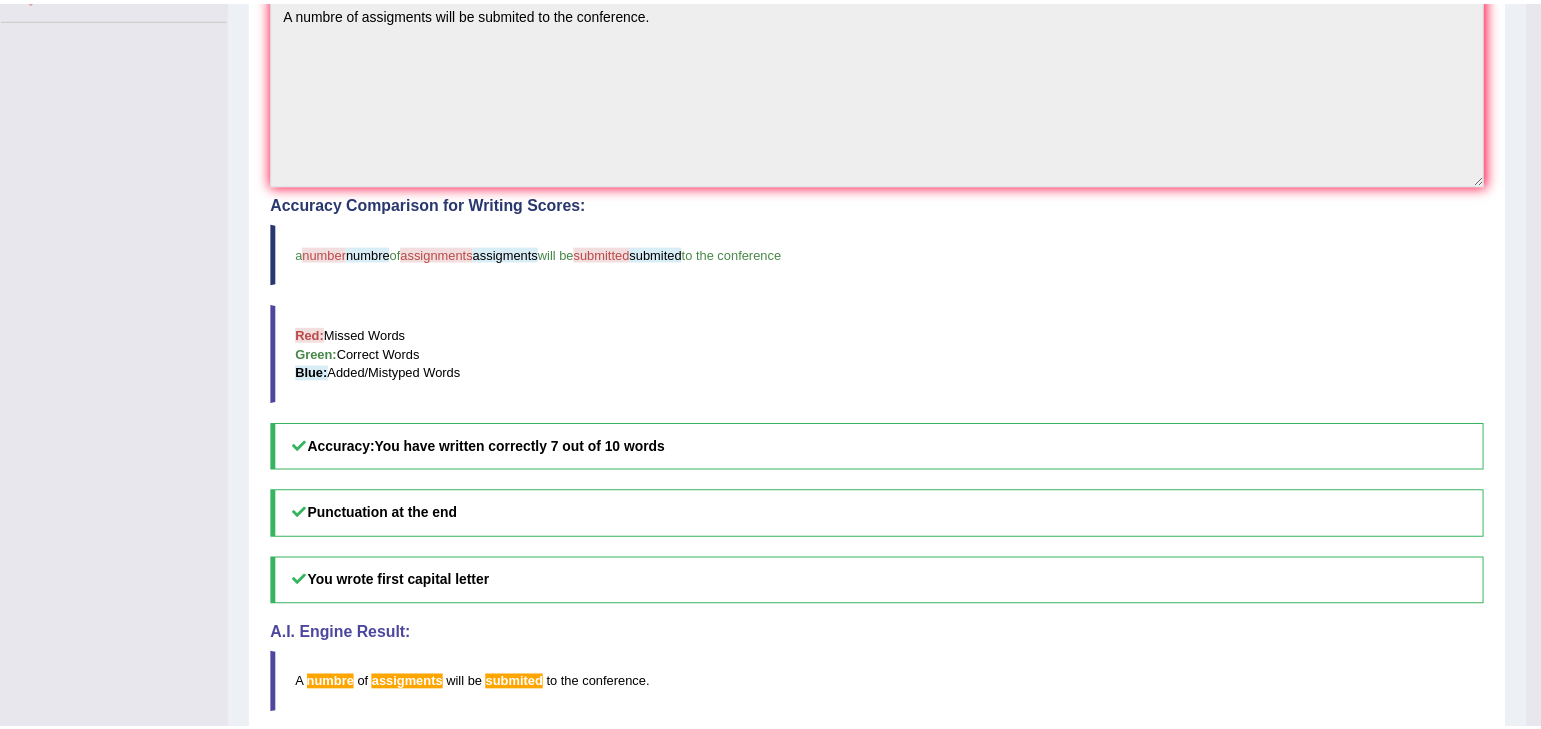 scroll, scrollTop: 480, scrollLeft: 0, axis: vertical 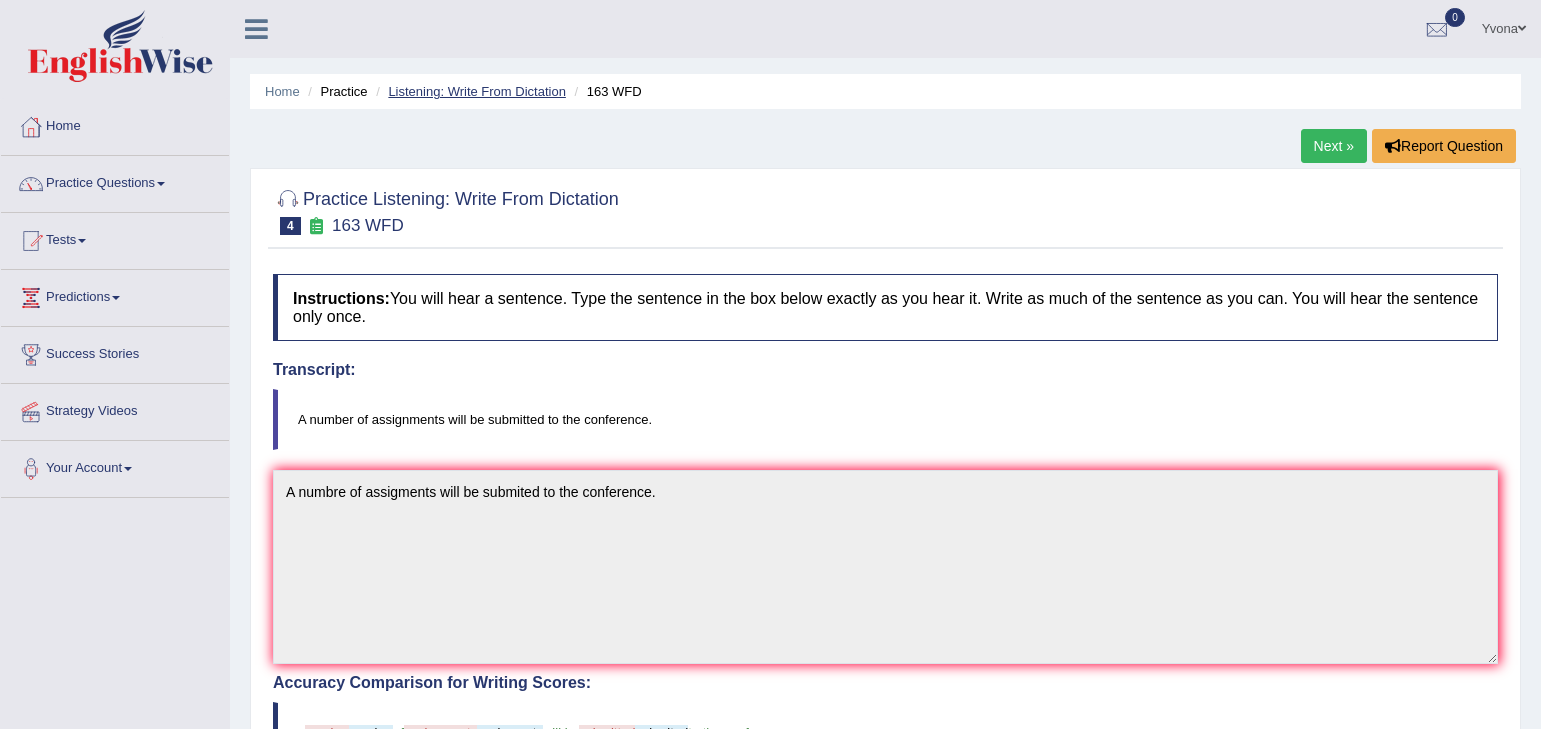 click on "Listening: Write From Dictation" at bounding box center [477, 91] 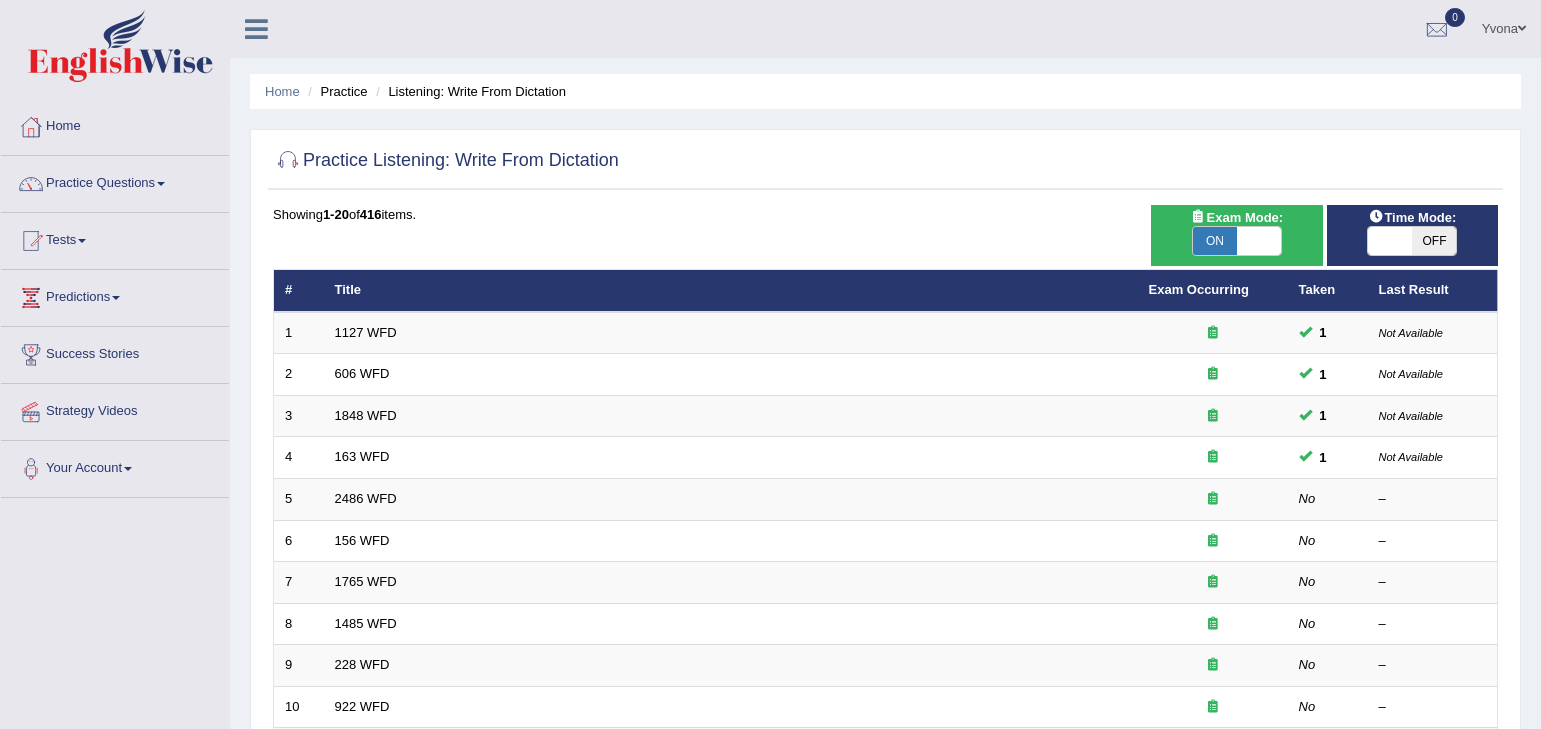 scroll, scrollTop: 0, scrollLeft: 0, axis: both 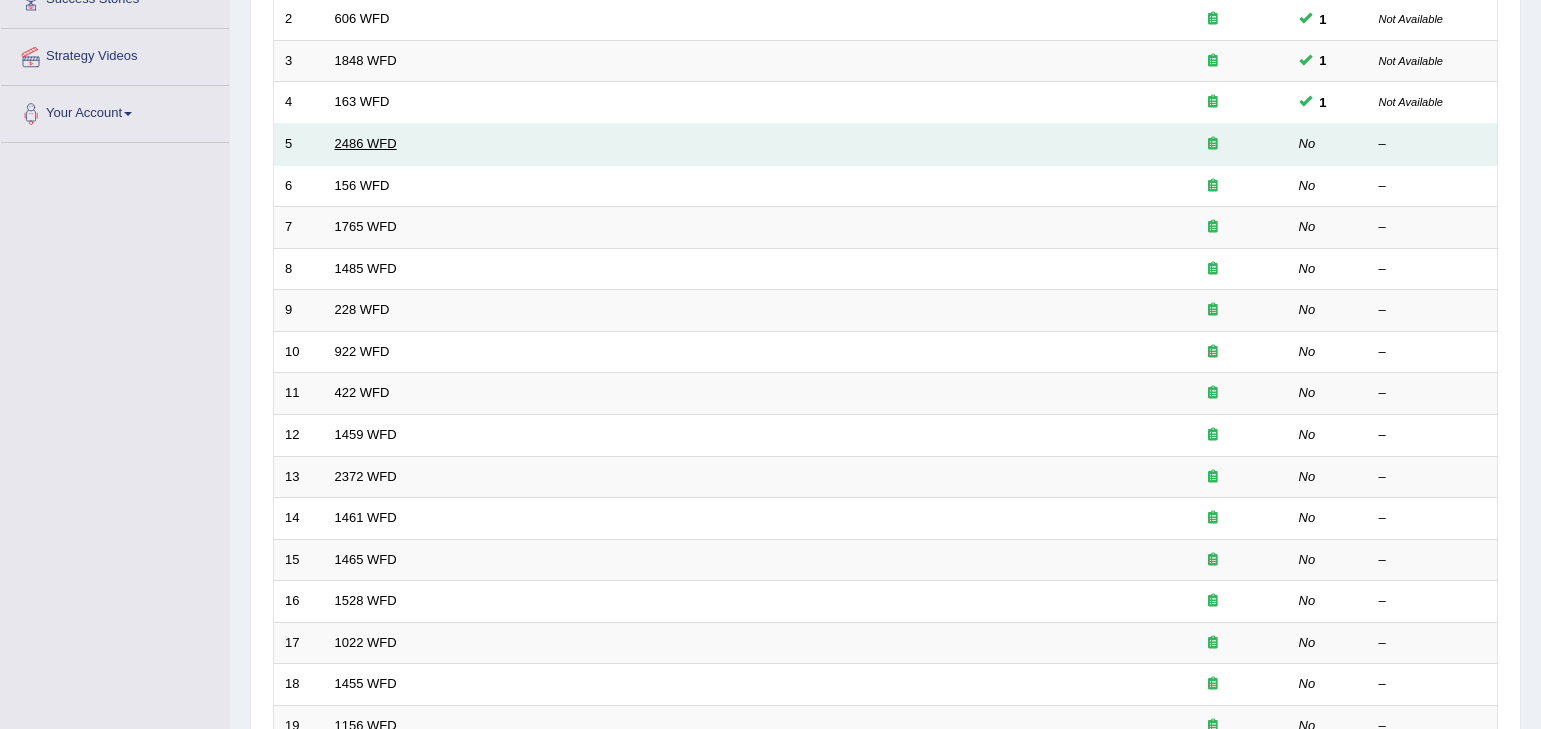 click on "2486 WFD" at bounding box center (366, 143) 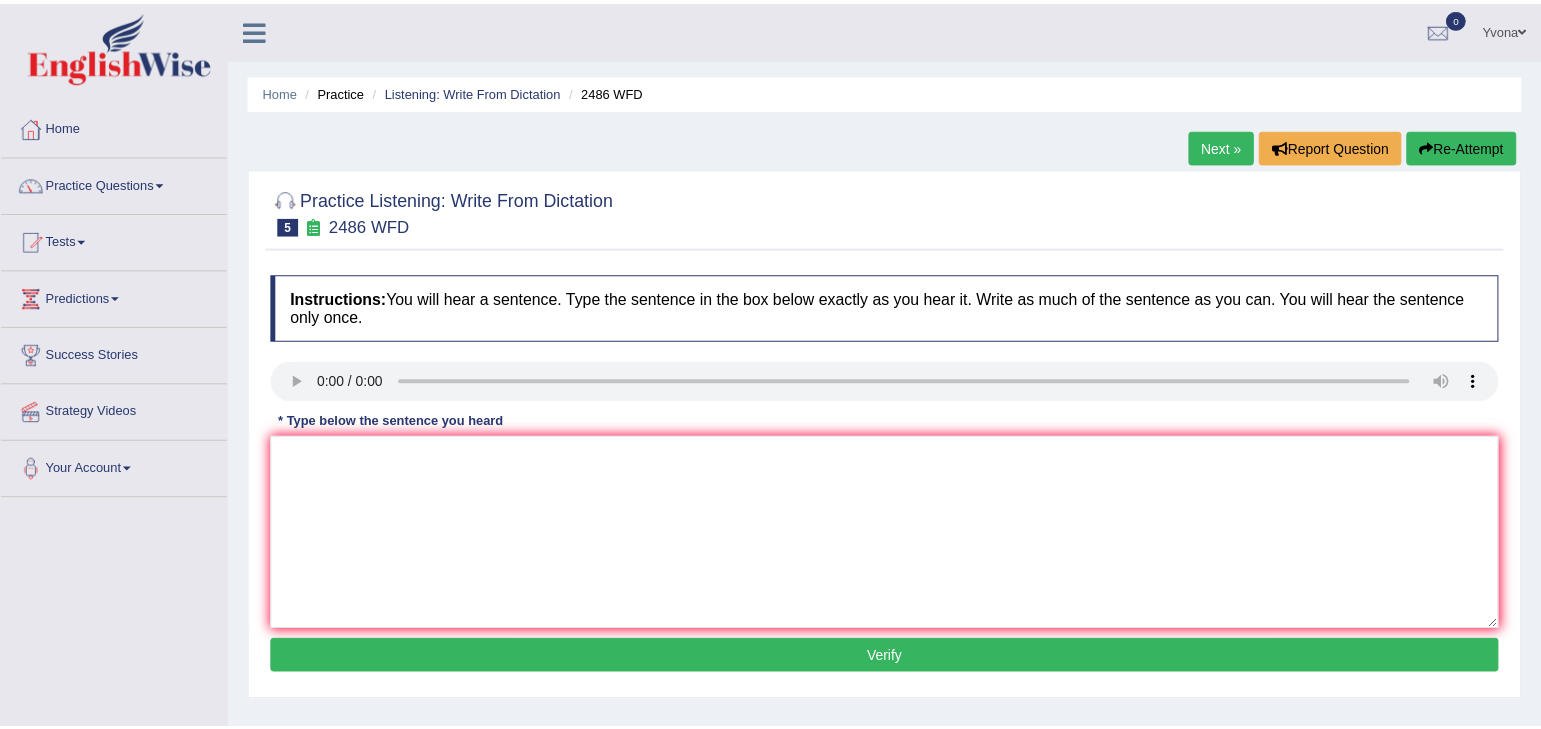 scroll, scrollTop: 0, scrollLeft: 0, axis: both 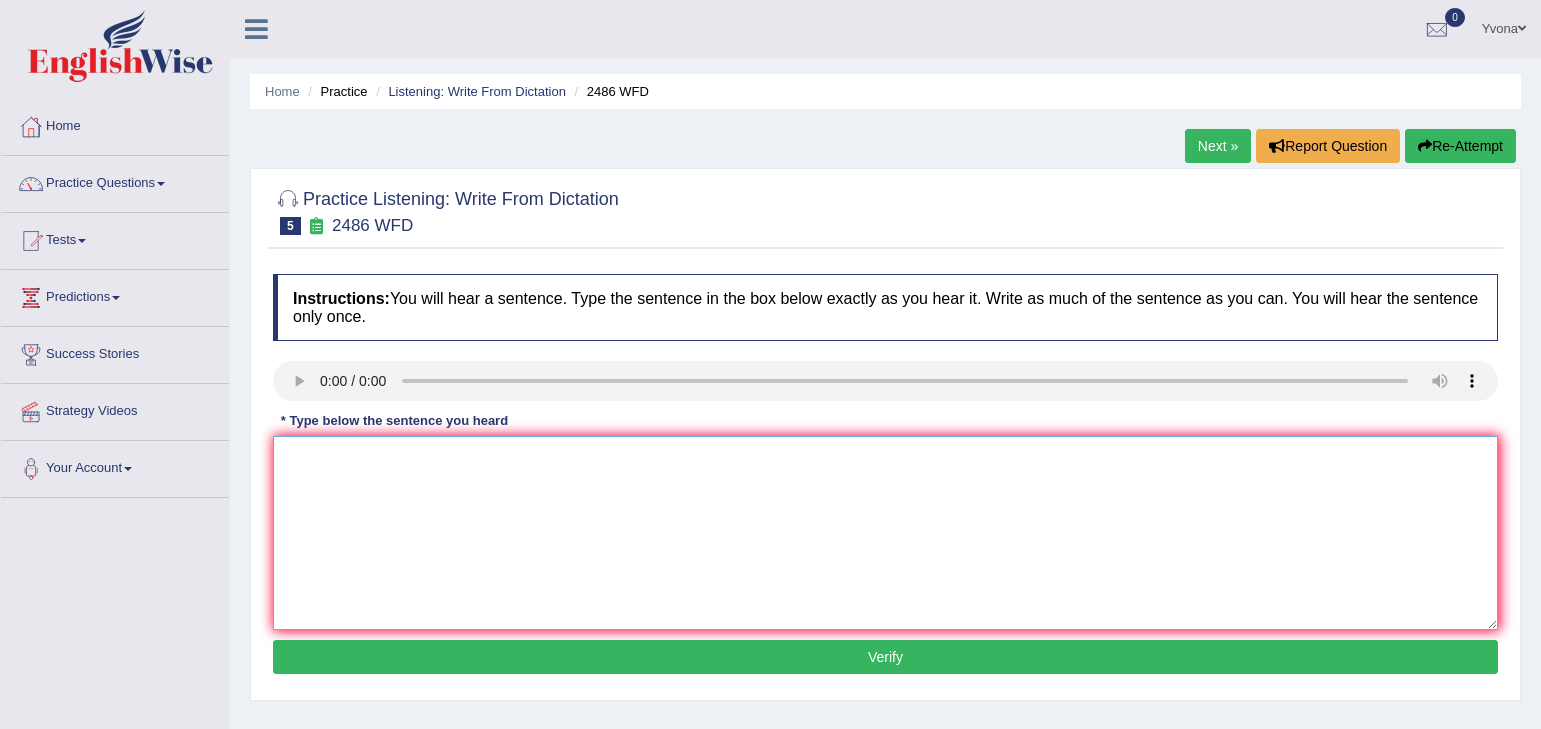 click at bounding box center [885, 533] 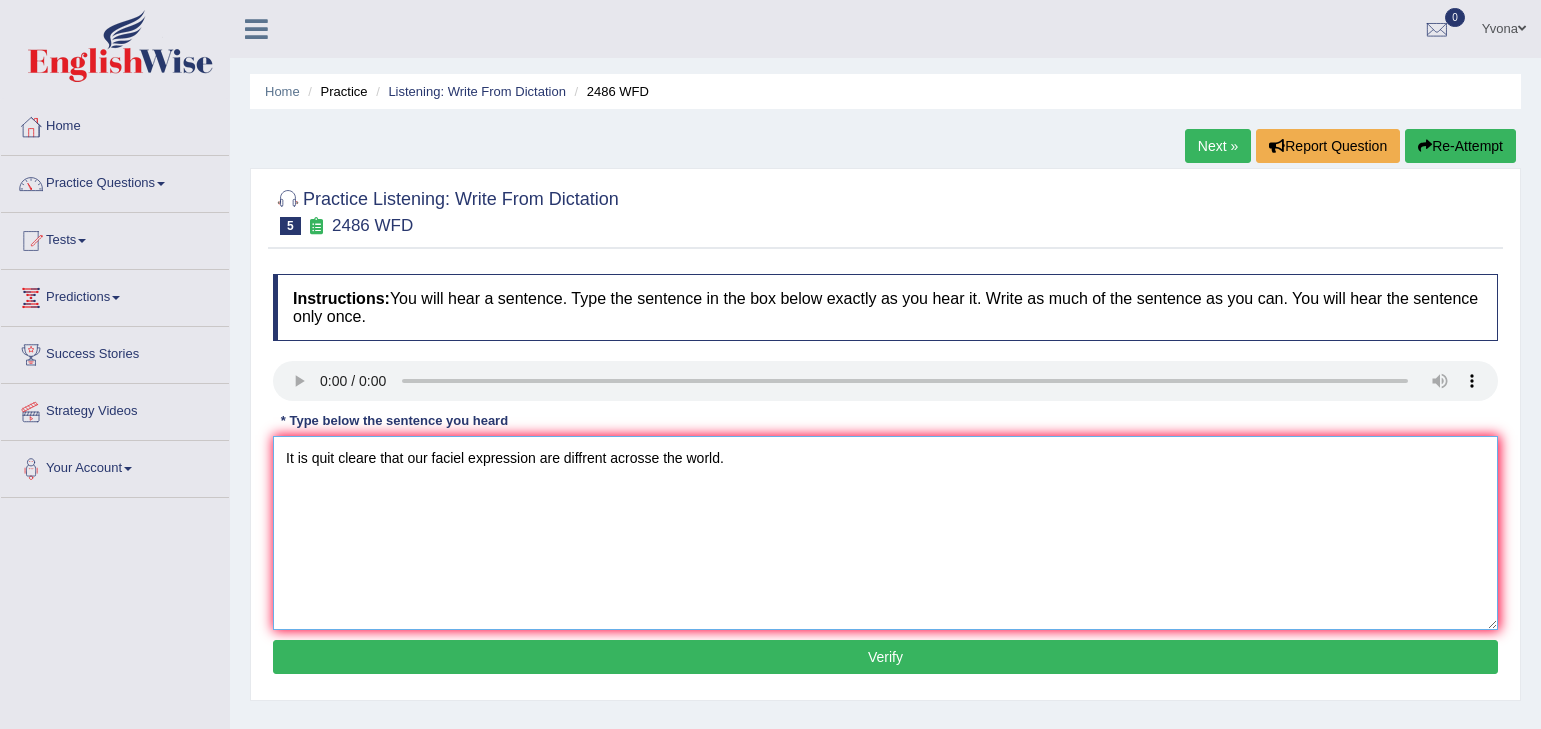 type on "It is quit cleare that our faciel expression are diffrent acrosse the world." 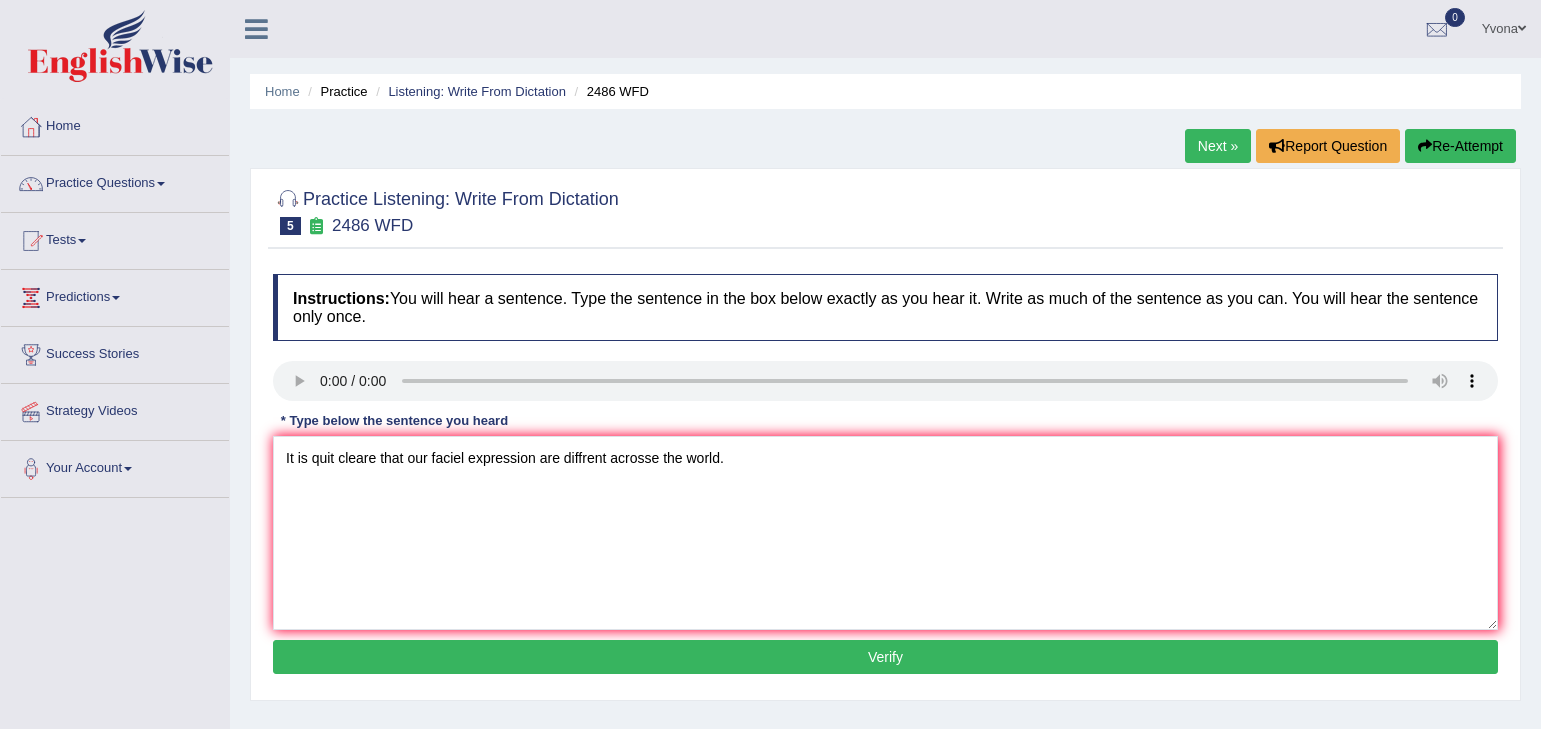 click on "Verify" at bounding box center (885, 657) 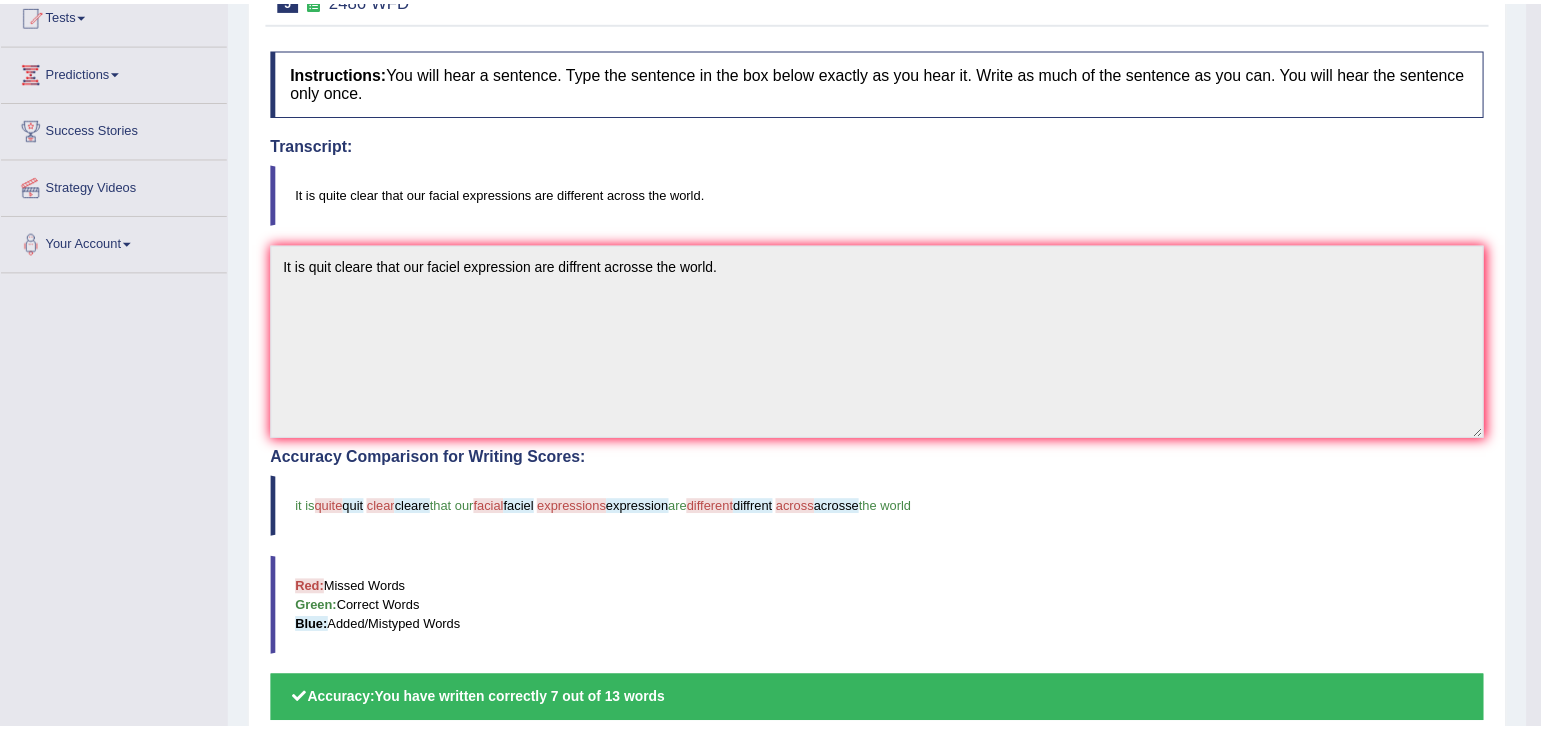 scroll, scrollTop: 352, scrollLeft: 0, axis: vertical 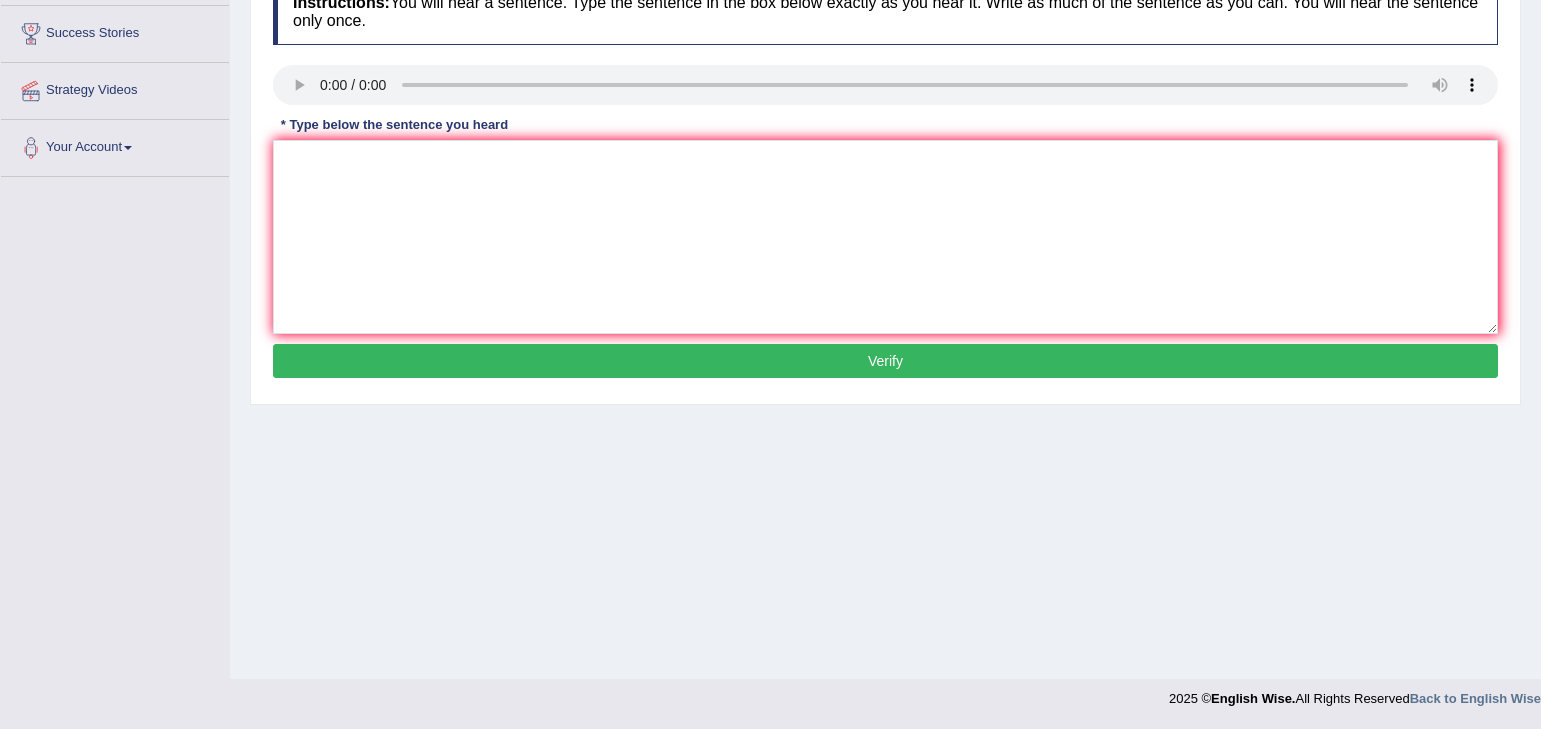 click on "Home
Practice
Listening: Write From Dictation
2486 WFD
You have already given   answer to this question
show me
Next »  Report Question  Re-Attempt
Practice Listening: Write From Dictation
5
2486 WFD
Instructions:  You will hear a sentence. Type the sentence in the box below exactly as you hear it. Write as much of the sentence as you can. You will hear the sentence only once.
Transcript: It is quite clear that our facial expressions are different across the world. * Type below the sentence you heard Accuracy Comparison for Writing Scores:
Red:  Missed Words
Green:  Correct Words
Blue:  Added/Mistyped Words
Accuracy:   Punctuation at the end  You wrote first capital letter A.I. Engine Result:  Processing... Verify" at bounding box center [885, 179] 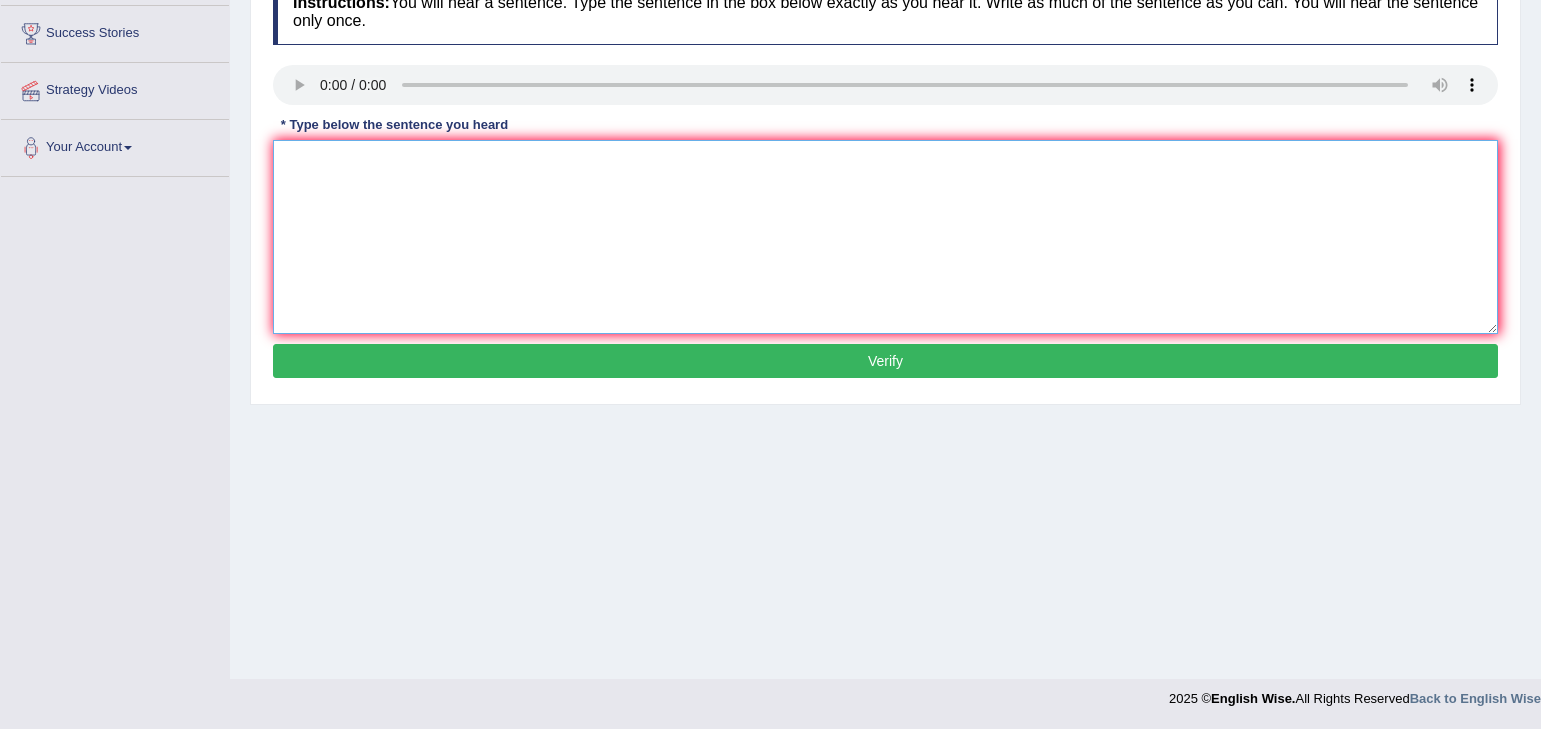 click at bounding box center [885, 237] 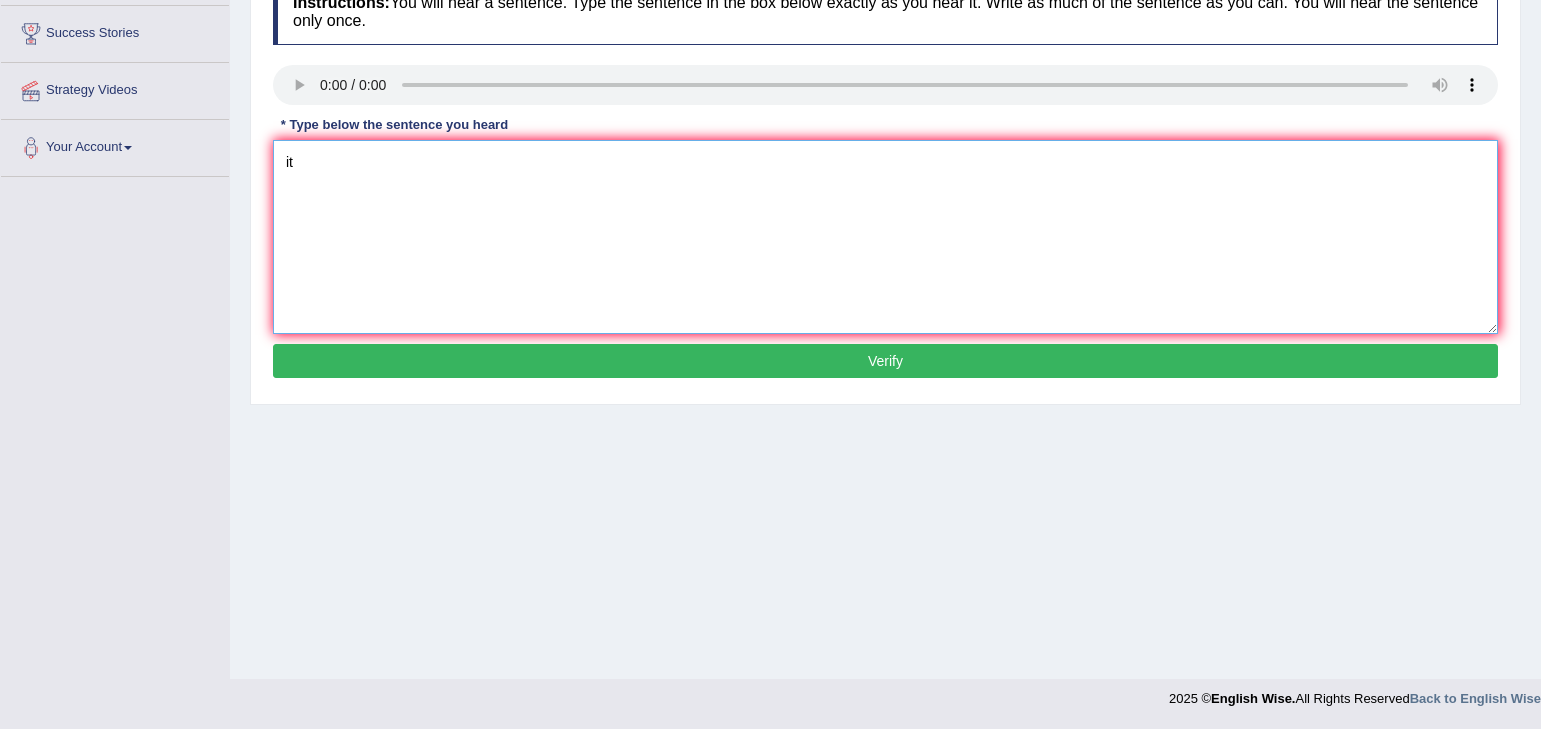 type on "i" 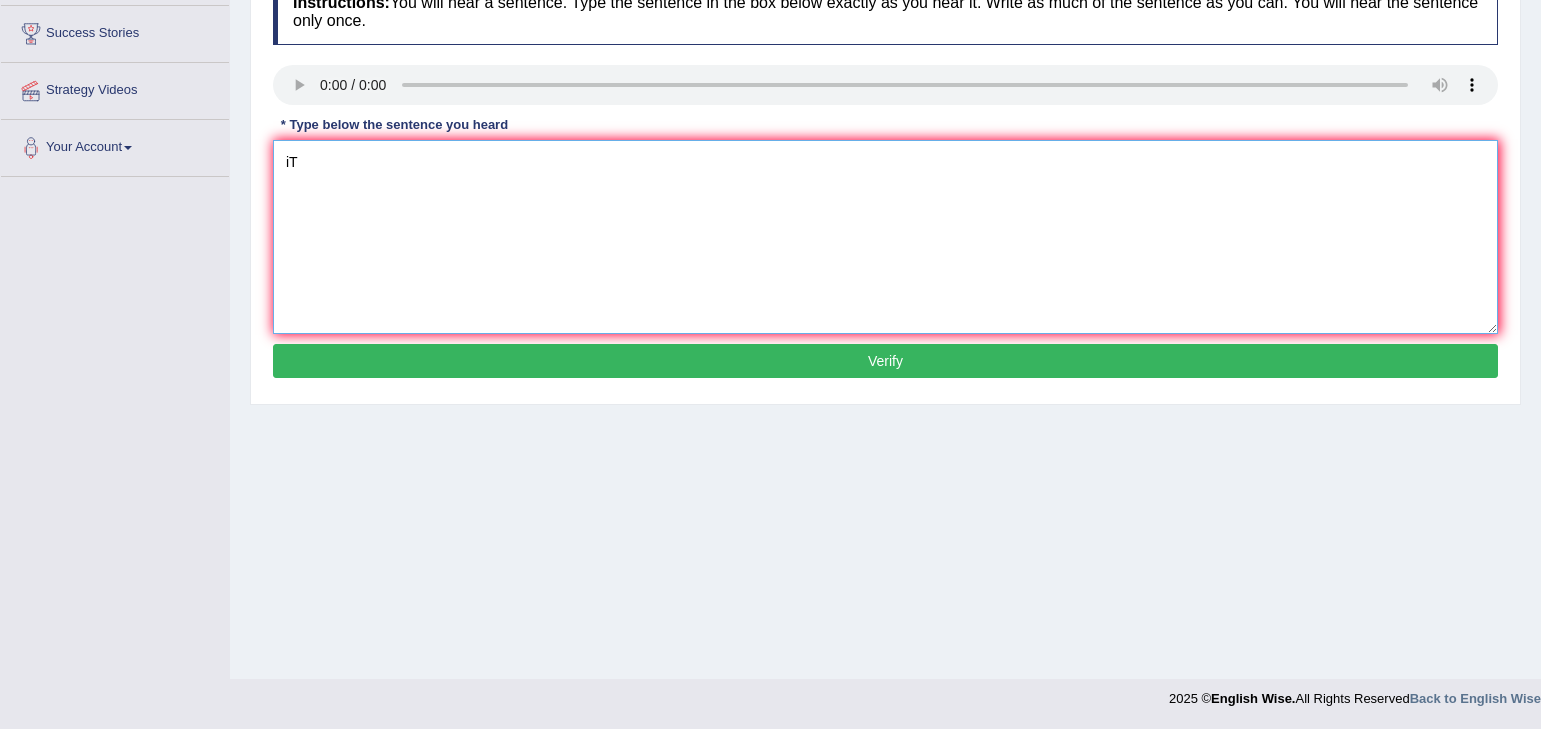 type on "i" 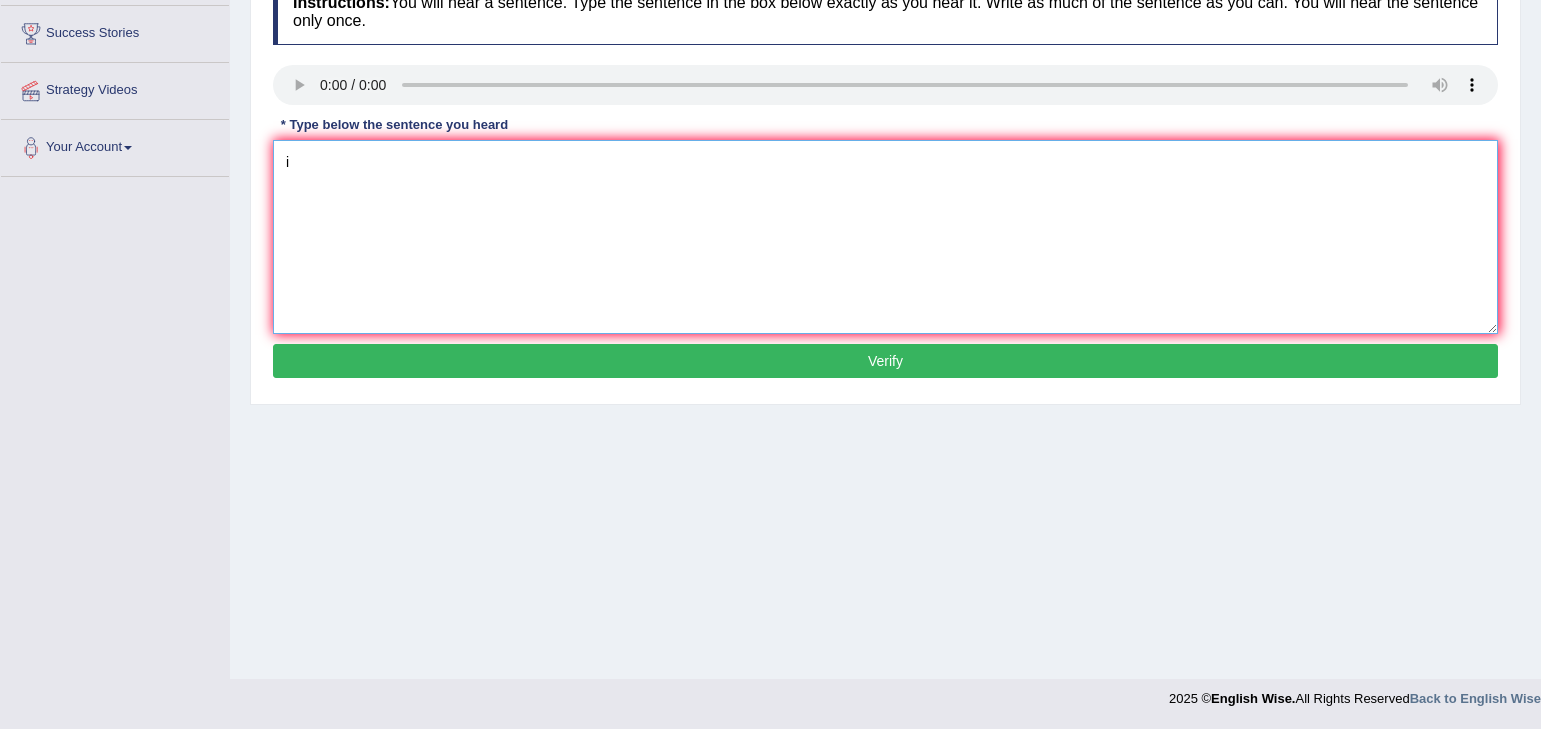 type 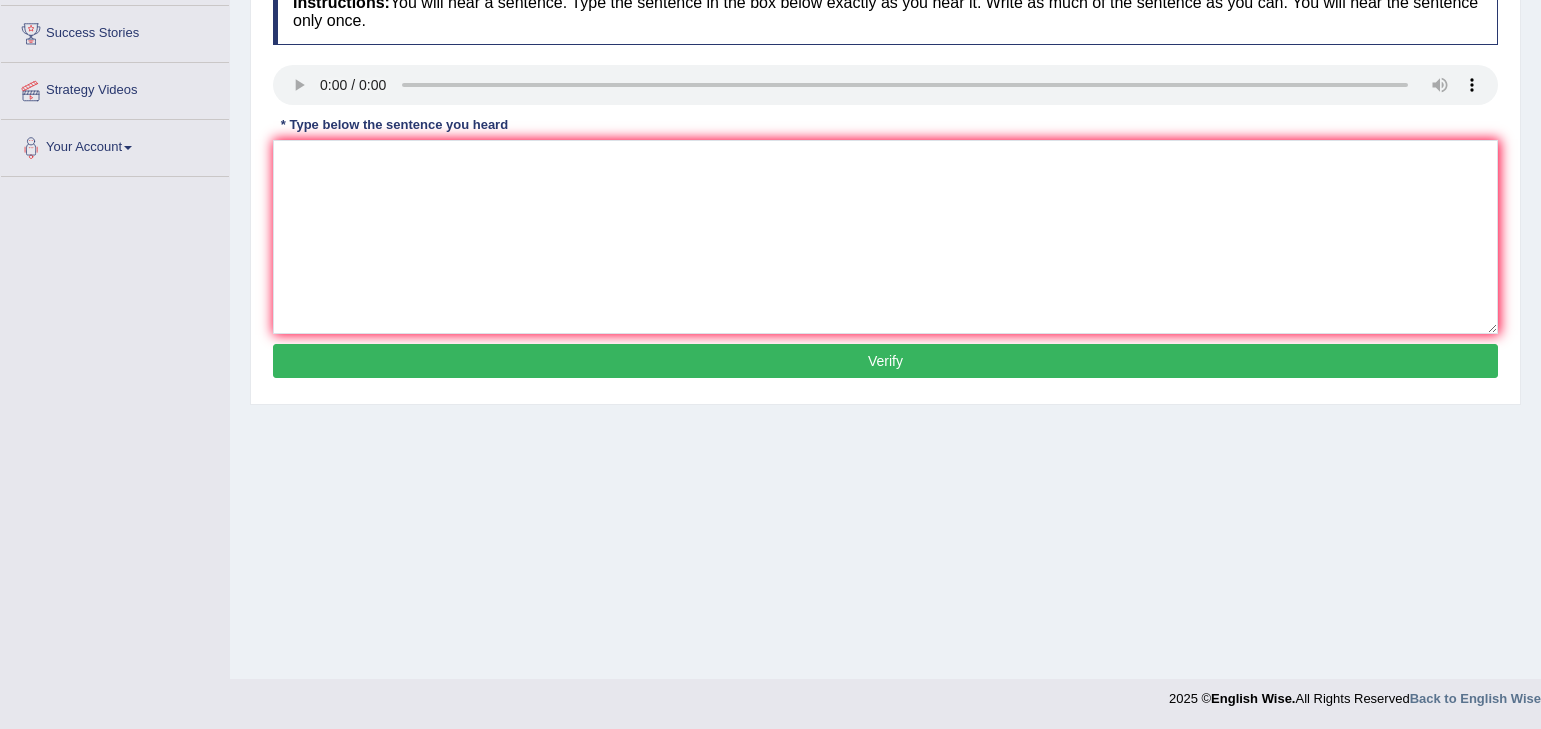 type 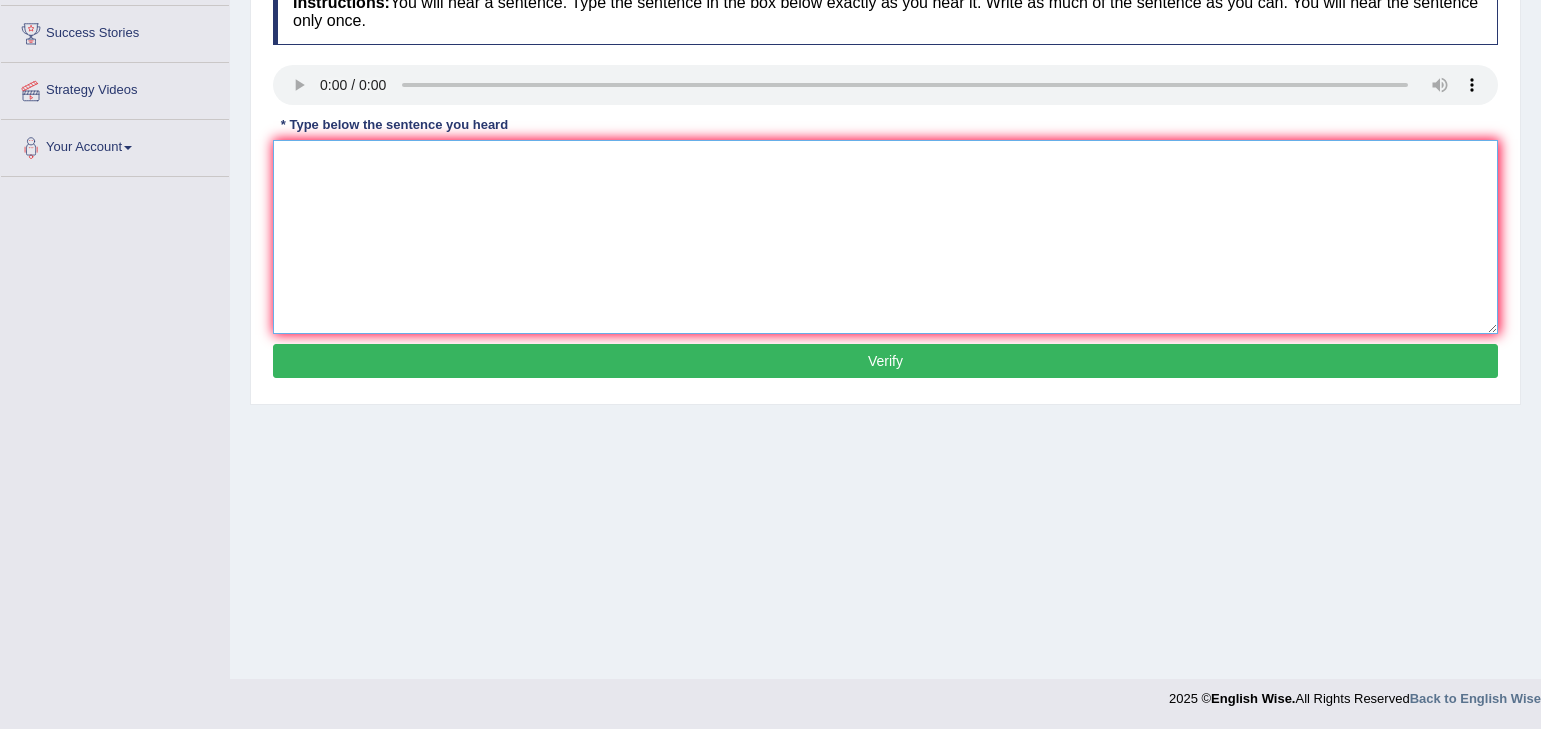 click at bounding box center [885, 237] 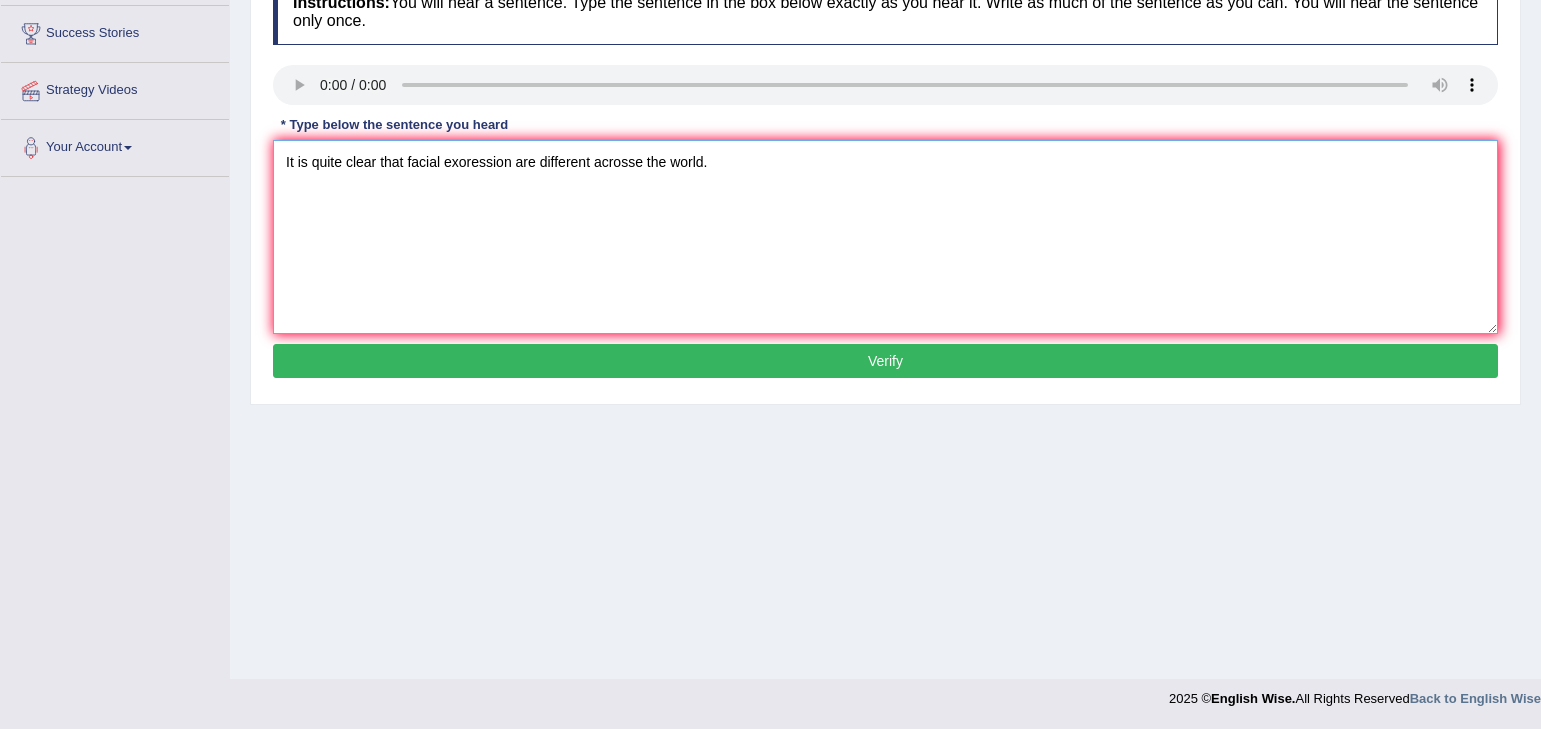 type on "It is quite clear that facial exoression are different acrosse the world." 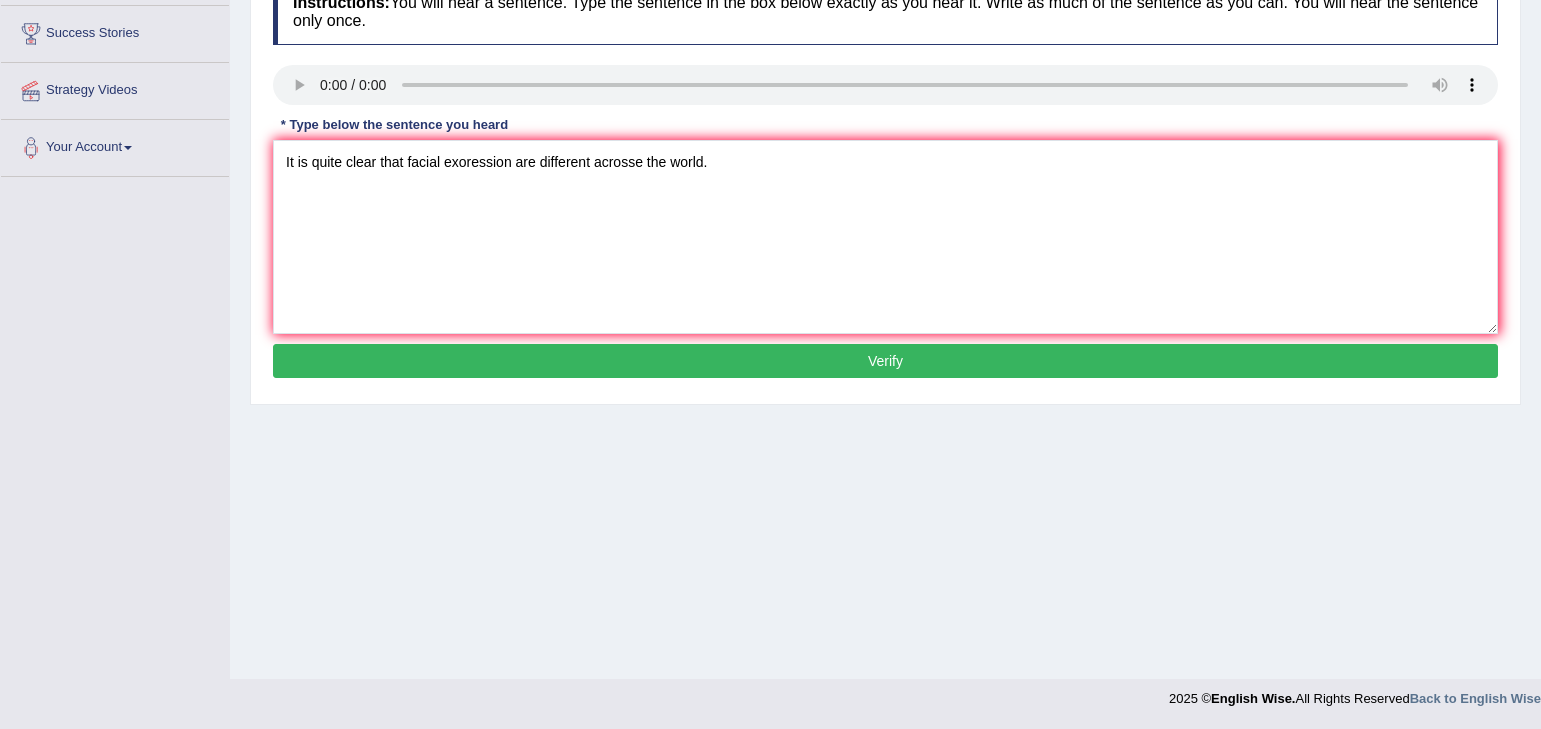 click on "Instructions:  You will hear a sentence. Type the sentence in the box below exactly as you hear it. Write as much of the sentence as you can. You will hear the sentence only once.
Transcript: It is quite clear that our facial expressions are different across the world. * Type below the sentence you heard It is quite clear that facial exoression are different acrosse the world. Accuracy Comparison for Writing Scores:
Red:  Missed Words
Green:  Correct Words
Blue:  Added/Mistyped Words
Accuracy:   Punctuation at the end  You wrote first capital letter A.I. Engine Result:  Processing... Verify" at bounding box center [885, 181] 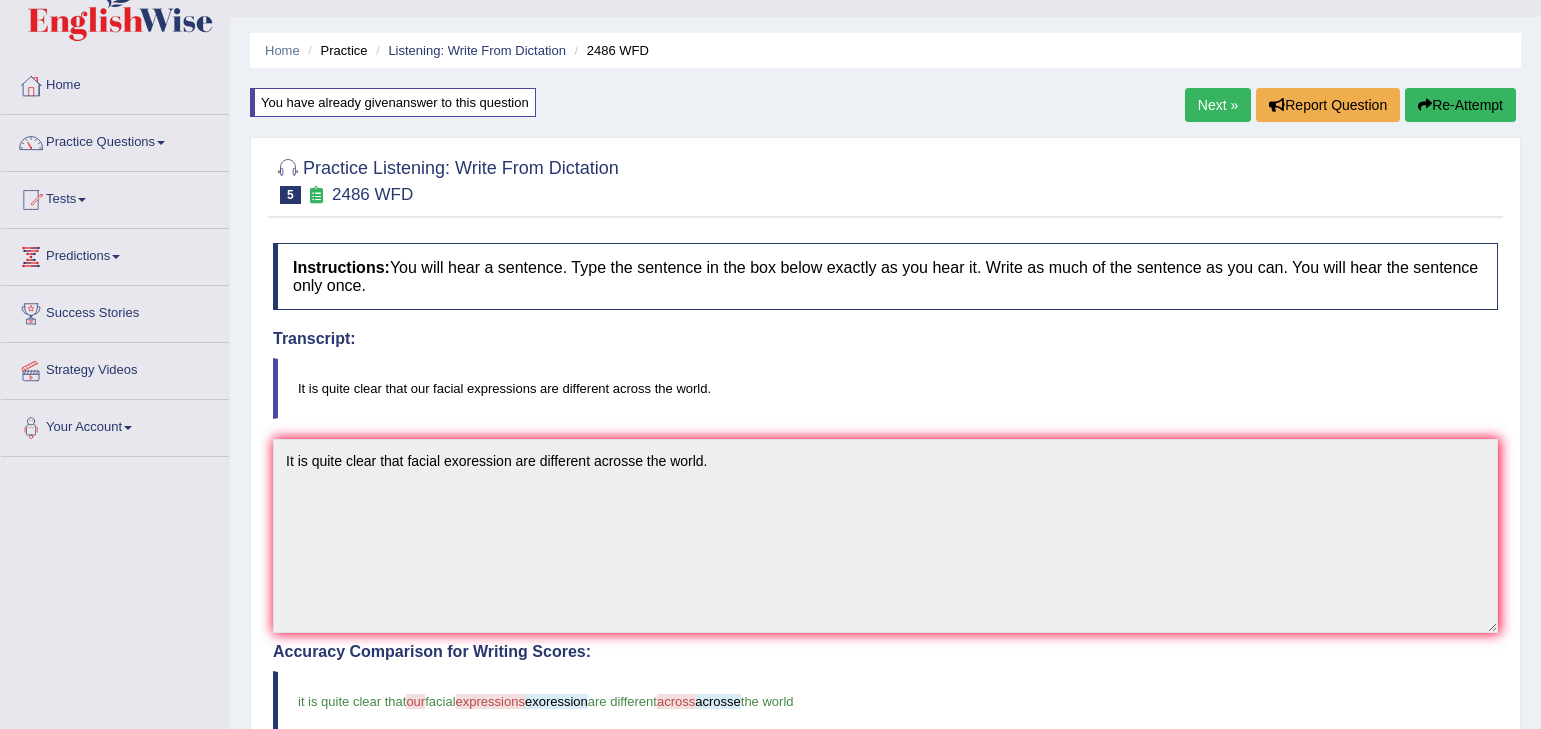 scroll, scrollTop: 0, scrollLeft: 0, axis: both 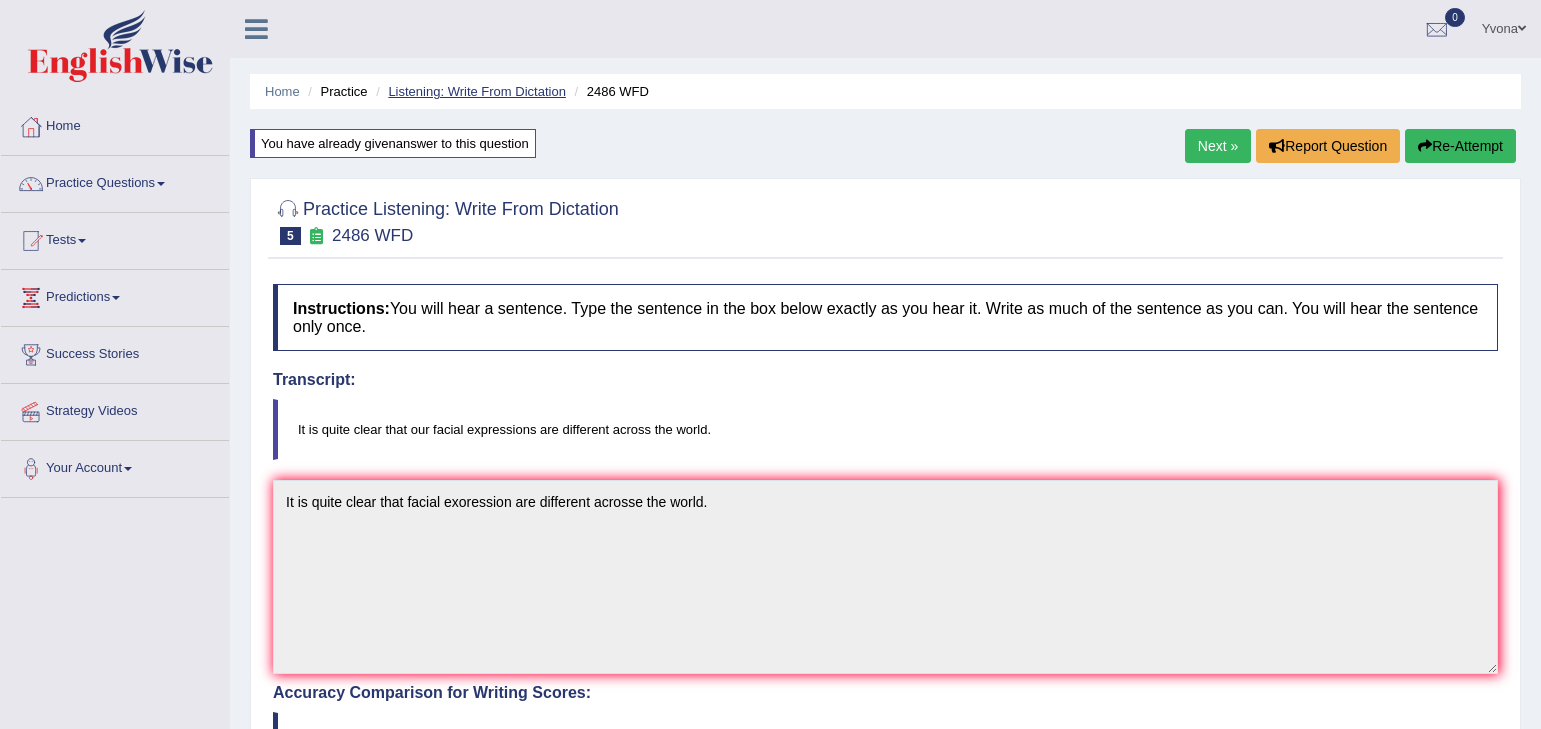 click on "Listening: Write From Dictation" at bounding box center [477, 91] 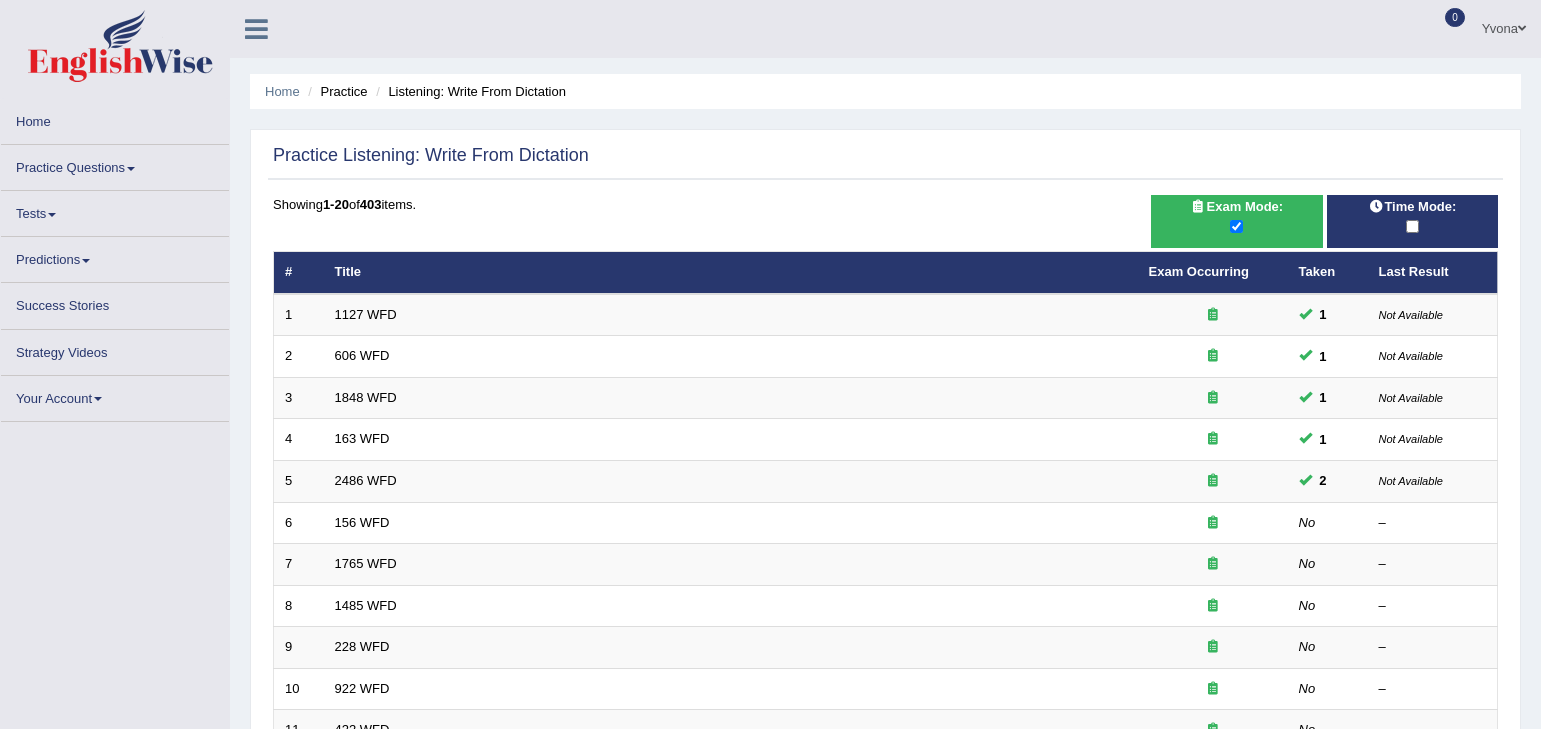 scroll, scrollTop: 0, scrollLeft: 0, axis: both 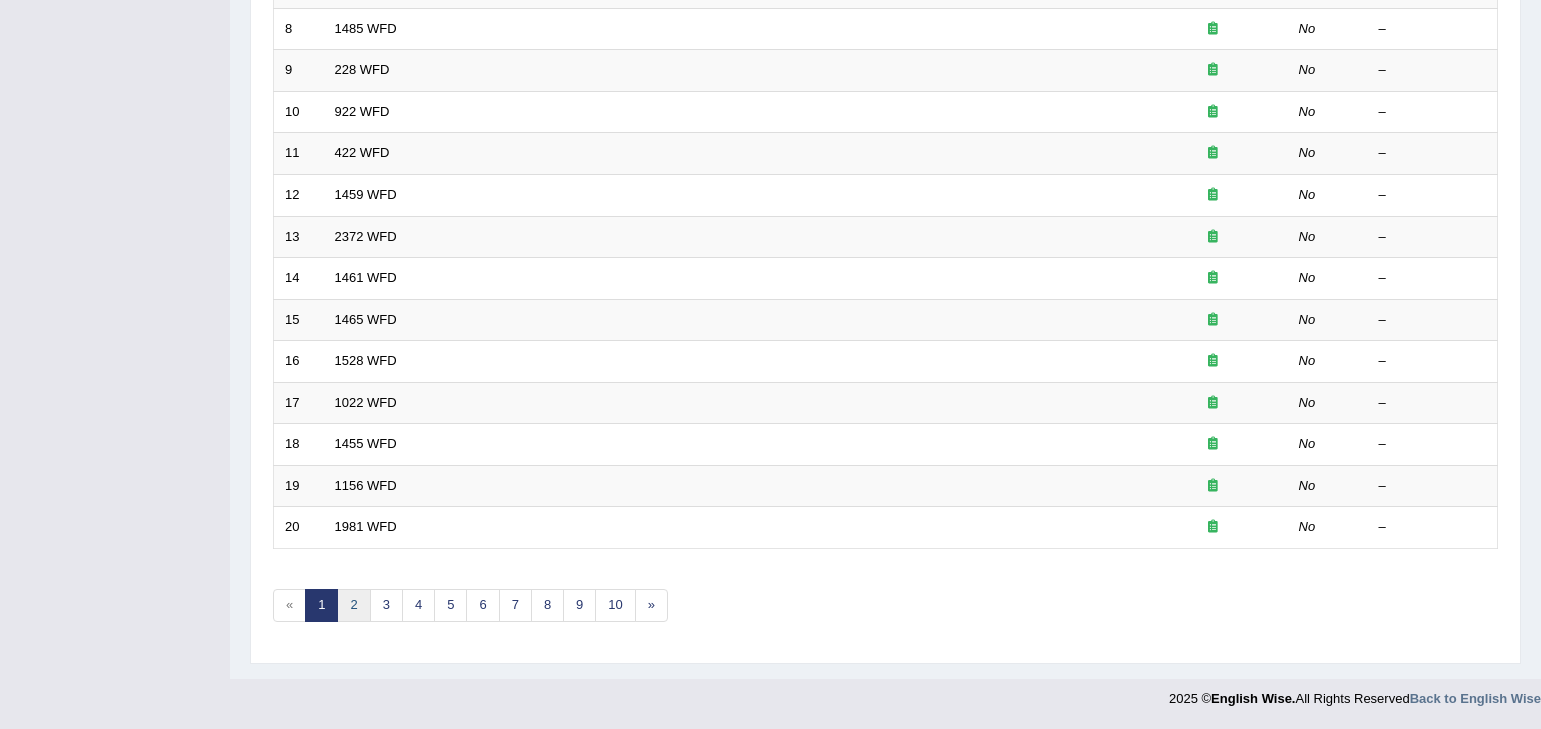 click on "2" at bounding box center [353, 605] 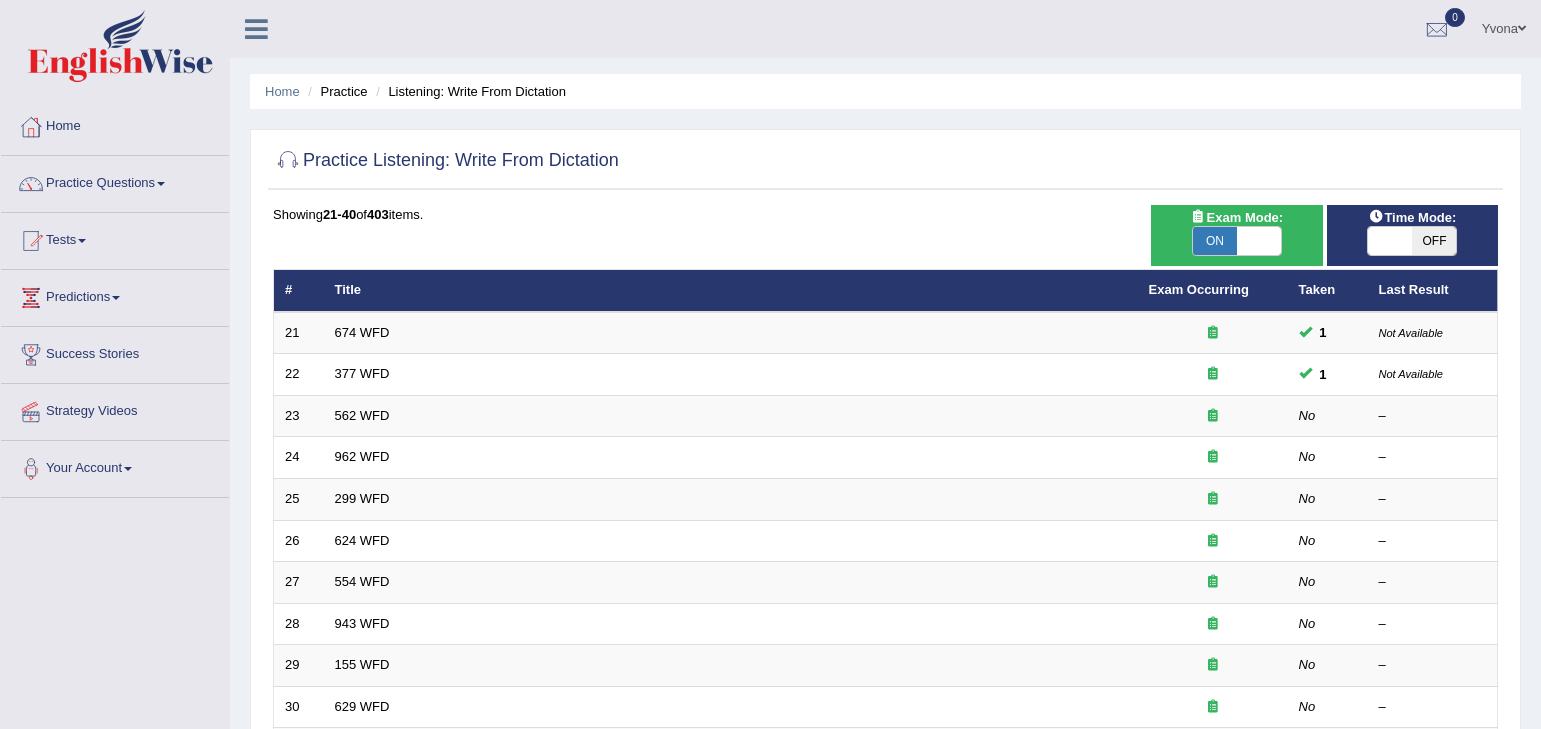 scroll, scrollTop: 0, scrollLeft: 0, axis: both 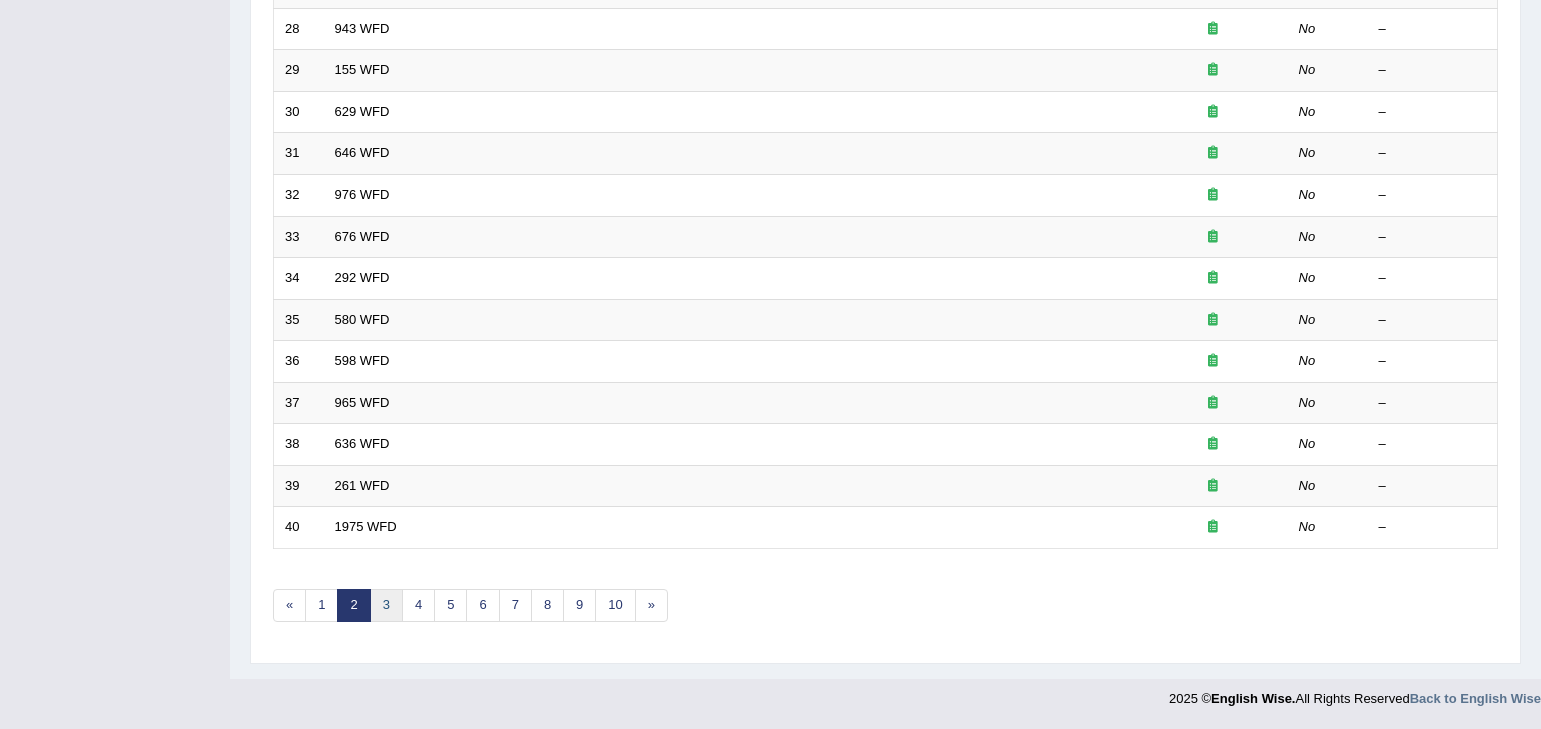 click on "3" at bounding box center [386, 605] 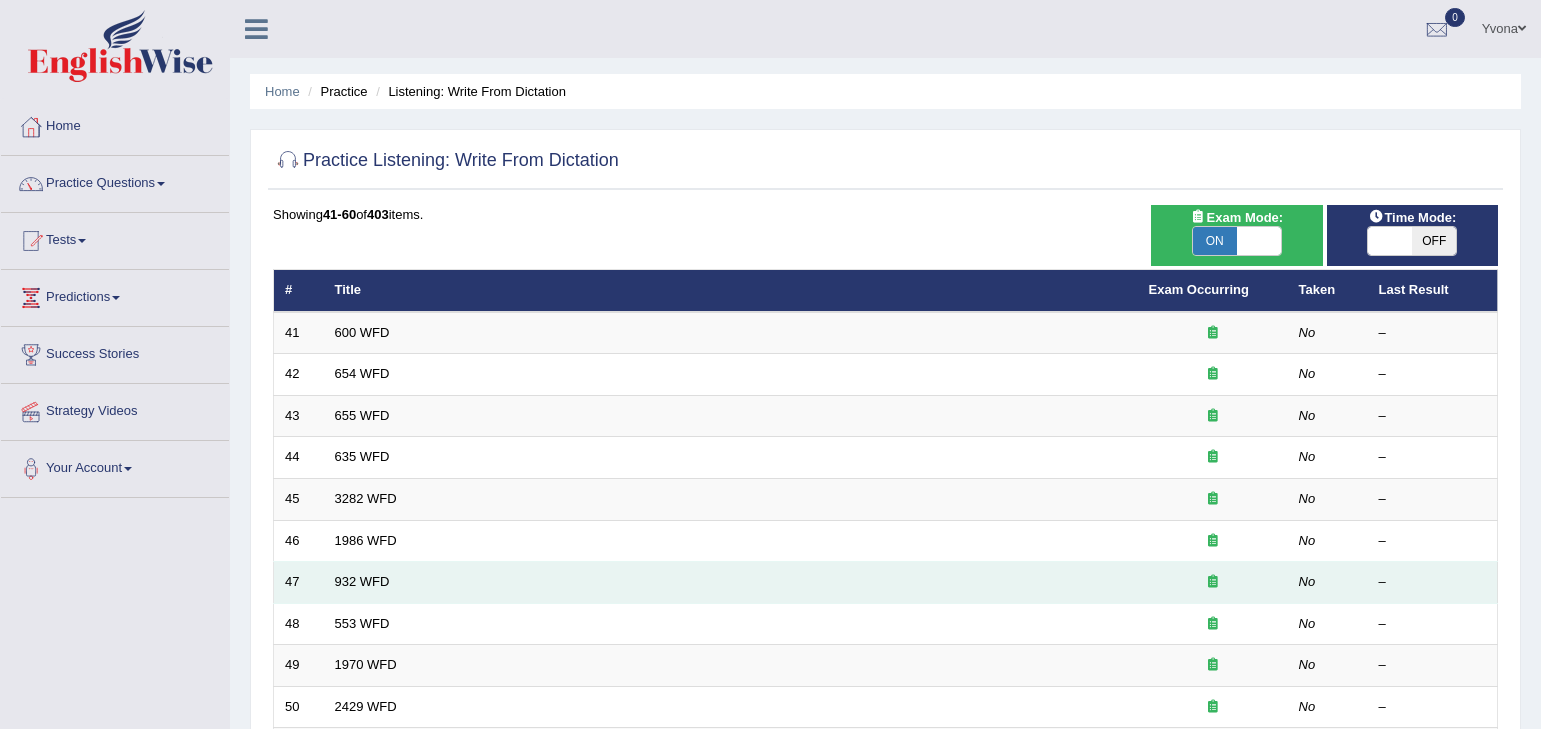 scroll, scrollTop: 0, scrollLeft: 0, axis: both 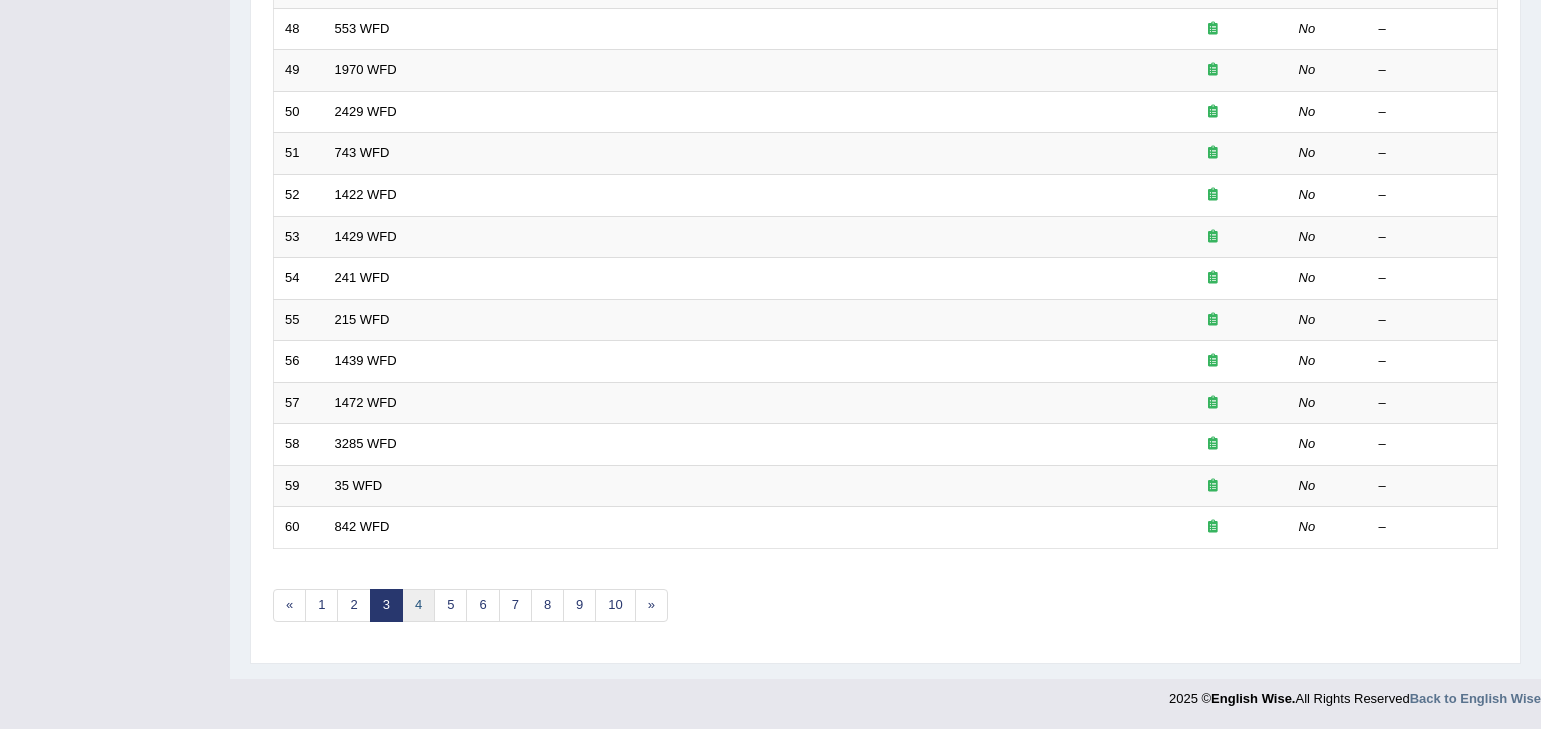 click on "4" at bounding box center (418, 605) 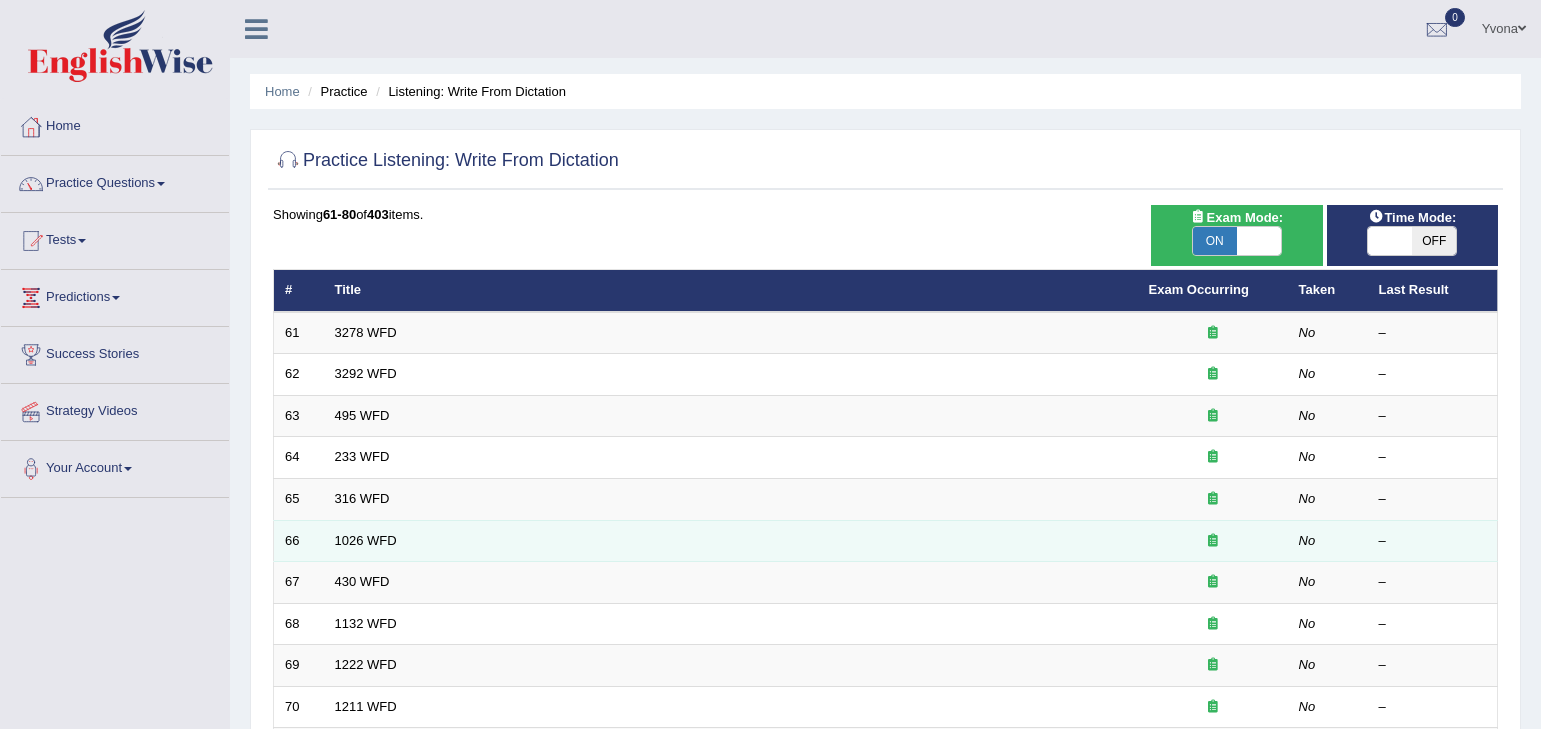 scroll, scrollTop: 0, scrollLeft: 0, axis: both 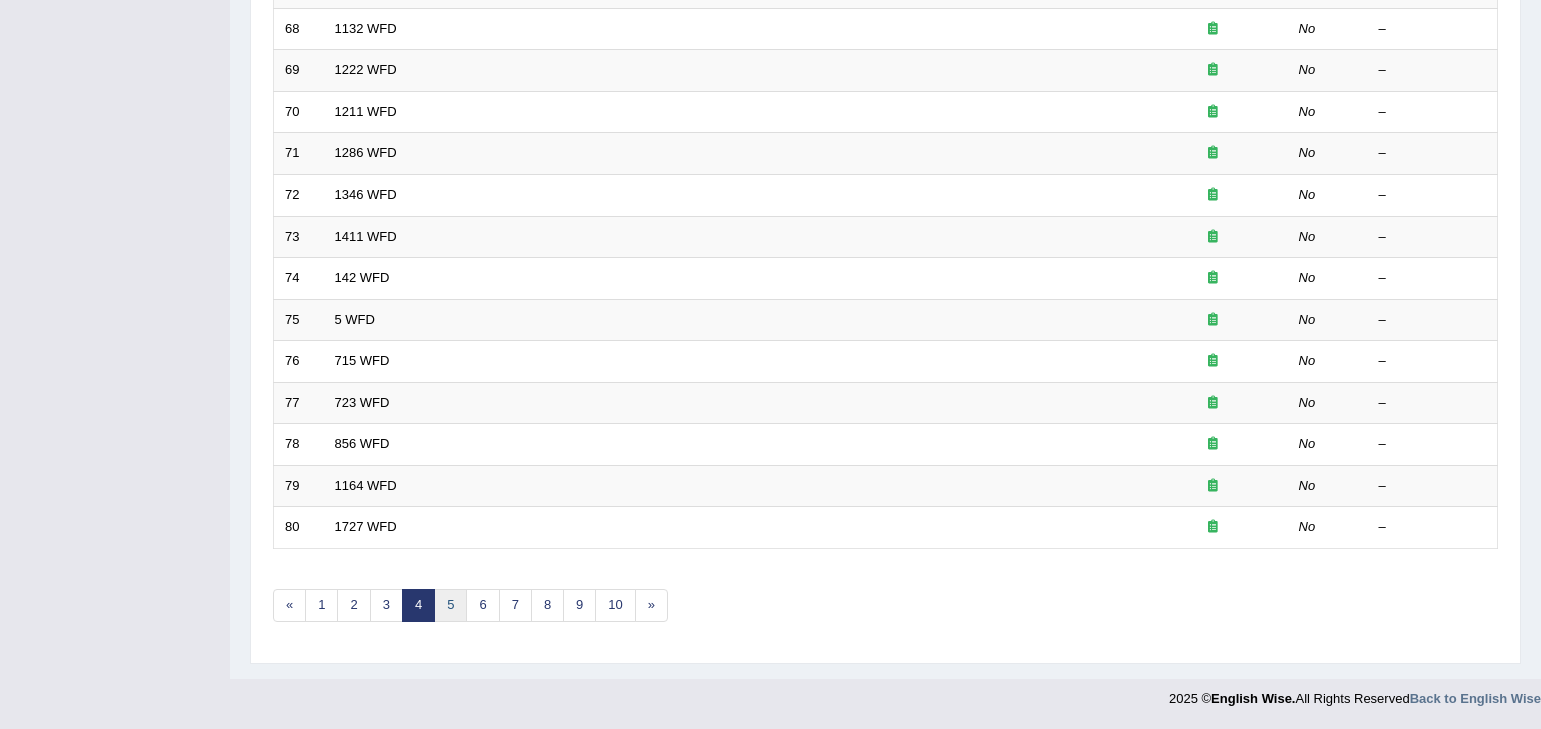 click on "5" at bounding box center [450, 605] 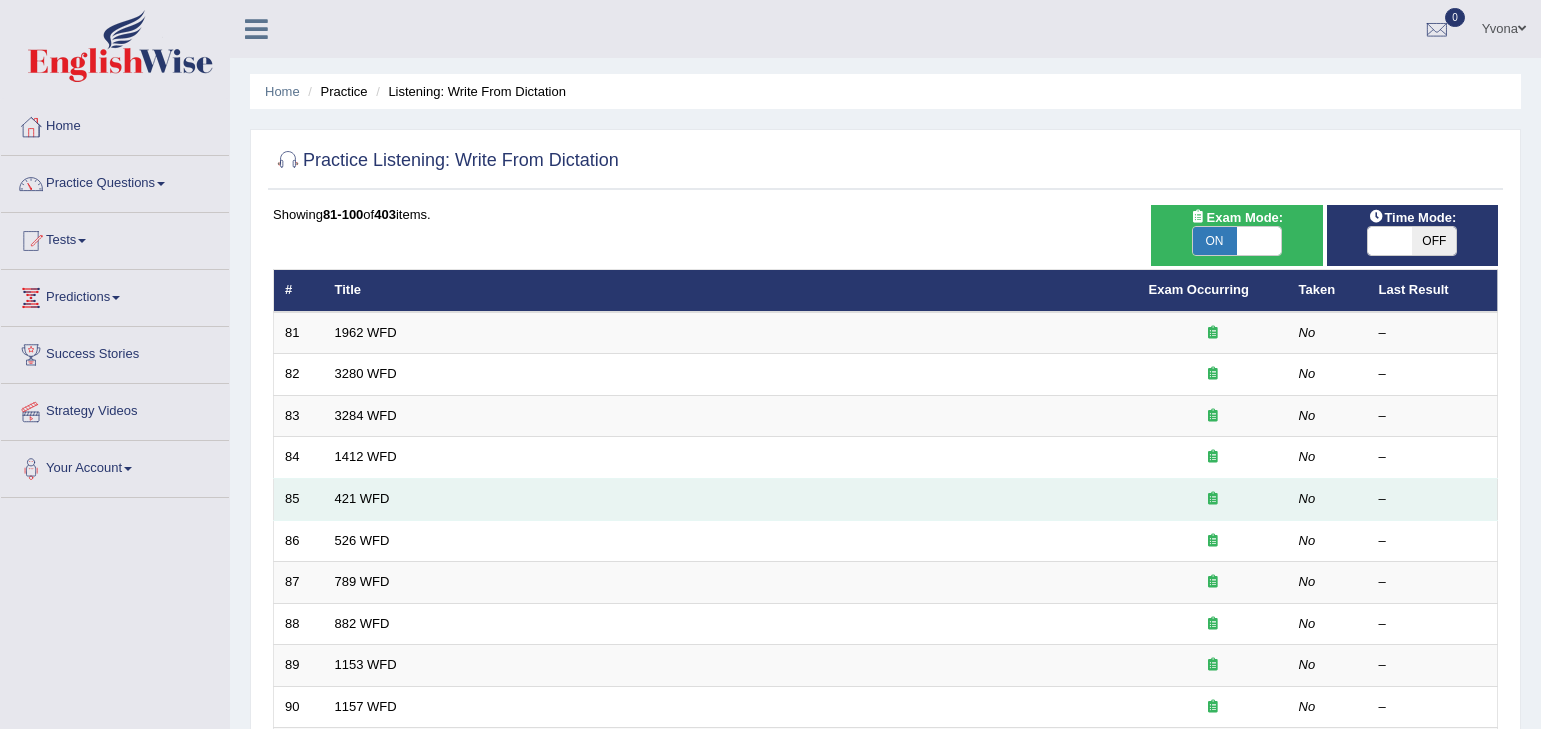 scroll, scrollTop: 0, scrollLeft: 0, axis: both 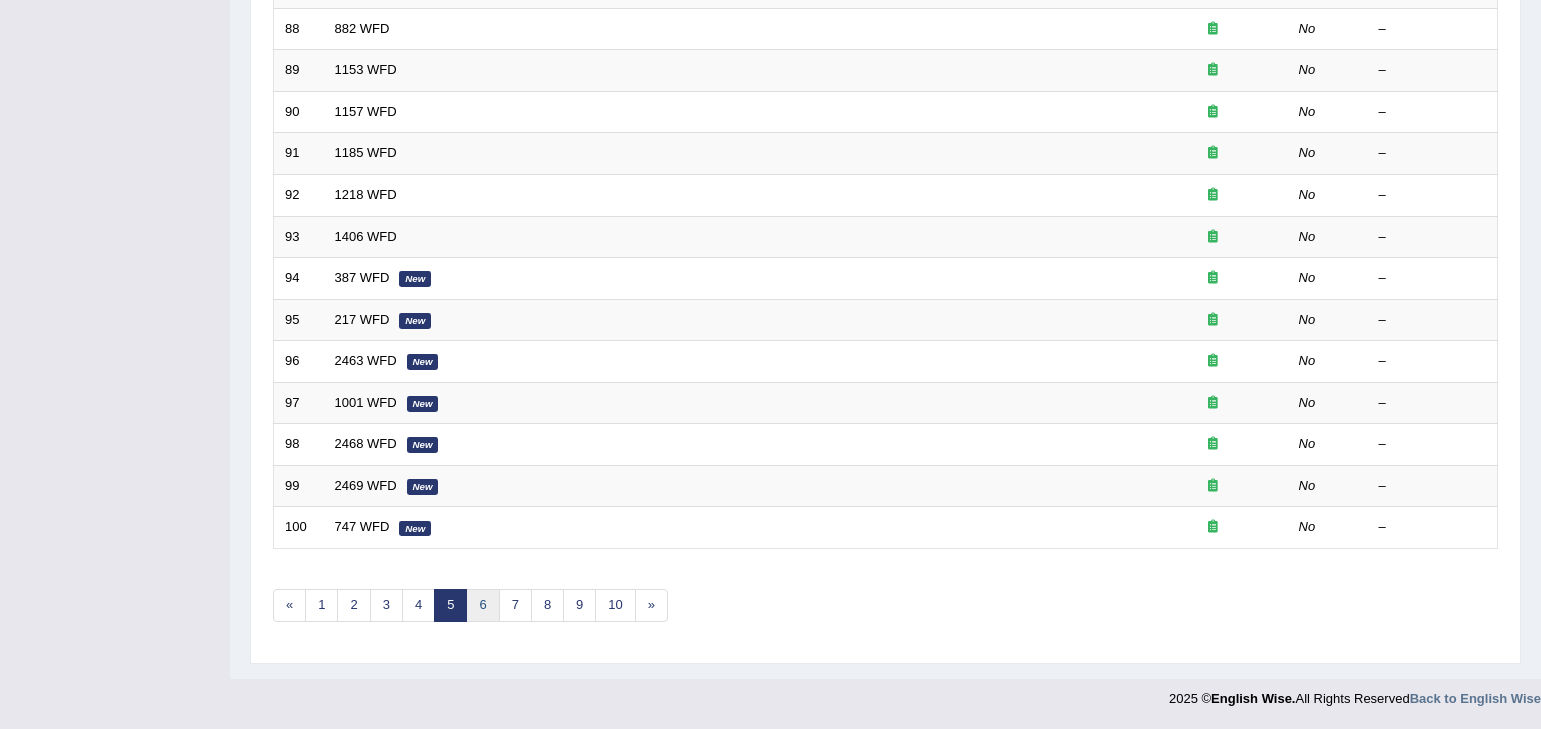 click on "6" at bounding box center [482, 605] 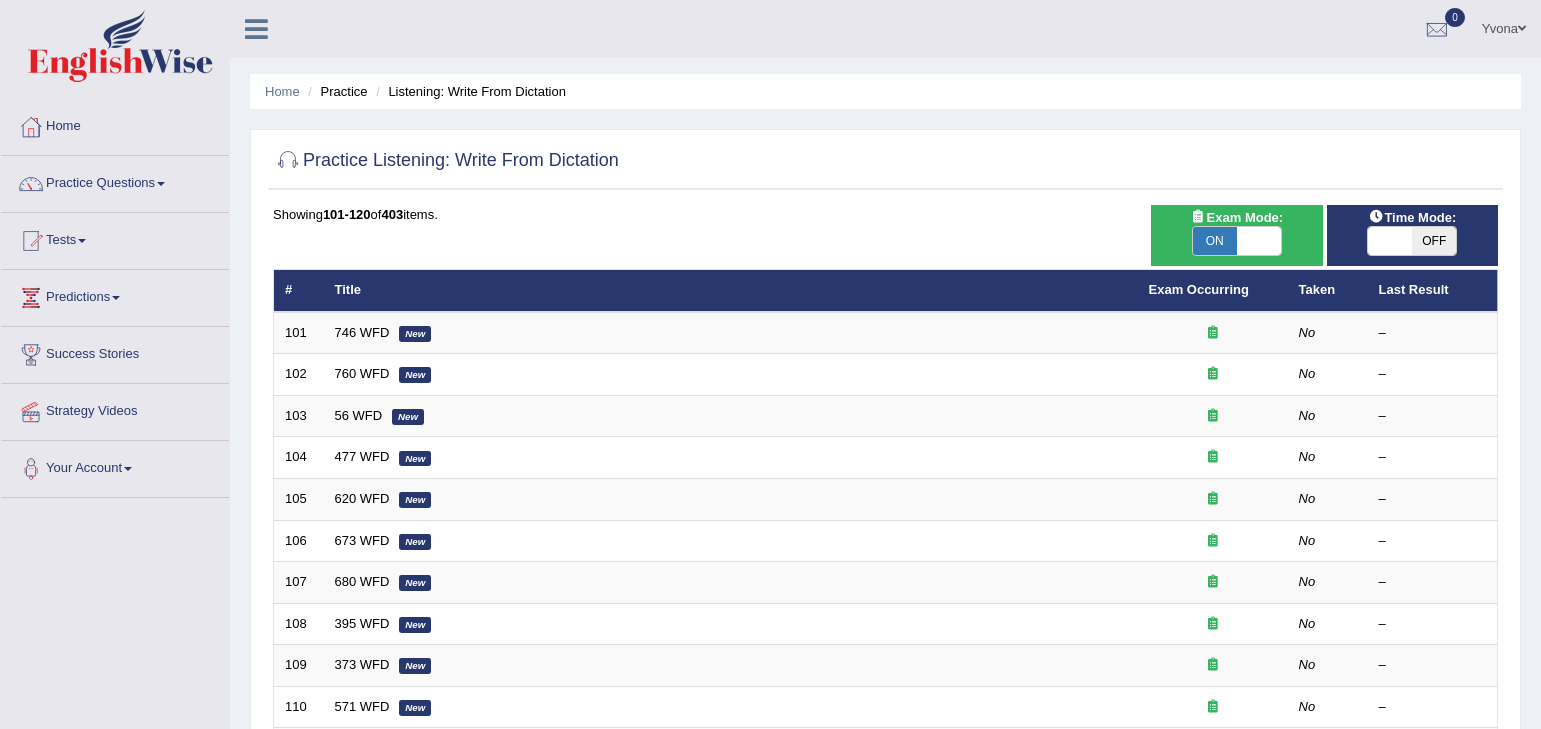 scroll, scrollTop: 0, scrollLeft: 0, axis: both 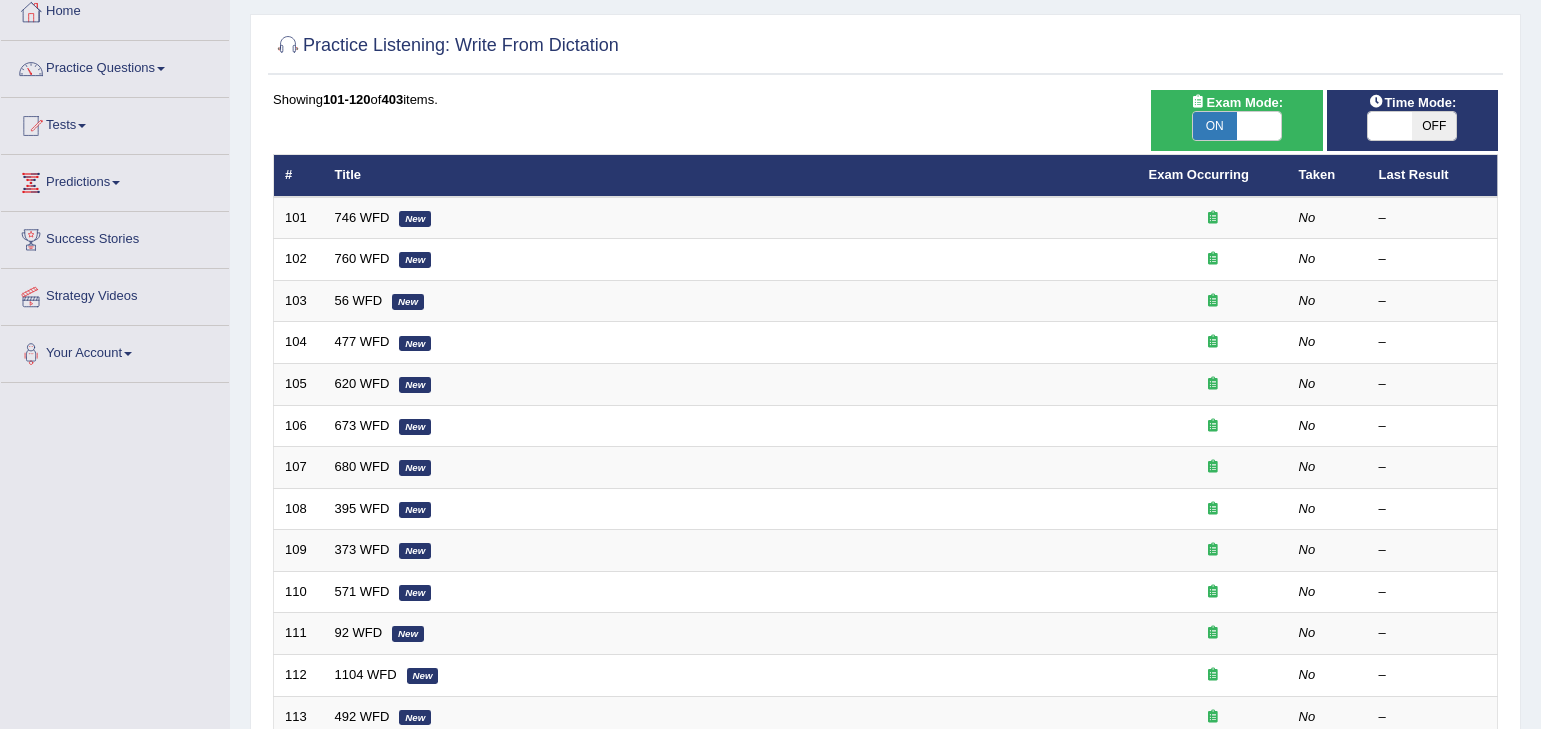 click on "OFF" at bounding box center (1434, 126) 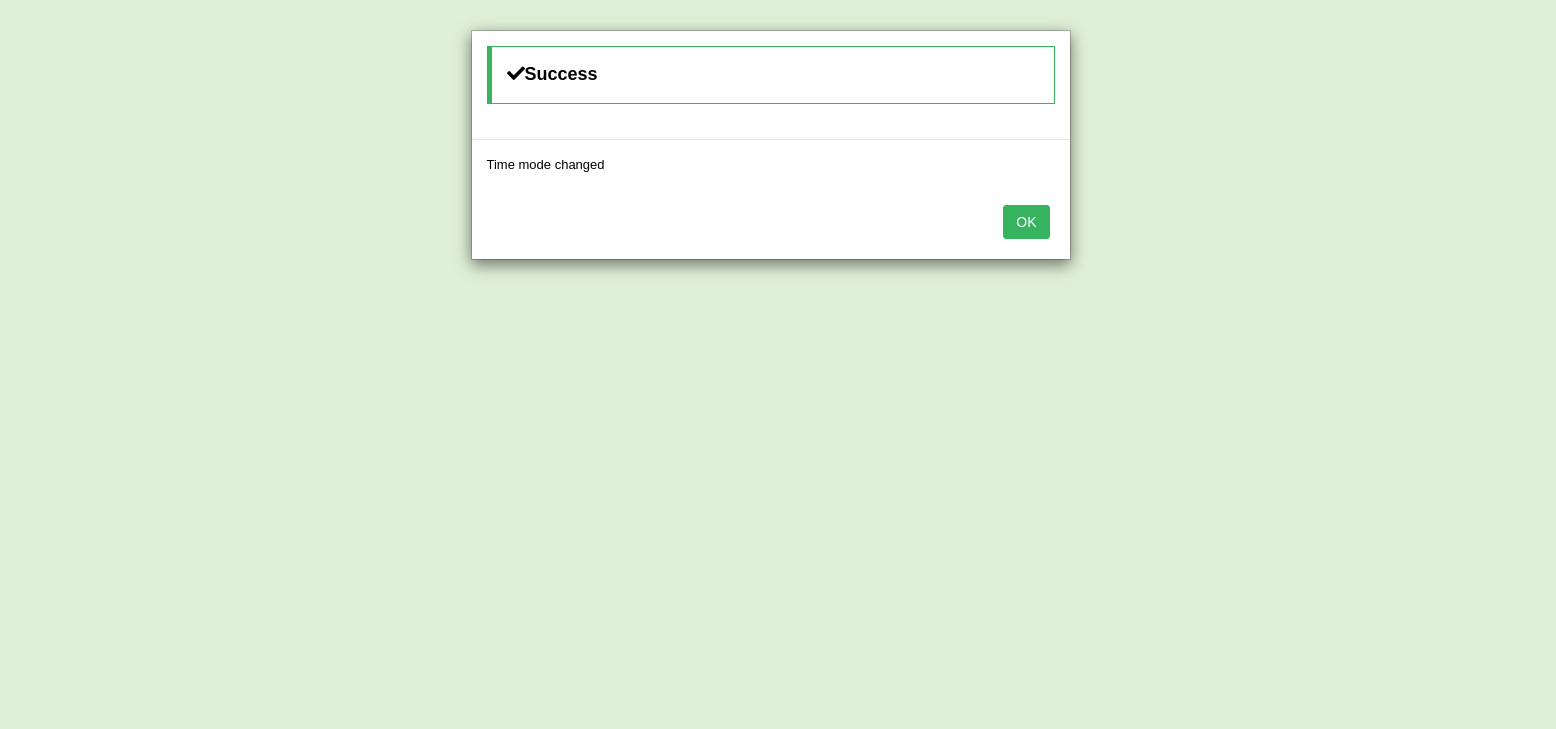 click on "OK" at bounding box center (771, 224) 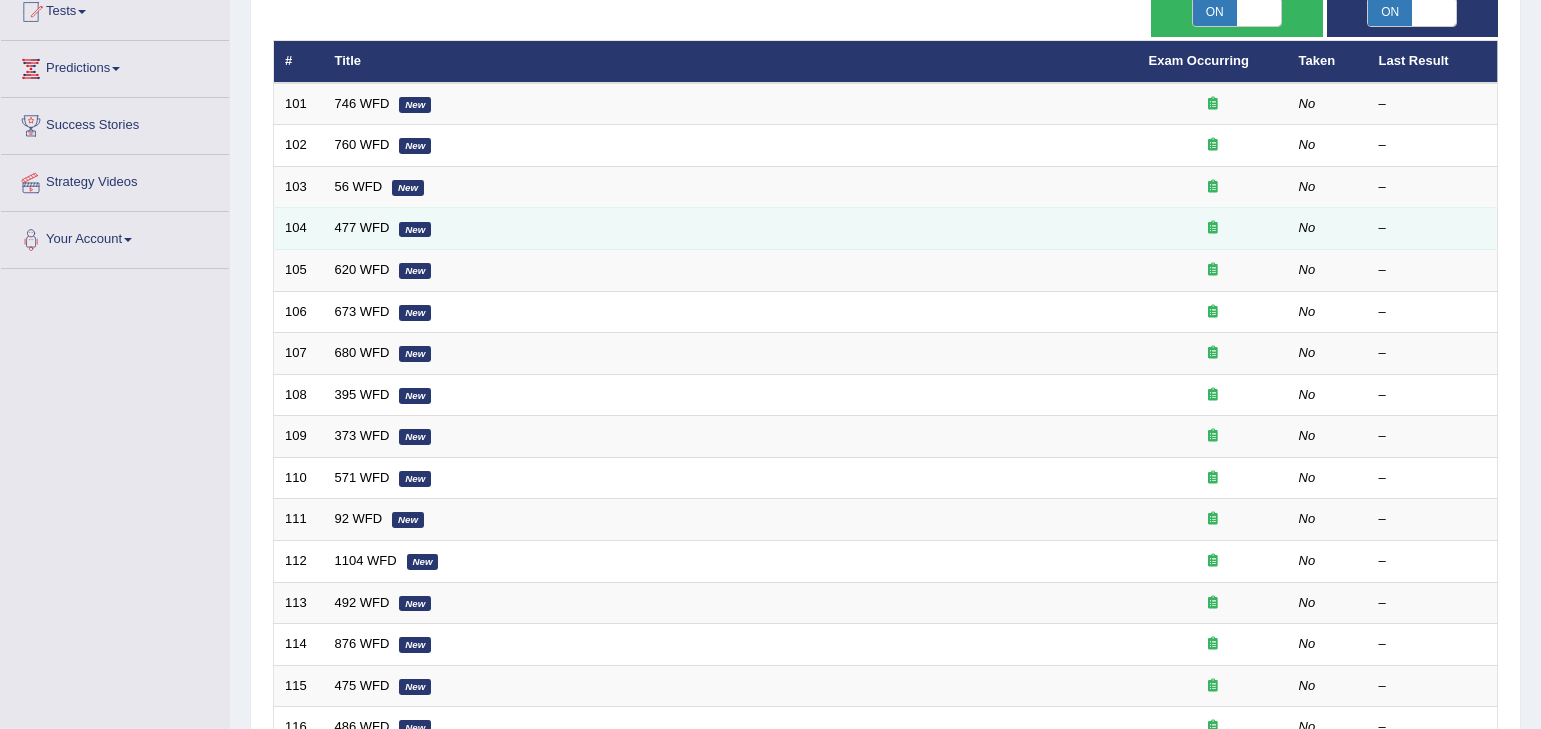 scroll, scrollTop: 595, scrollLeft: 0, axis: vertical 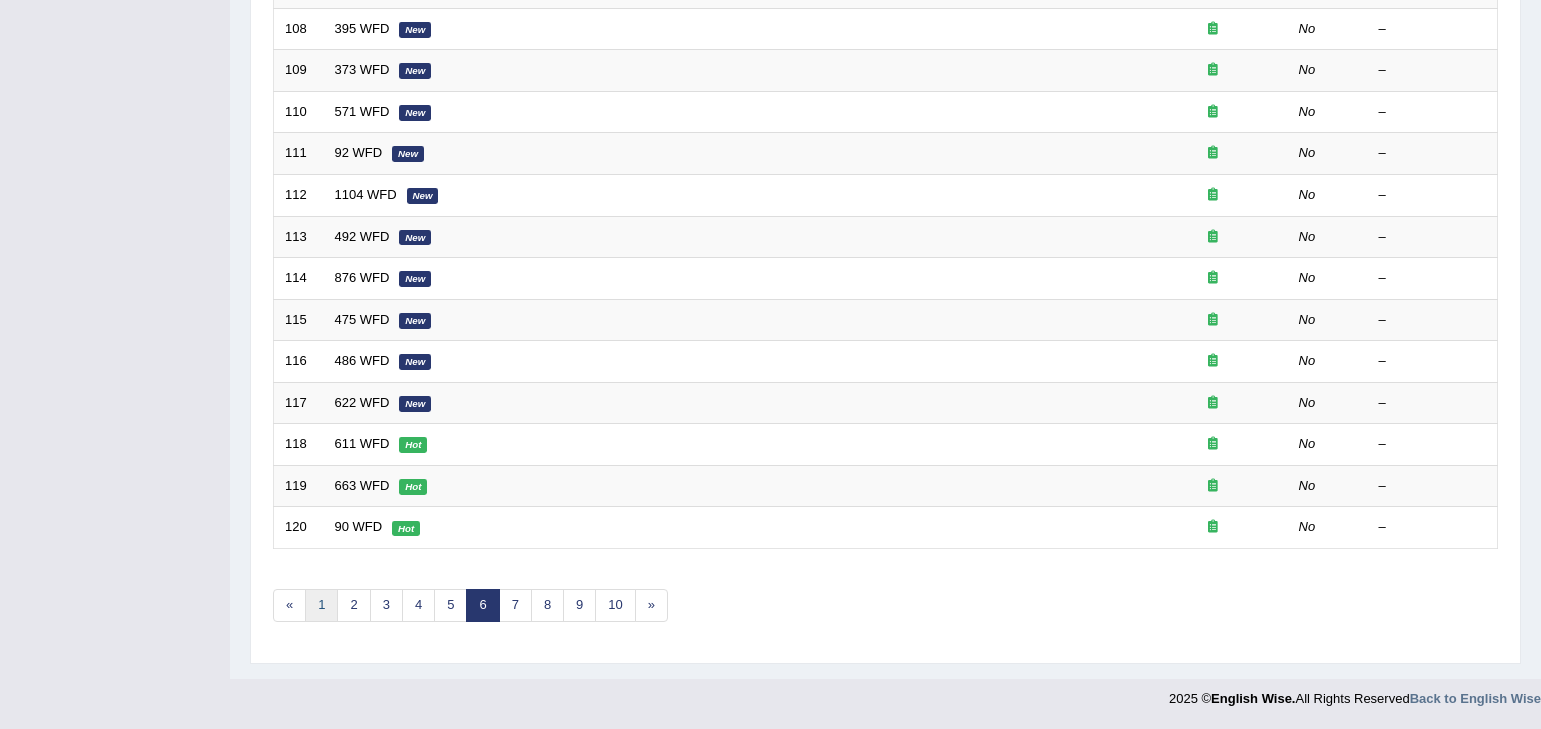 click on "1" at bounding box center (321, 605) 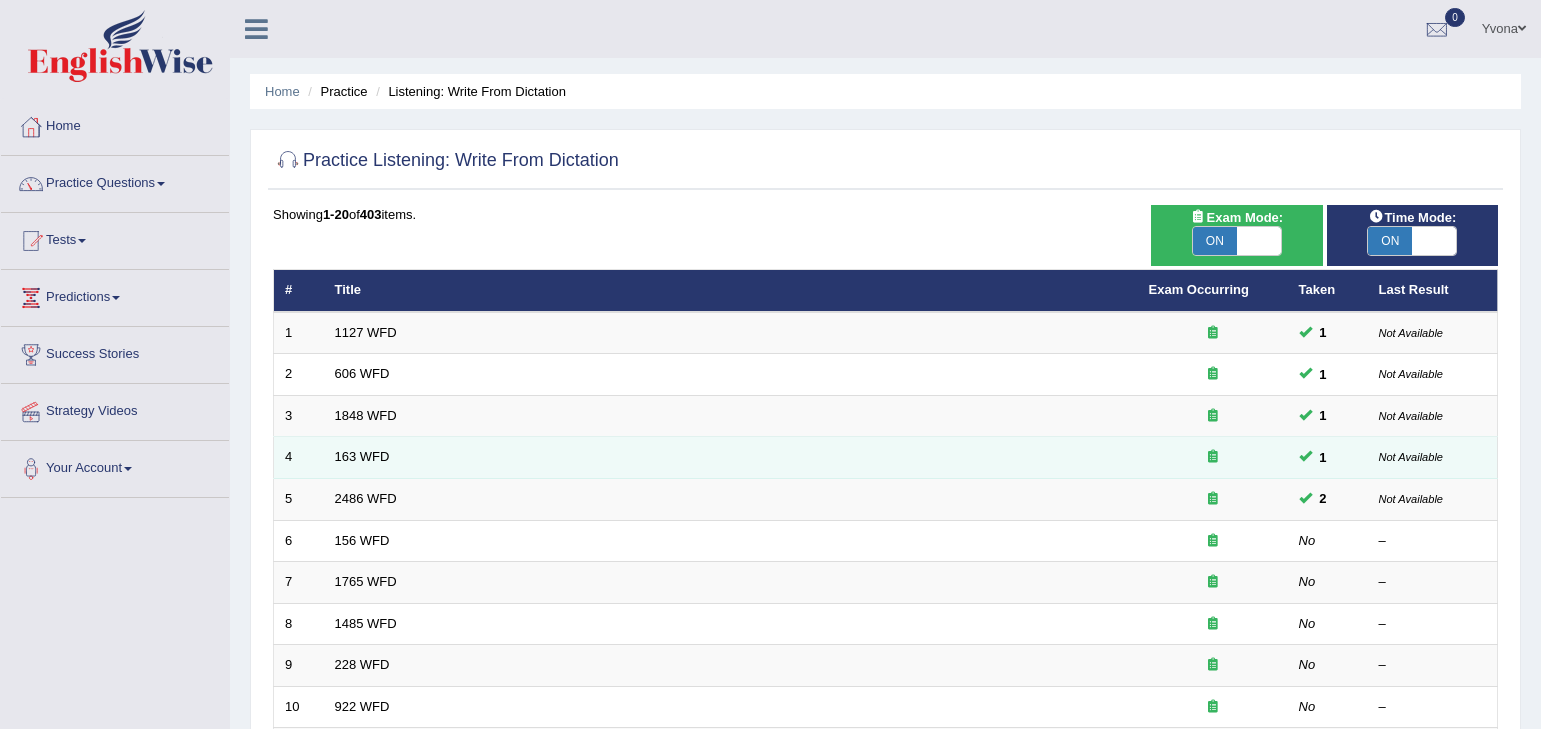 scroll, scrollTop: 2, scrollLeft: 0, axis: vertical 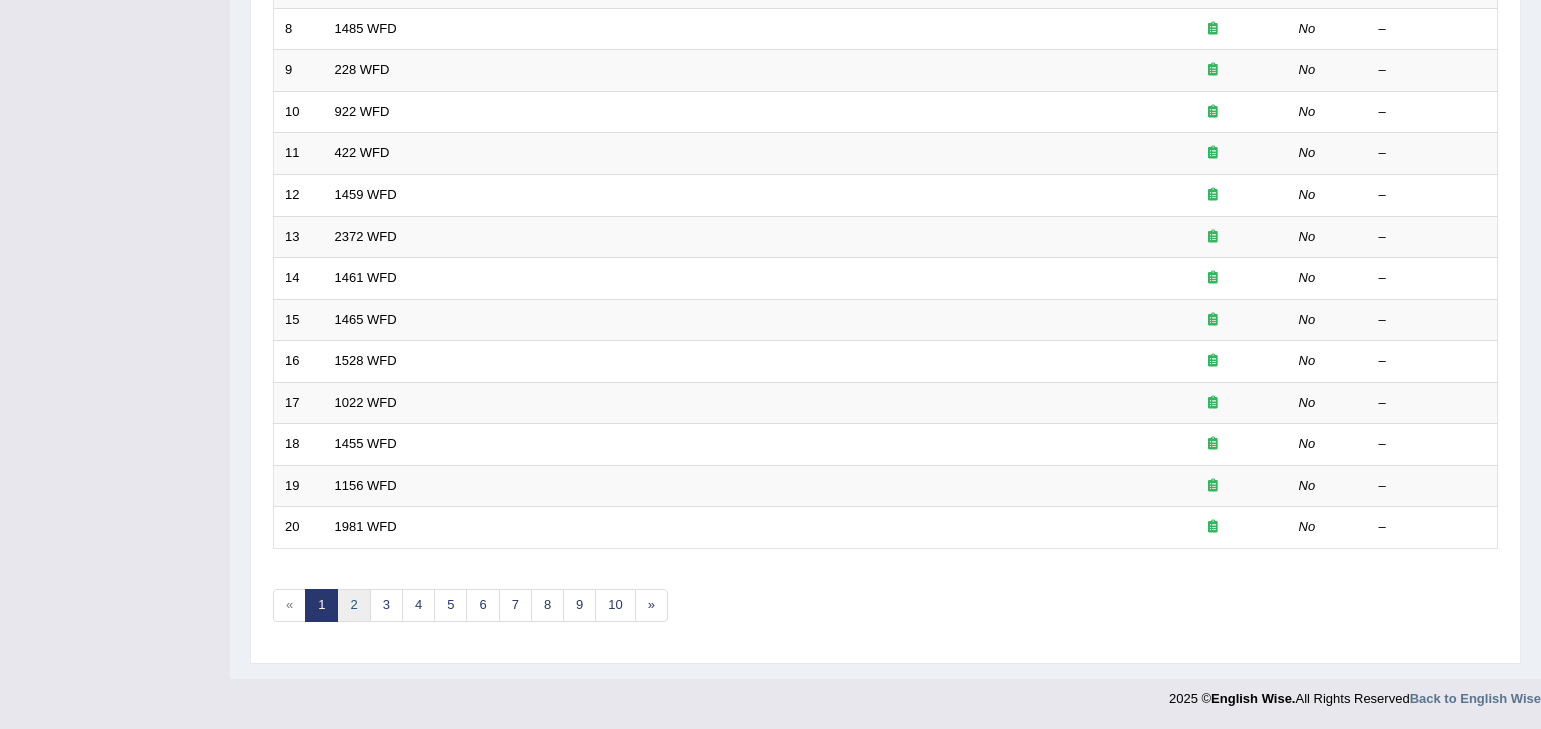 click on "2" at bounding box center (353, 605) 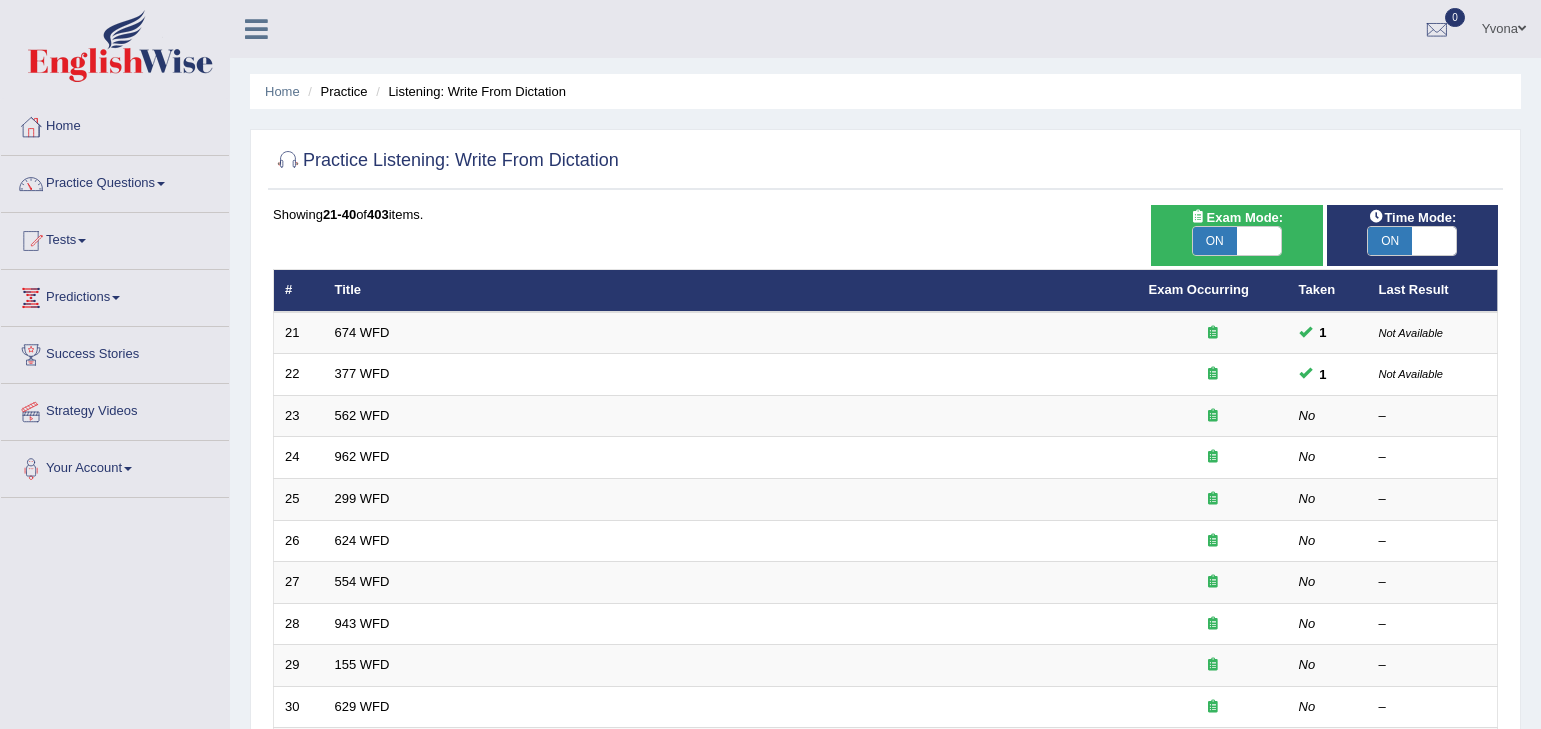 scroll, scrollTop: 446, scrollLeft: 0, axis: vertical 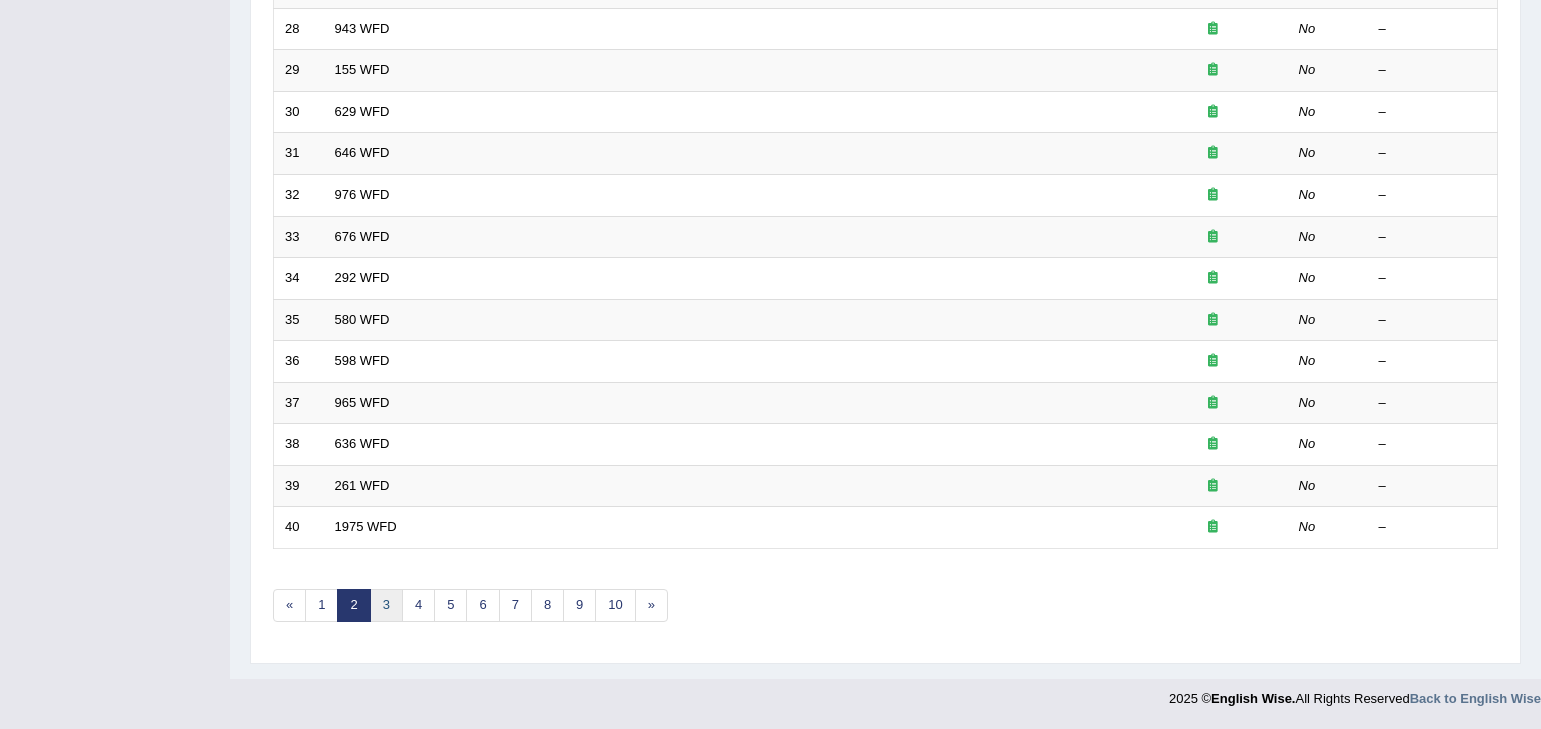click on "3" at bounding box center [386, 605] 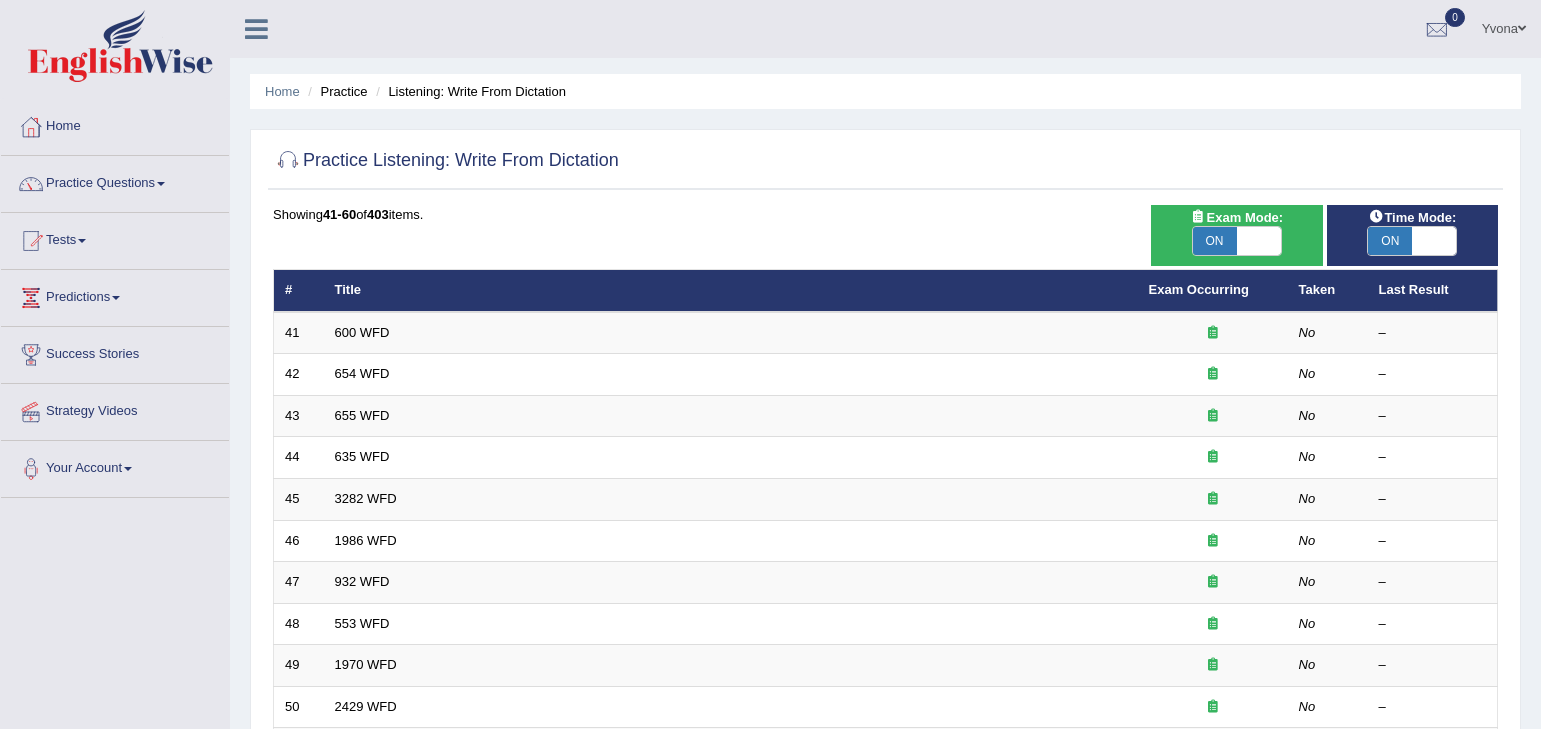 scroll, scrollTop: 595, scrollLeft: 0, axis: vertical 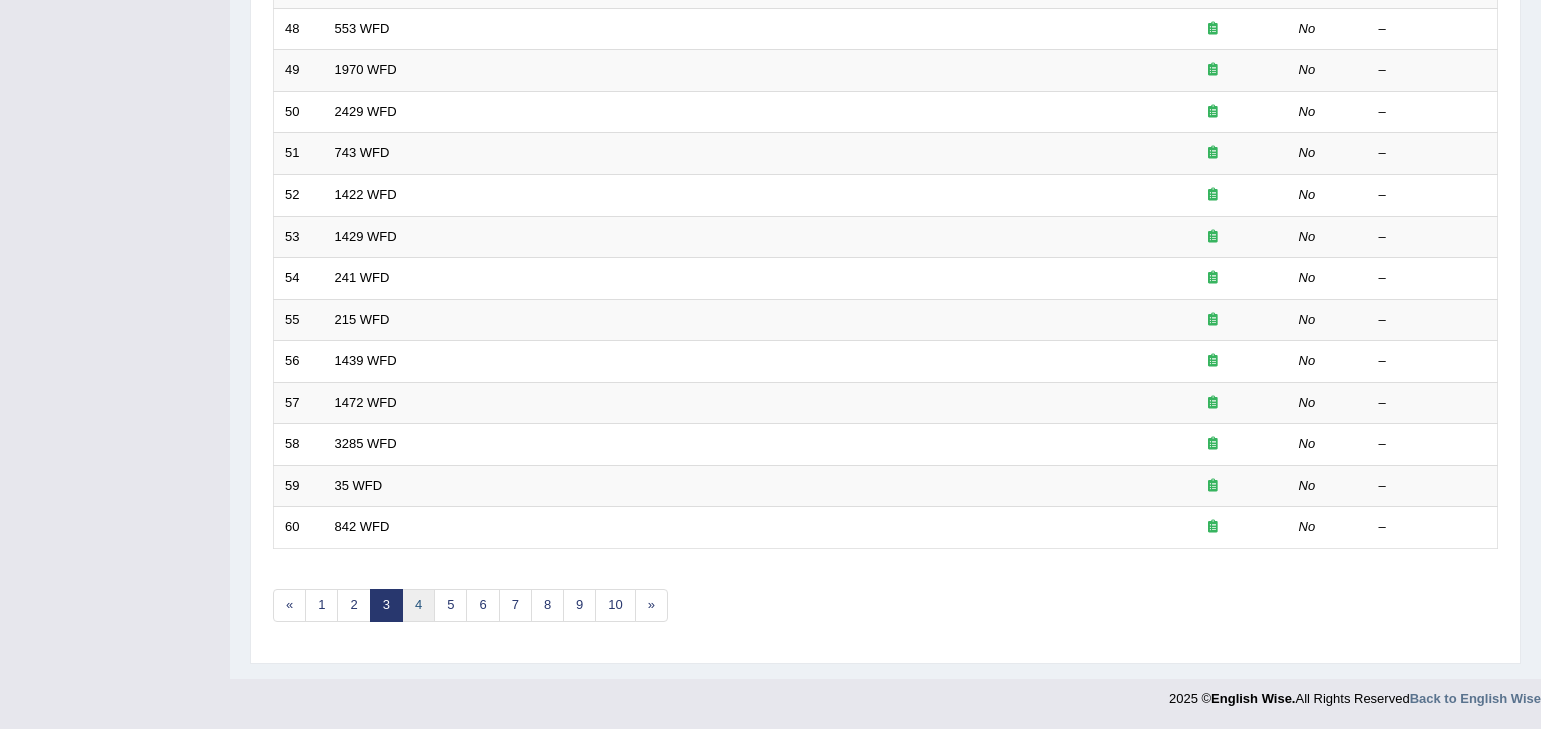 click on "4" at bounding box center [418, 605] 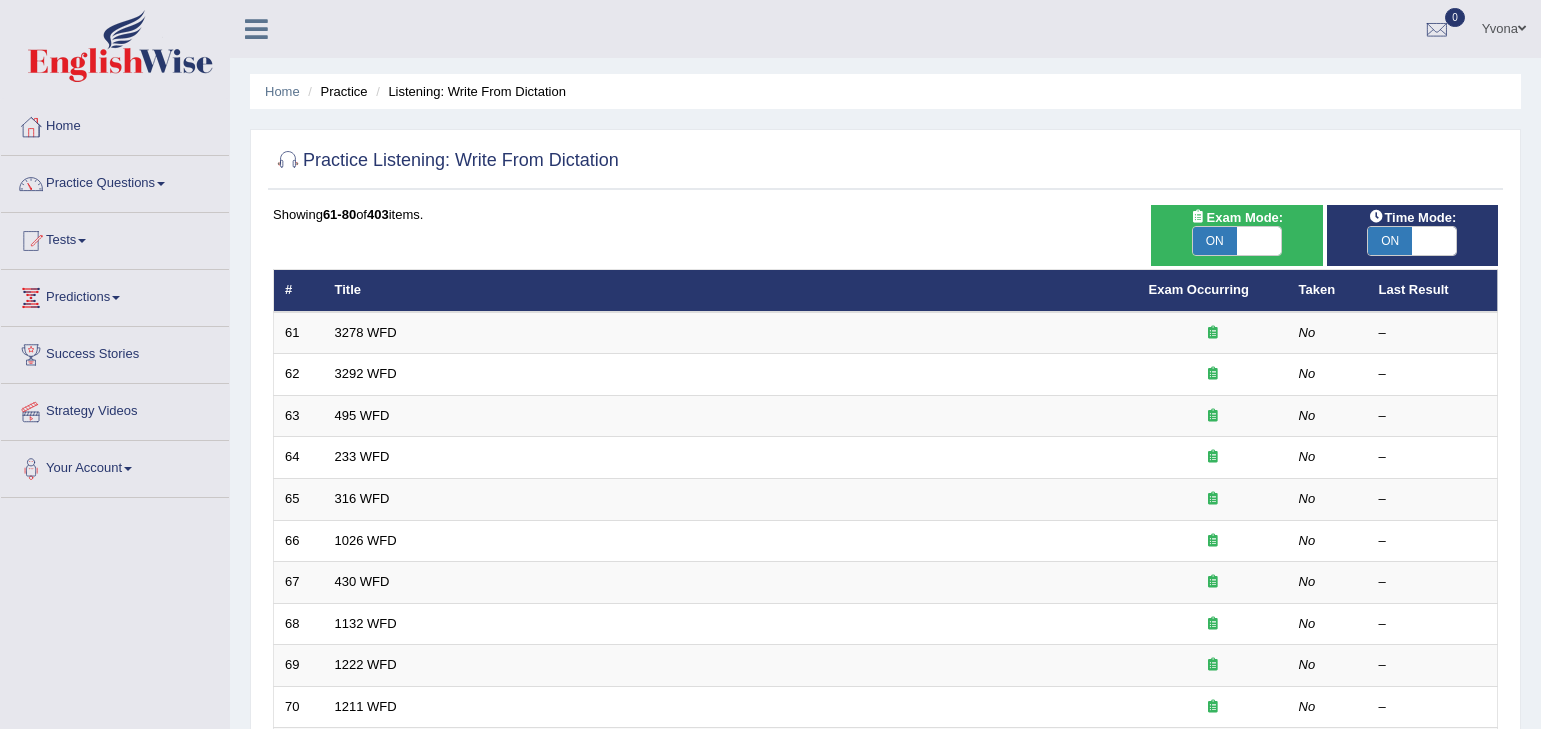 scroll, scrollTop: 0, scrollLeft: 0, axis: both 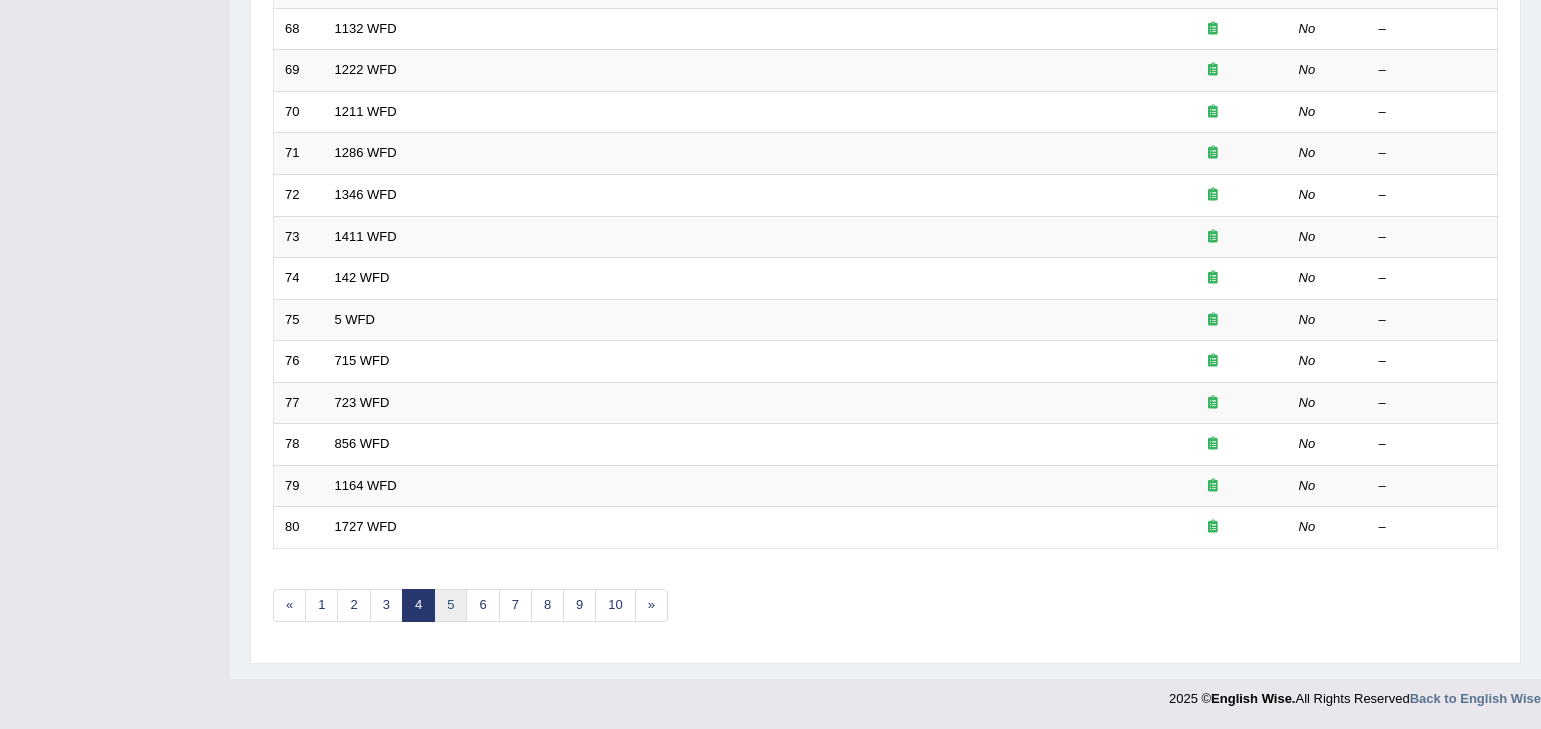 drag, startPoint x: 437, startPoint y: 624, endPoint x: 443, endPoint y: 614, distance: 11.661903 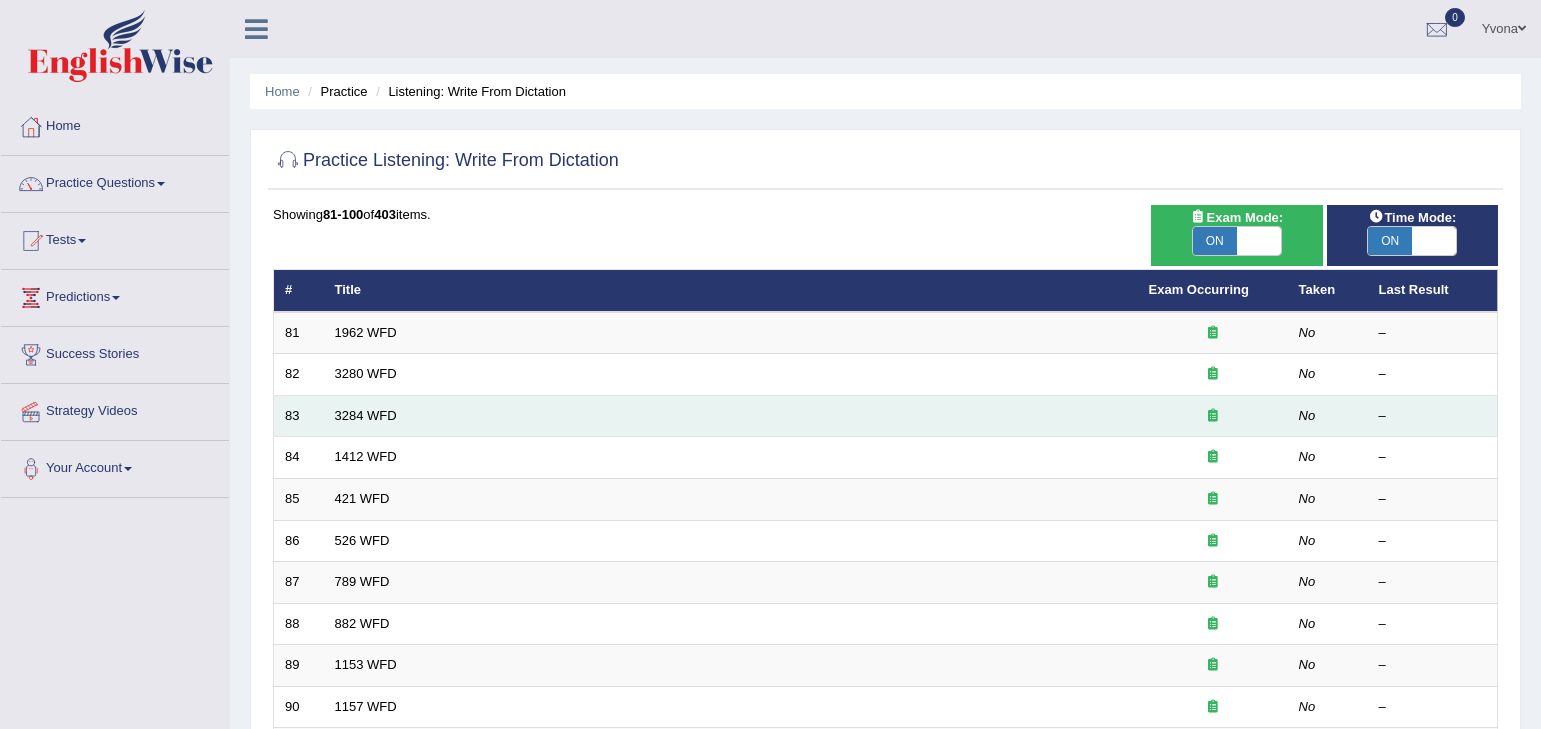 scroll, scrollTop: 0, scrollLeft: 0, axis: both 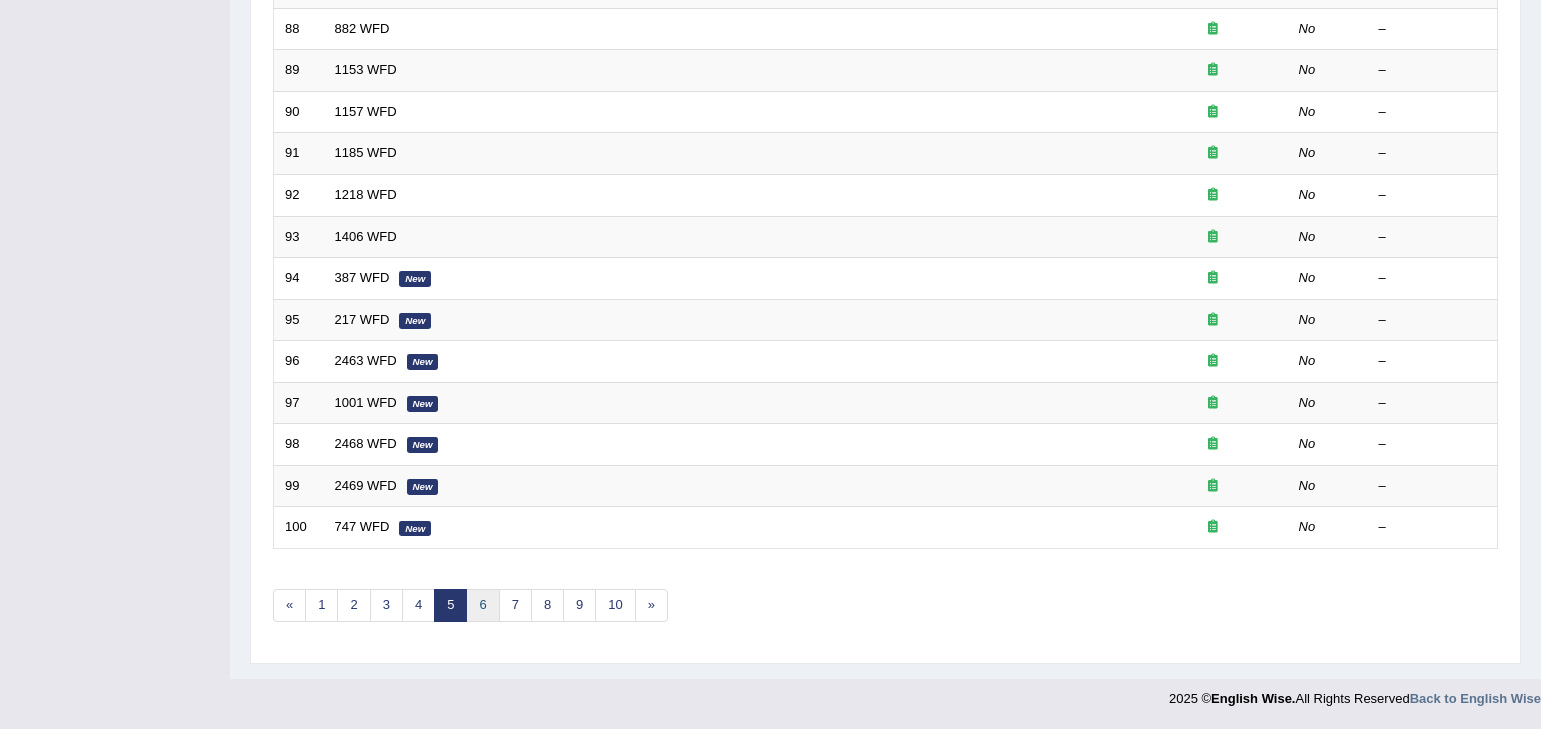 click on "6" at bounding box center (482, 605) 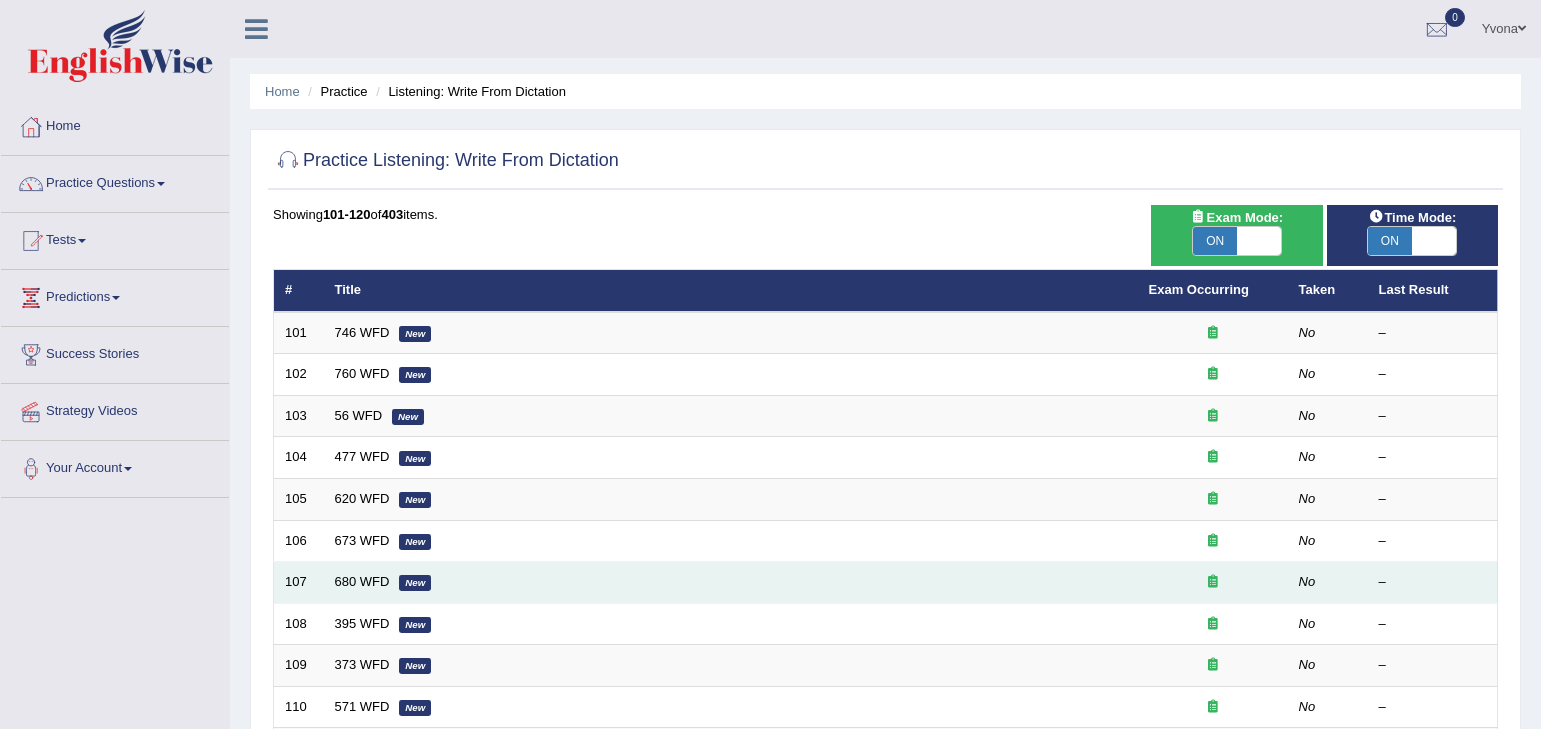 scroll, scrollTop: 0, scrollLeft: 0, axis: both 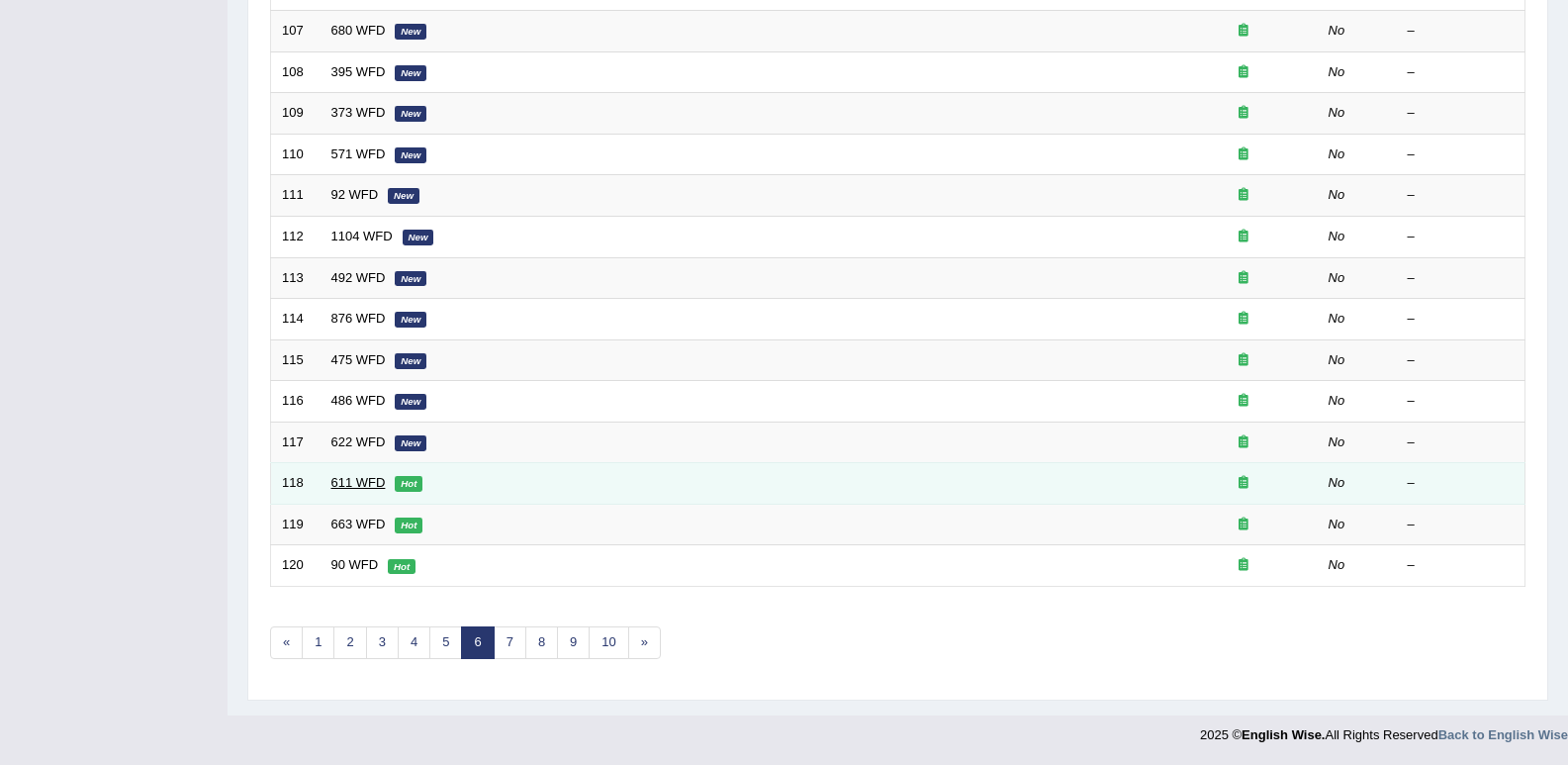 click on "611 WFD" at bounding box center [358, 482] 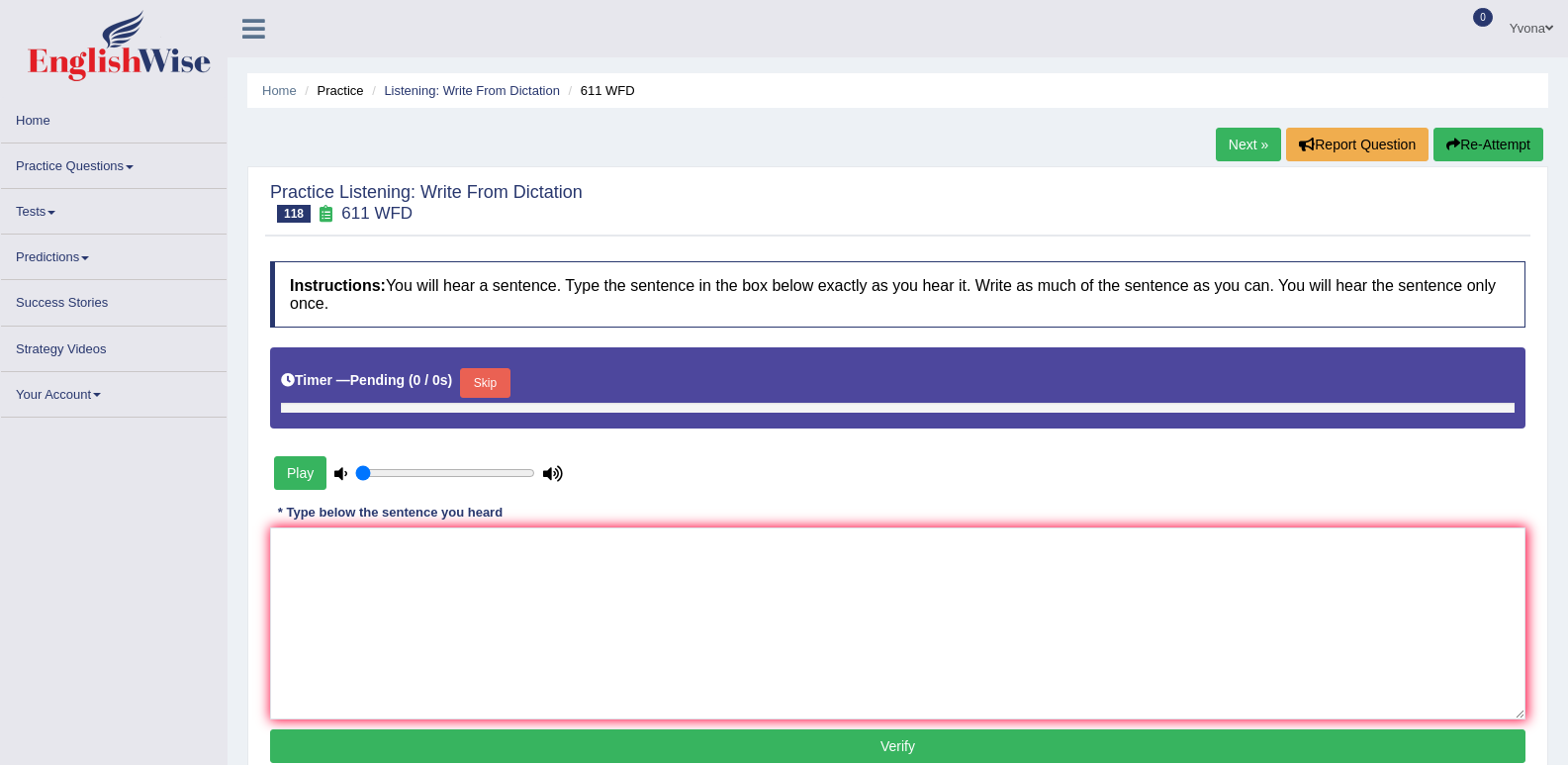 scroll, scrollTop: 0, scrollLeft: 0, axis: both 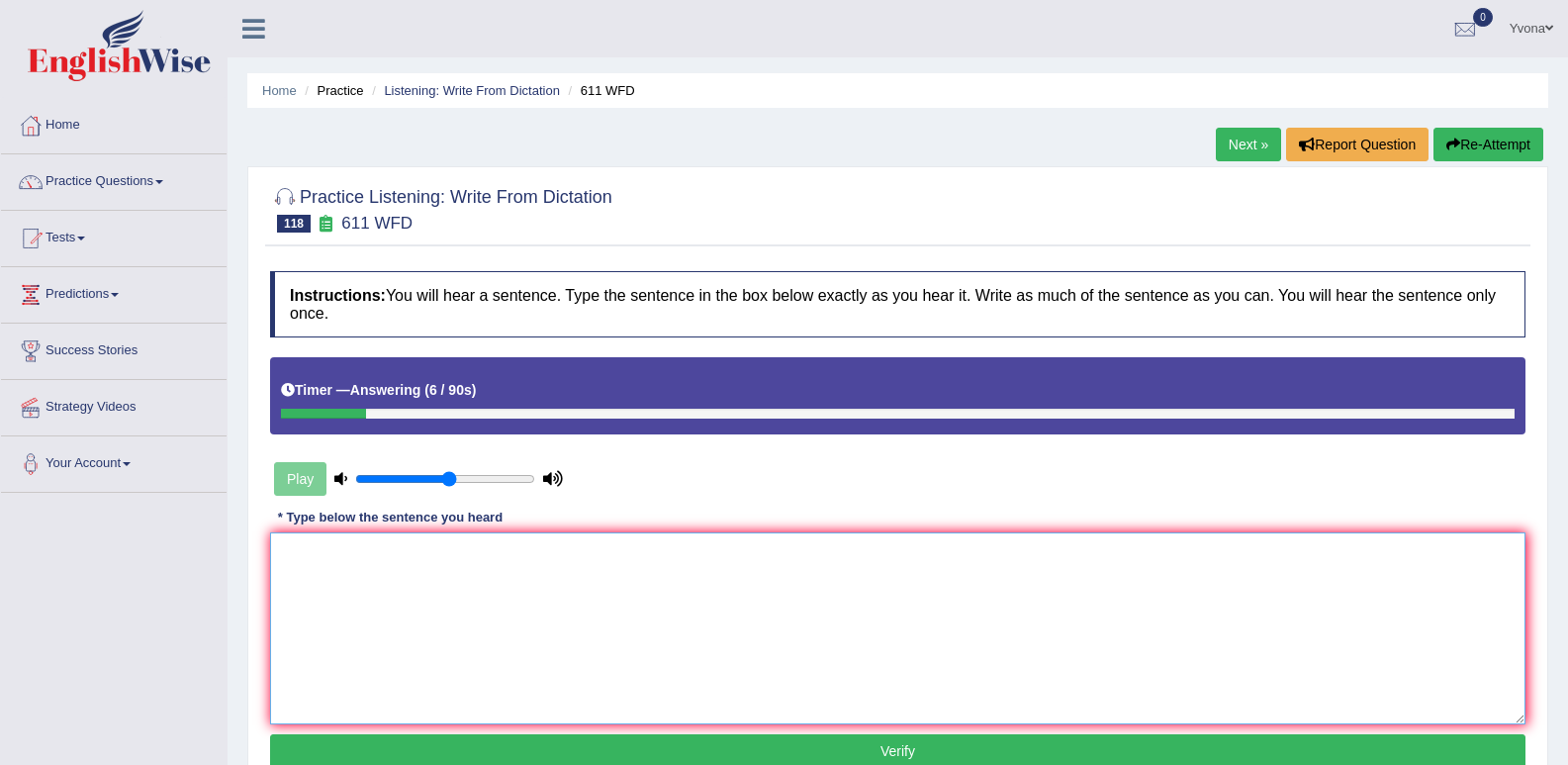 click at bounding box center [897, 628] 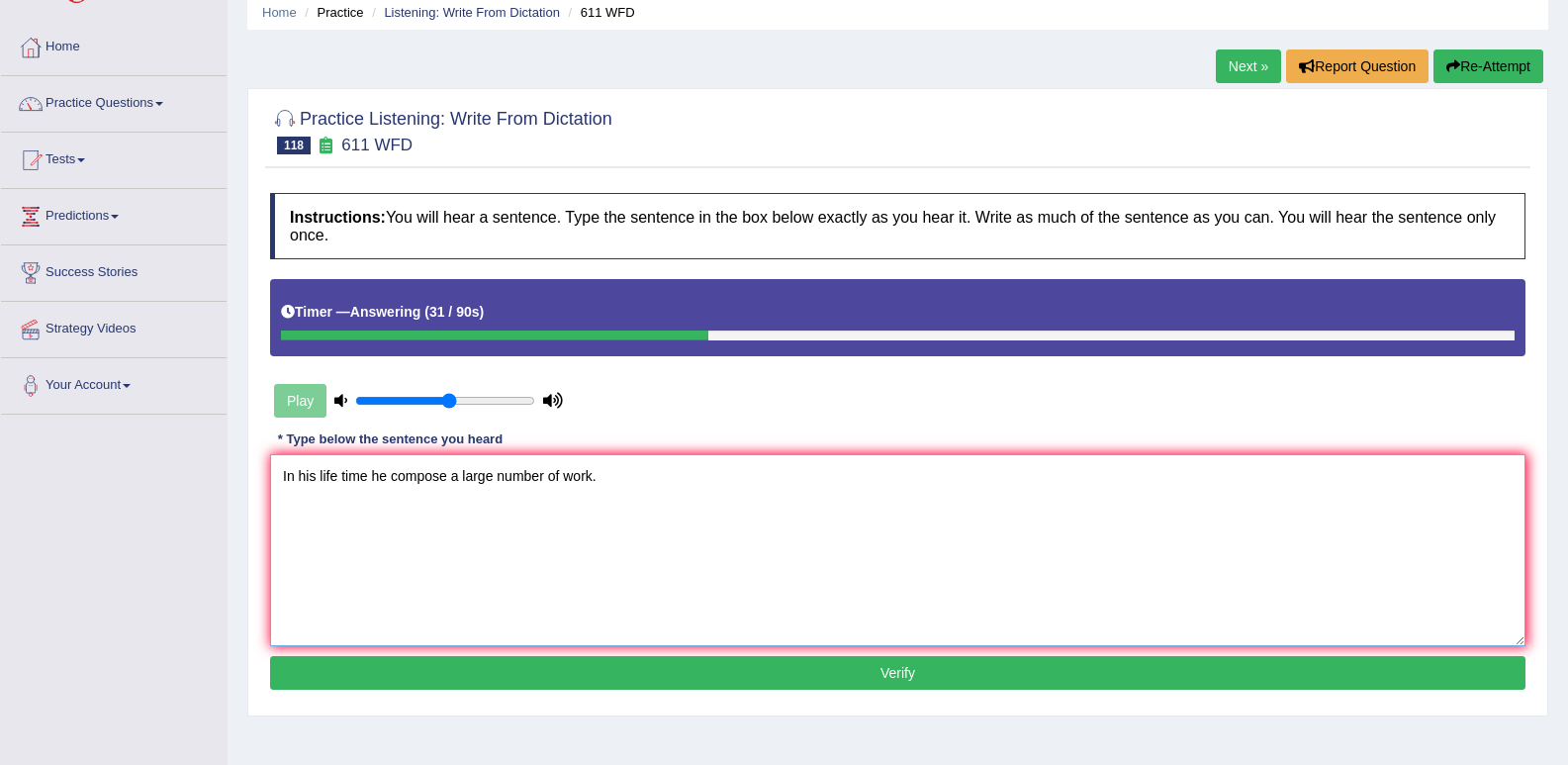 scroll, scrollTop: 119, scrollLeft: 0, axis: vertical 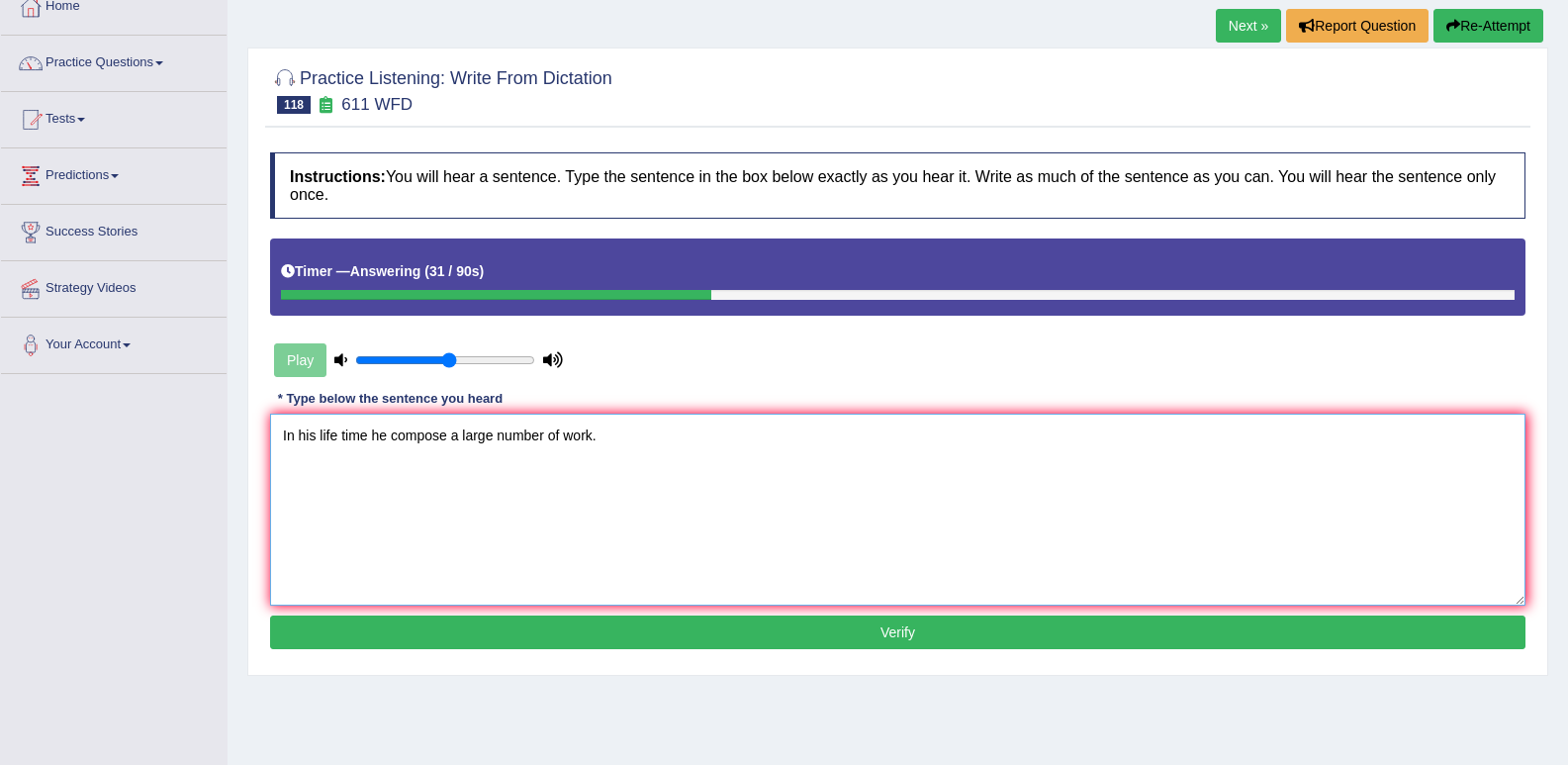 type on "In his life time he compose a large number of work." 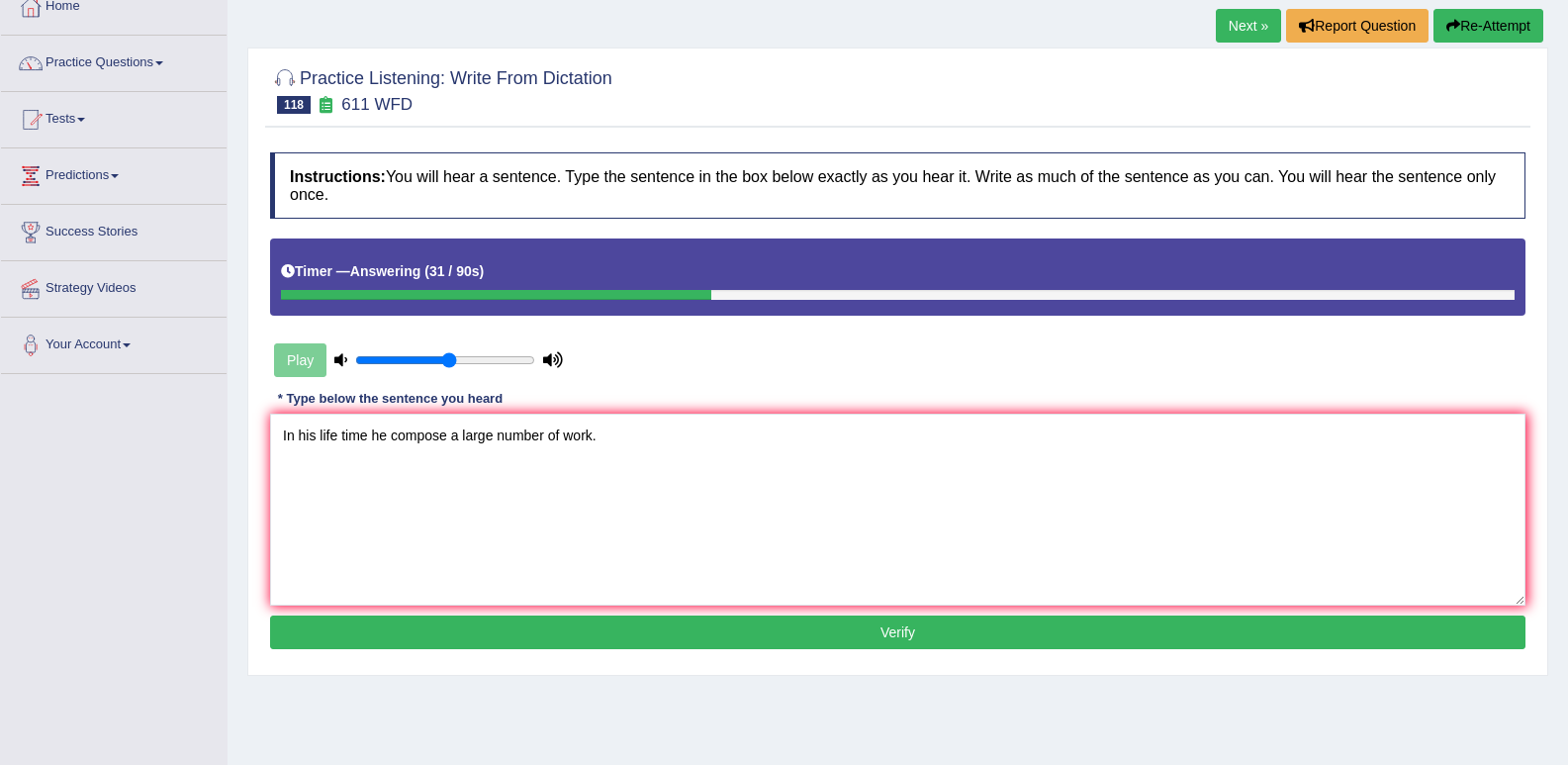 click on "Verify" at bounding box center (897, 632) 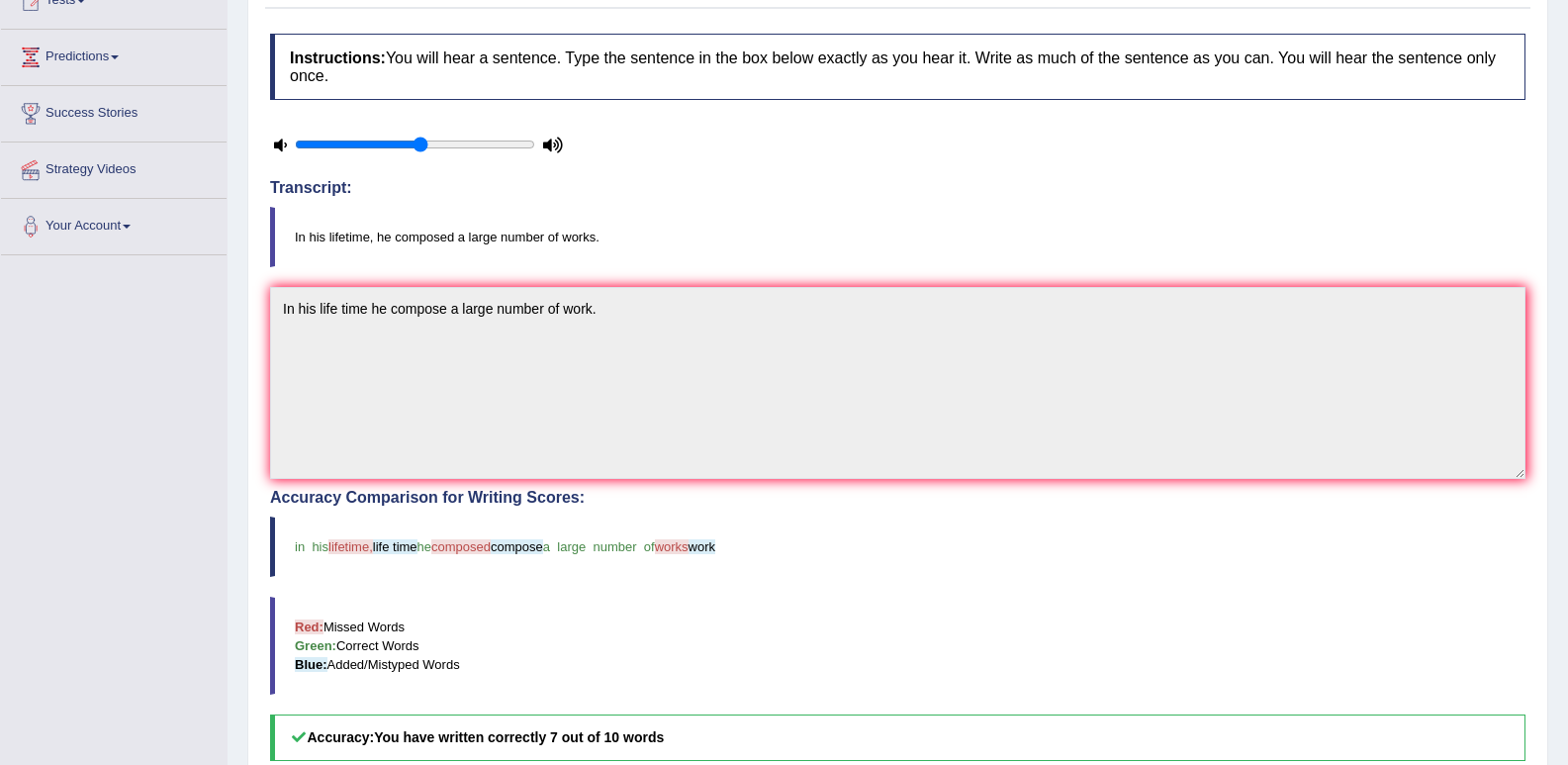 scroll, scrollTop: 0, scrollLeft: 0, axis: both 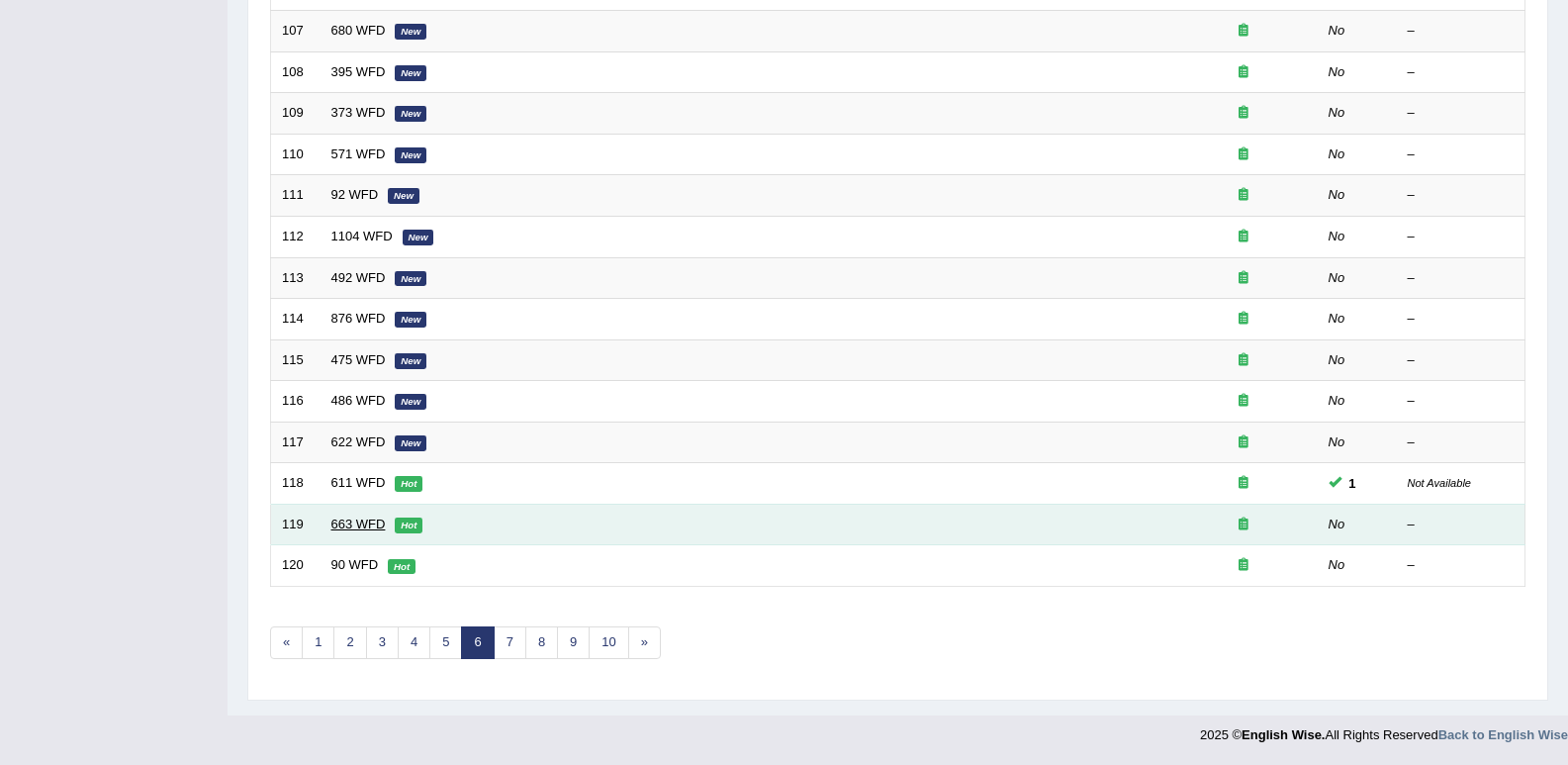 click on "663 WFD" at bounding box center [358, 524] 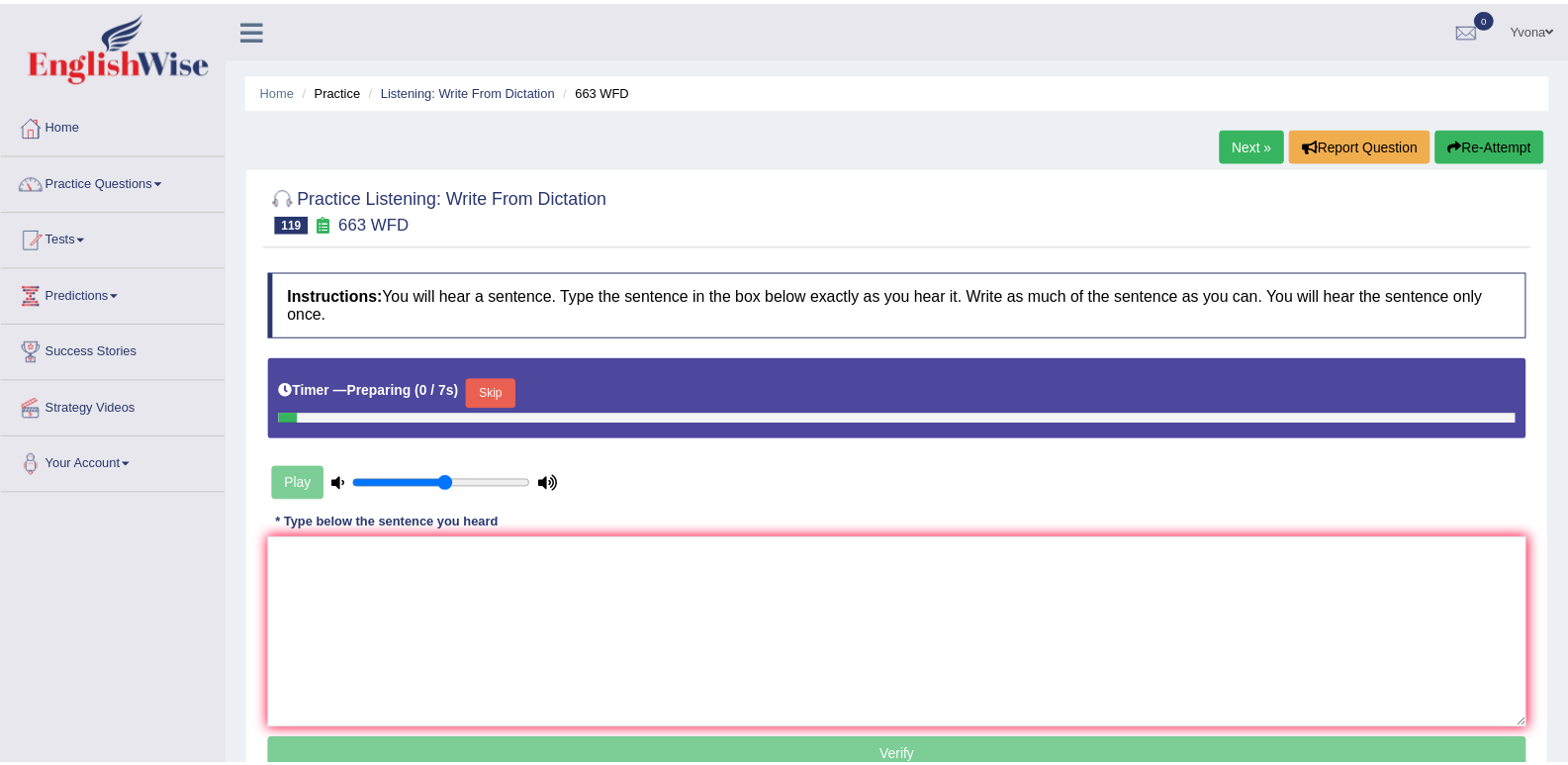 scroll, scrollTop: 0, scrollLeft: 0, axis: both 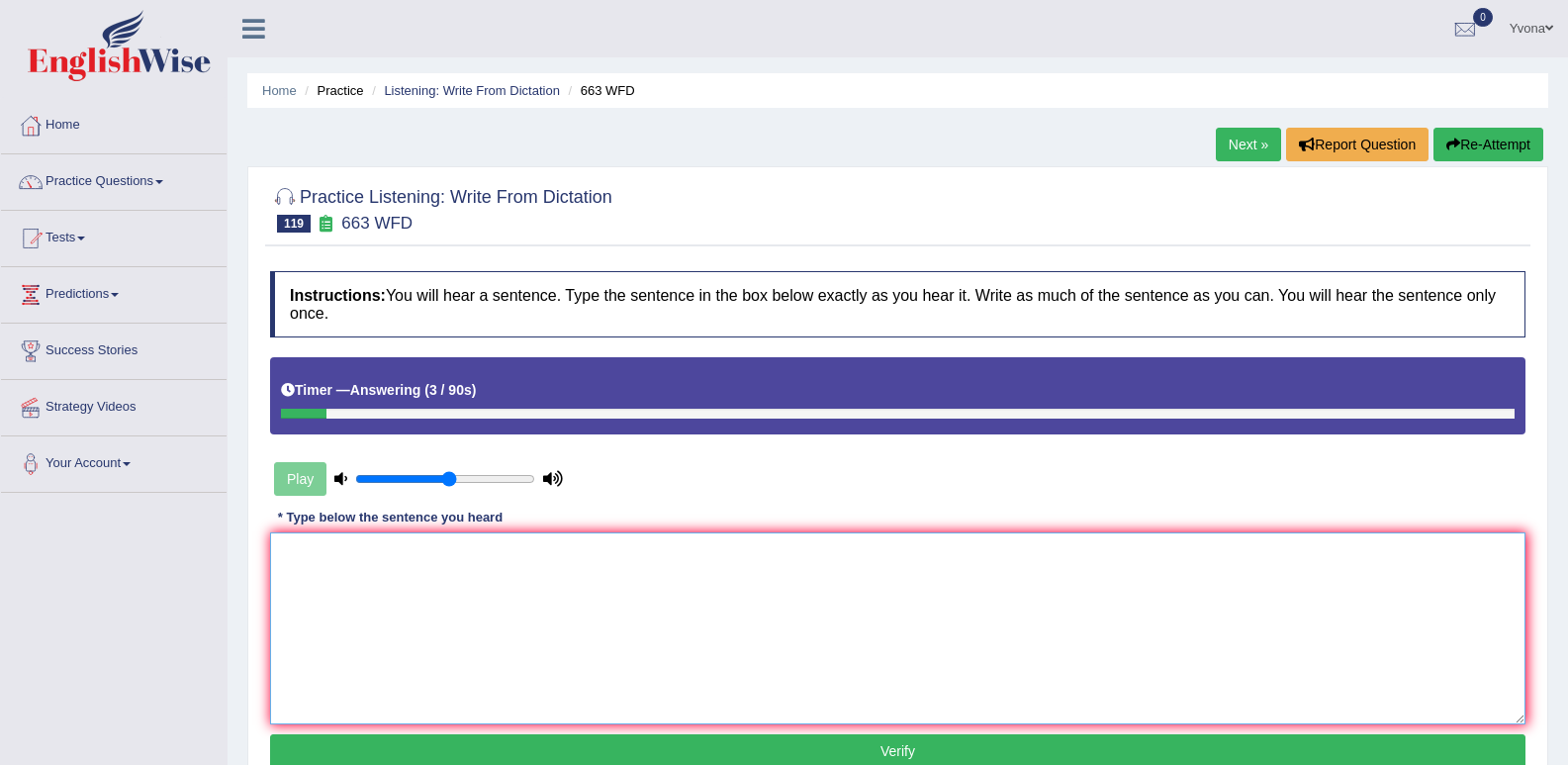 click at bounding box center [897, 628] 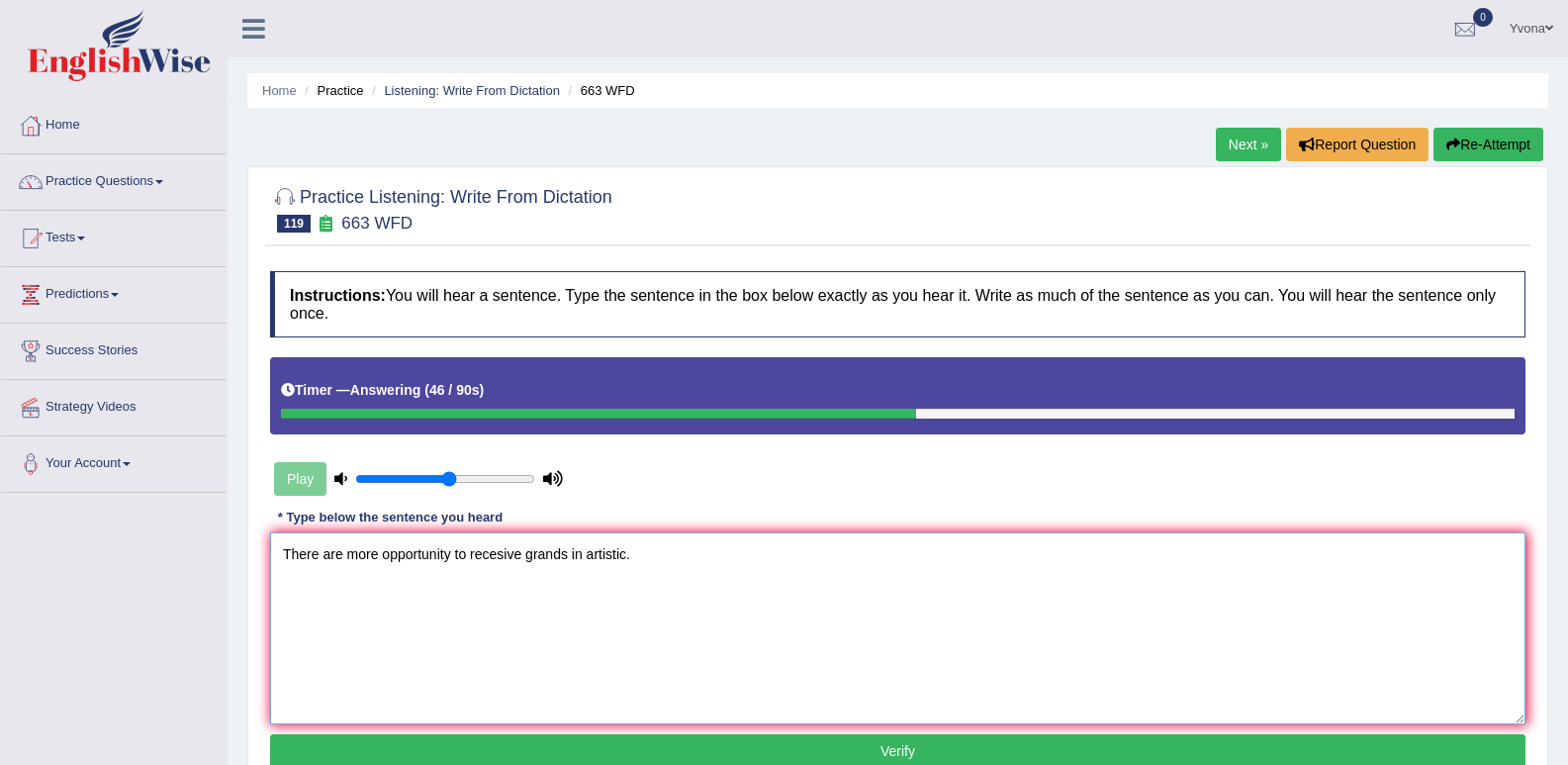 scroll, scrollTop: 119, scrollLeft: 0, axis: vertical 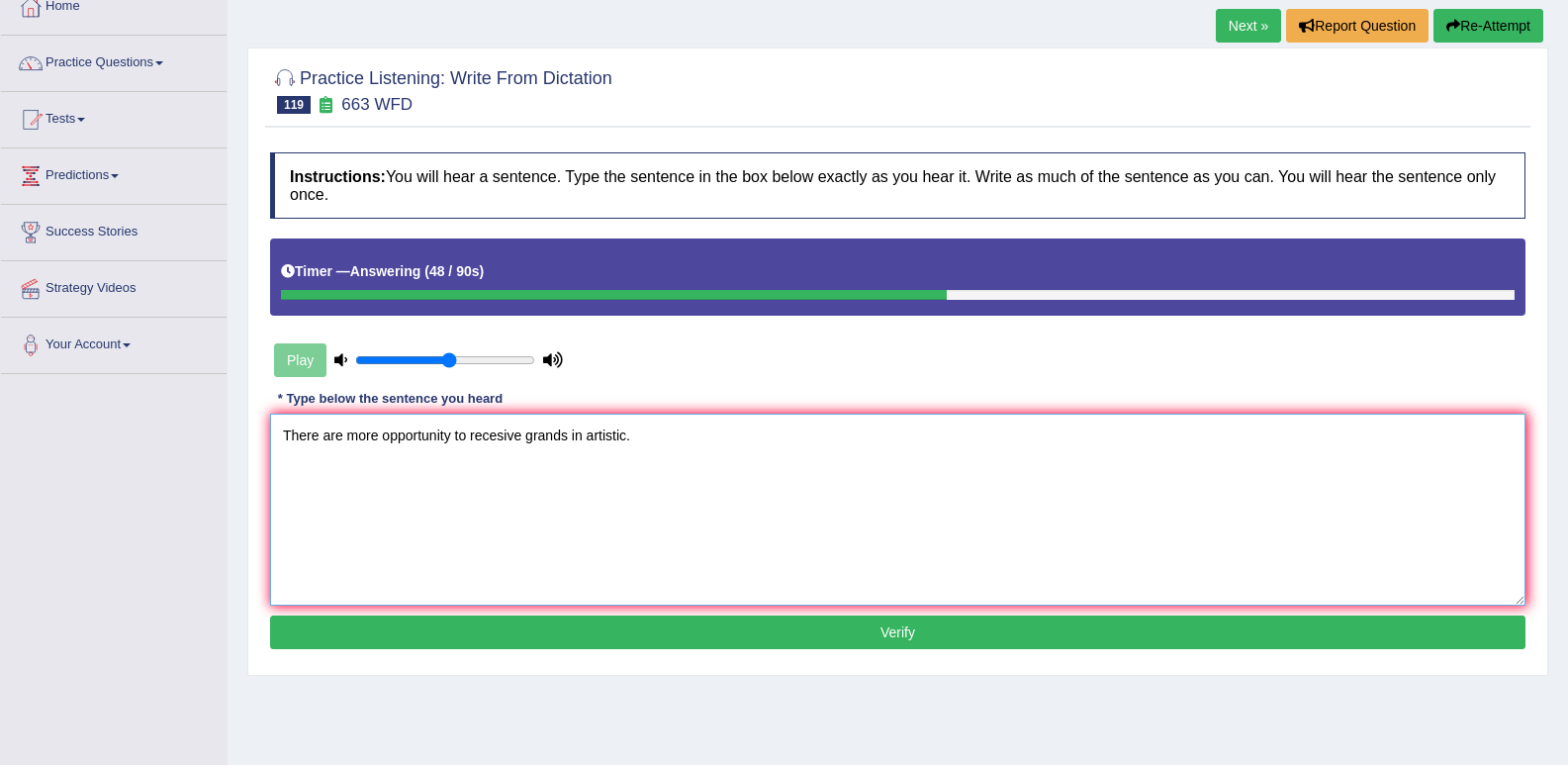 type on "There are more opportunity to recesive grands in artistic." 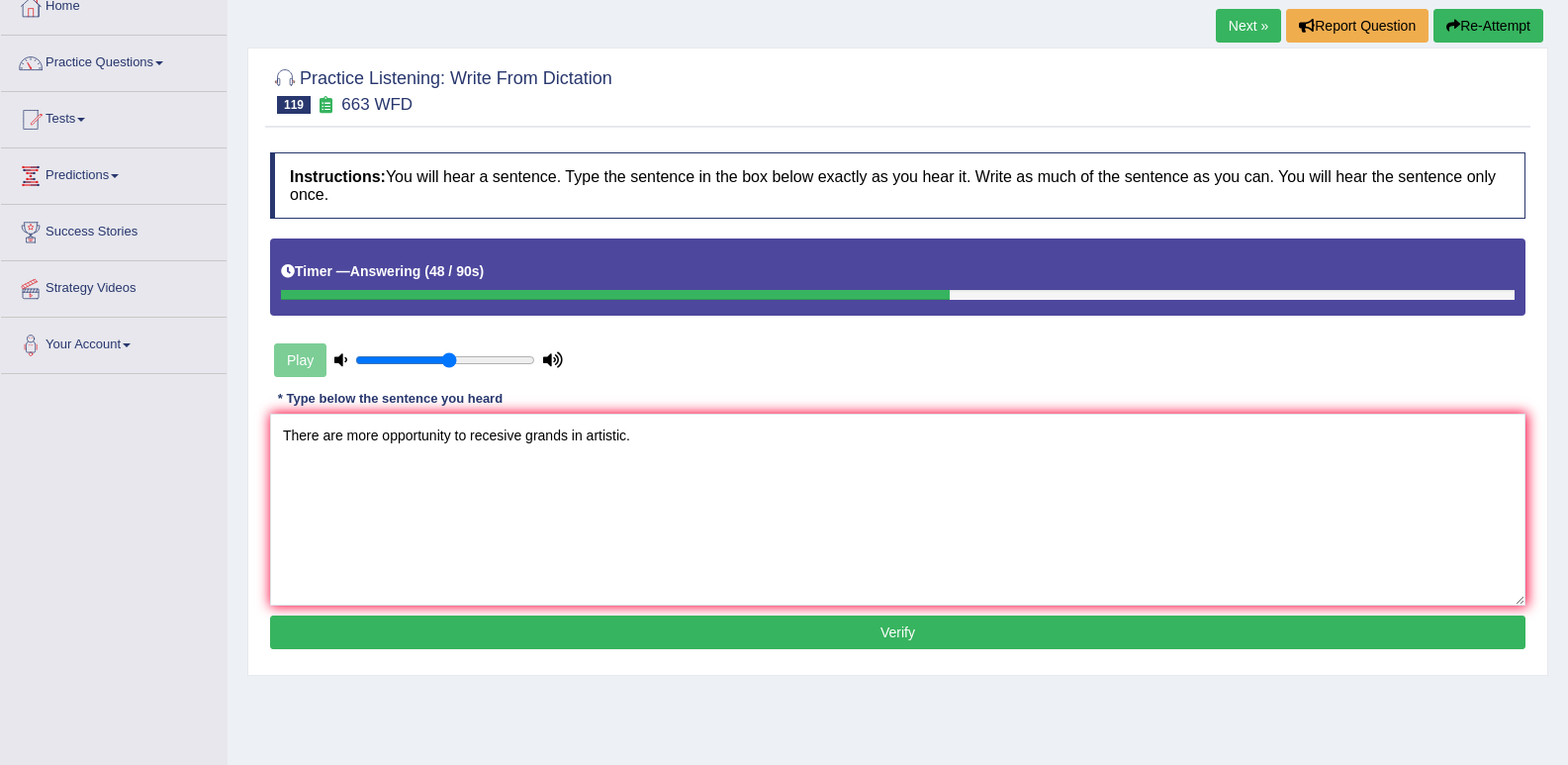click on "Verify" at bounding box center (897, 632) 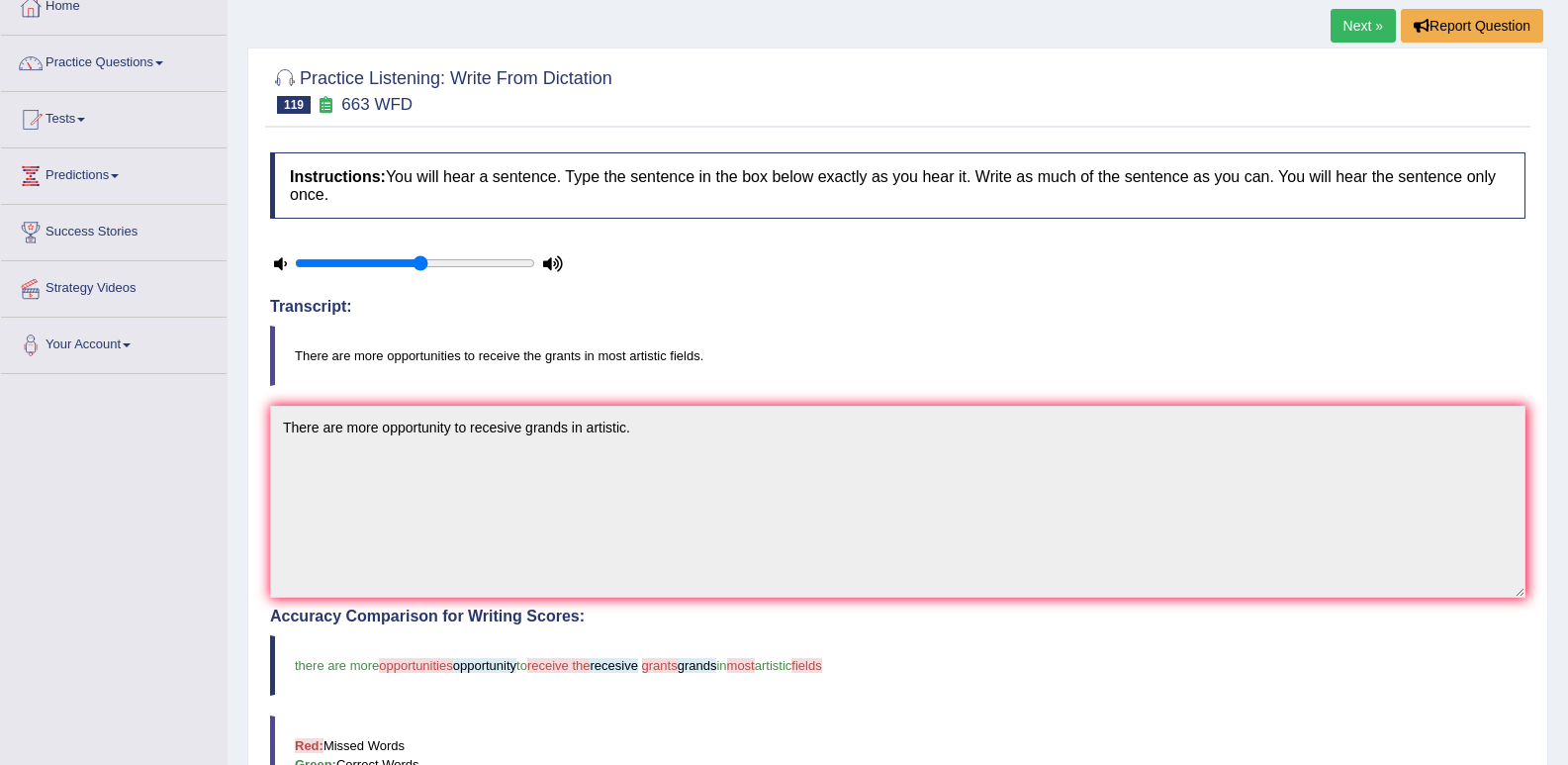 click on "Instructions:  You will hear a sentence. Type the sentence in the box below exactly as you hear it. Write as much of the sentence as you can. You will hear the sentence only once.
Timer —  Answering   ( 48 / 90s ) Transcript: There are more opportunities to receive the grants in most artistic fields. * Type below the sentence you heard There are more opportunity to recesive grands in artistic. Accuracy Comparison for Writing Scores: there are more  opportunities opportunity  to  receive the recesive   grants grands  in  most  artistic  fields
Red:  Missed Words
Green:  Correct Words
Blue:  Added/Mistyped Words
Accuracy:  You have written correctly 6 out of 12 words  Punctuation at the end  You wrote first capital letter A.I. Engine Result:  There   are   more   opportunity   to   recesive   grands   in   artistic . Verify You cannot take this question any more times. Please upgrade your subscription to attempt it multiple times." at bounding box center [897, 685] 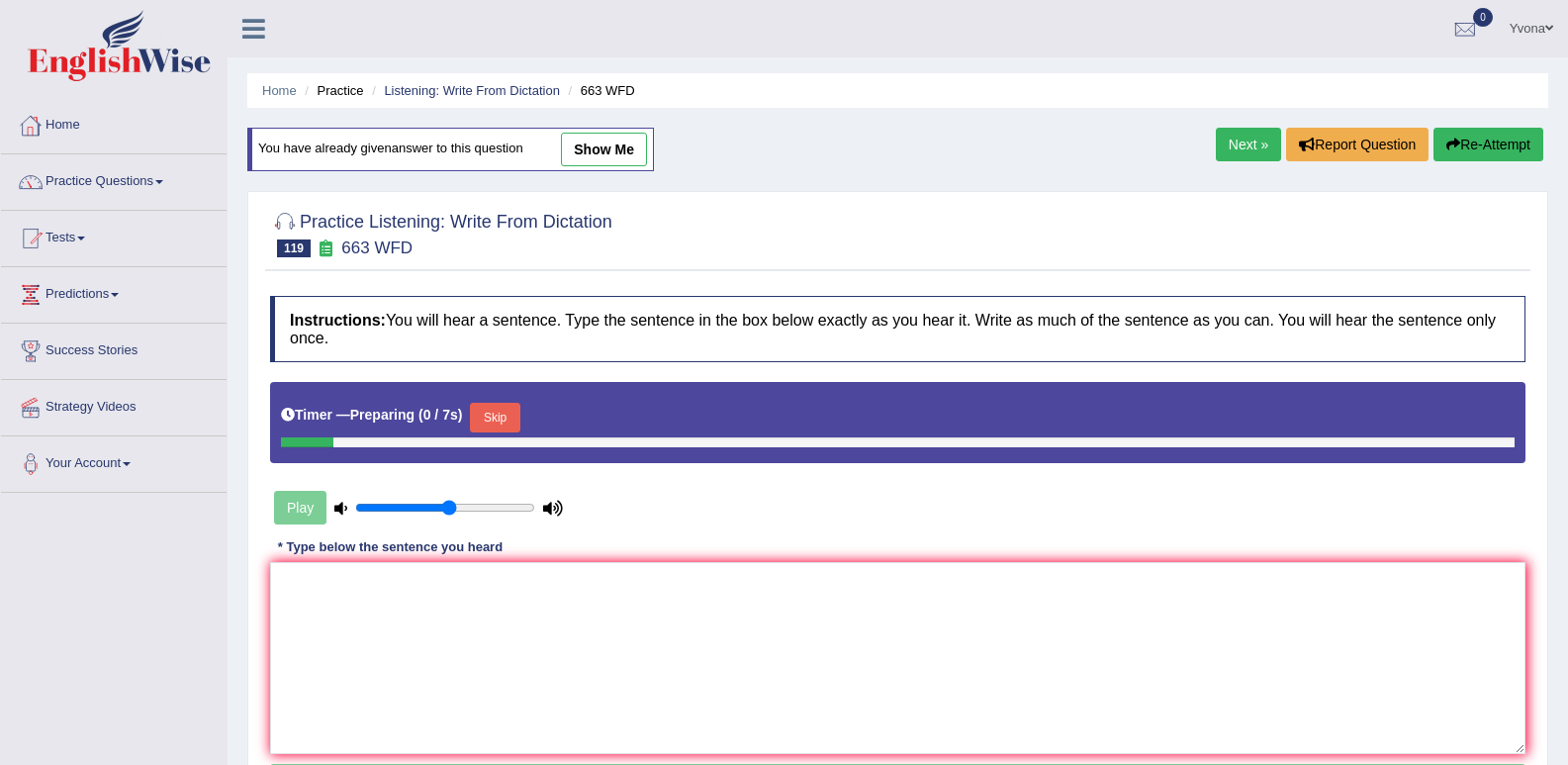 scroll, scrollTop: 123, scrollLeft: 0, axis: vertical 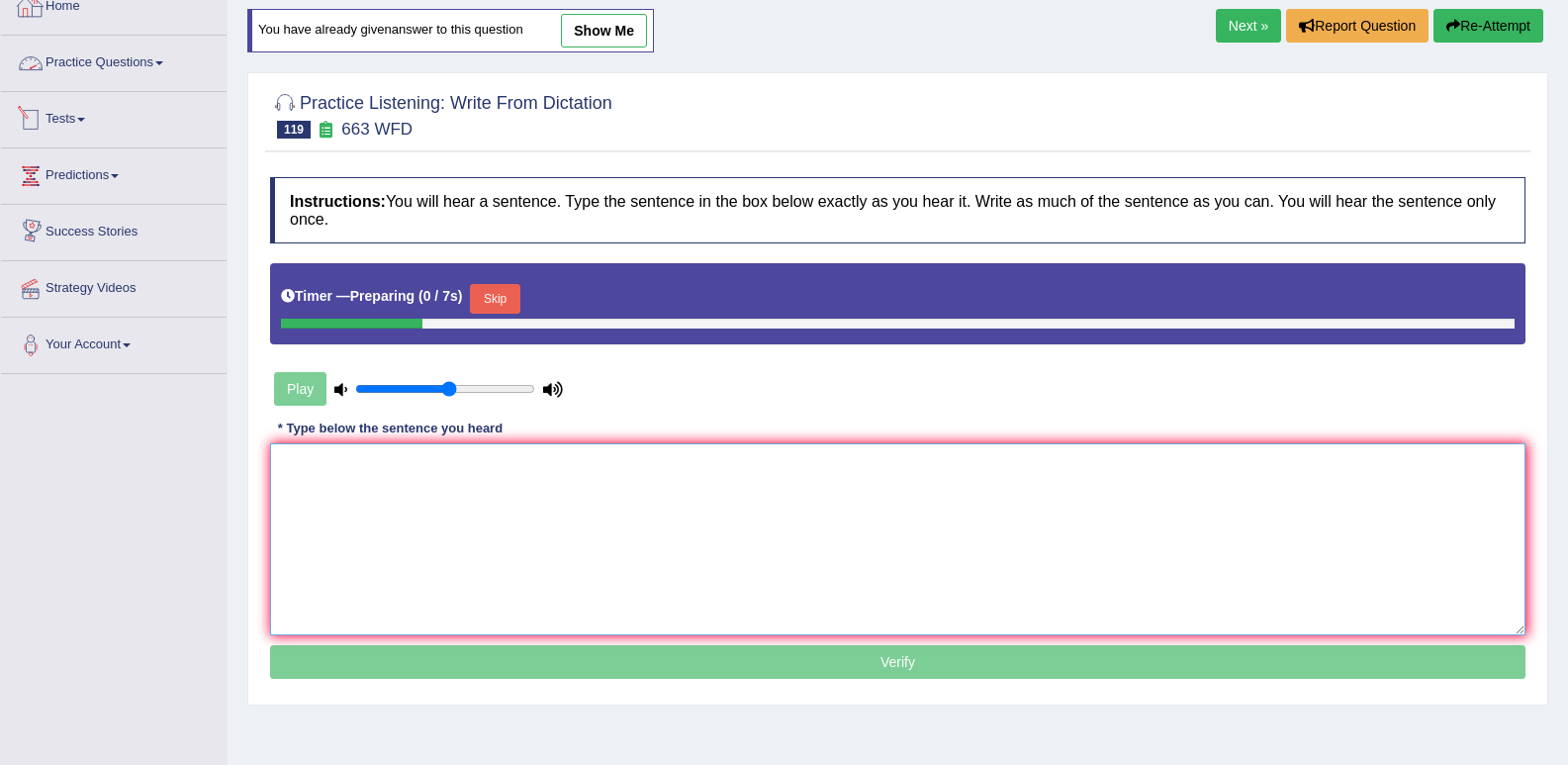 click at bounding box center (897, 539) 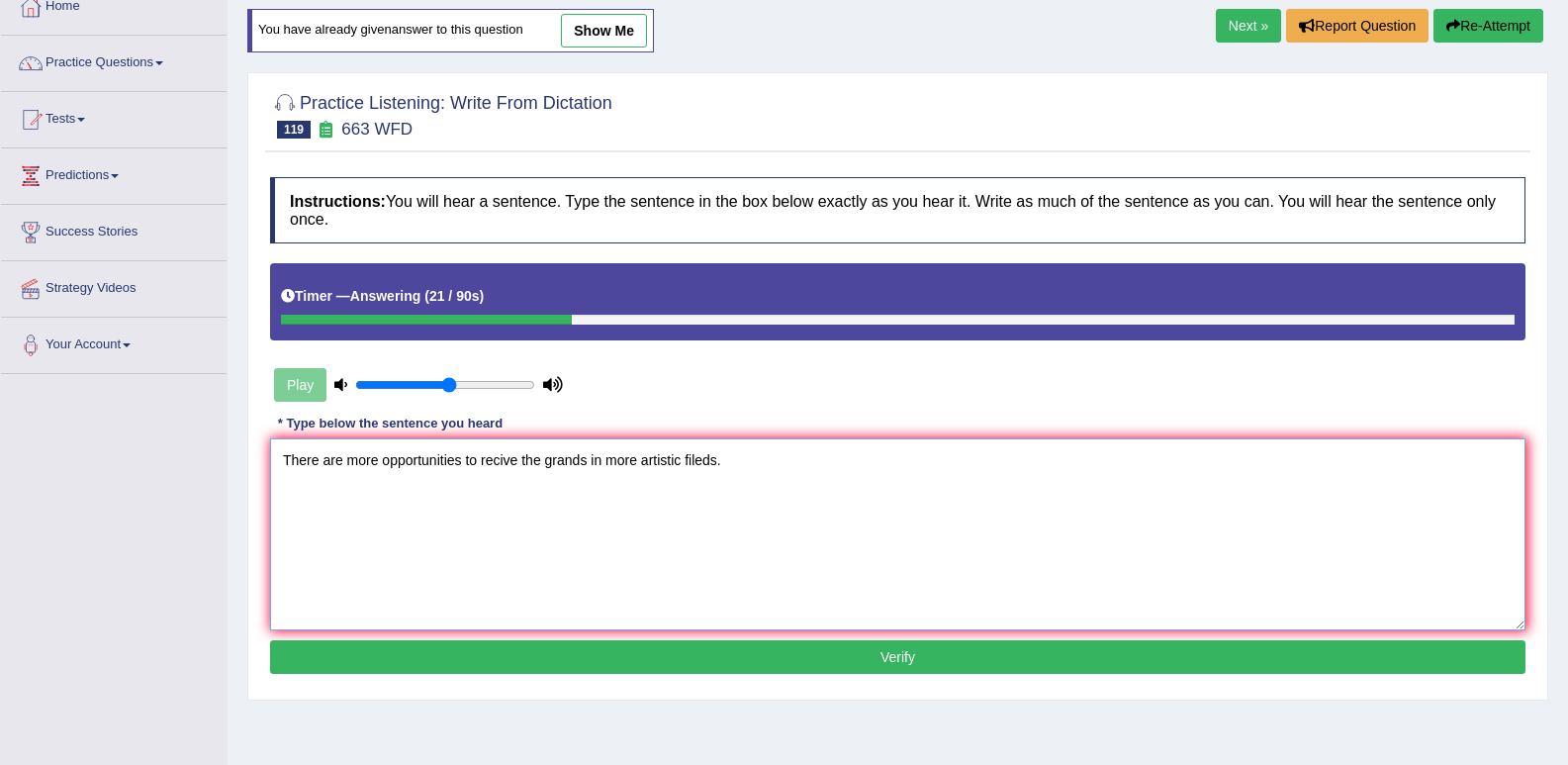 type on "There are more opportunities to recive the grands in more artistic fileds." 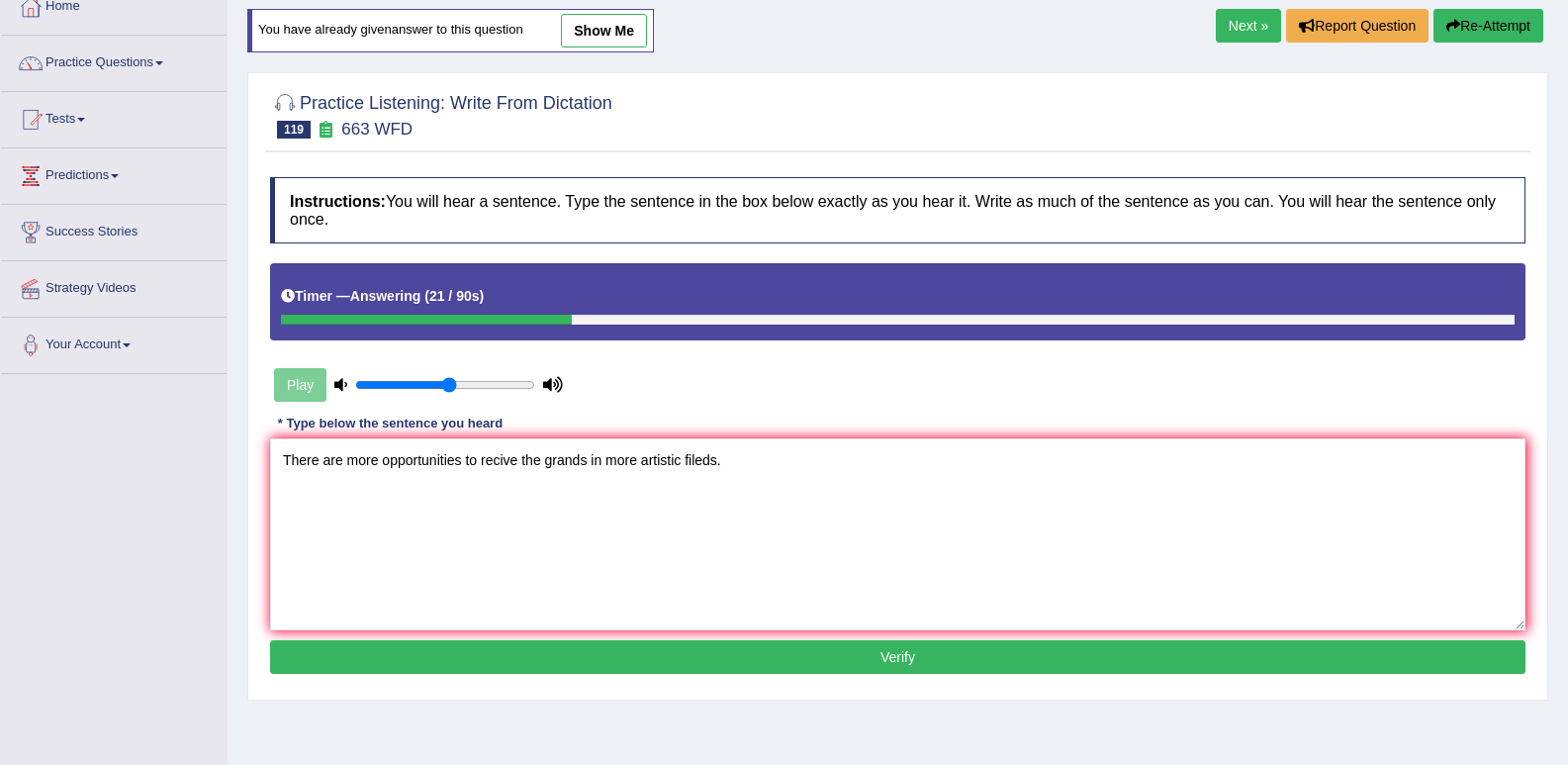 click on "Verify" at bounding box center [897, 657] 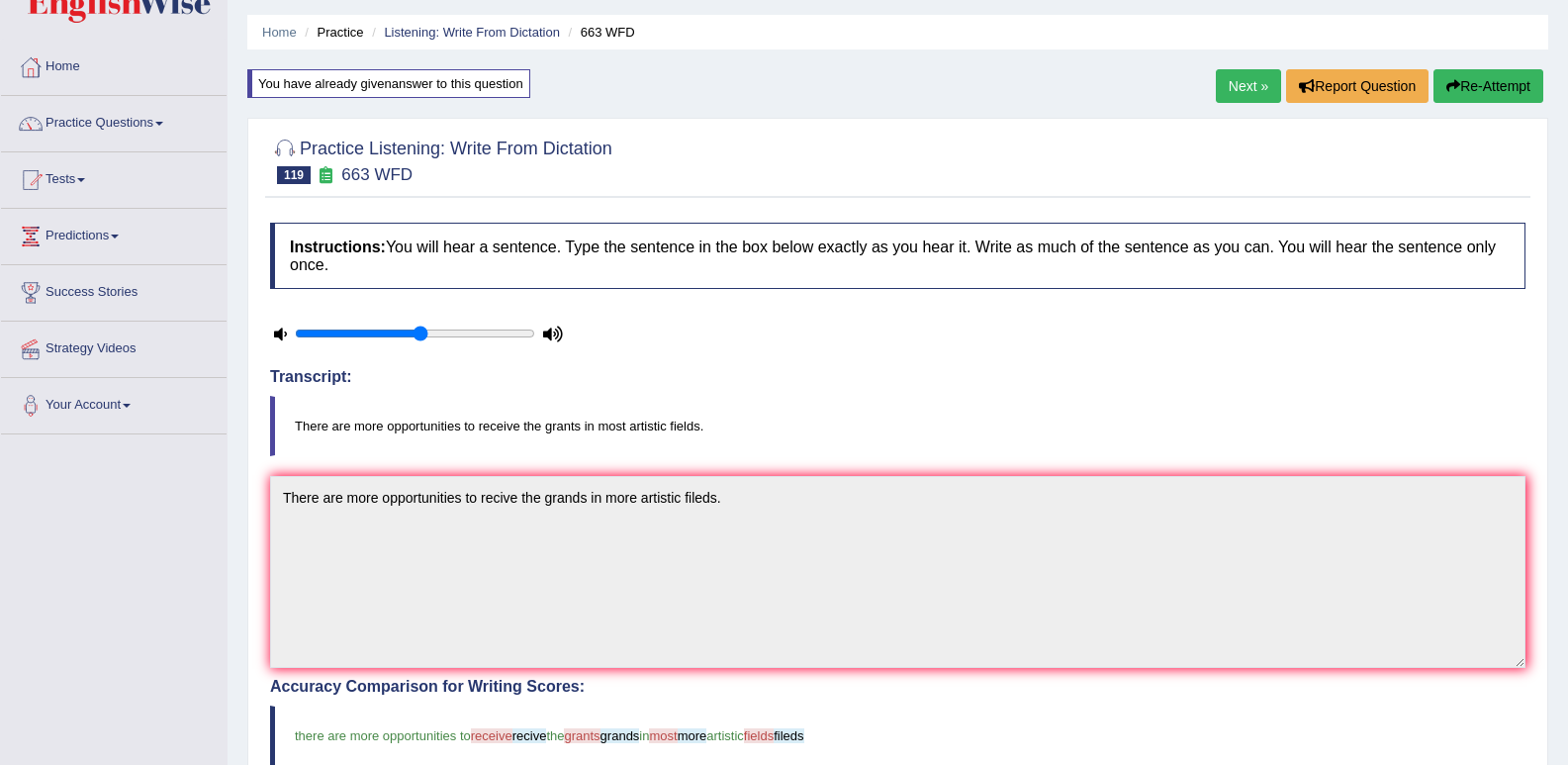 scroll, scrollTop: 0, scrollLeft: 0, axis: both 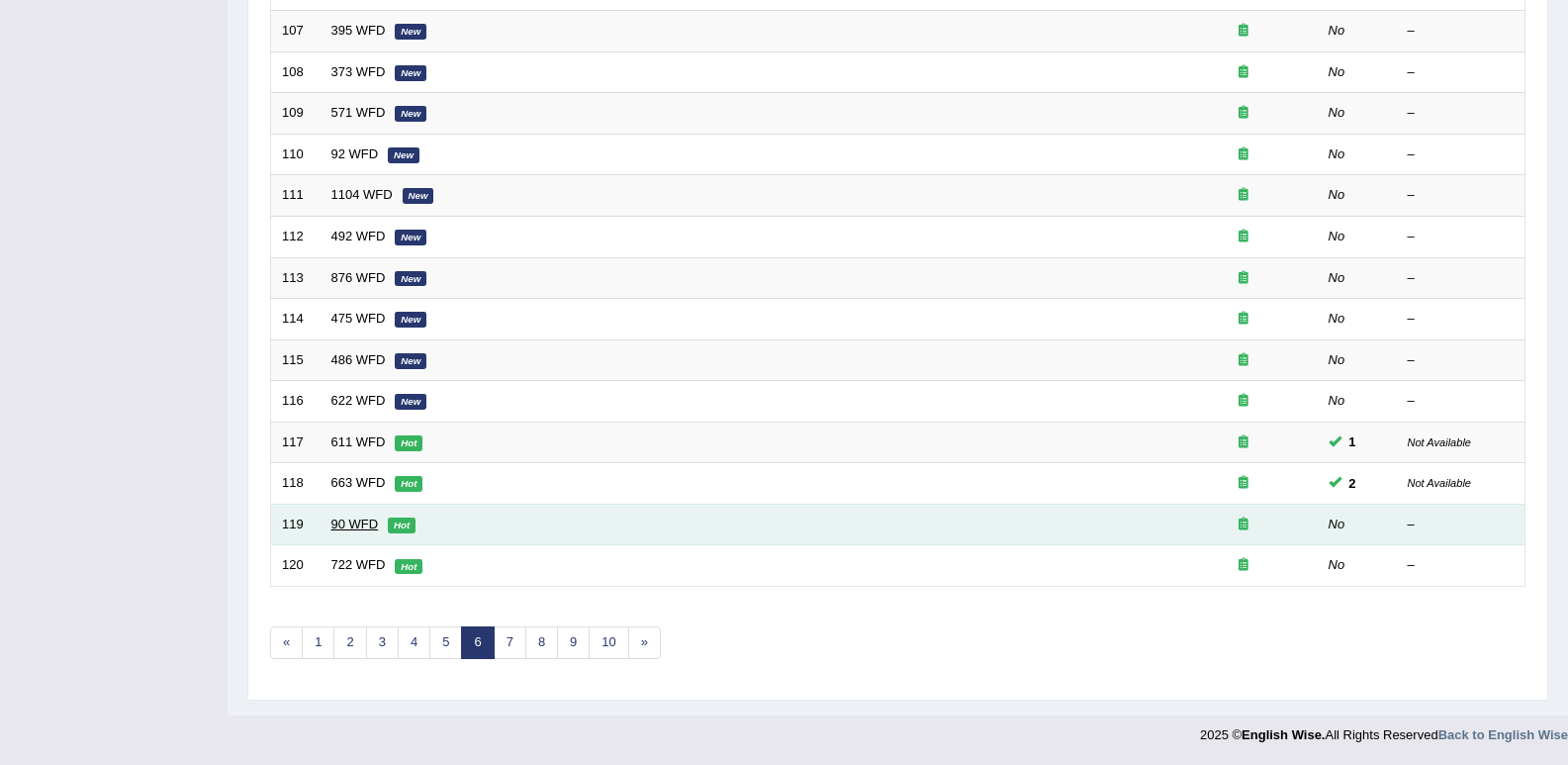 click on "90 WFD" at bounding box center (355, 524) 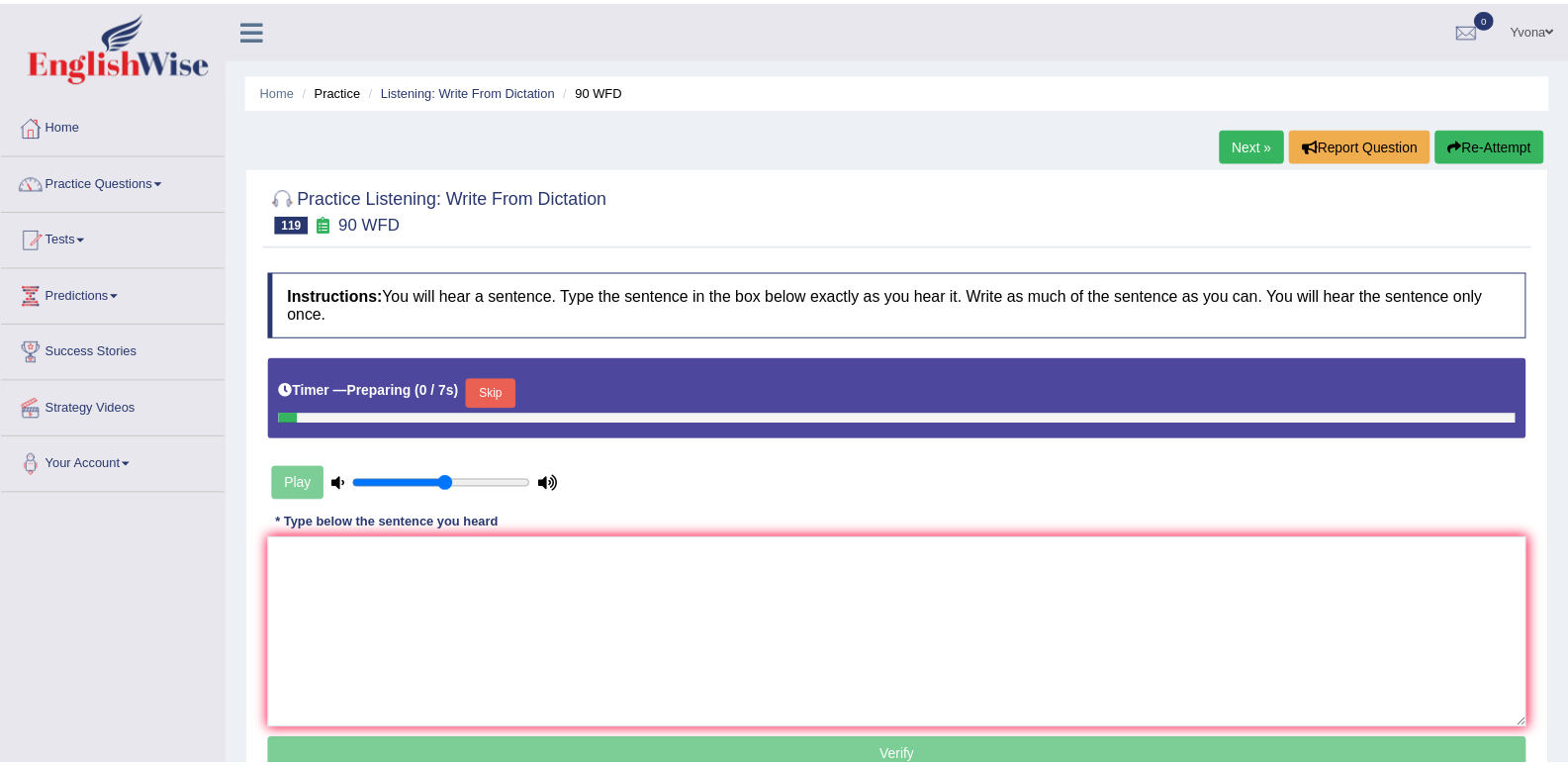 scroll, scrollTop: 0, scrollLeft: 0, axis: both 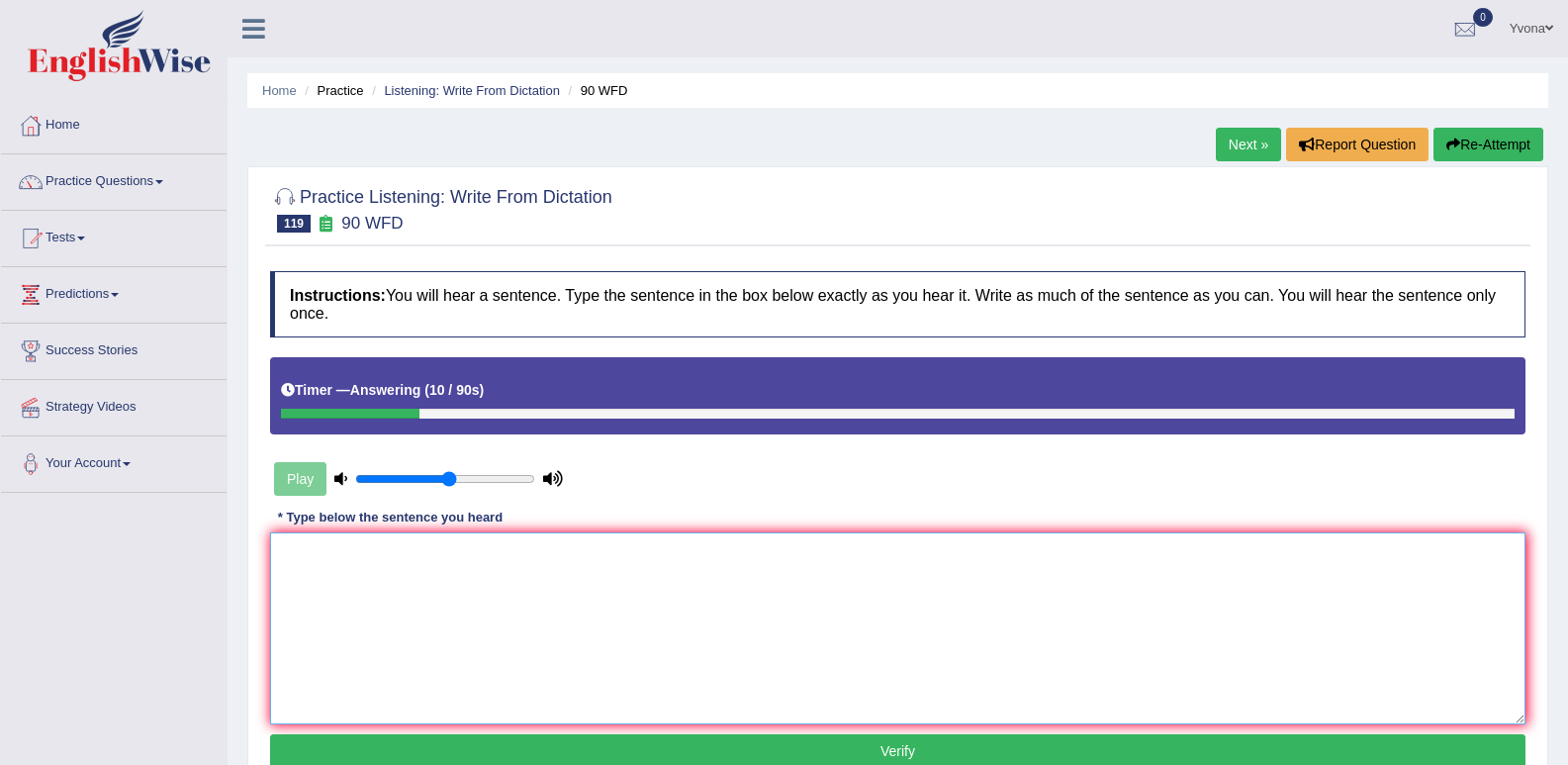 click at bounding box center (897, 628) 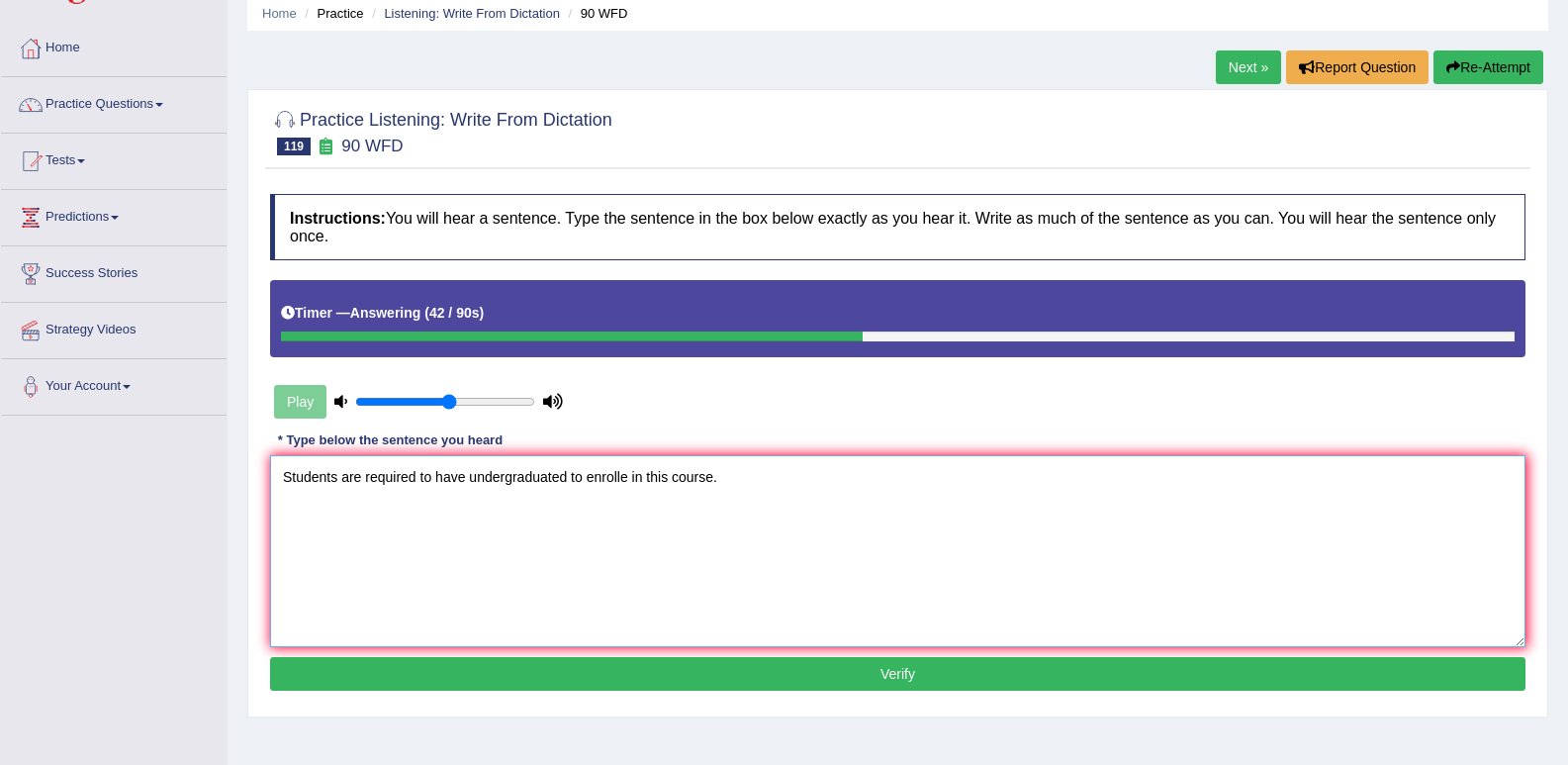 scroll, scrollTop: 119, scrollLeft: 0, axis: vertical 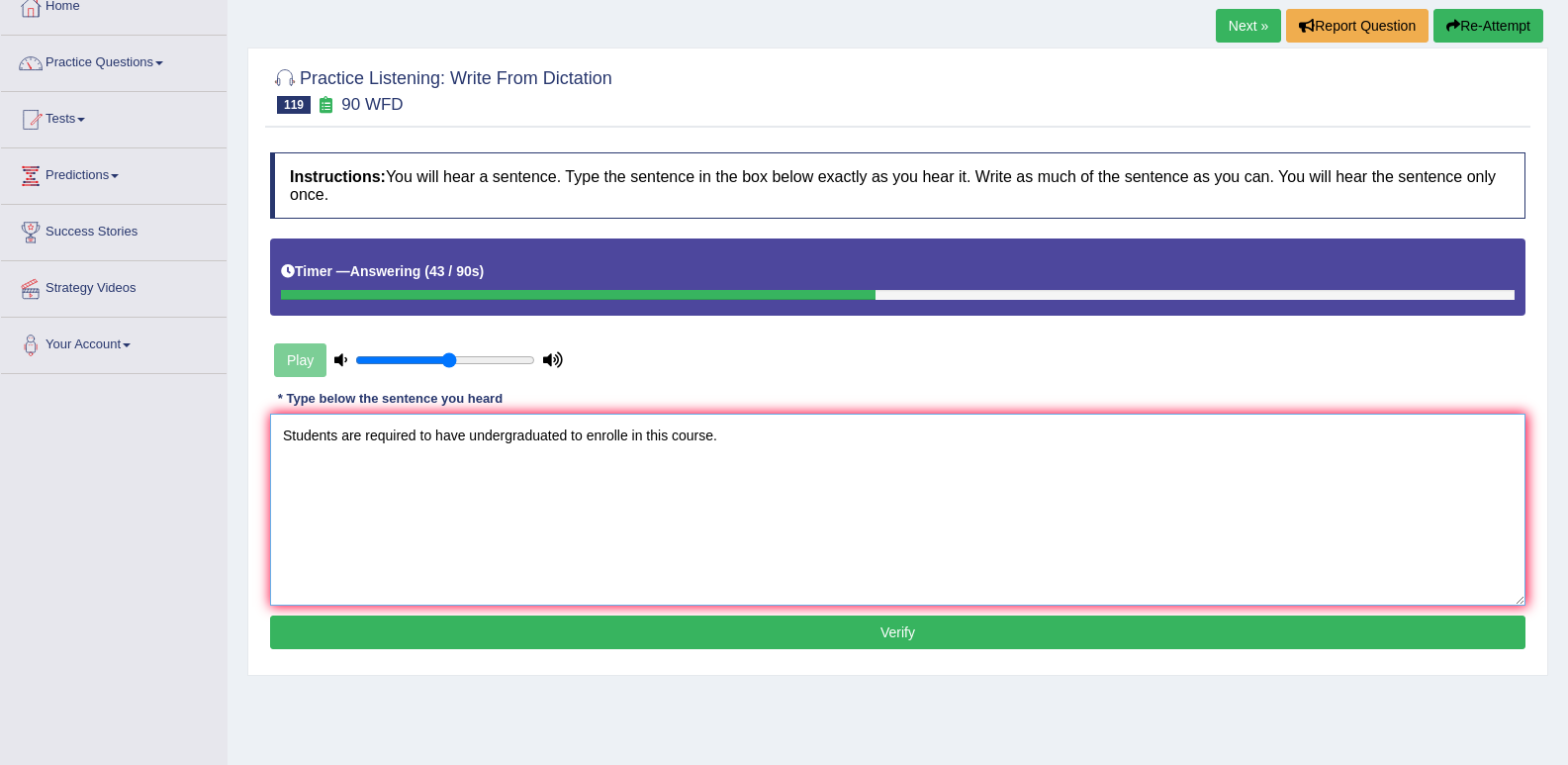 type on "Students are required to have undergraduated to enrolle in this course." 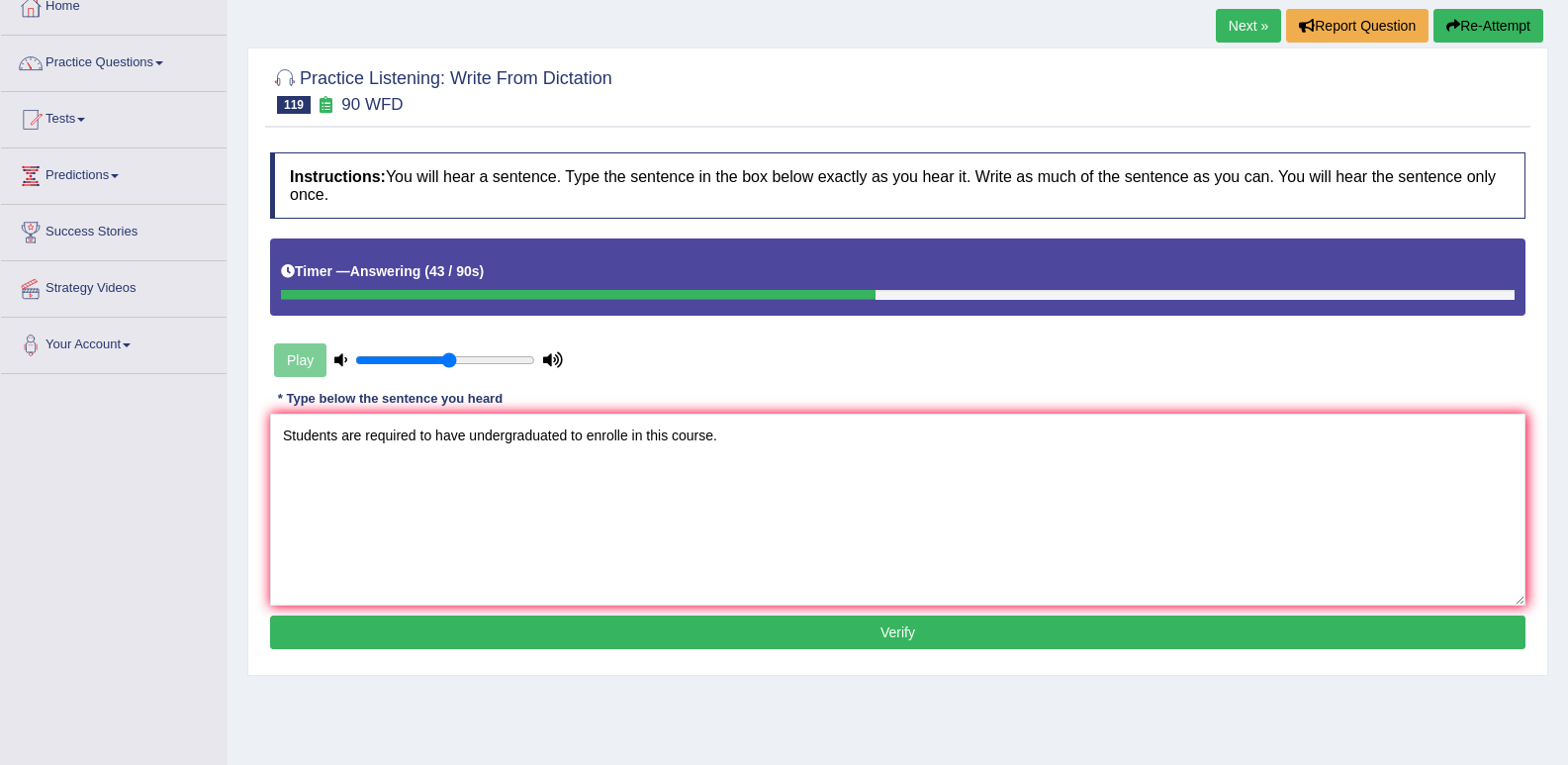 click on "Instructions:  You will hear a sentence. Type the sentence in the box below exactly as you hear it. Write as much of the sentence as you can. You will hear the sentence only once.
Timer —  Answering   ( 43 / 90s ) Play Transcript: Students are required to have an undergraduate degree in Biology to be enrolled in this course. * Type below the sentence you heard Students are required to have undergraduated to enrolle in this course. Accuracy Comparison for Writing Scores:
Red:  Missed Words
Green:  Correct Words
Blue:  Added/Mistyped Words
Accuracy:   Punctuation at the end  You wrote first capital letter A.I. Engine Result:  Processing... Verify" at bounding box center (897, 404) 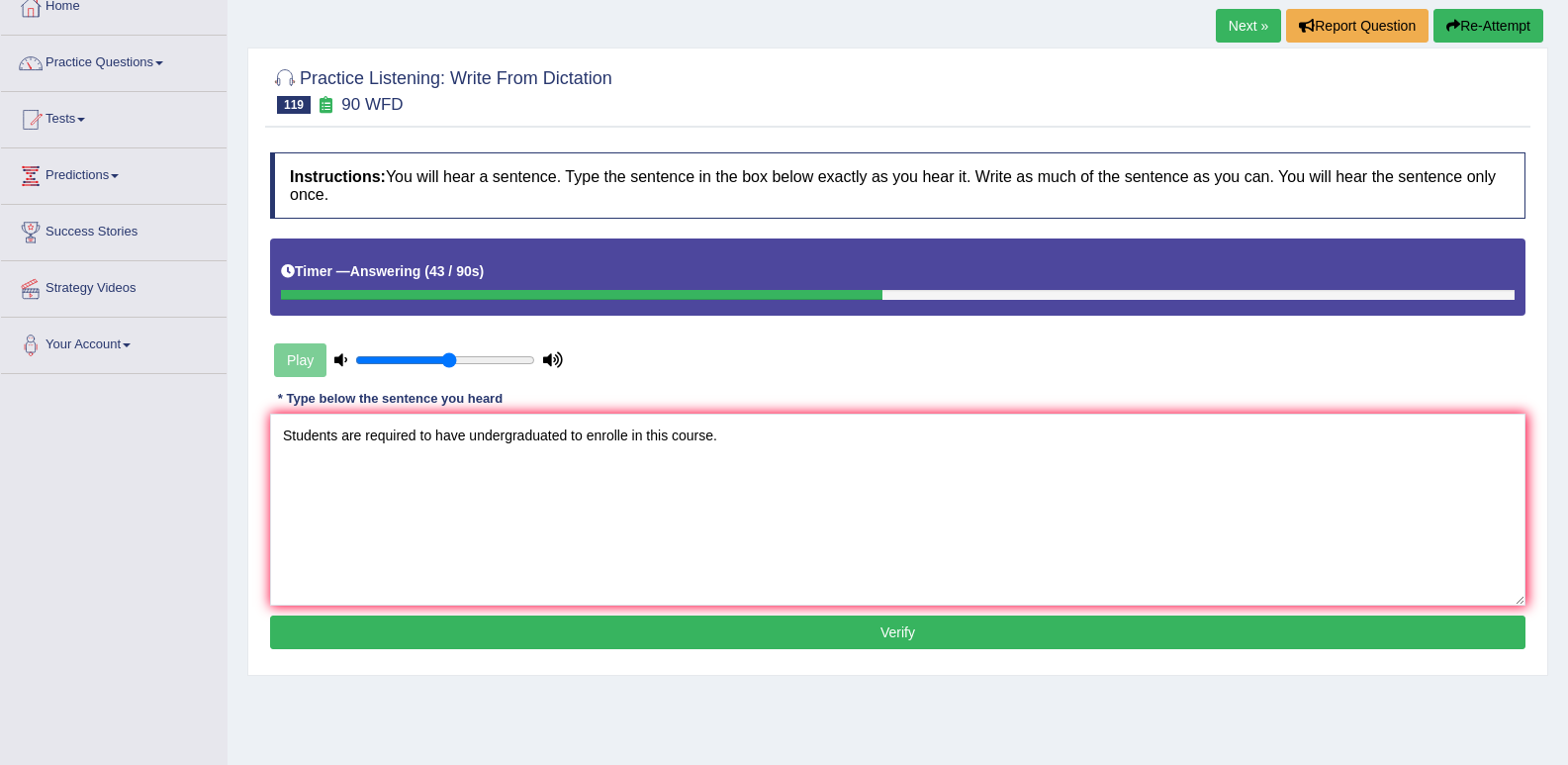 click on "Verify" at bounding box center [897, 632] 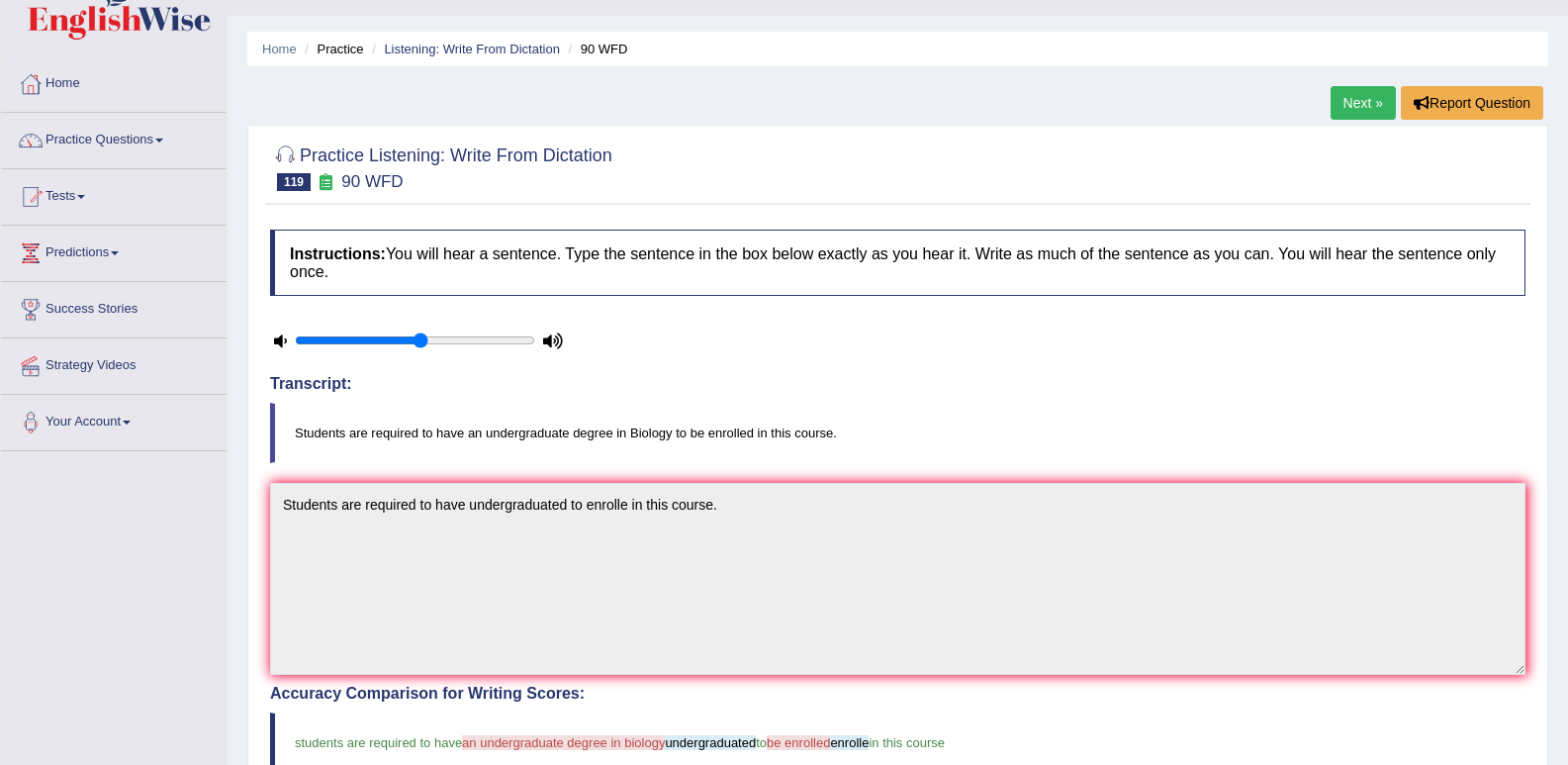 scroll, scrollTop: 0, scrollLeft: 0, axis: both 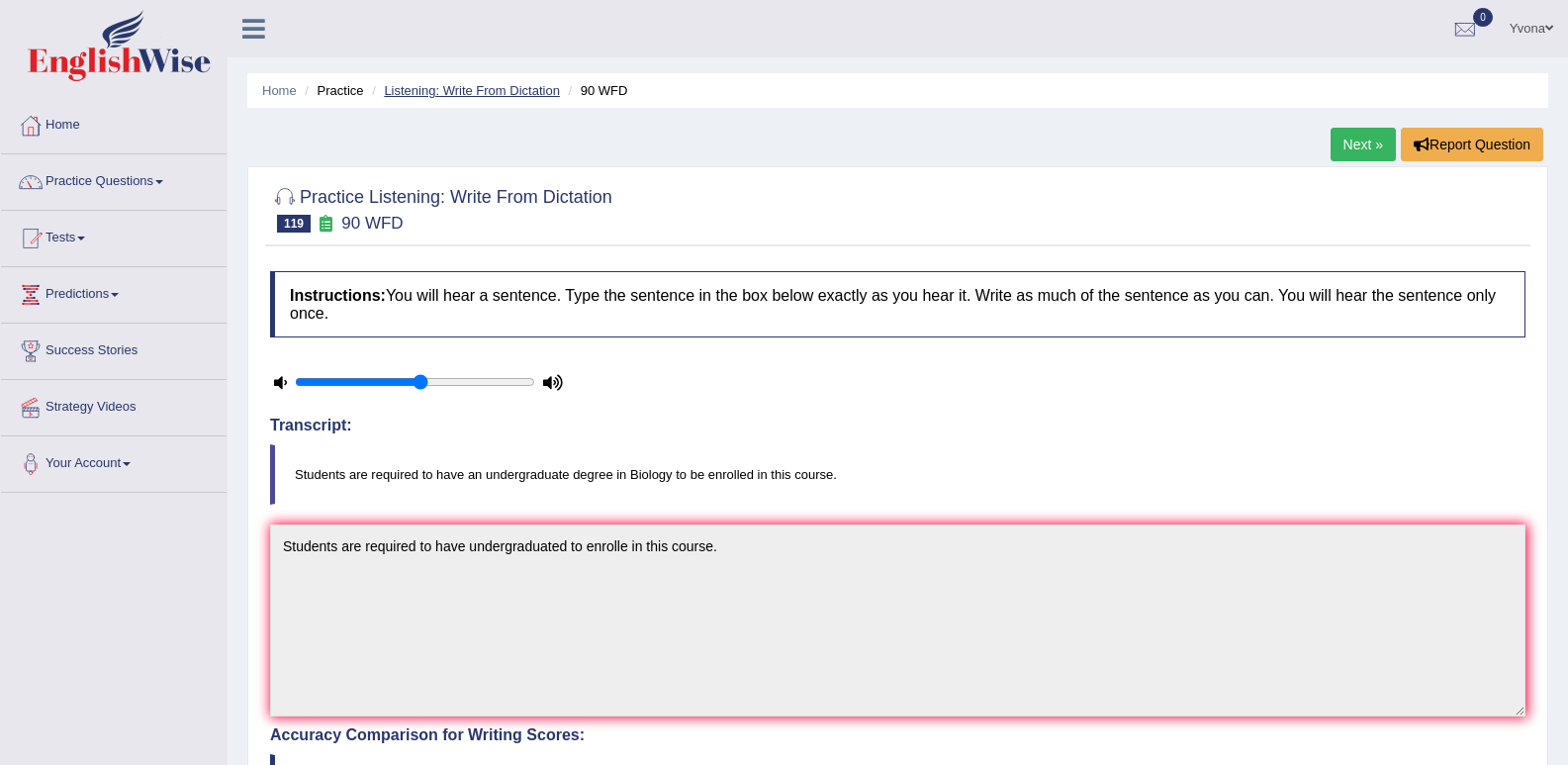 click on "Listening: Write From Dictation" at bounding box center (472, 90) 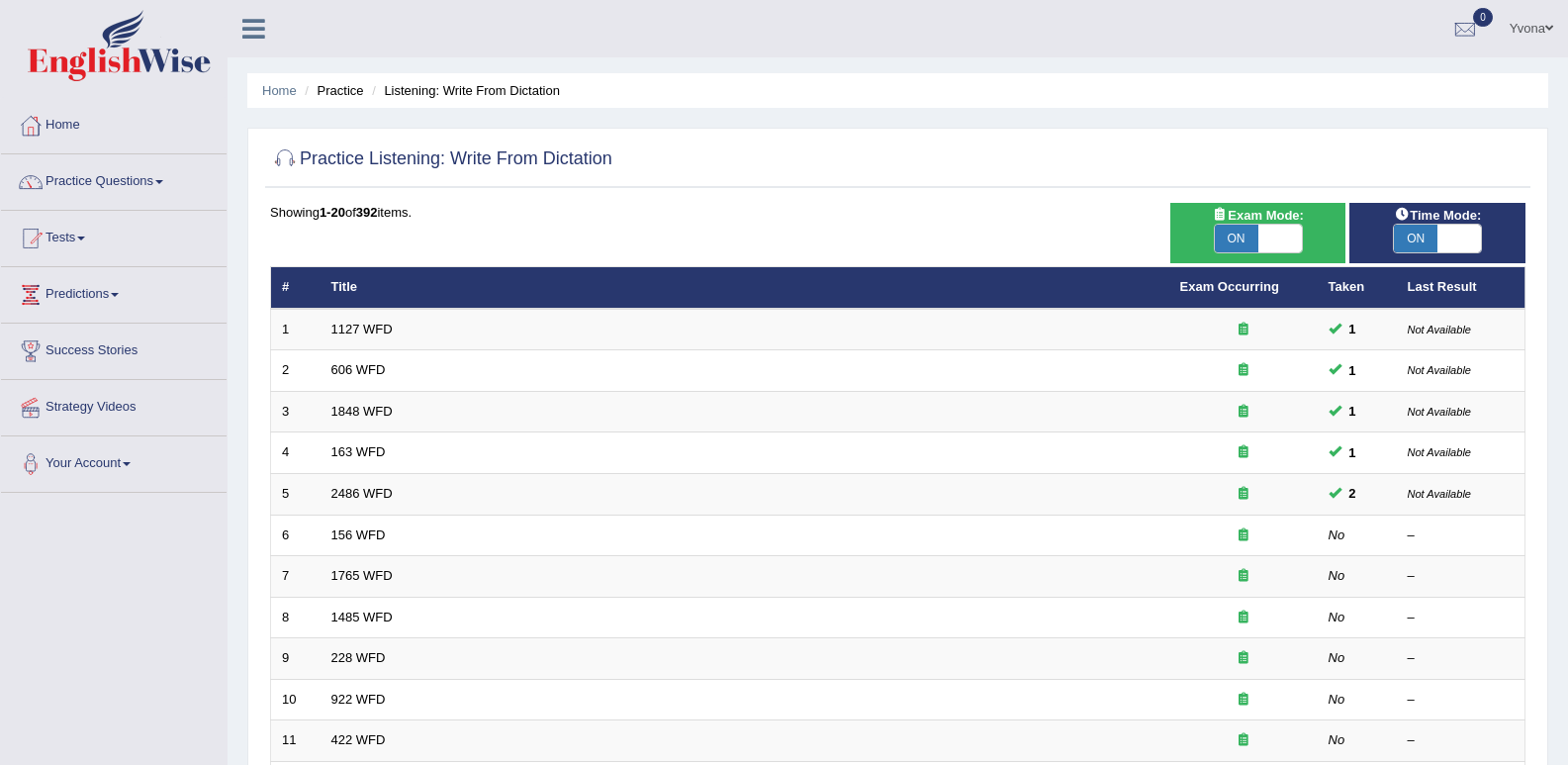 scroll, scrollTop: 0, scrollLeft: 0, axis: both 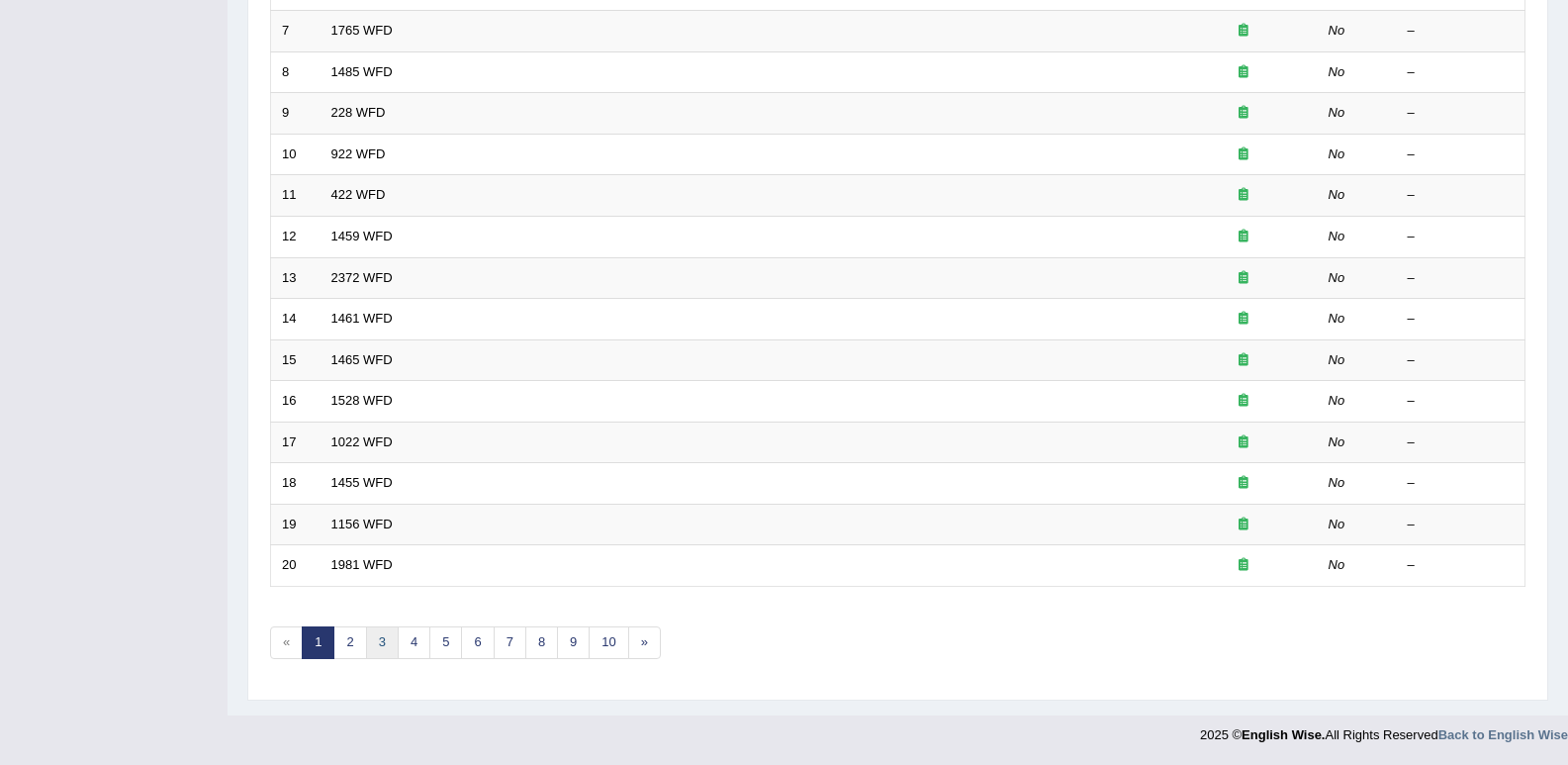 click on "3" at bounding box center (382, 642) 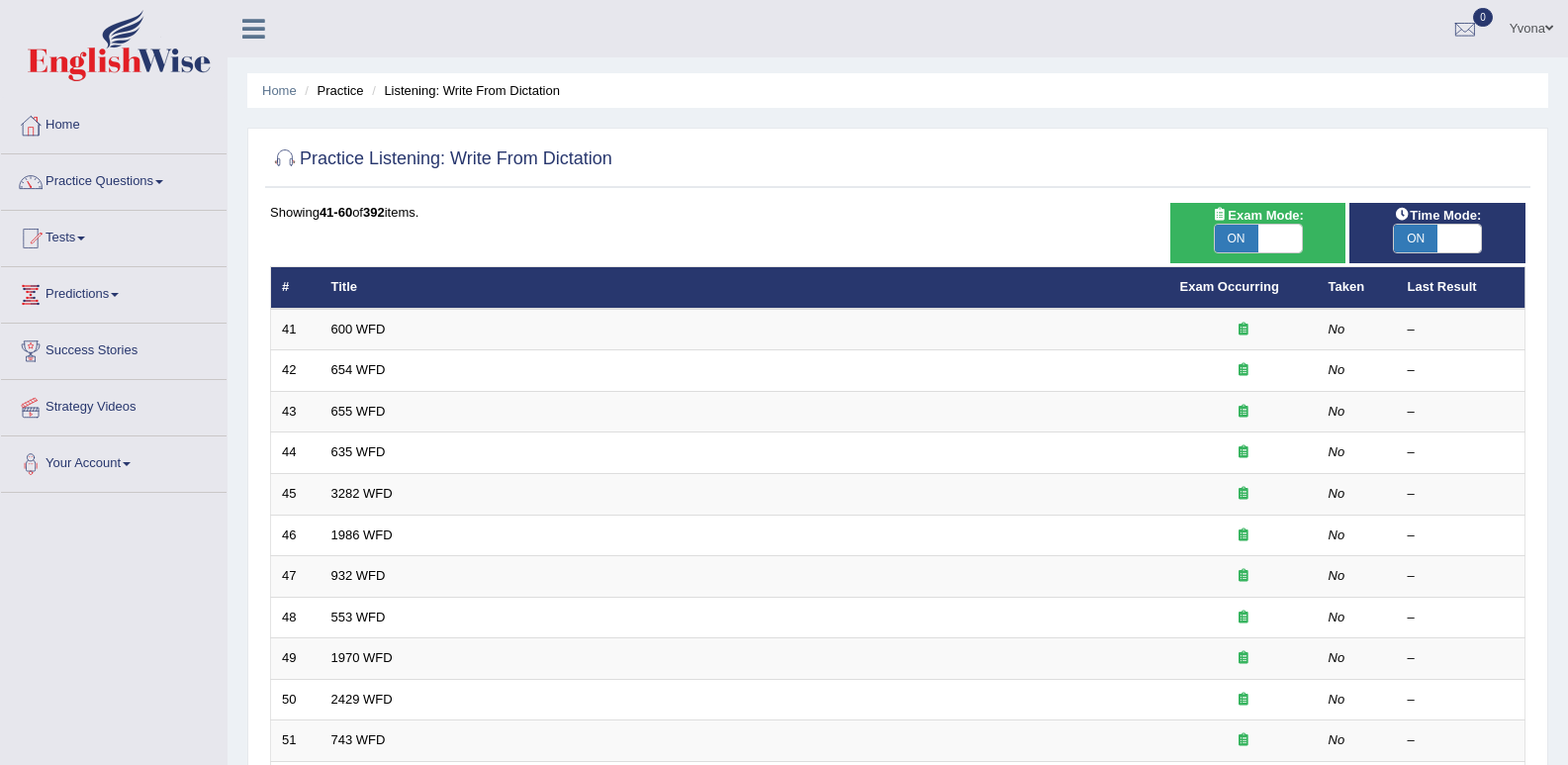scroll, scrollTop: 545, scrollLeft: 0, axis: vertical 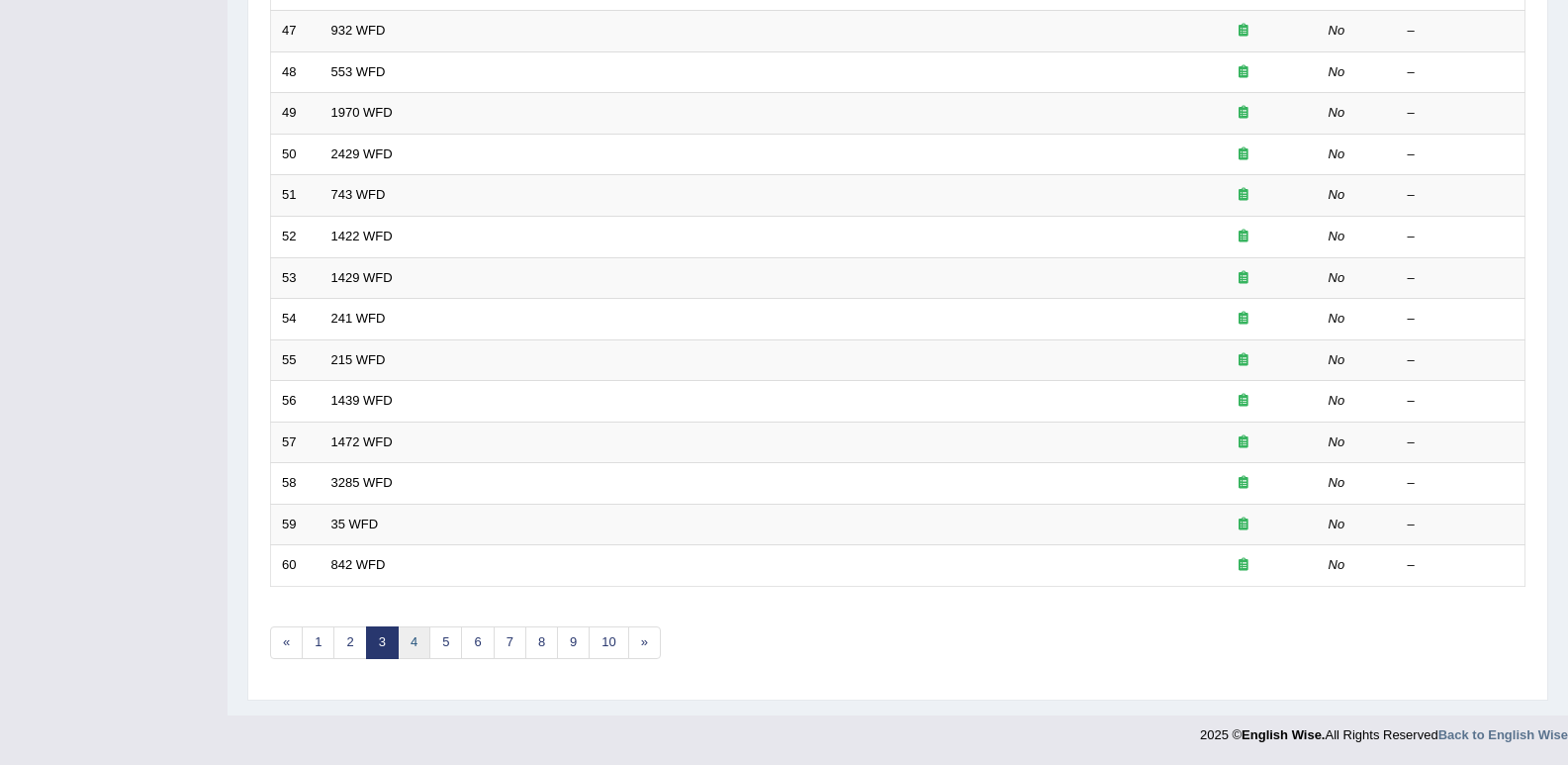 click on "4" at bounding box center [414, 642] 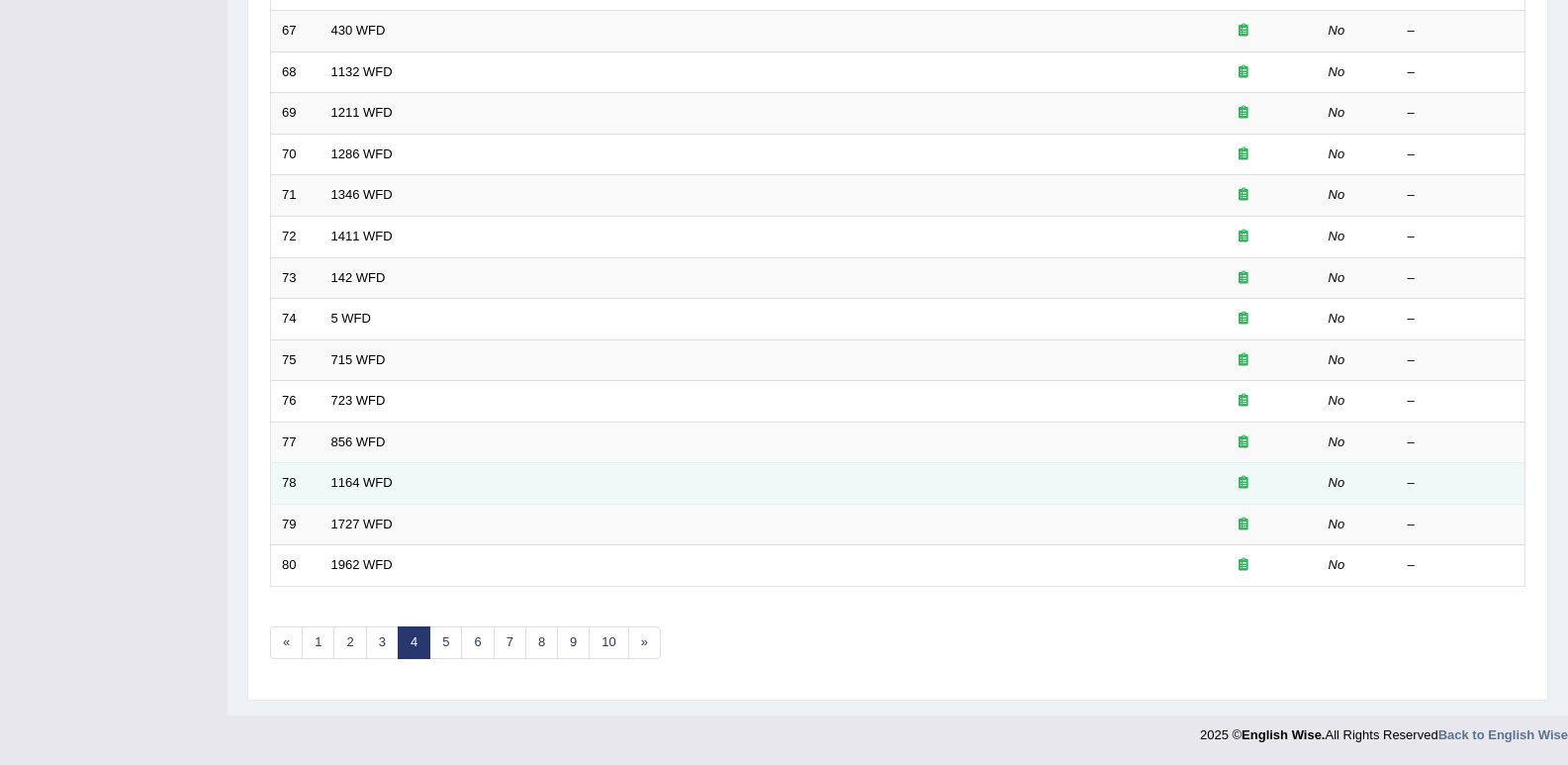 scroll, scrollTop: 545, scrollLeft: 0, axis: vertical 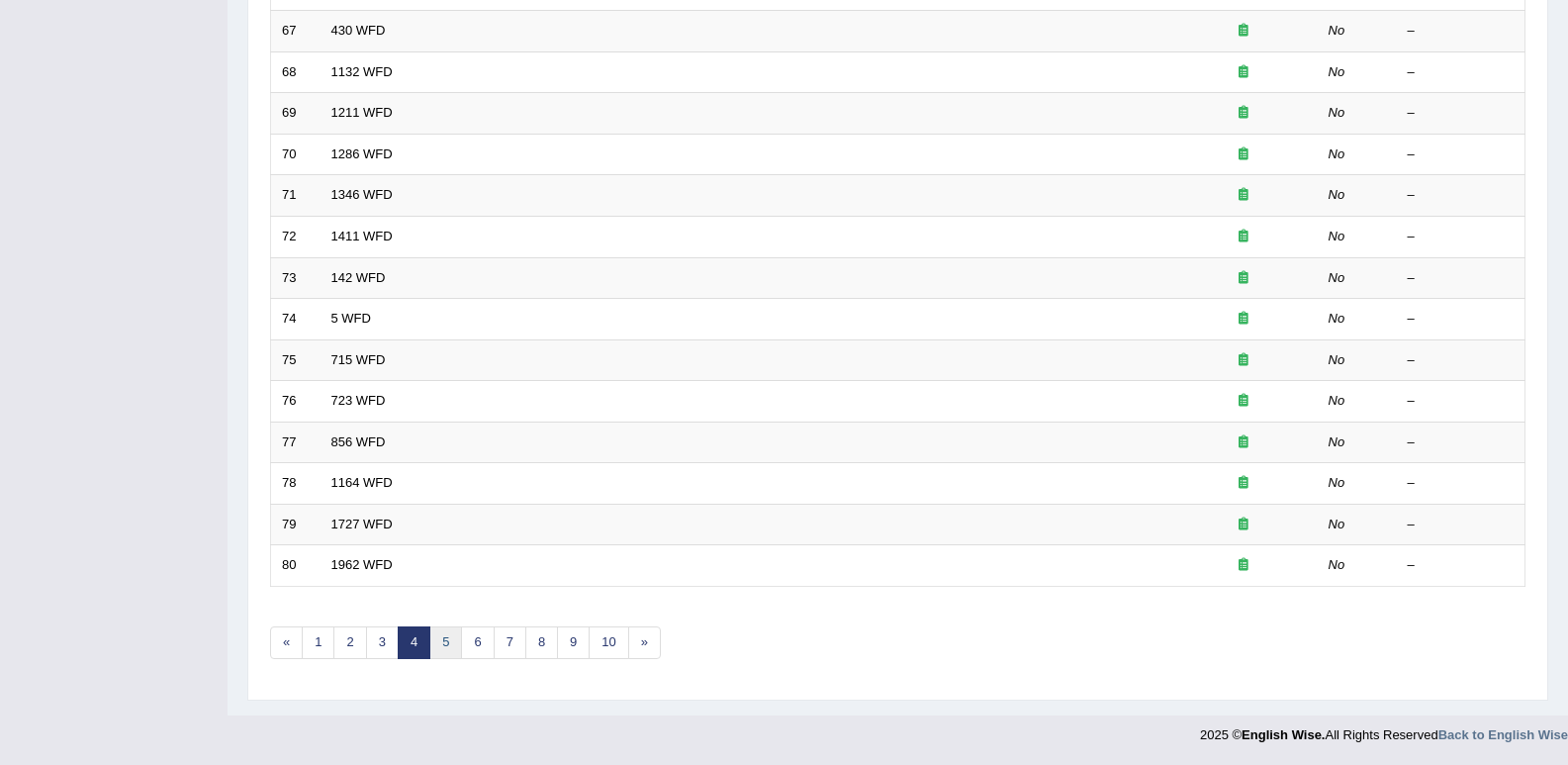 click on "5" at bounding box center (445, 642) 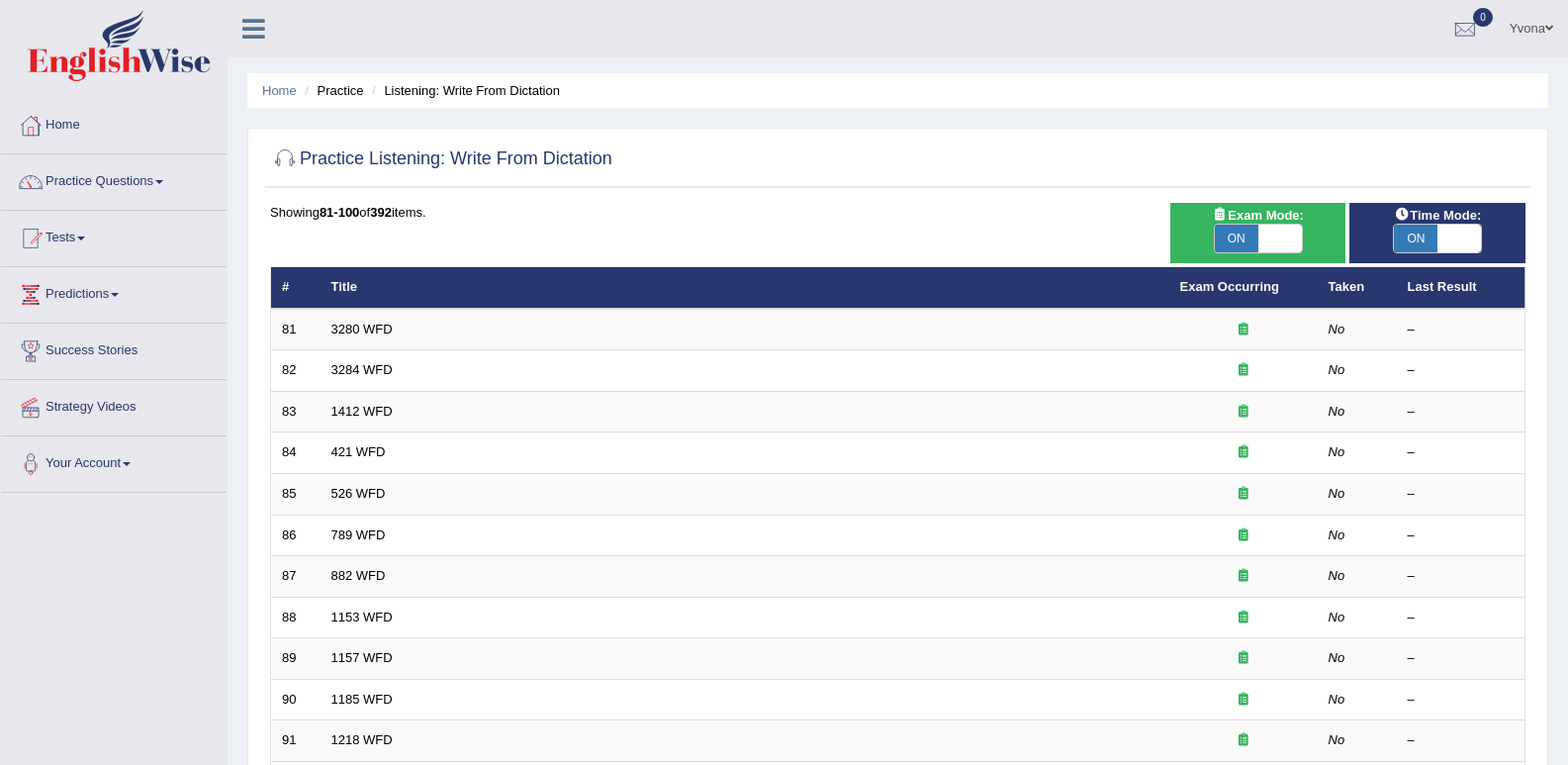 scroll, scrollTop: 0, scrollLeft: 0, axis: both 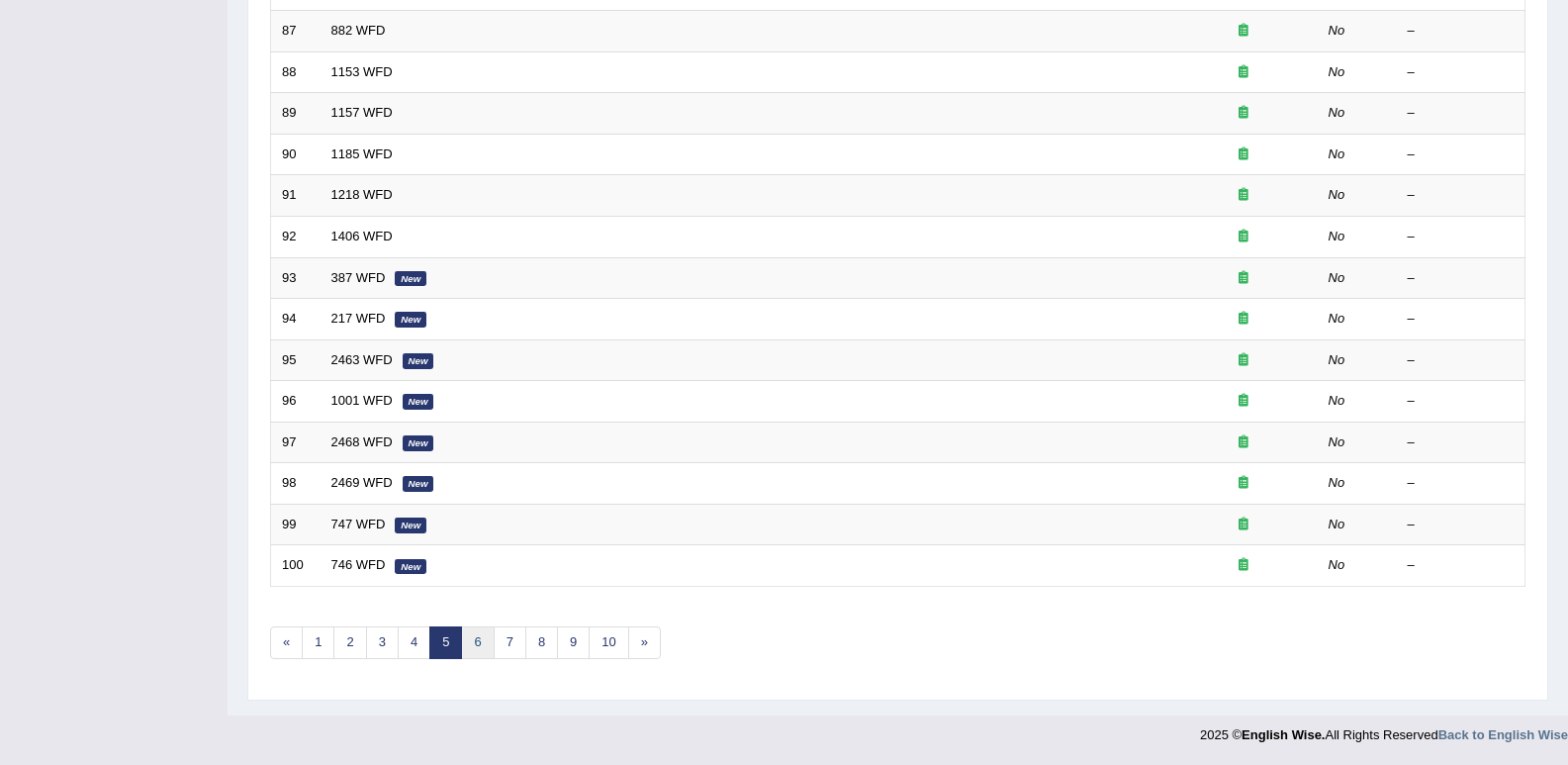 click on "6" at bounding box center (477, 642) 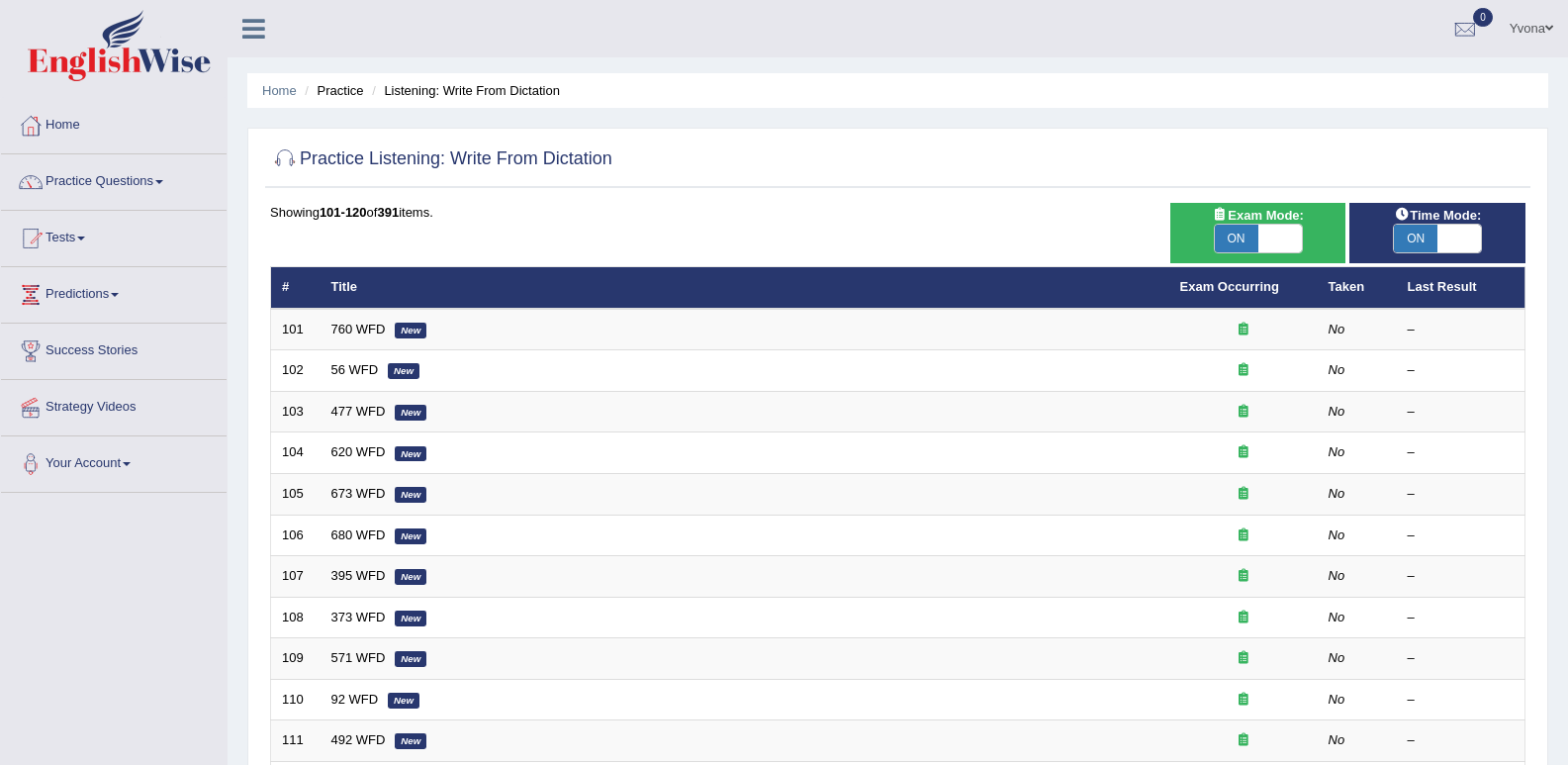 scroll, scrollTop: 9, scrollLeft: 0, axis: vertical 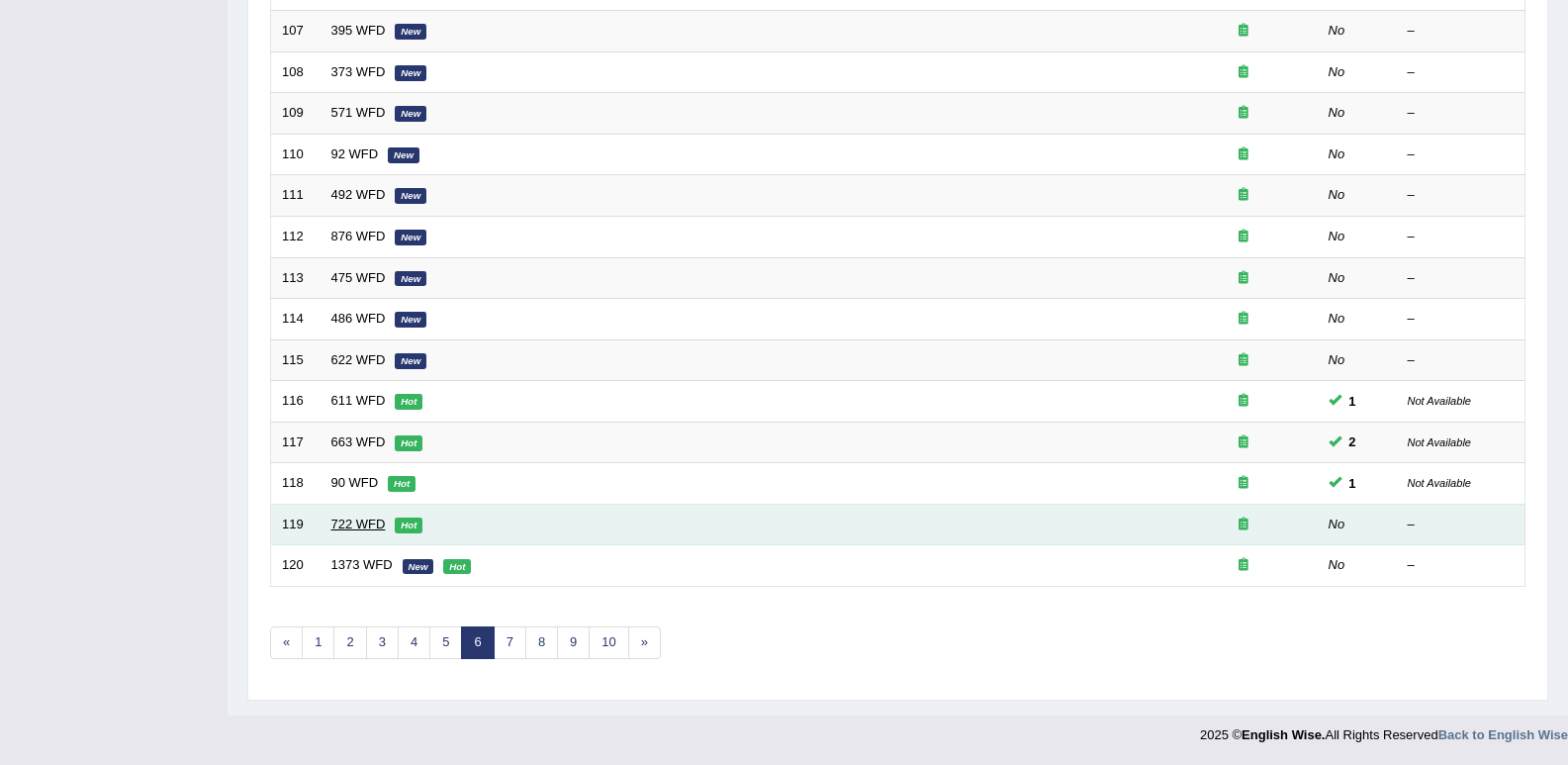 click on "722 WFD" at bounding box center (358, 524) 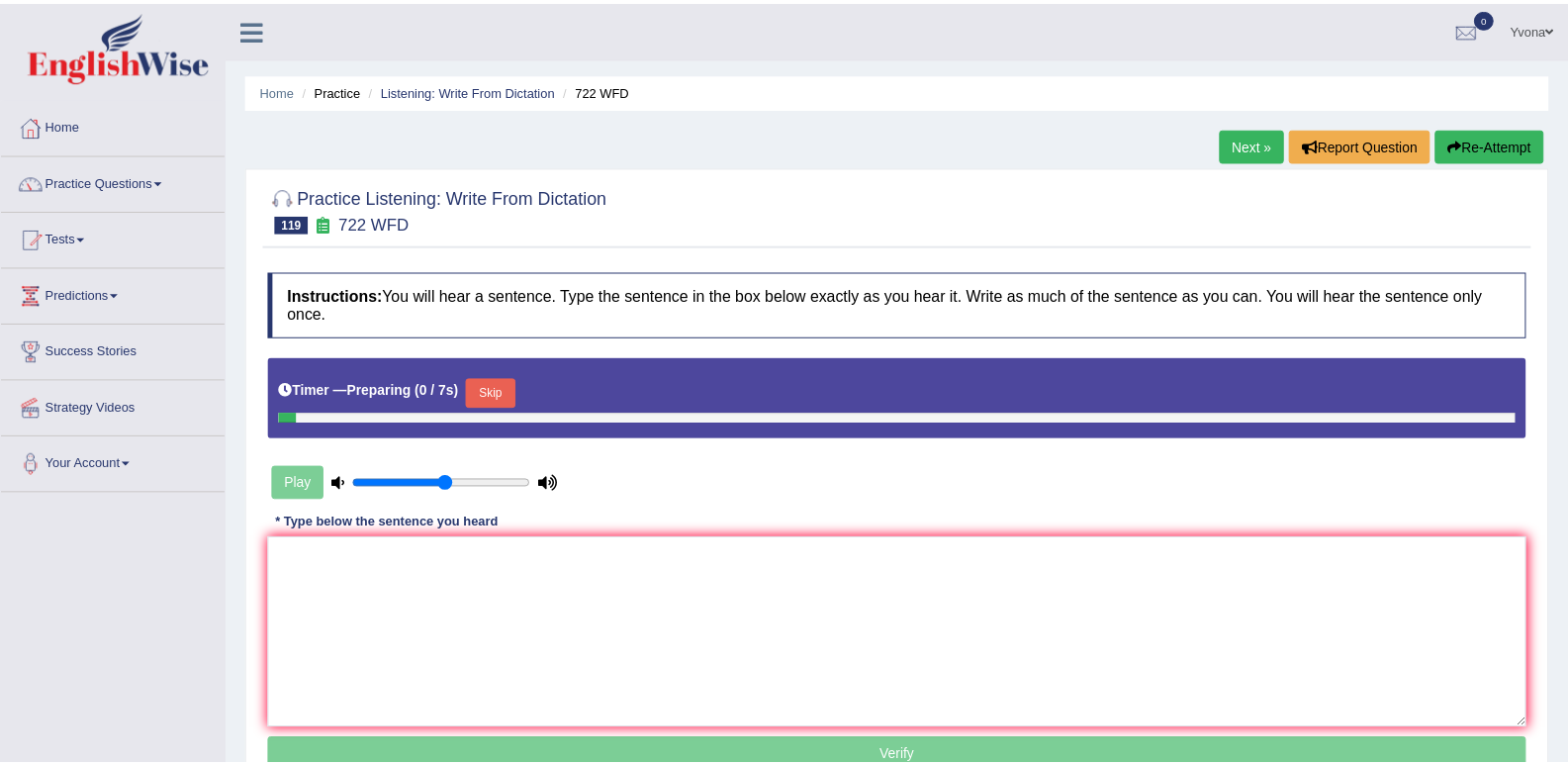 scroll, scrollTop: 0, scrollLeft: 0, axis: both 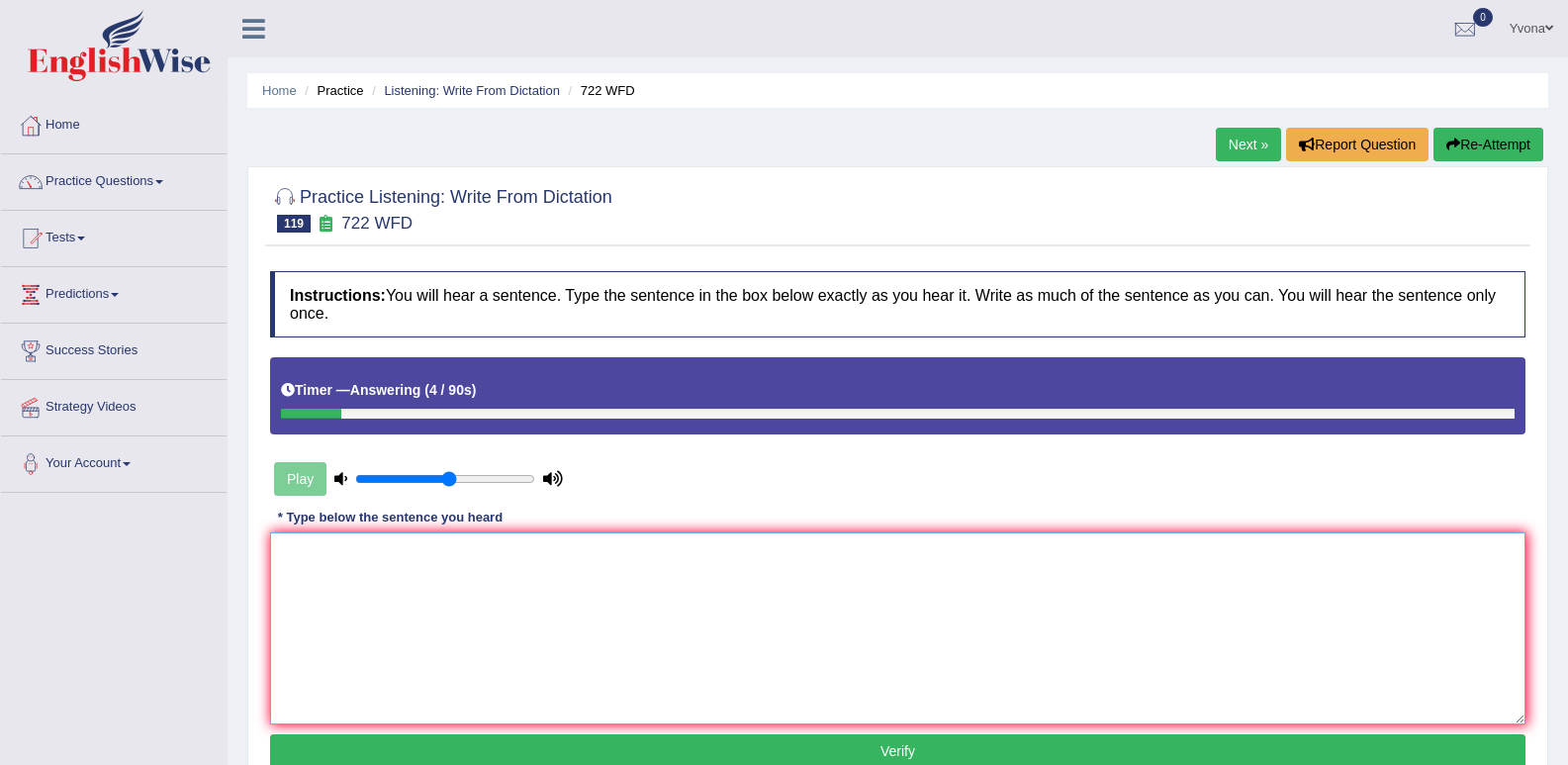 click at bounding box center [897, 628] 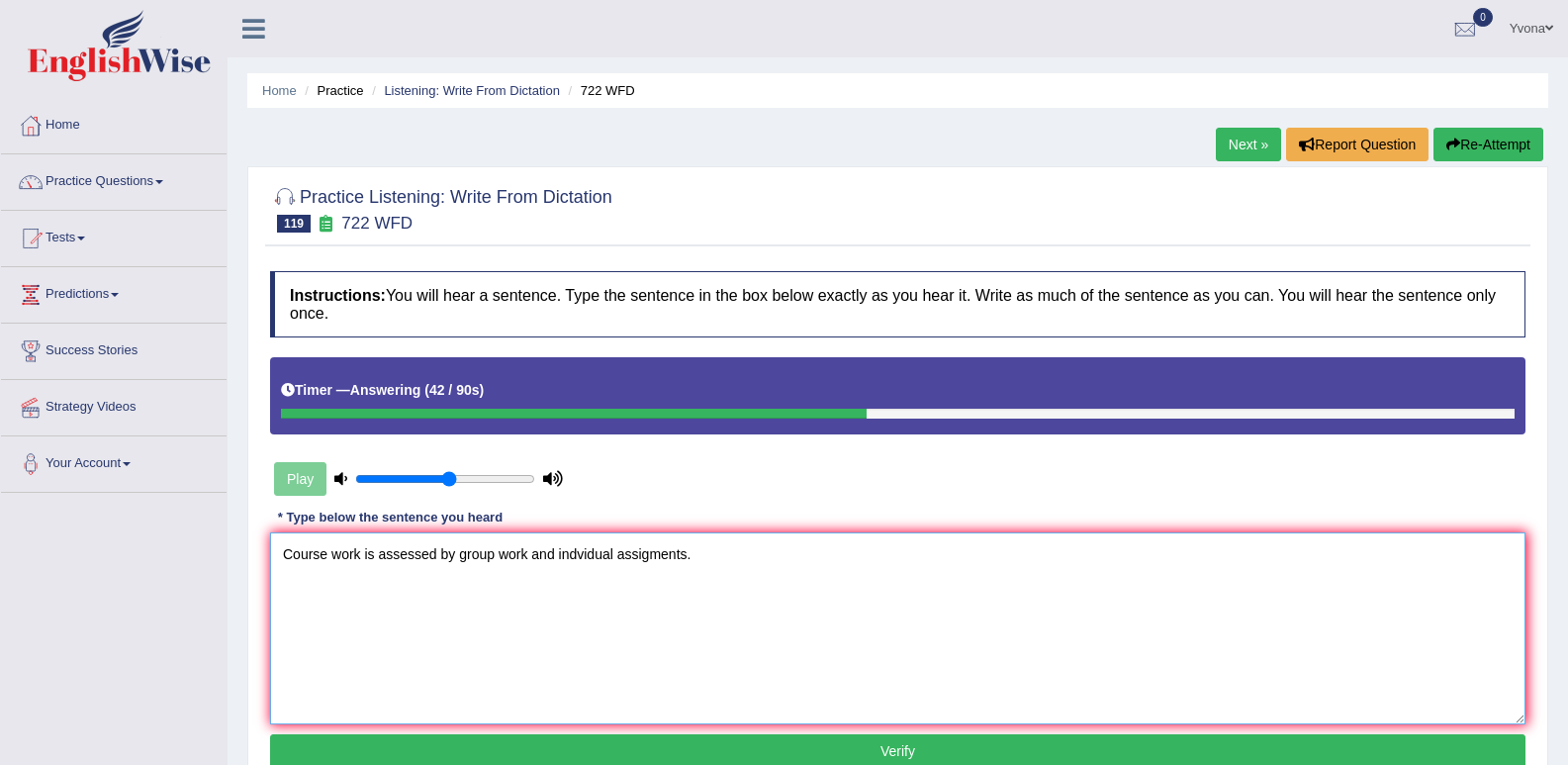click on "Course work is assessed by group work and indvidual assigments." at bounding box center (897, 628) 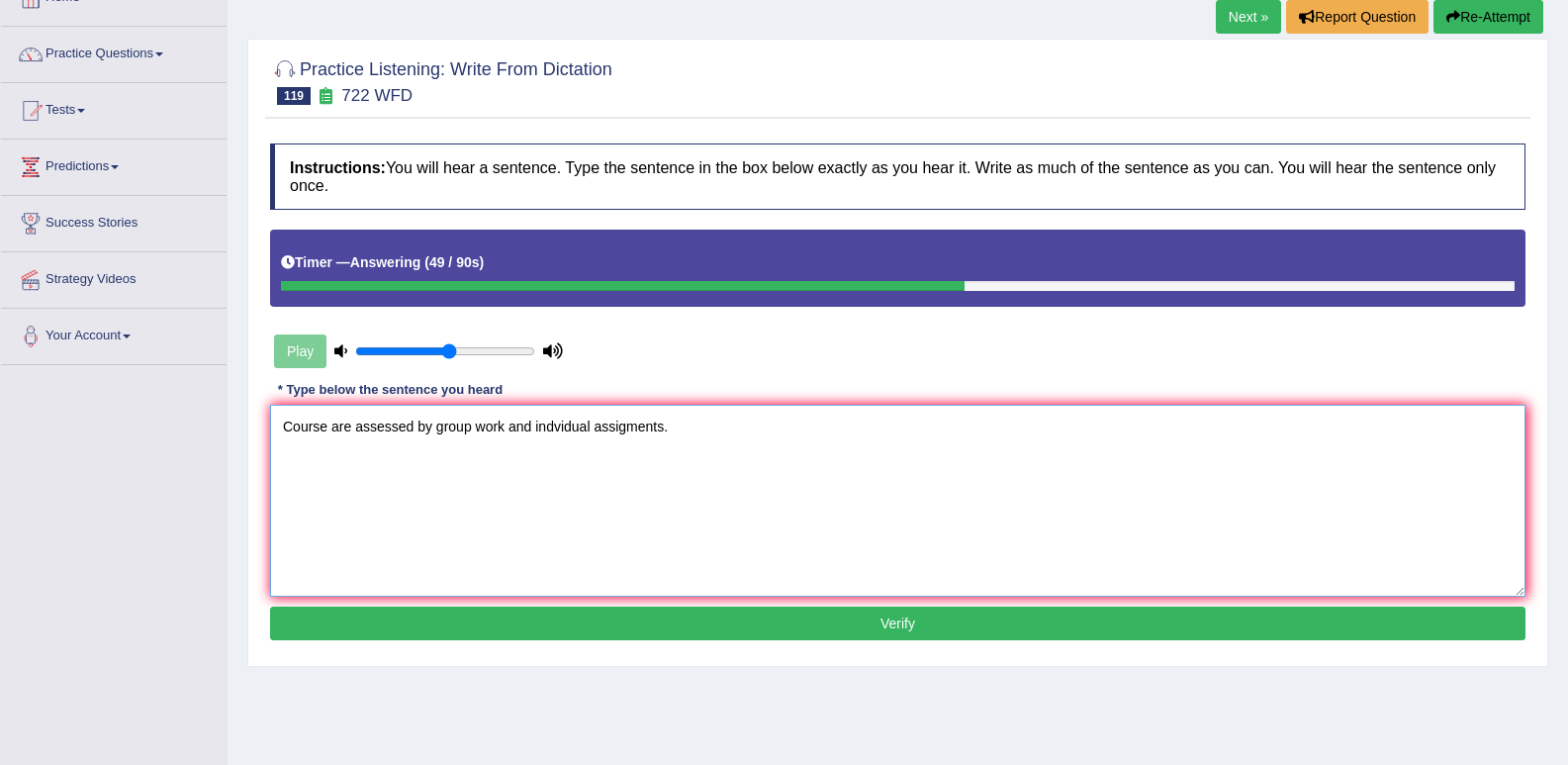 scroll, scrollTop: 274, scrollLeft: 0, axis: vertical 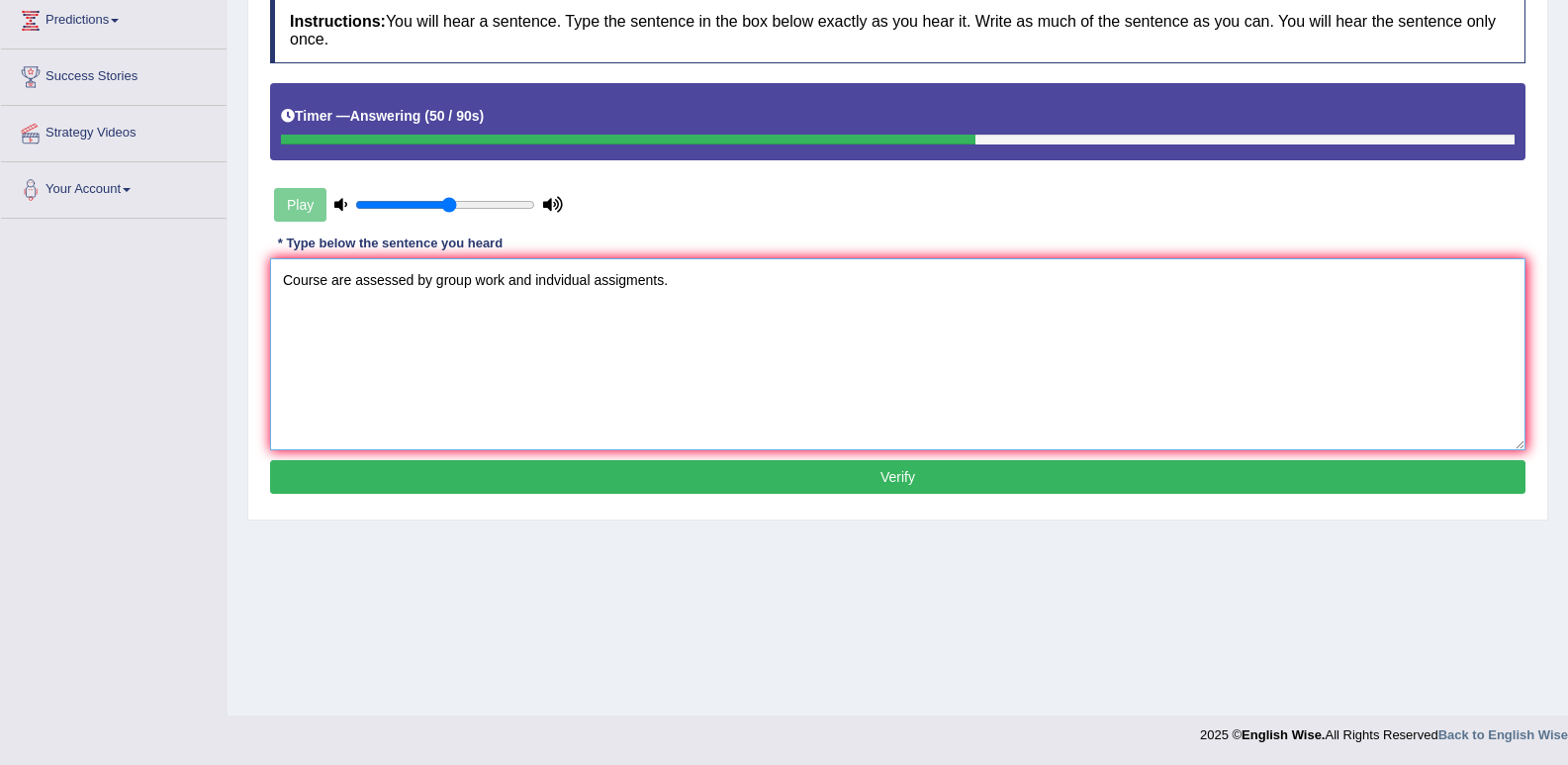 type on "Course are assessed by group work and indvidual assigments." 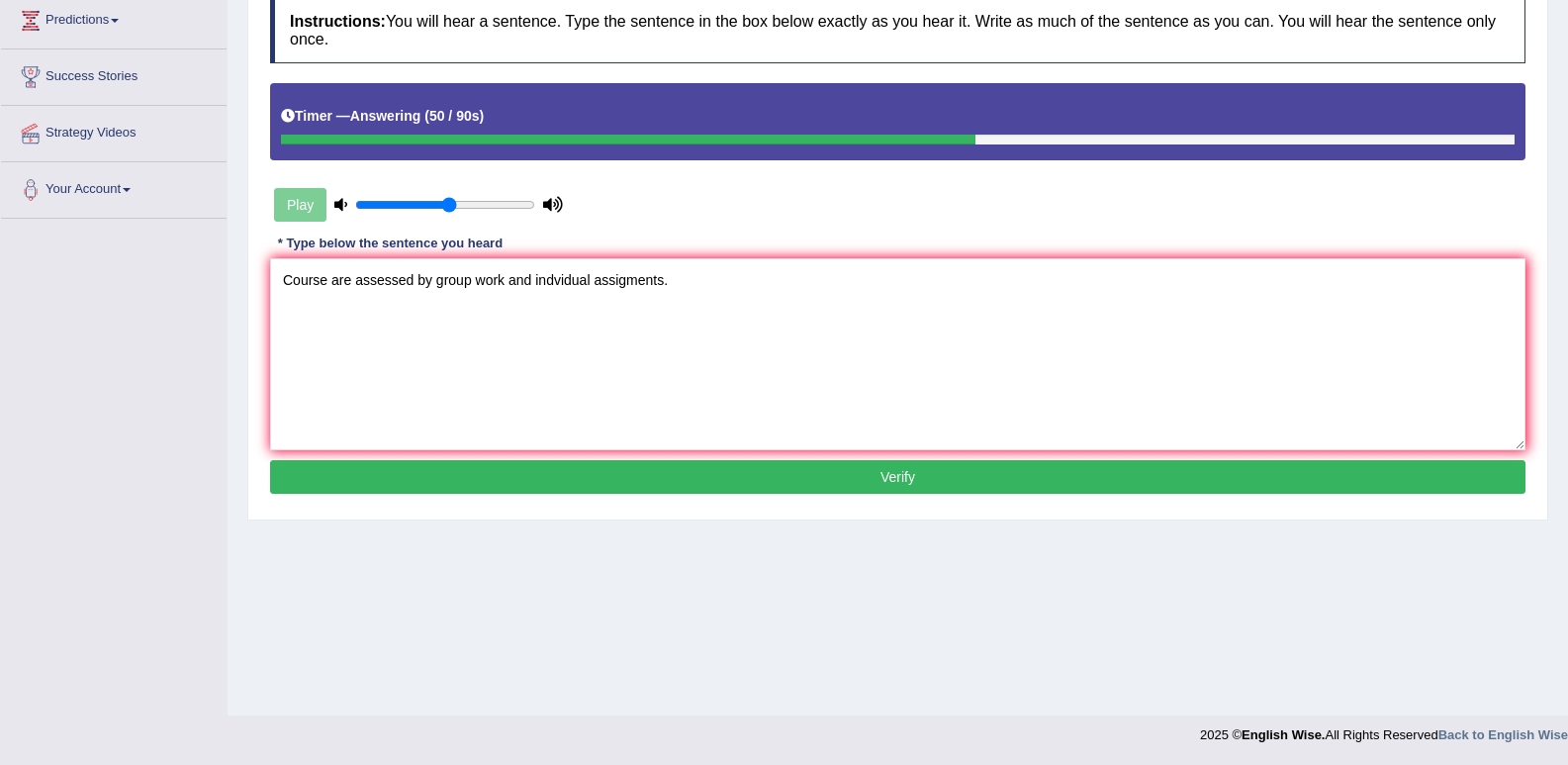 click on "Verify" at bounding box center (897, 477) 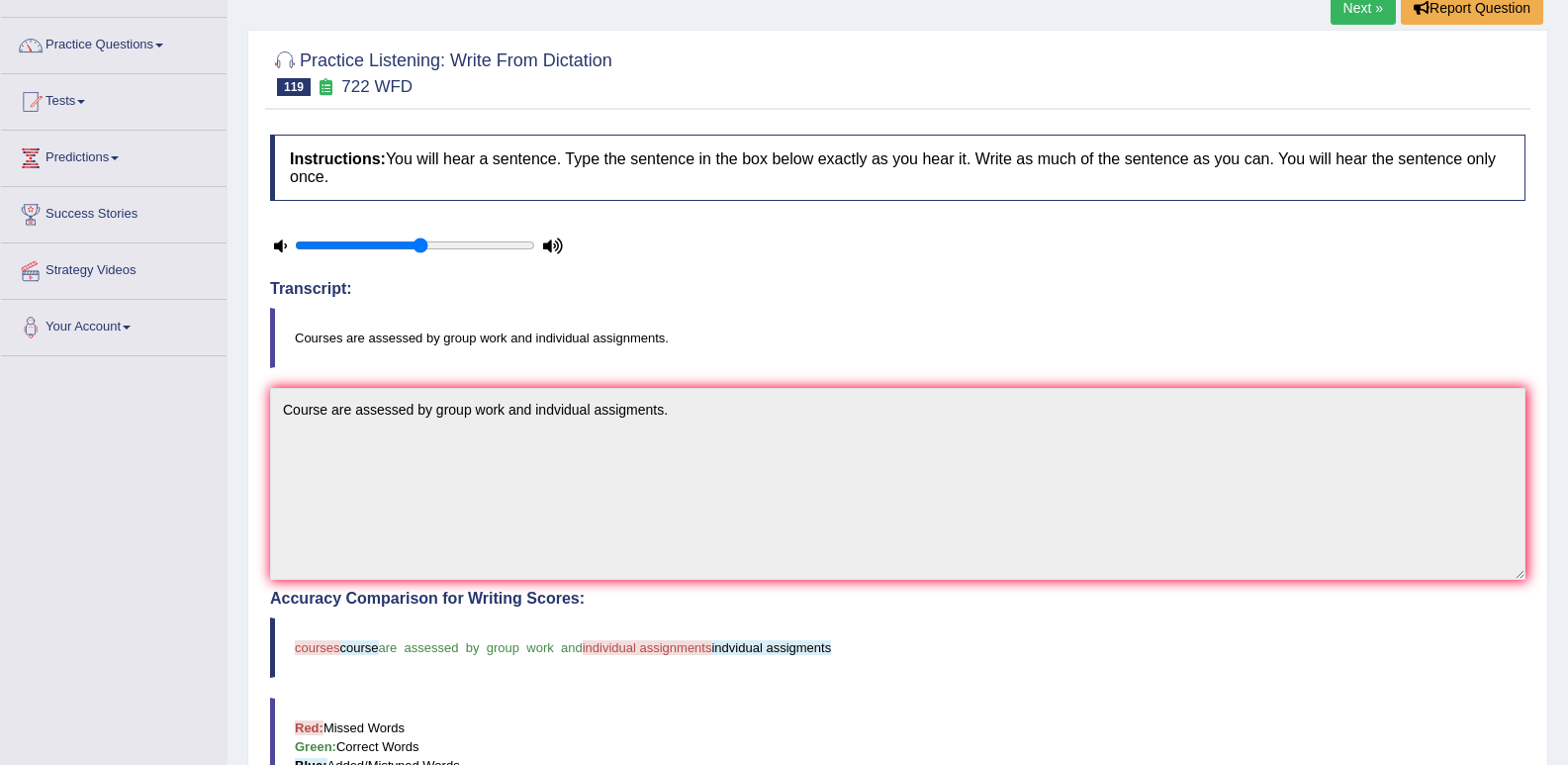 scroll, scrollTop: 0, scrollLeft: 0, axis: both 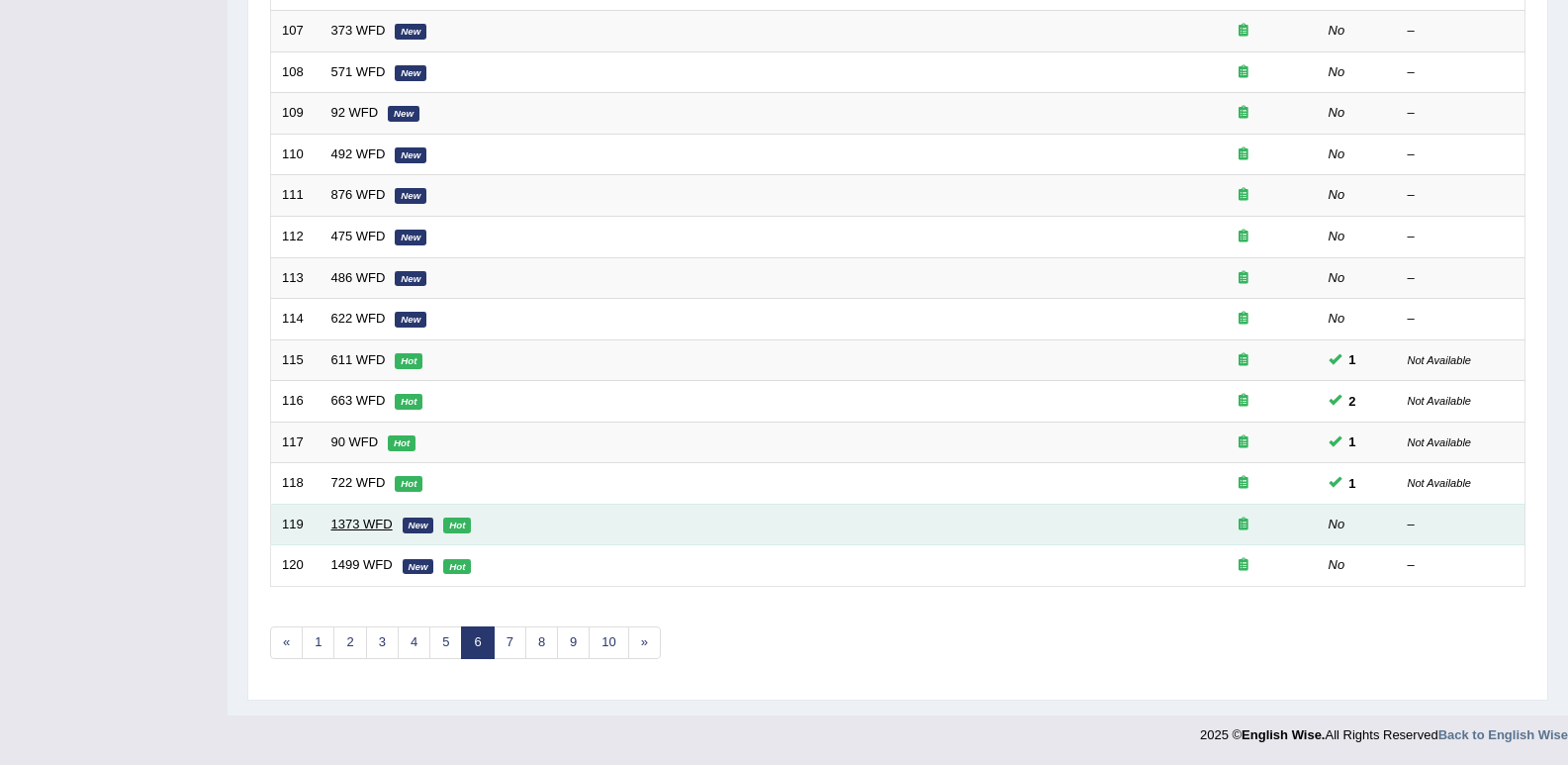 click on "1373 WFD" at bounding box center (362, 524) 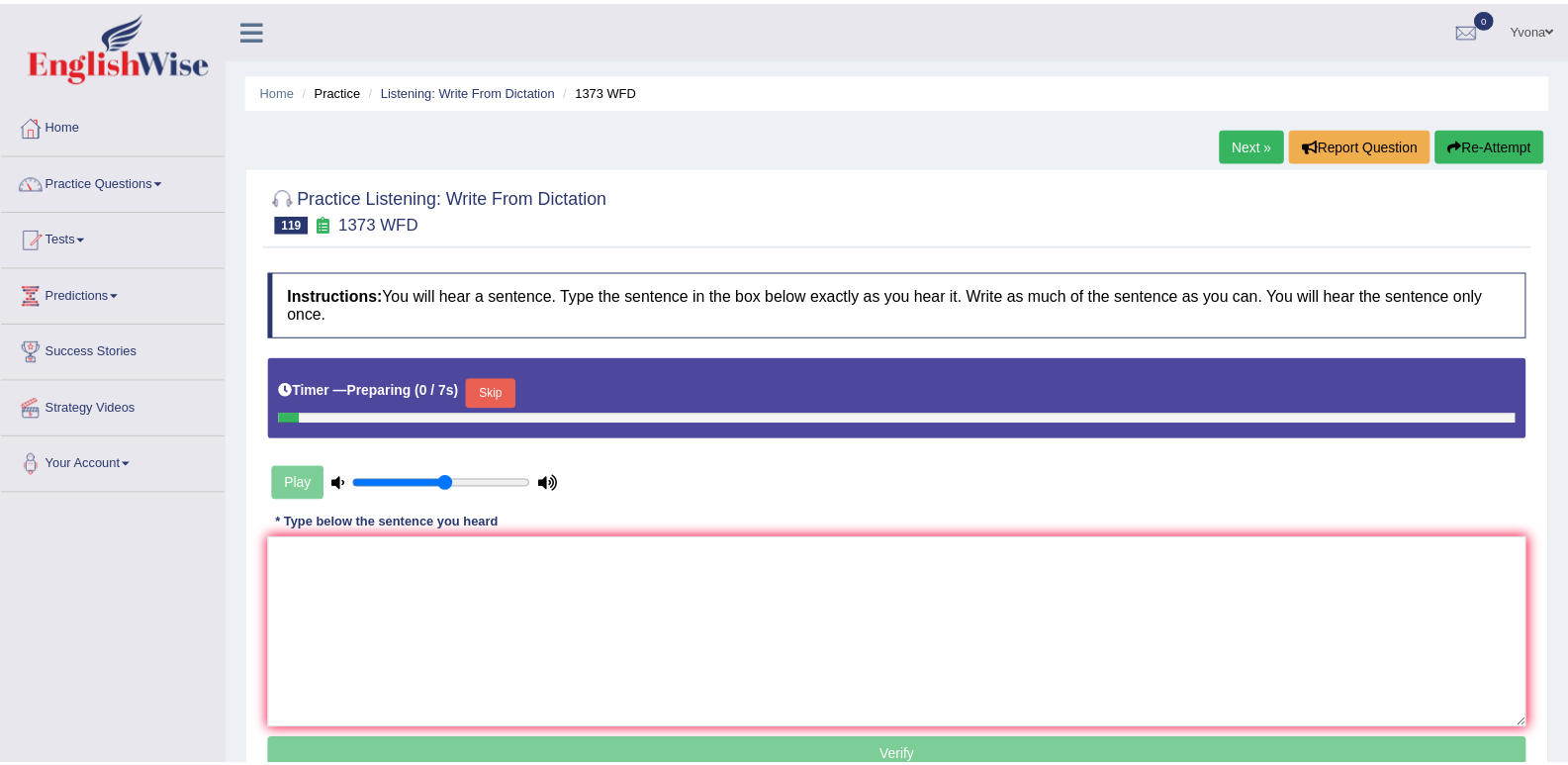 scroll, scrollTop: 0, scrollLeft: 0, axis: both 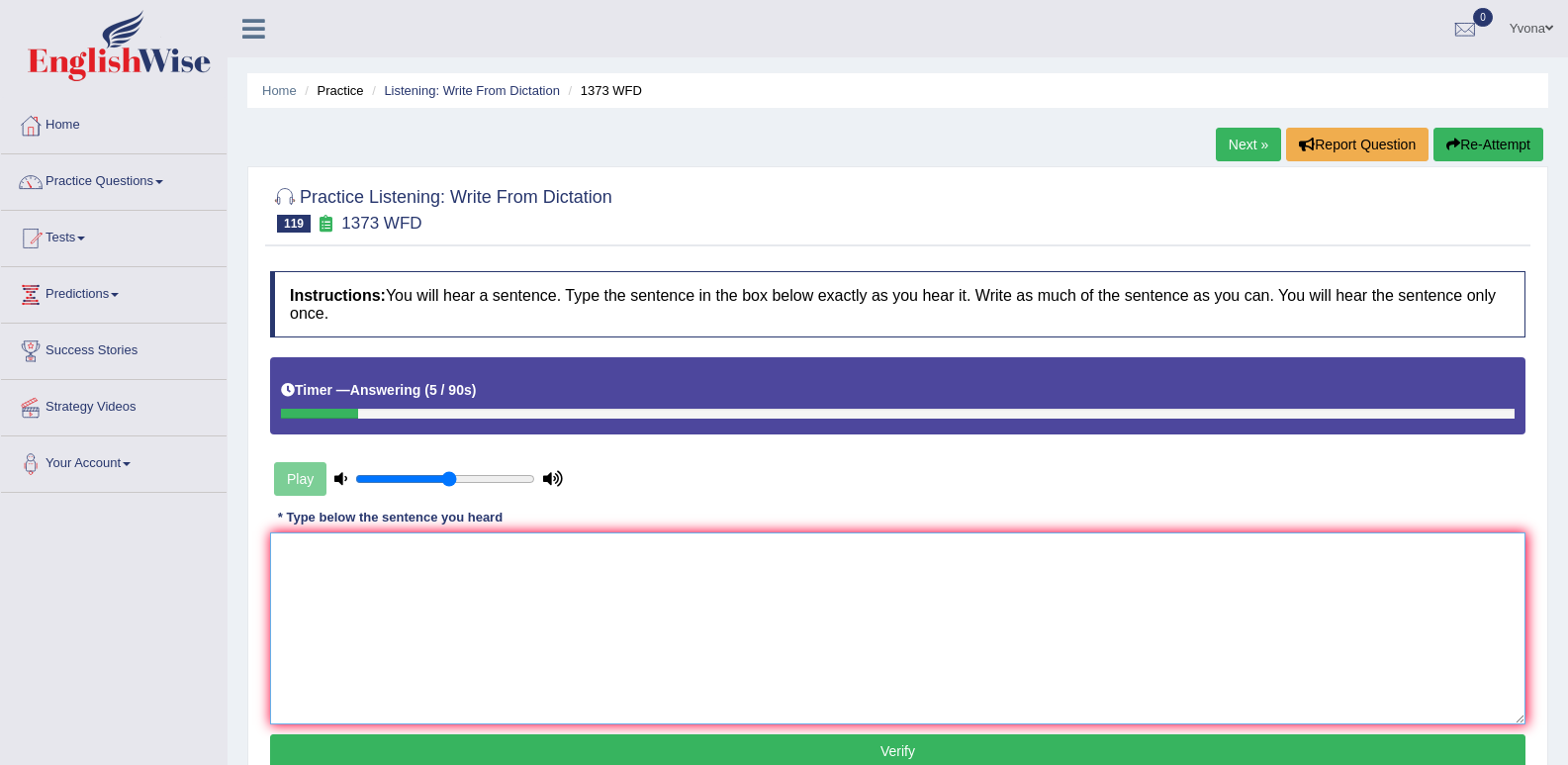 click at bounding box center [897, 628] 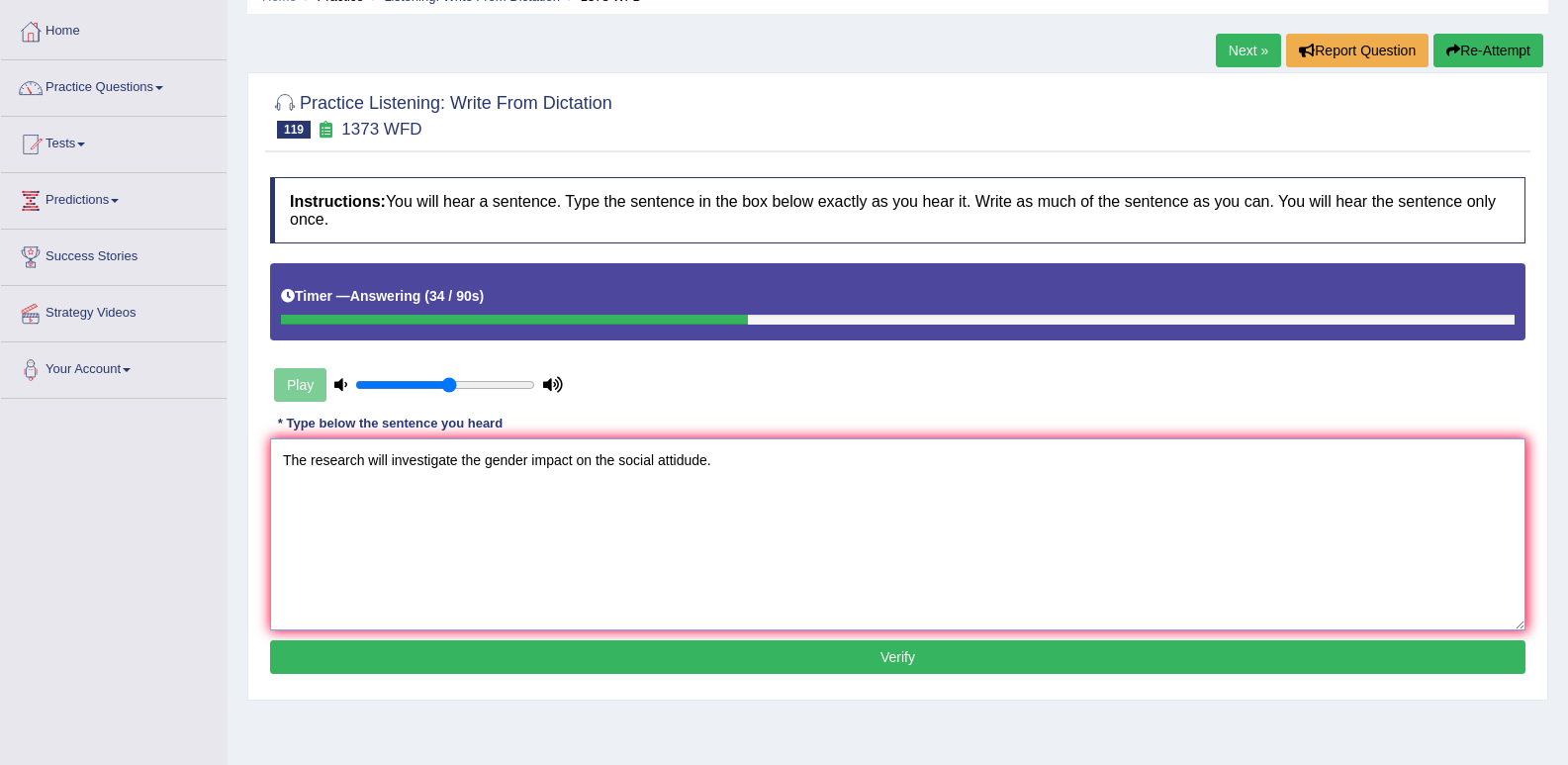 scroll, scrollTop: 238, scrollLeft: 0, axis: vertical 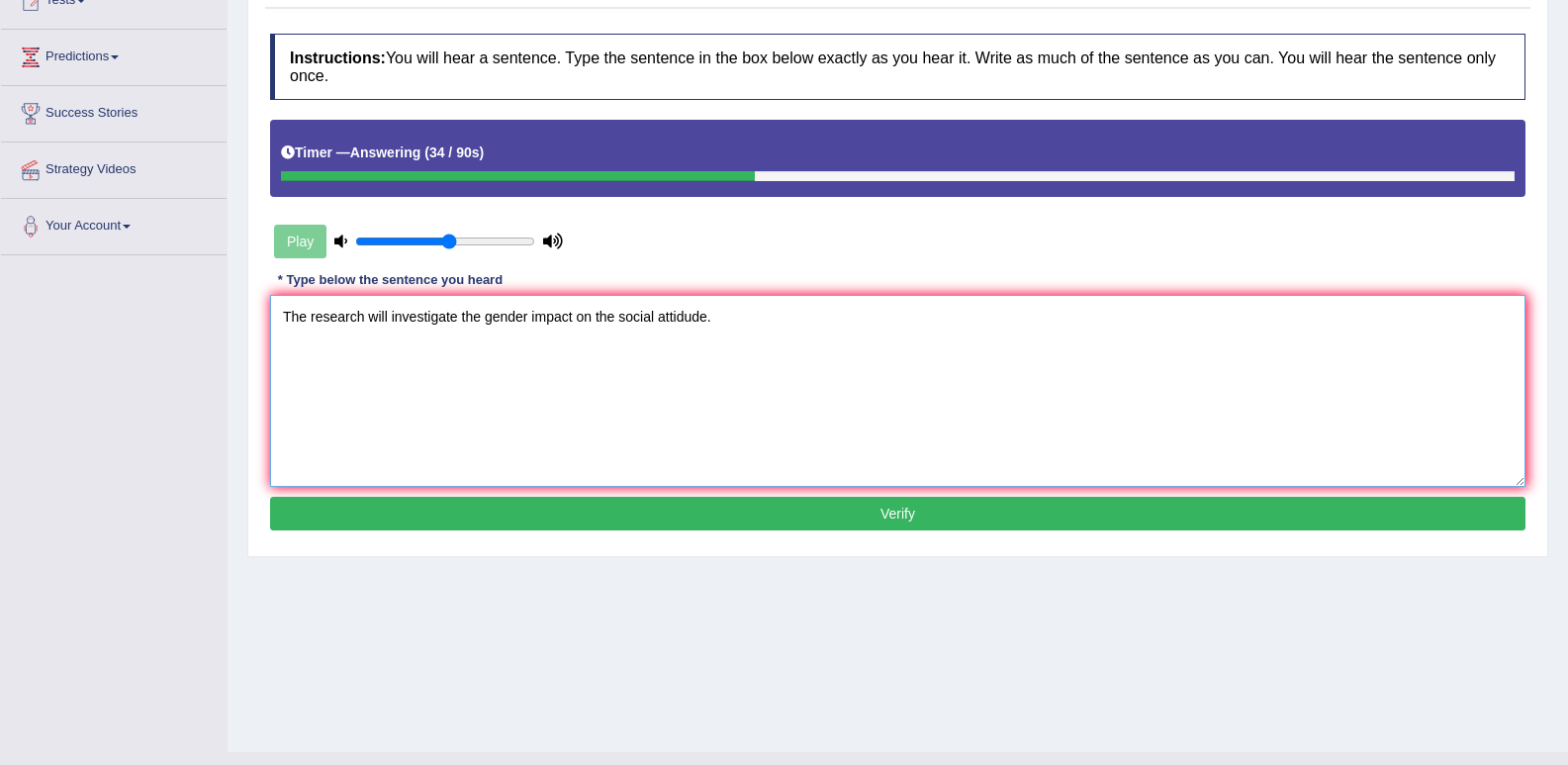 type on "The research will investigate the gender impact on the social attidude." 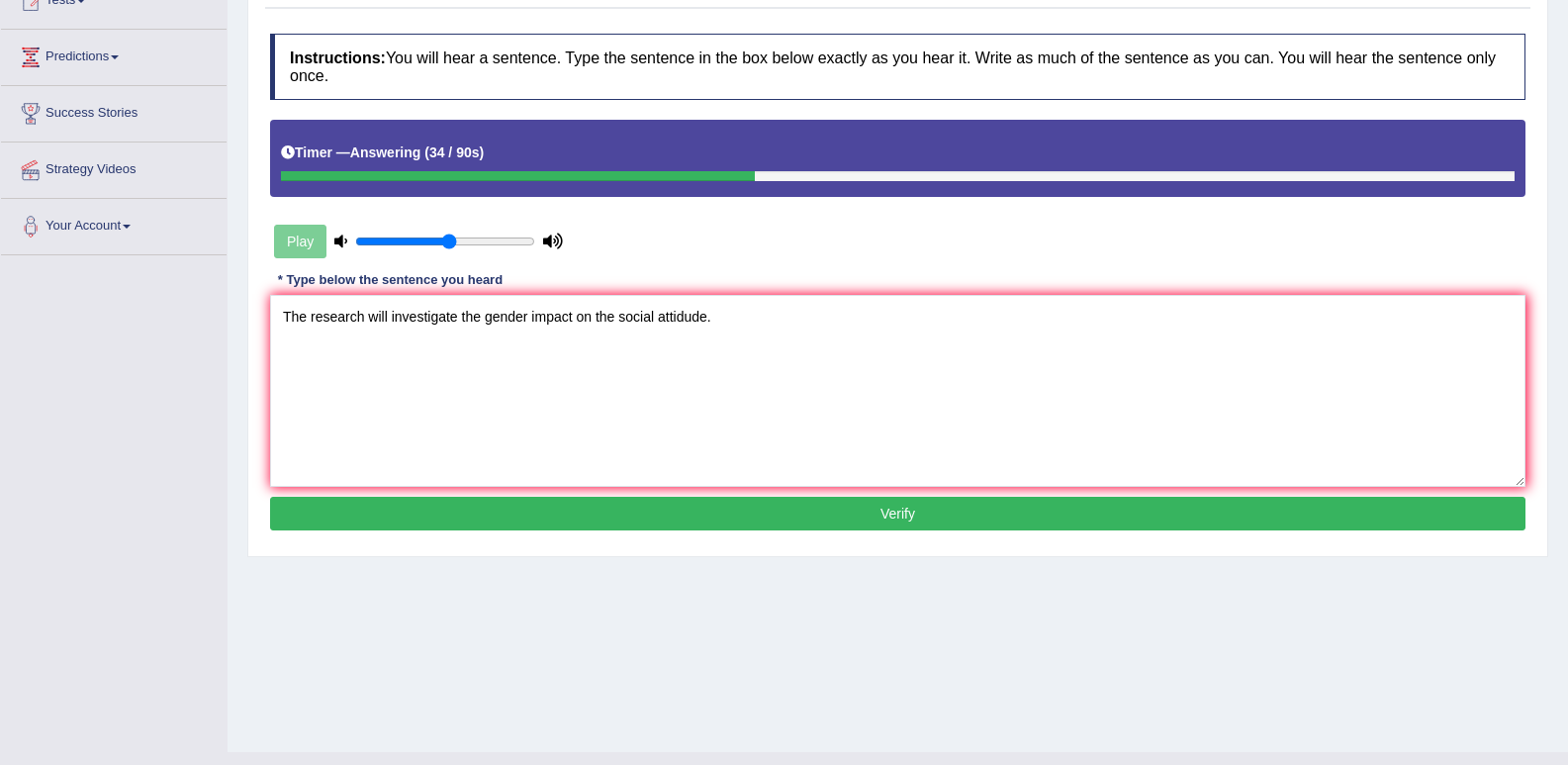 click on "Verify" at bounding box center (897, 514) 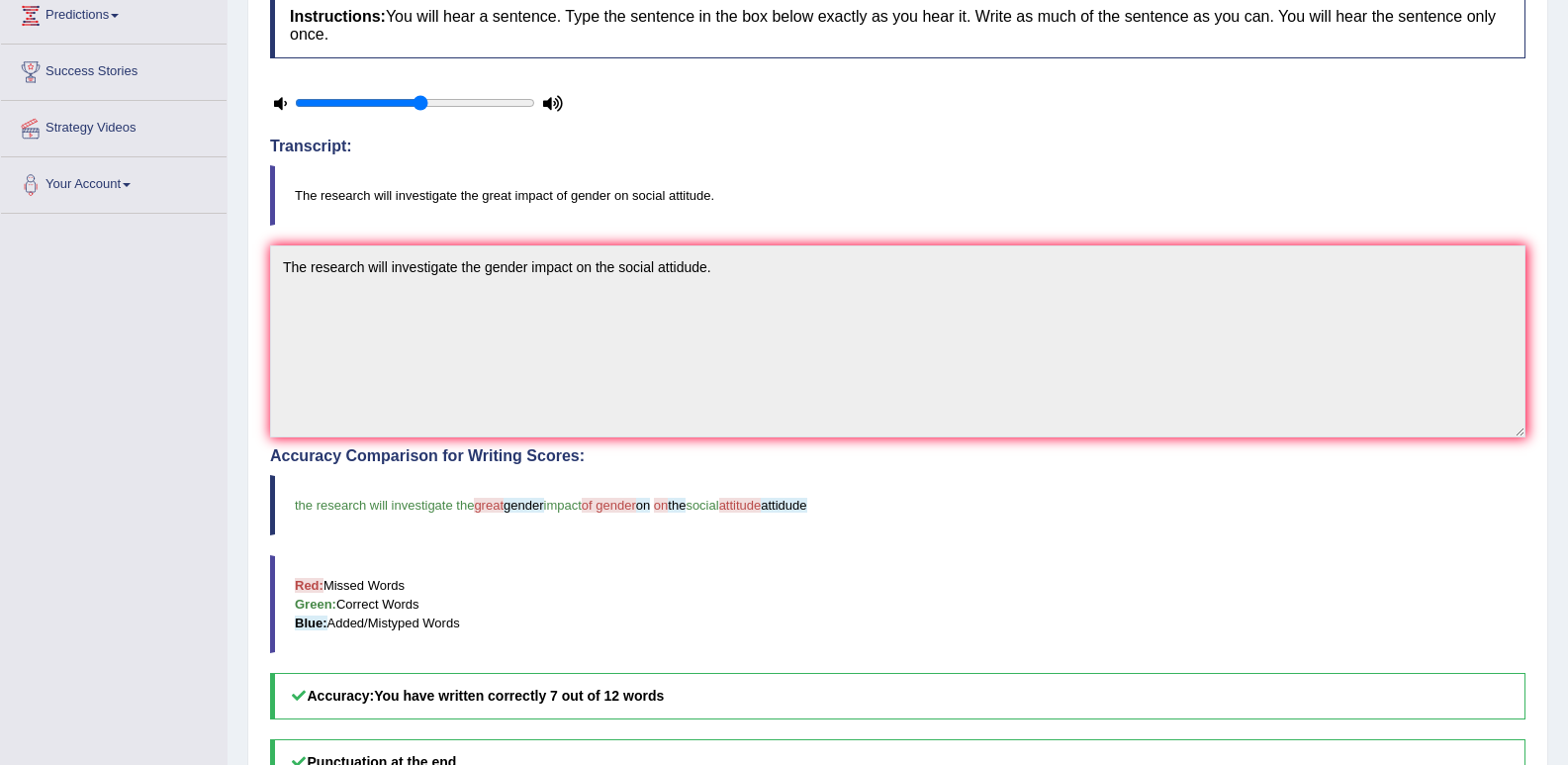 scroll, scrollTop: 238, scrollLeft: 0, axis: vertical 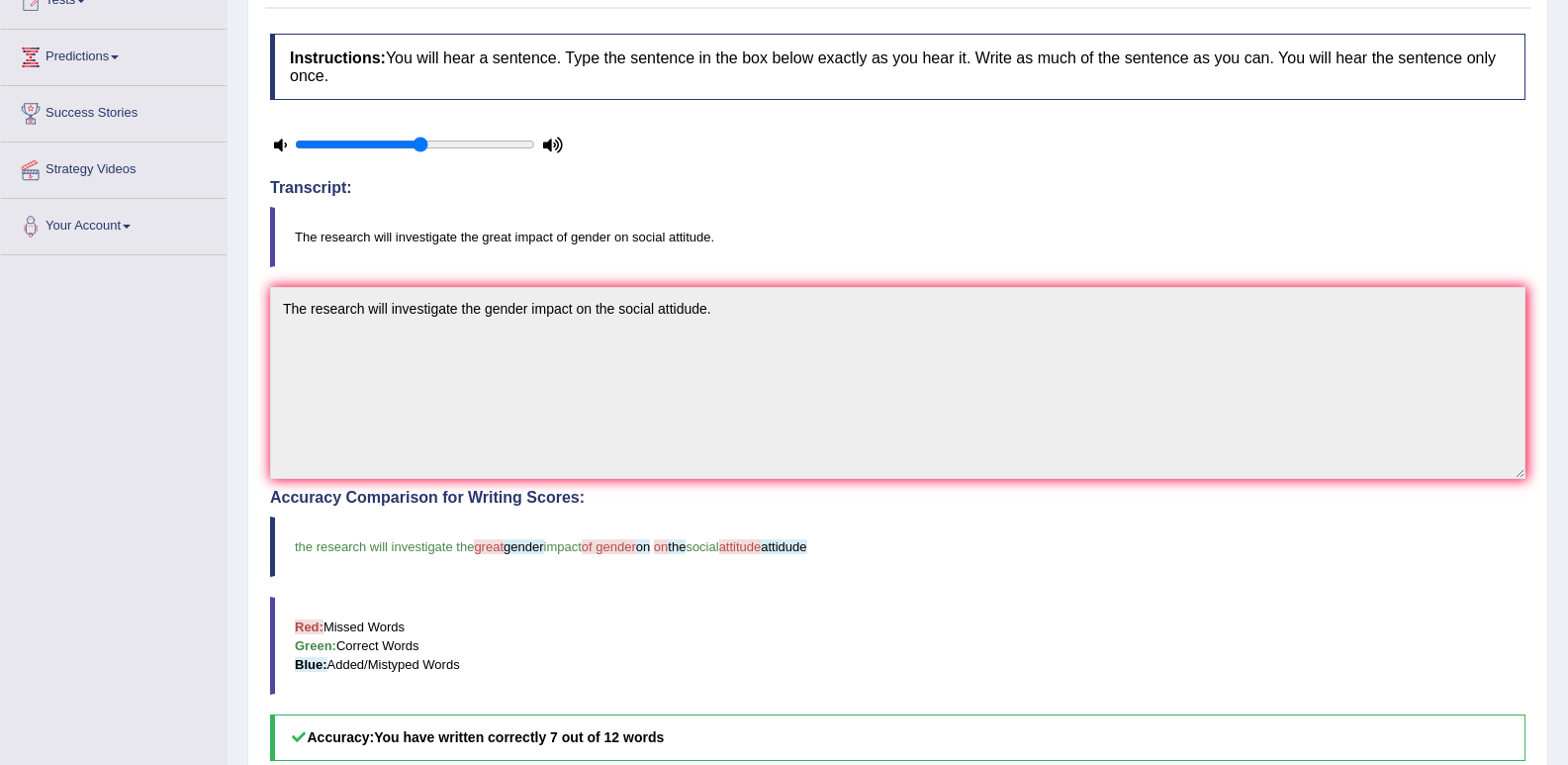 drag, startPoint x: 951, startPoint y: 542, endPoint x: 923, endPoint y: 558, distance: 32.24903 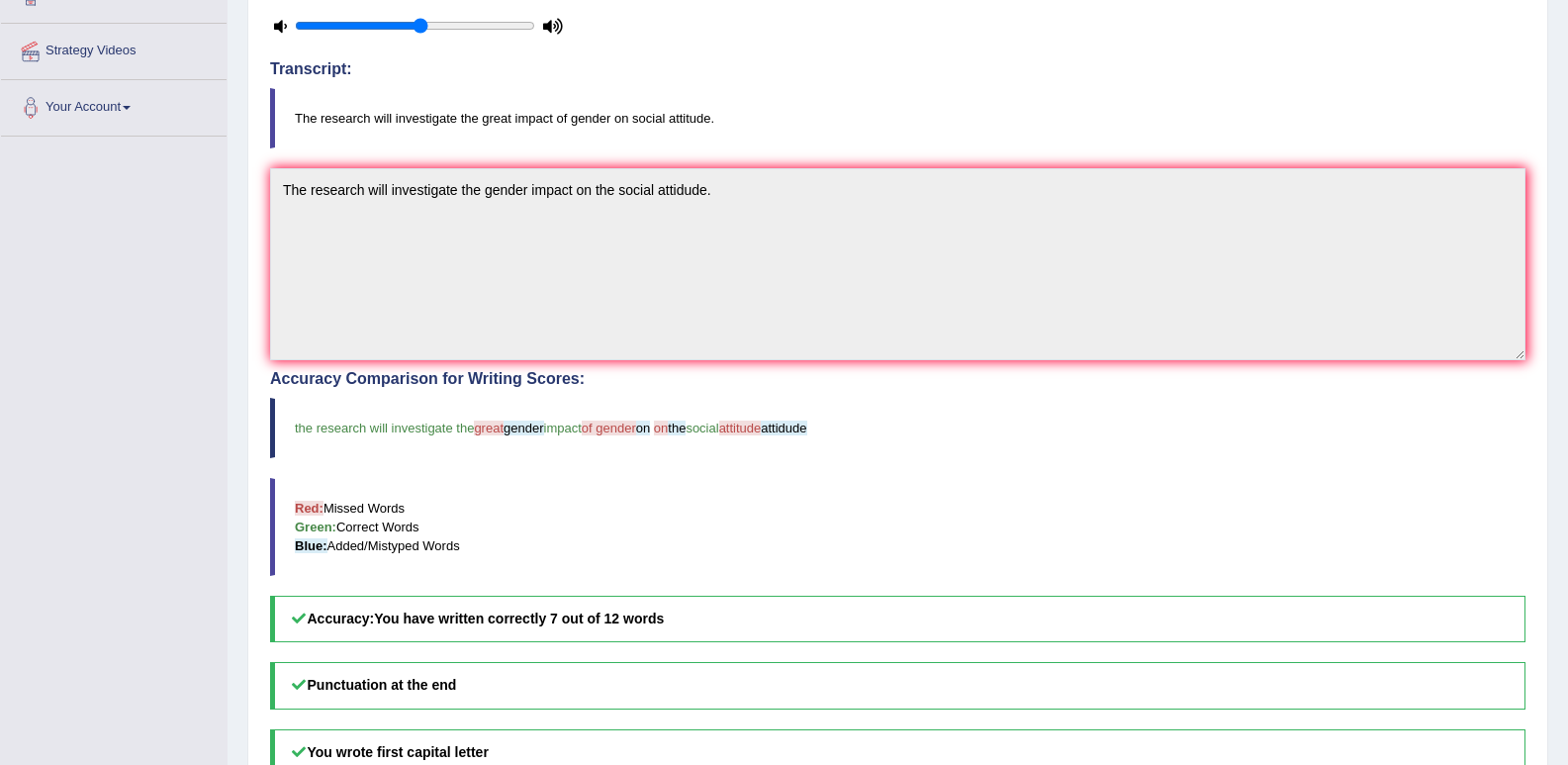 scroll, scrollTop: 0, scrollLeft: 0, axis: both 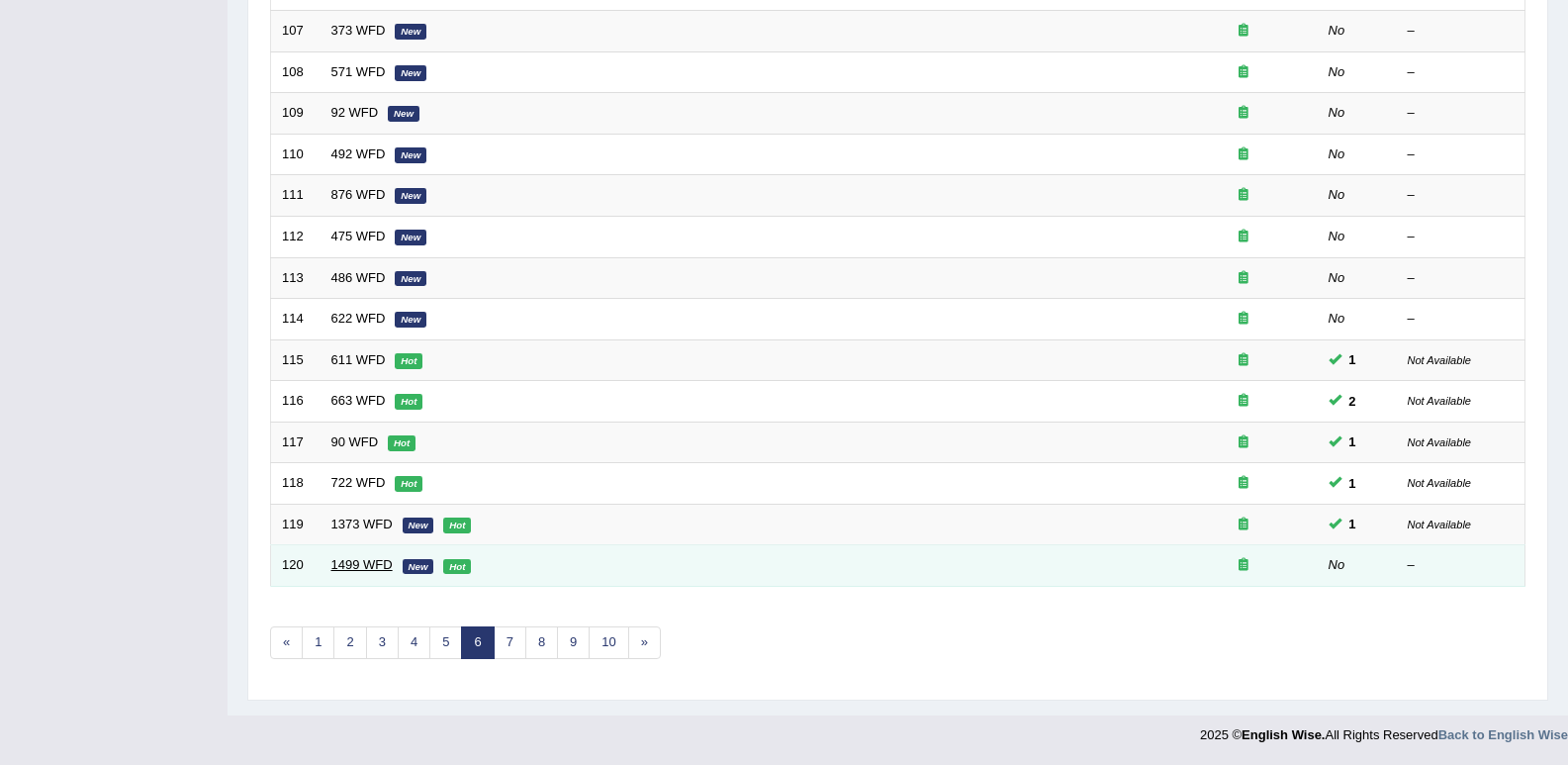 click on "1499 WFD" at bounding box center (362, 564) 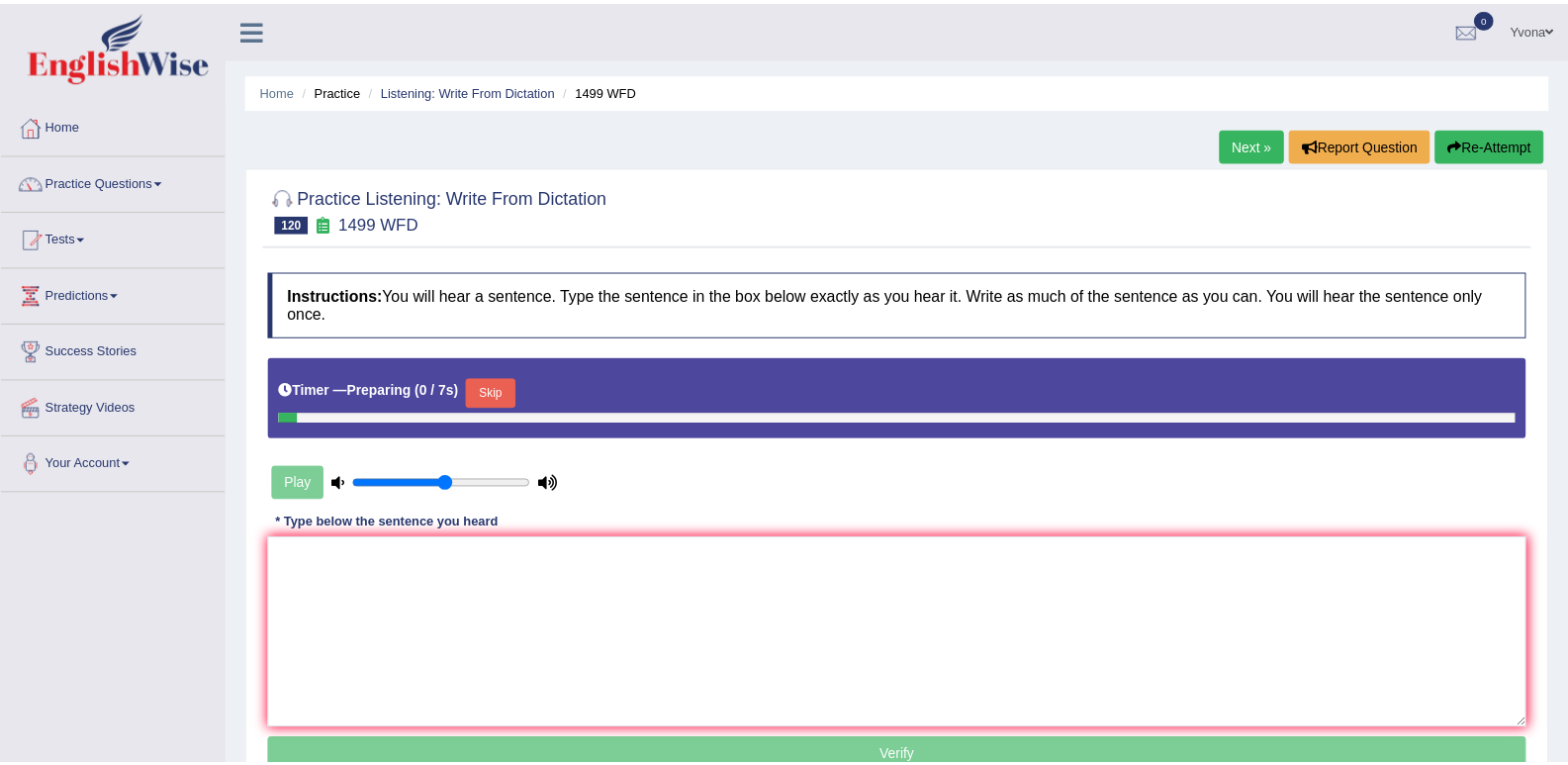 scroll, scrollTop: 0, scrollLeft: 0, axis: both 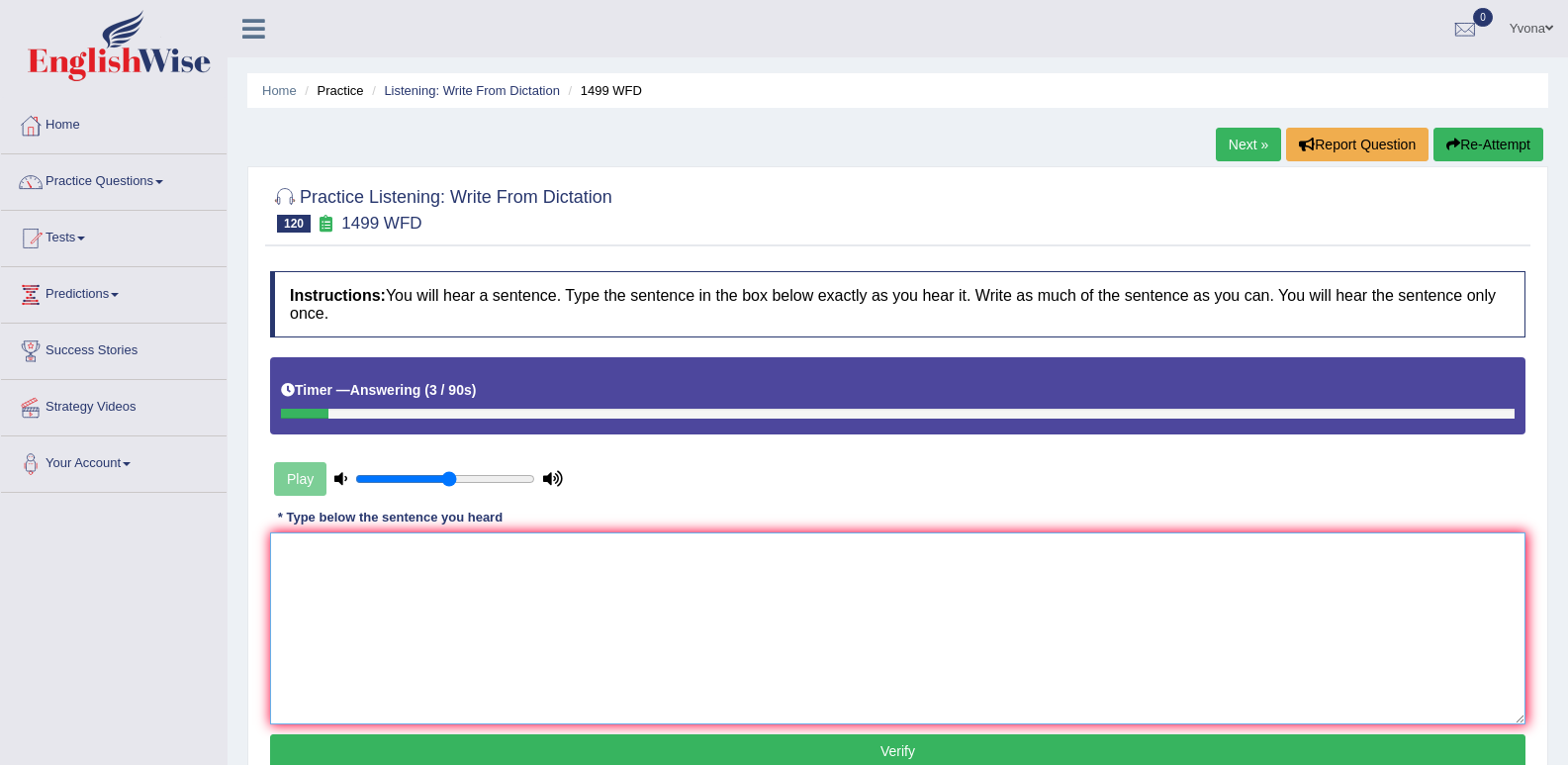 click at bounding box center (897, 628) 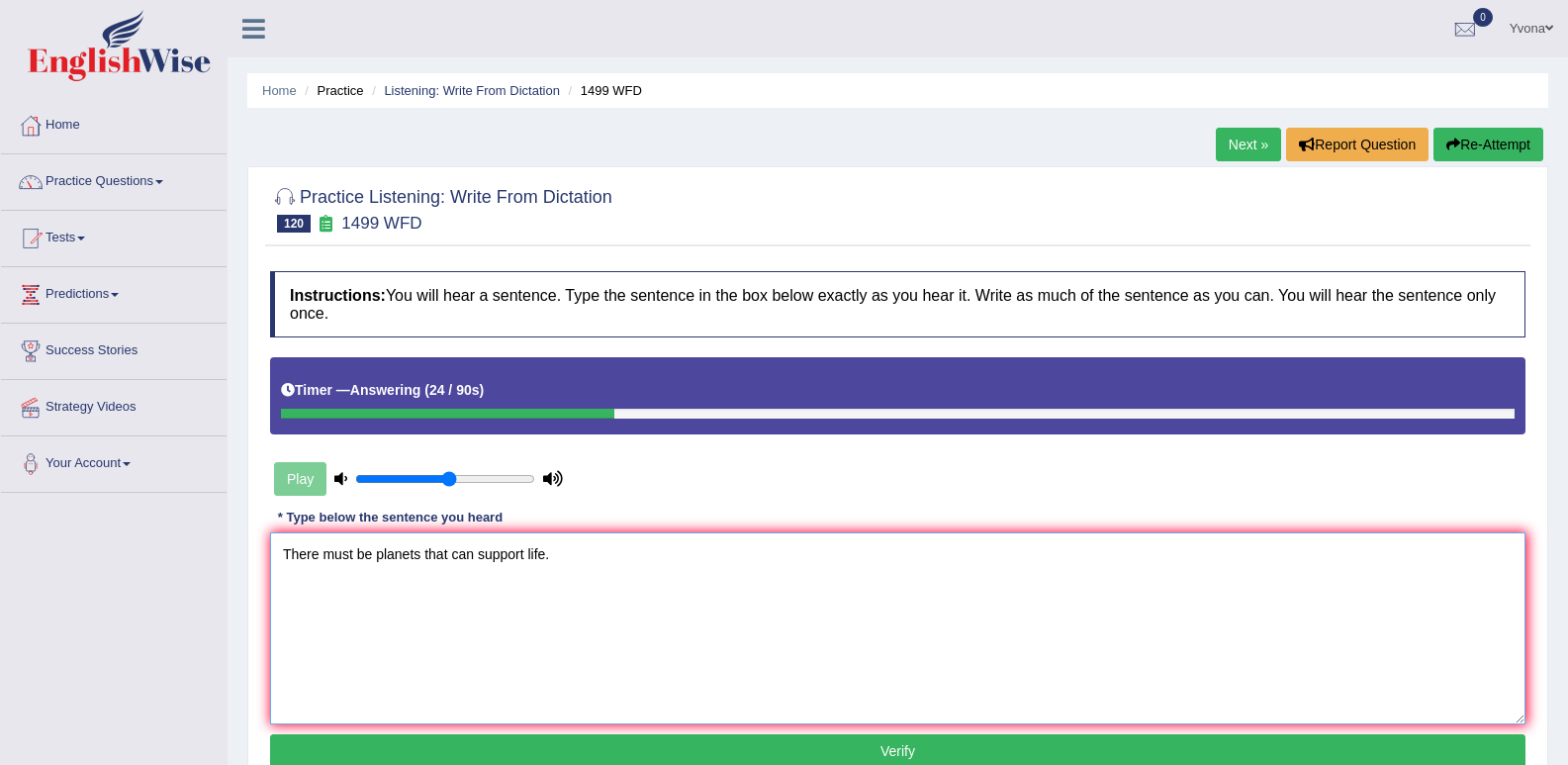 click on "There must be planets that can support life." at bounding box center [897, 628] 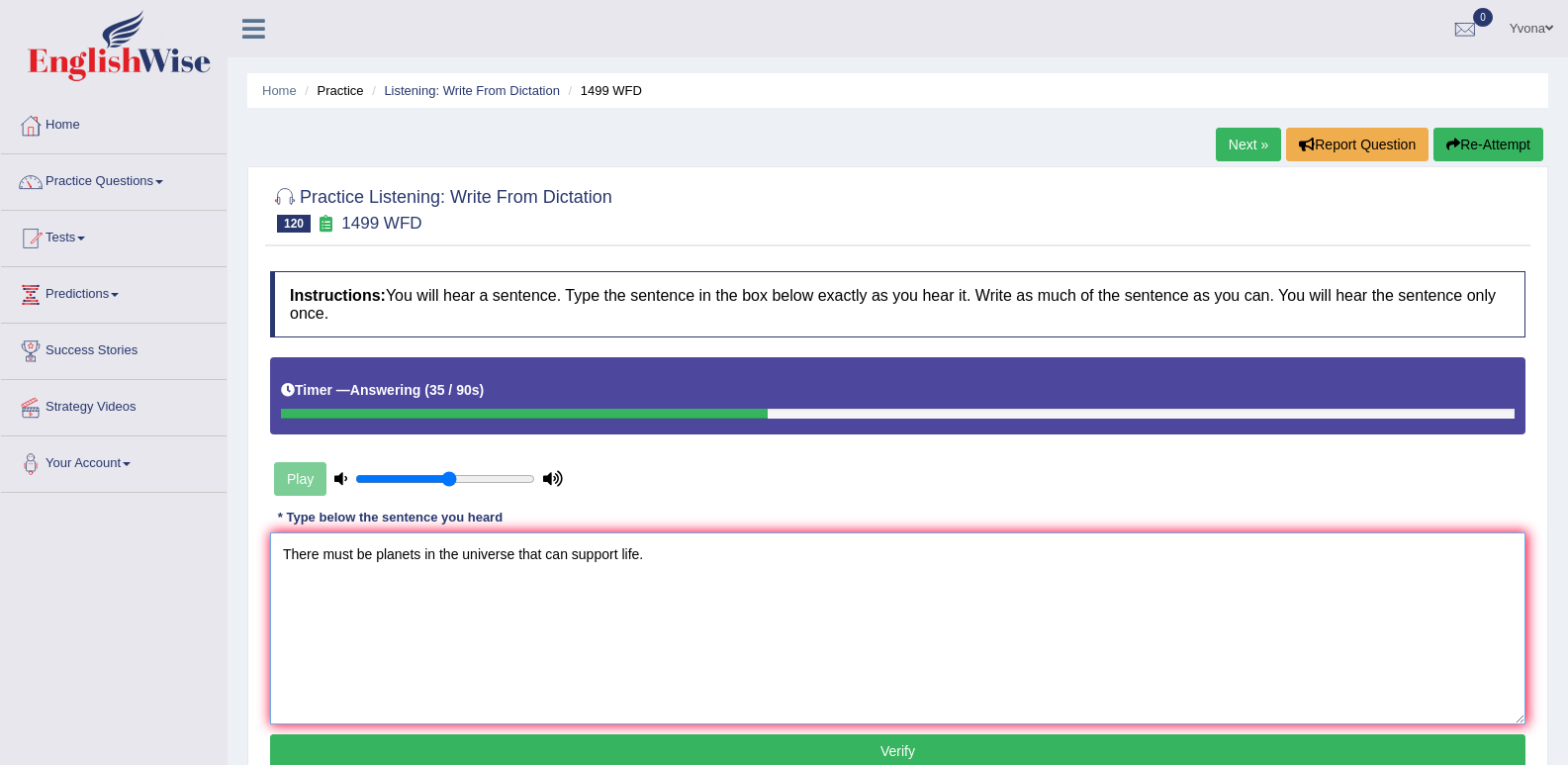 type on "There must be planets in the universe that can support life." 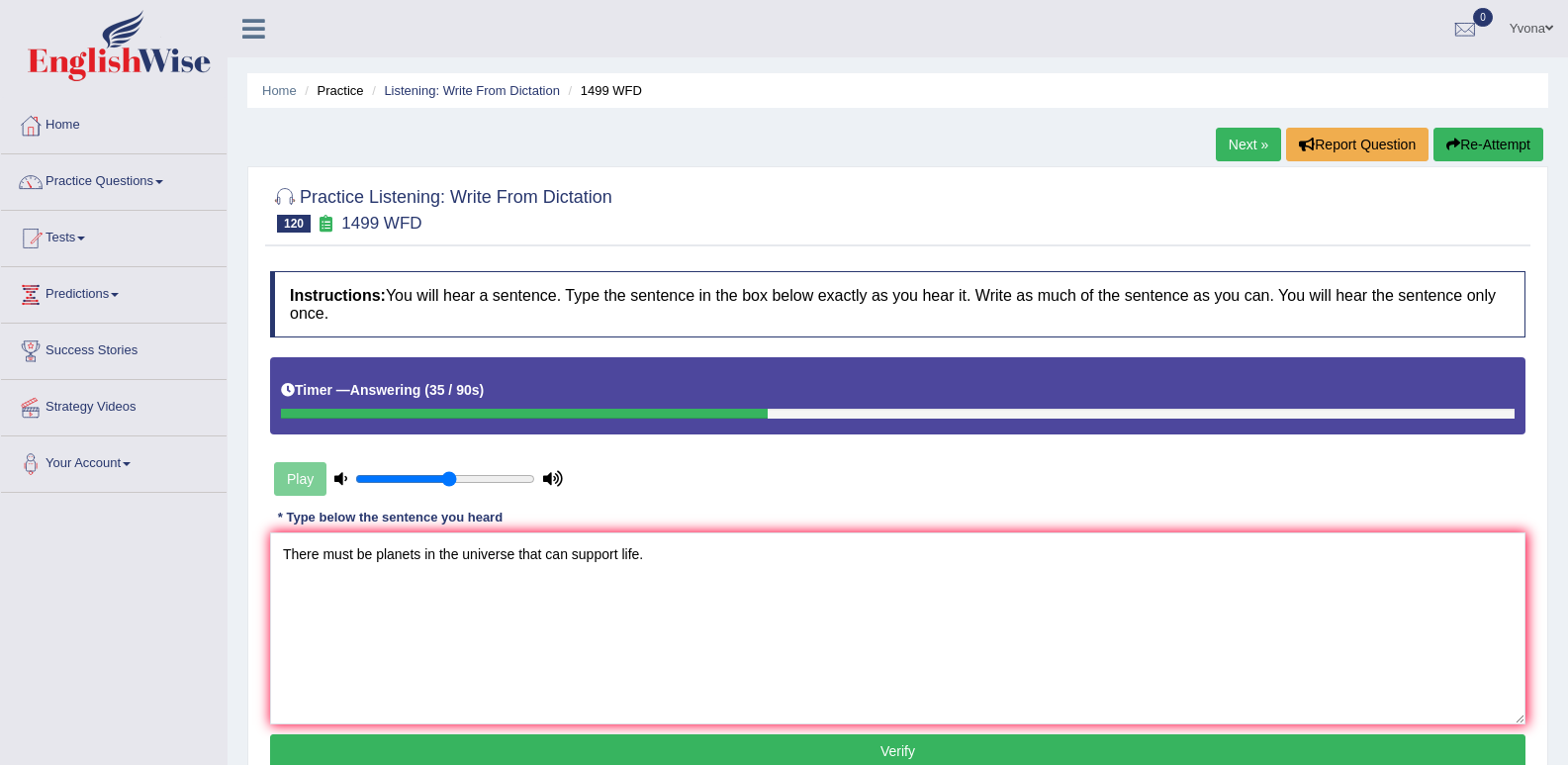 click on "Verify" at bounding box center [897, 751] 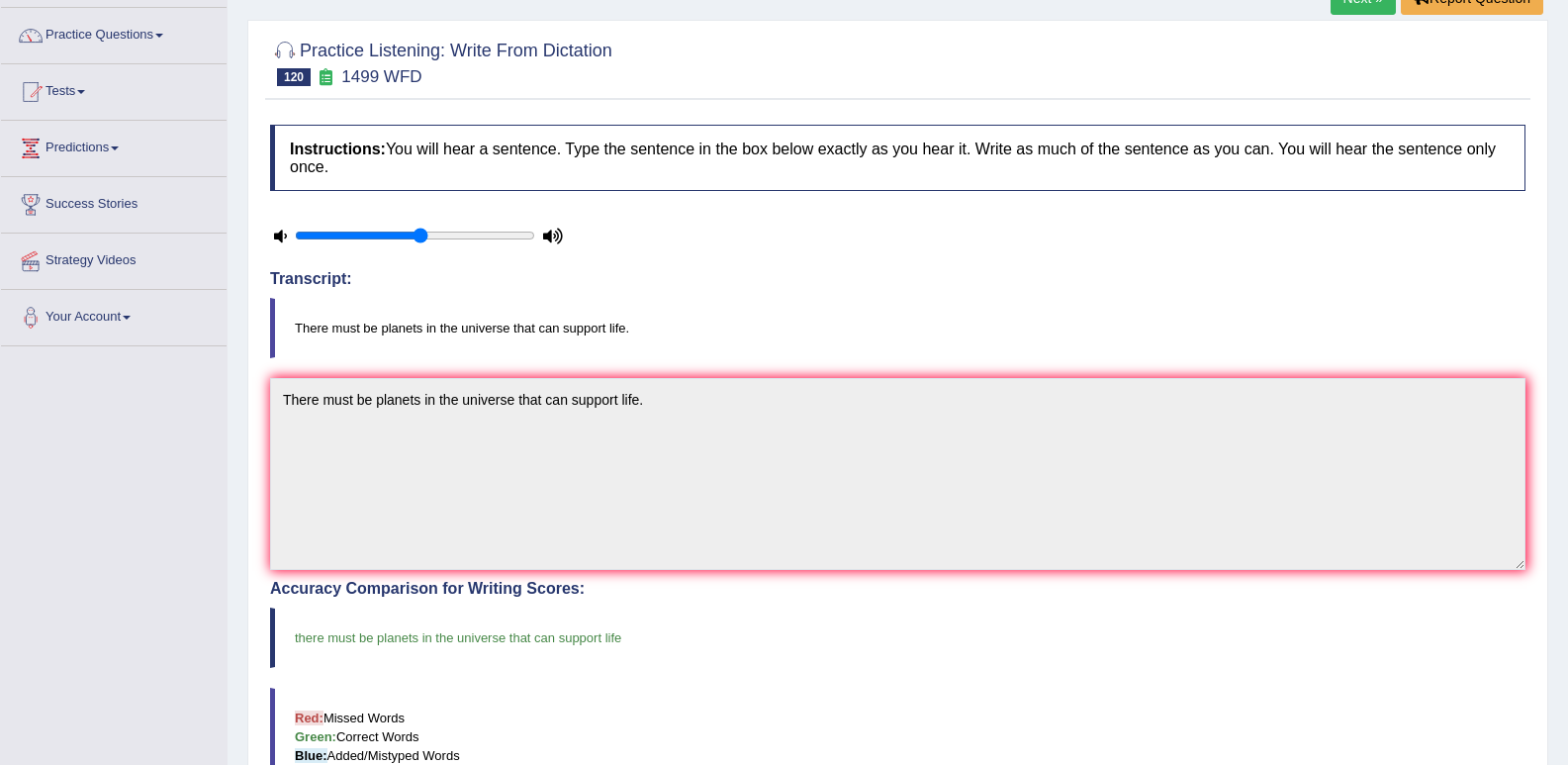 scroll, scrollTop: 0, scrollLeft: 0, axis: both 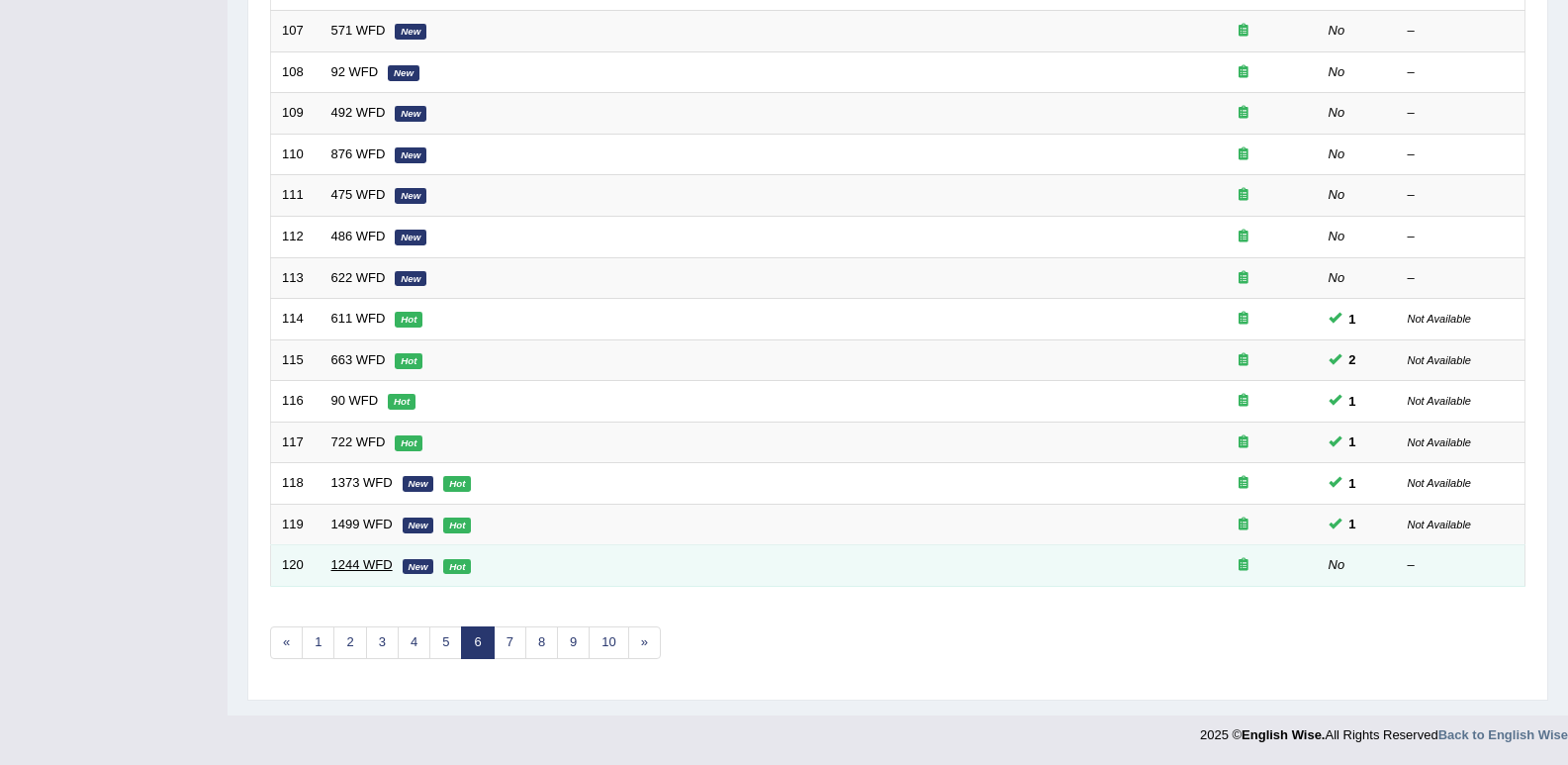 click on "1244 WFD" at bounding box center (362, 564) 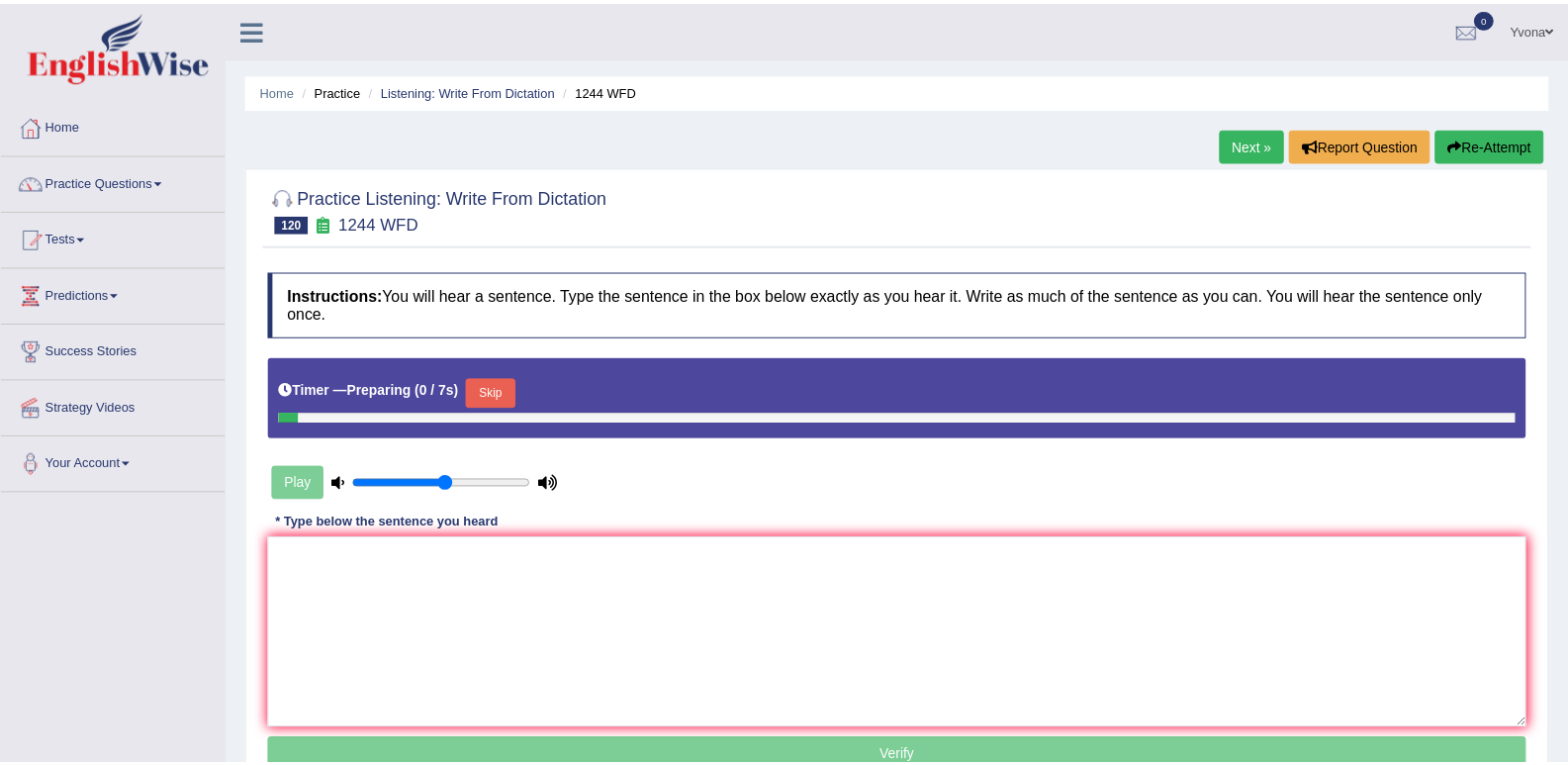 scroll, scrollTop: 0, scrollLeft: 0, axis: both 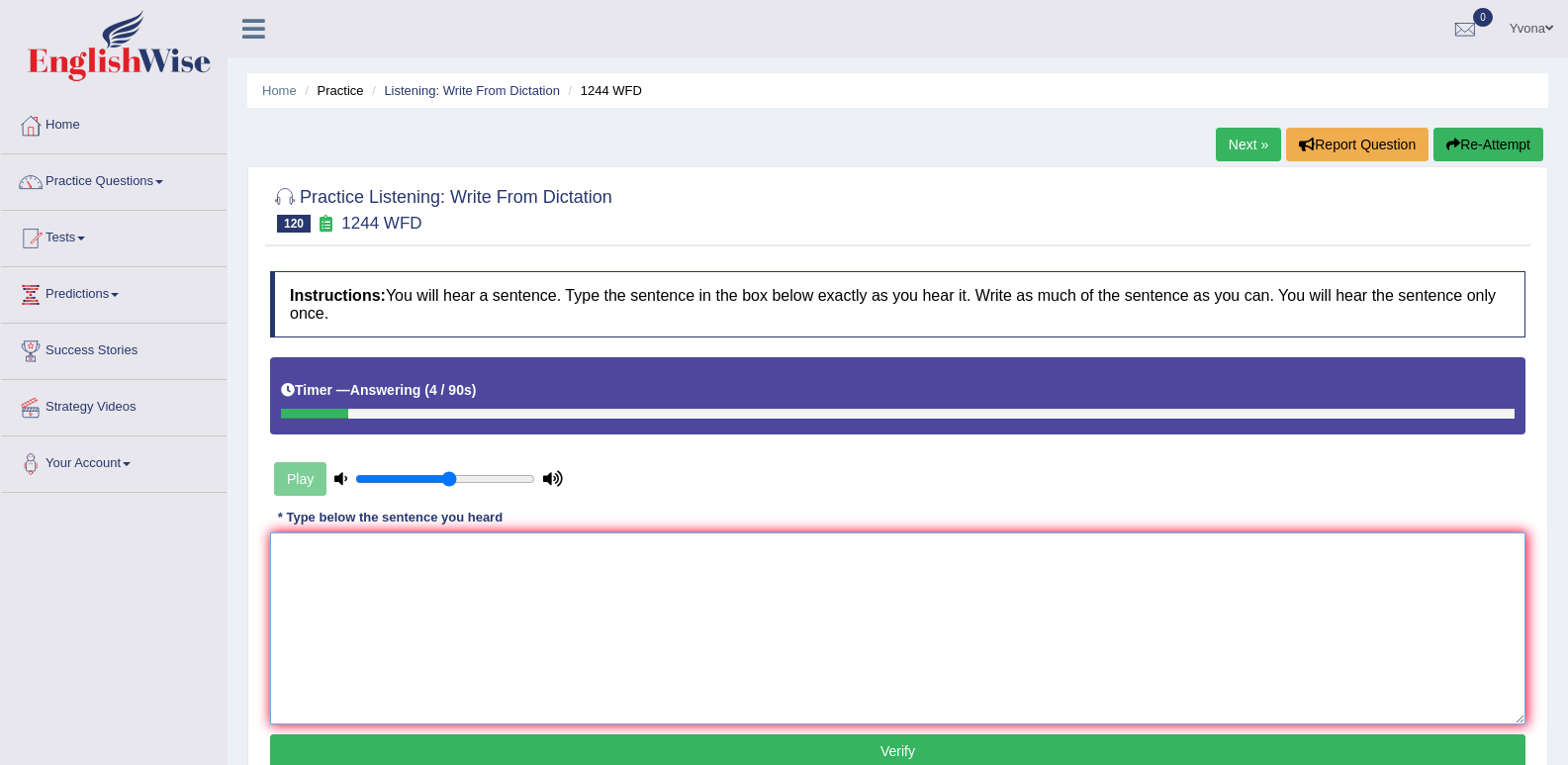 click at bounding box center (897, 628) 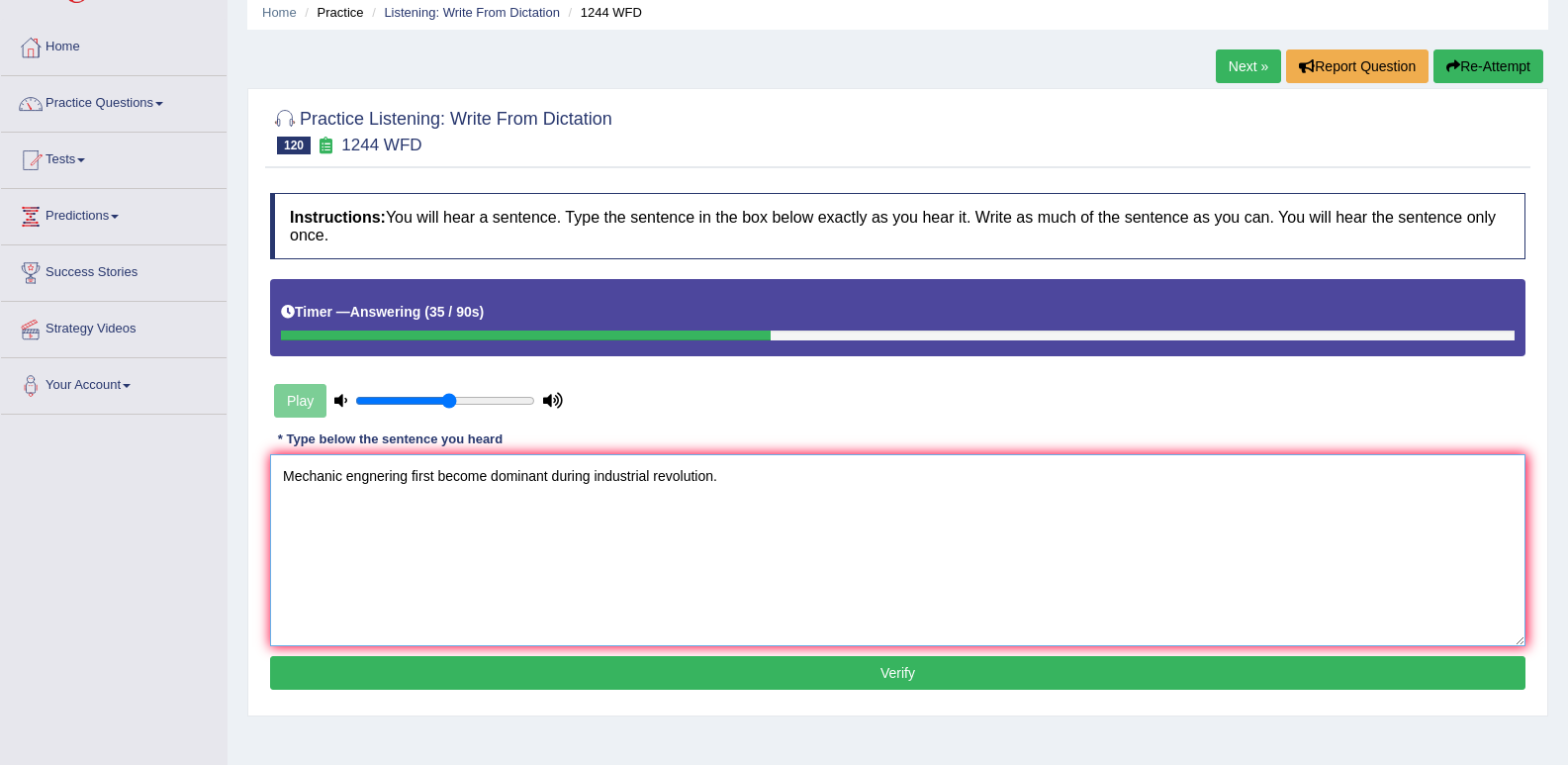 scroll, scrollTop: 119, scrollLeft: 0, axis: vertical 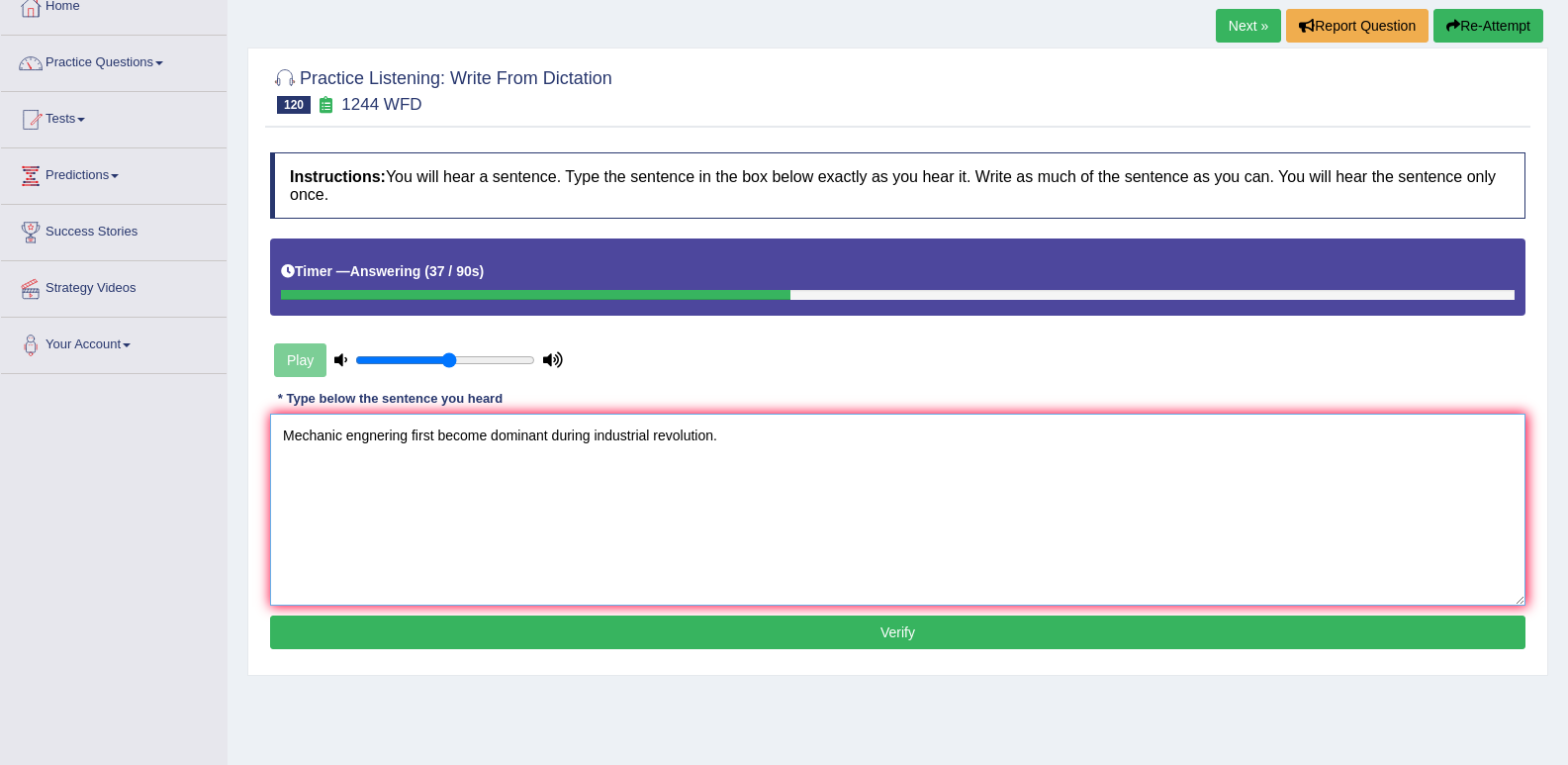 type on "Mechanic engnering first become dominant during industrial revolution." 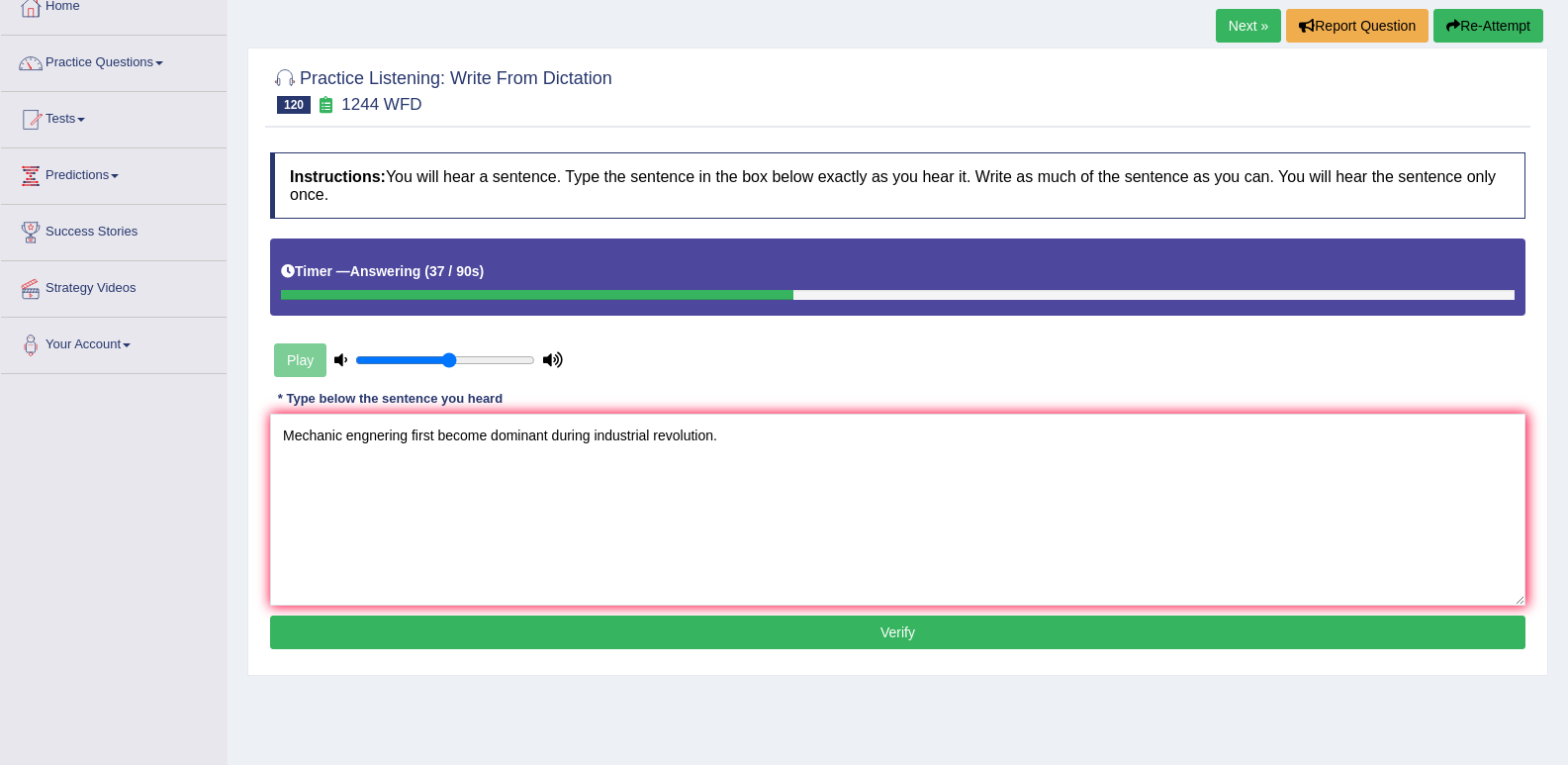 click on "Verify" at bounding box center [897, 632] 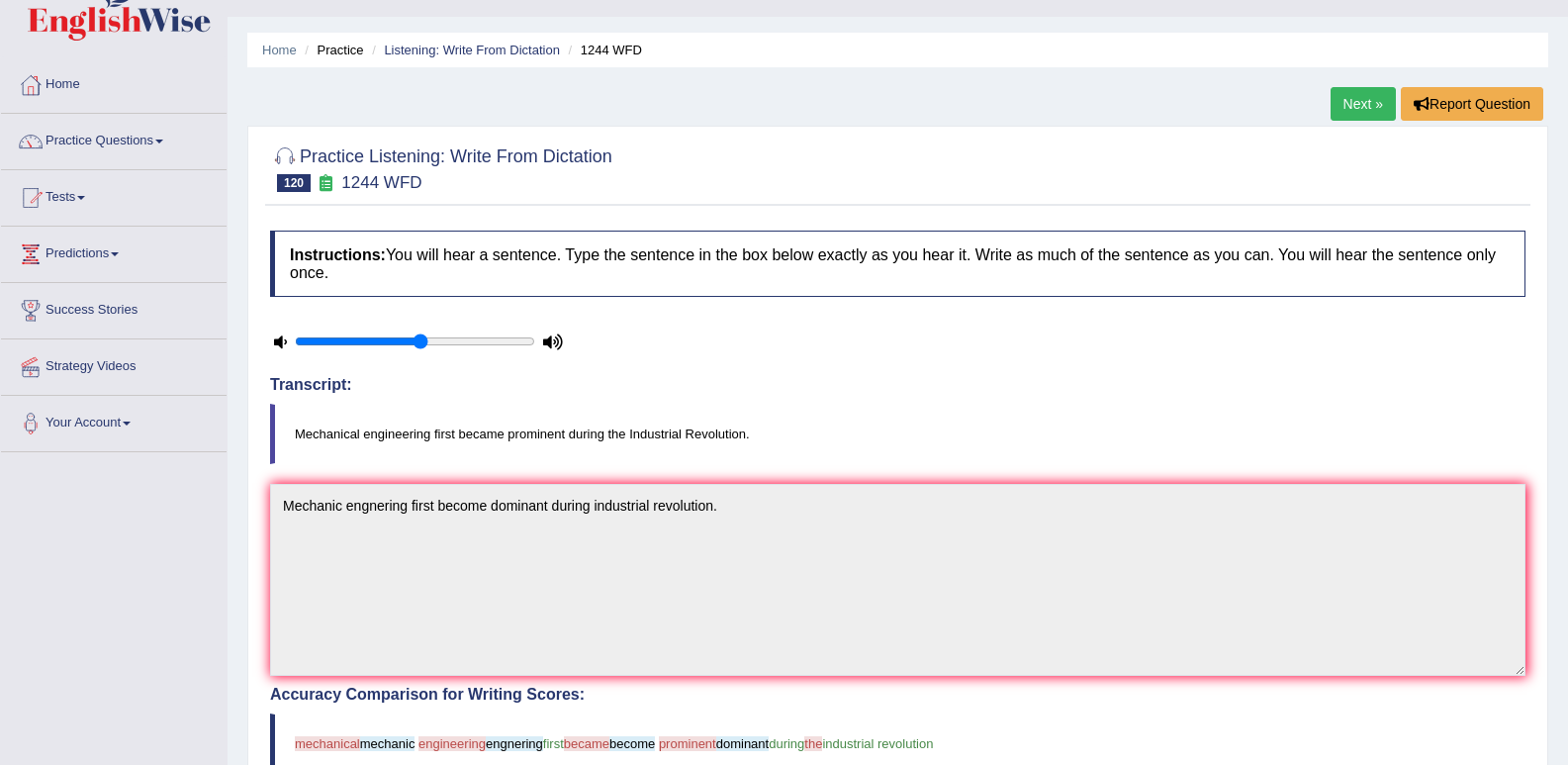 scroll, scrollTop: 0, scrollLeft: 0, axis: both 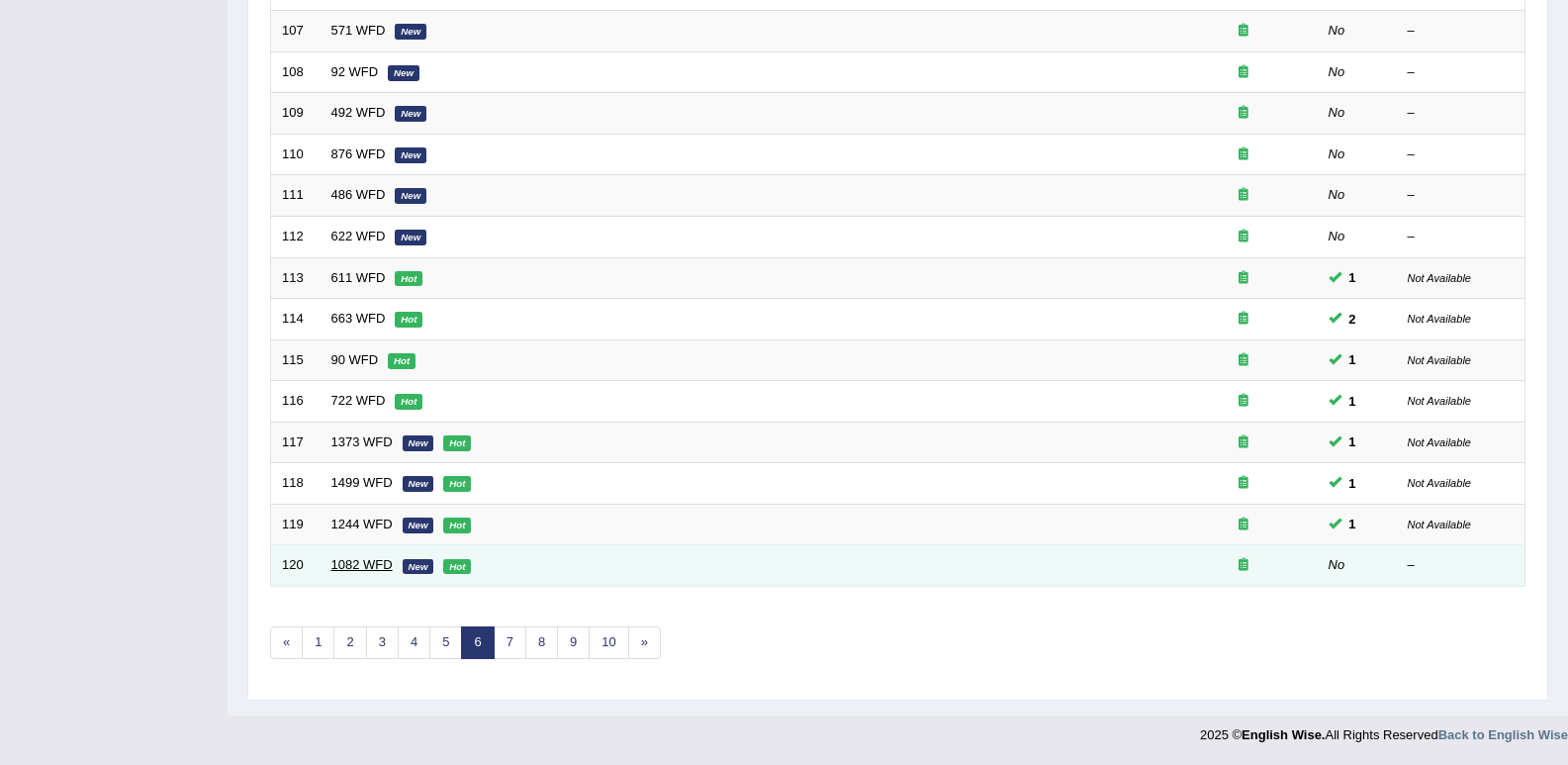 click on "1082 WFD" at bounding box center [362, 564] 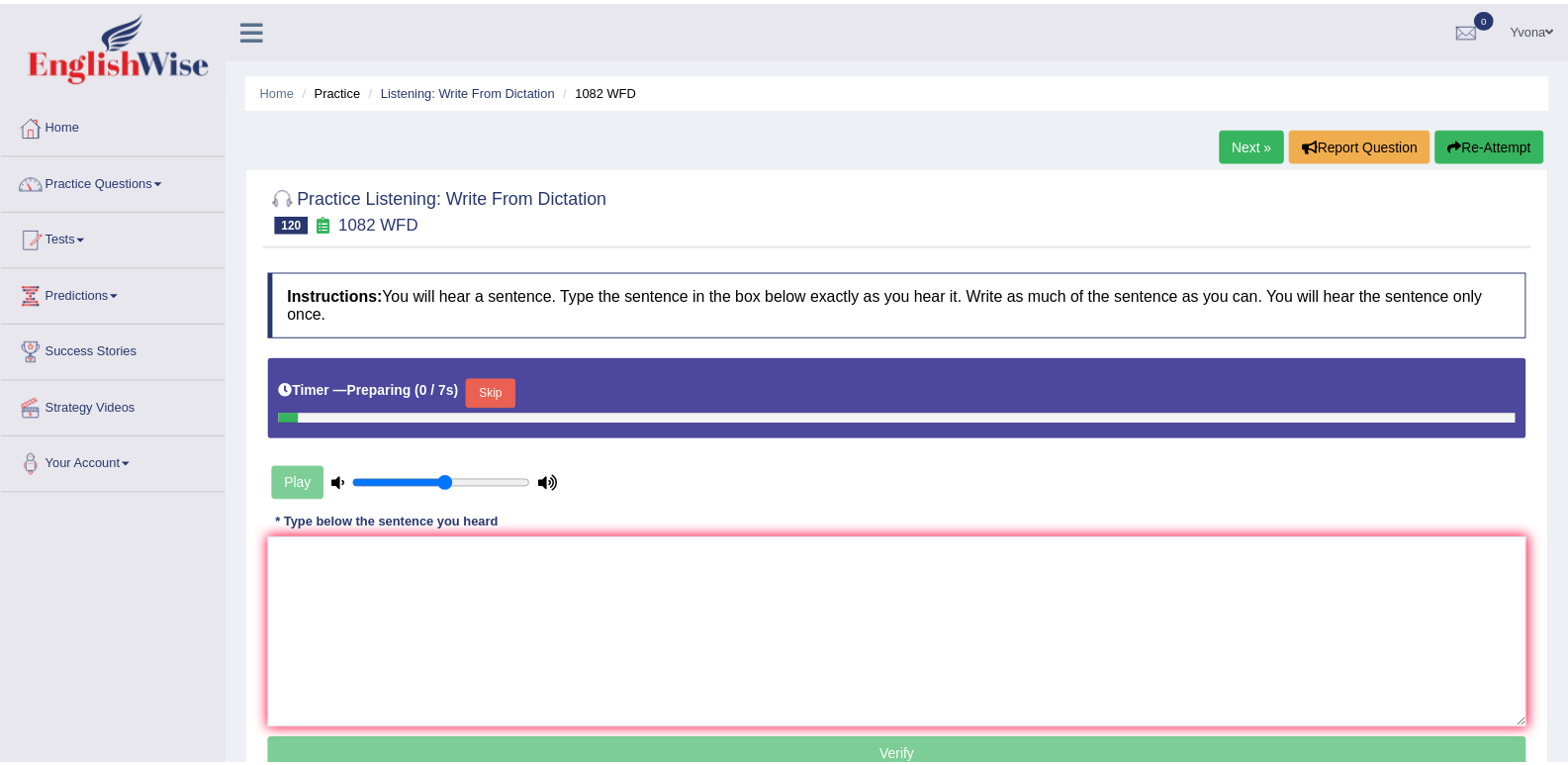 scroll, scrollTop: 0, scrollLeft: 0, axis: both 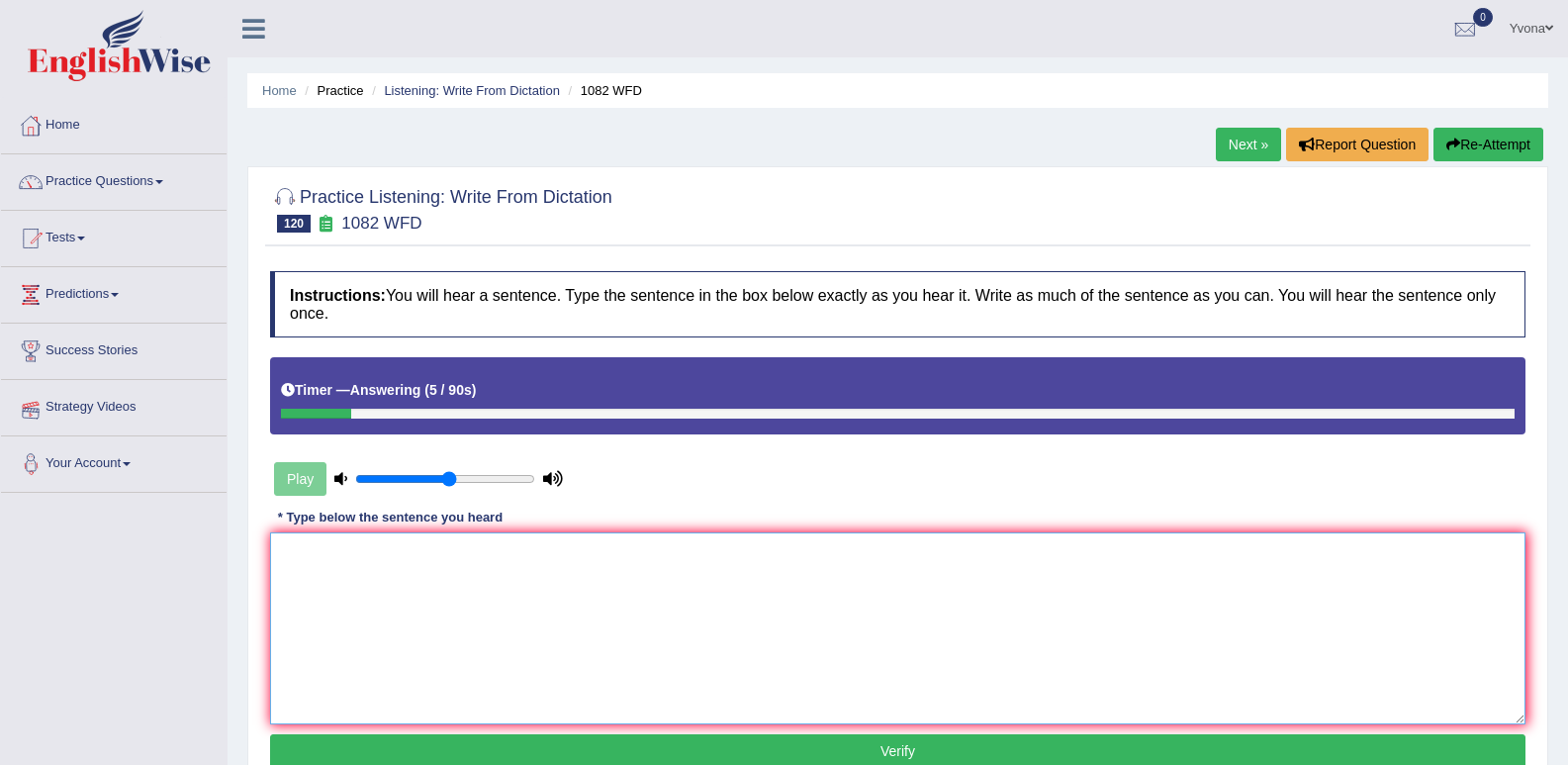 drag, startPoint x: 320, startPoint y: 617, endPoint x: 329, endPoint y: 606, distance: 14.21267 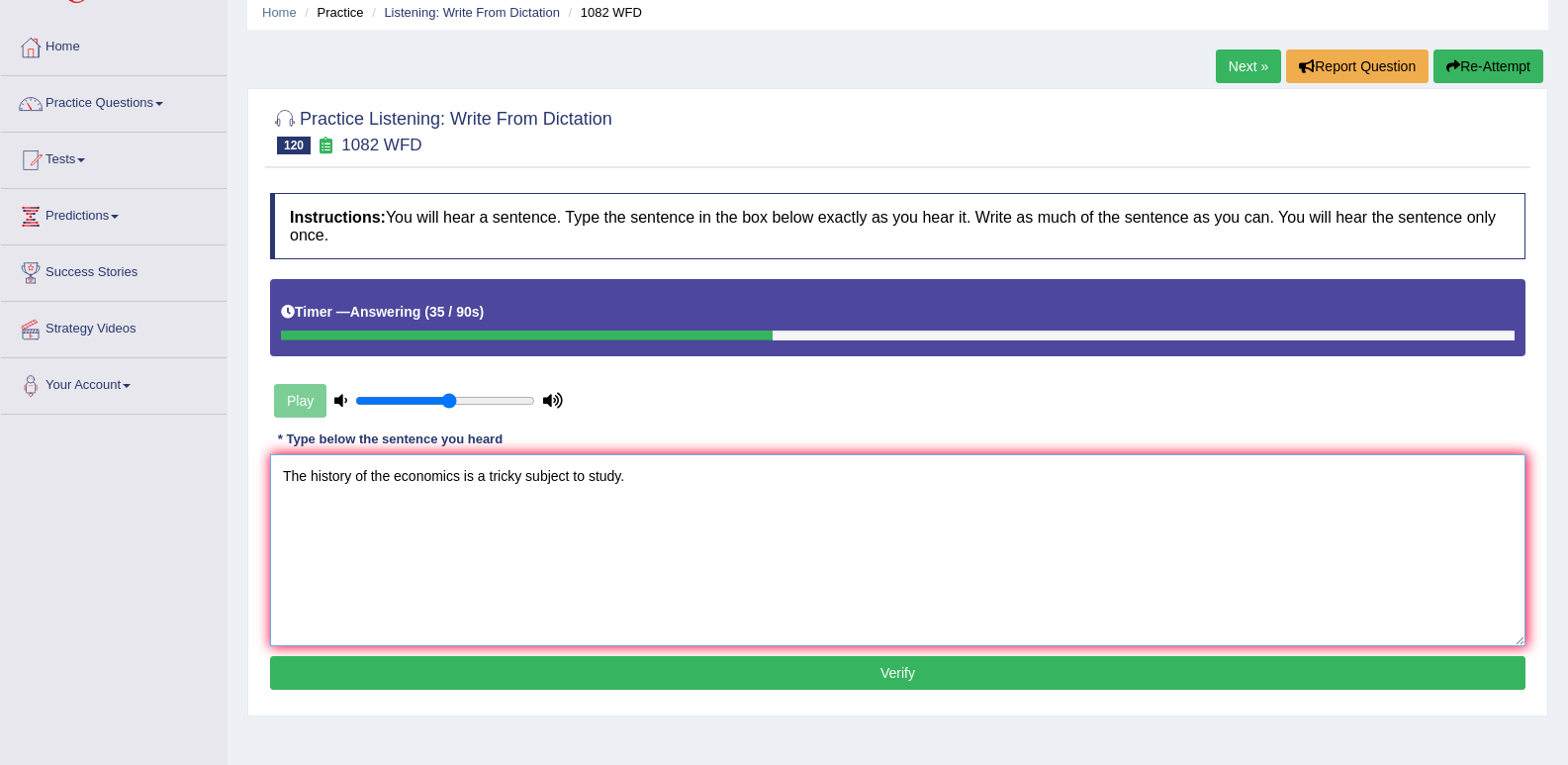 scroll, scrollTop: 119, scrollLeft: 0, axis: vertical 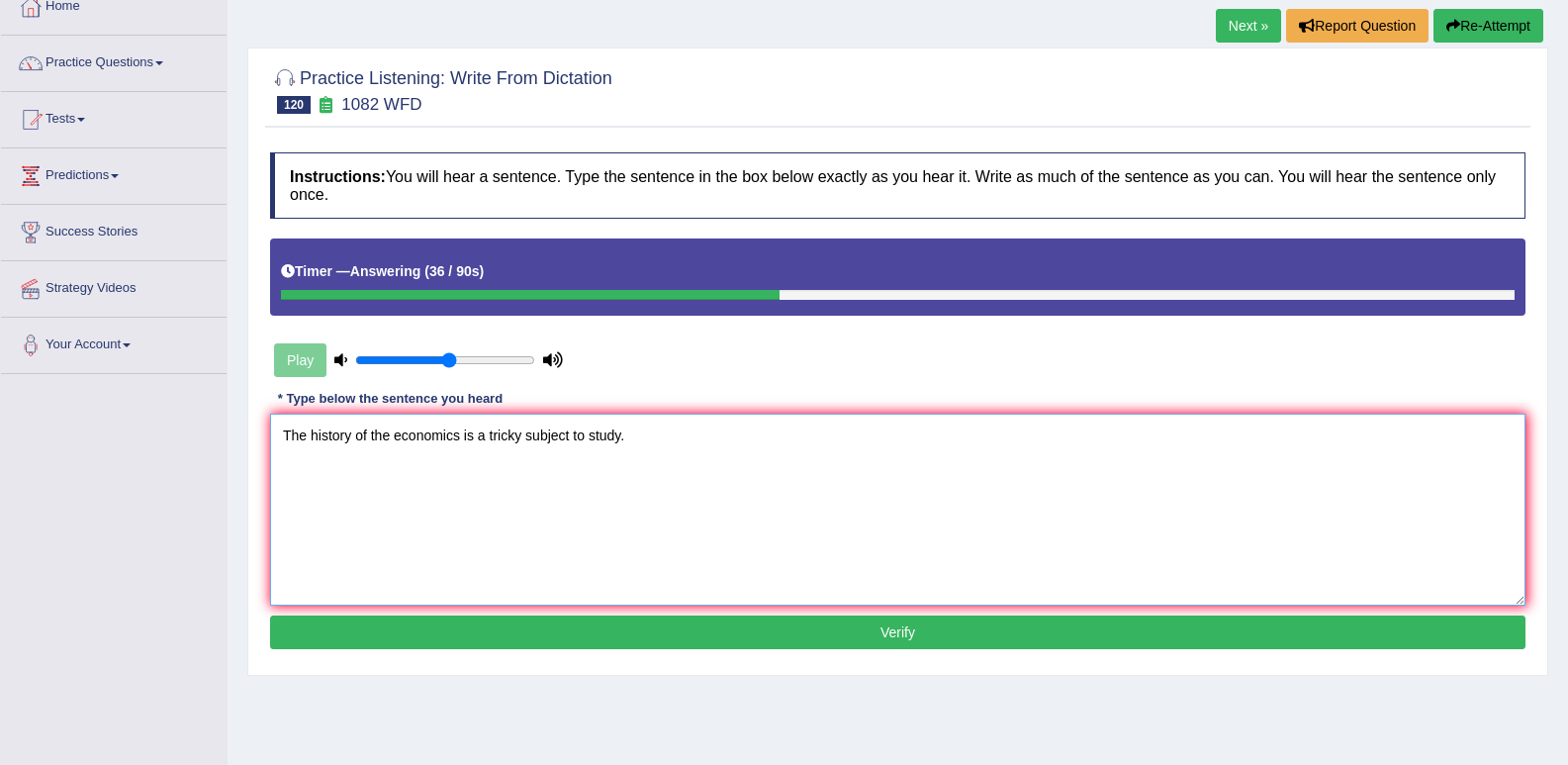 type on "The history of the economics is a tricky subject to study." 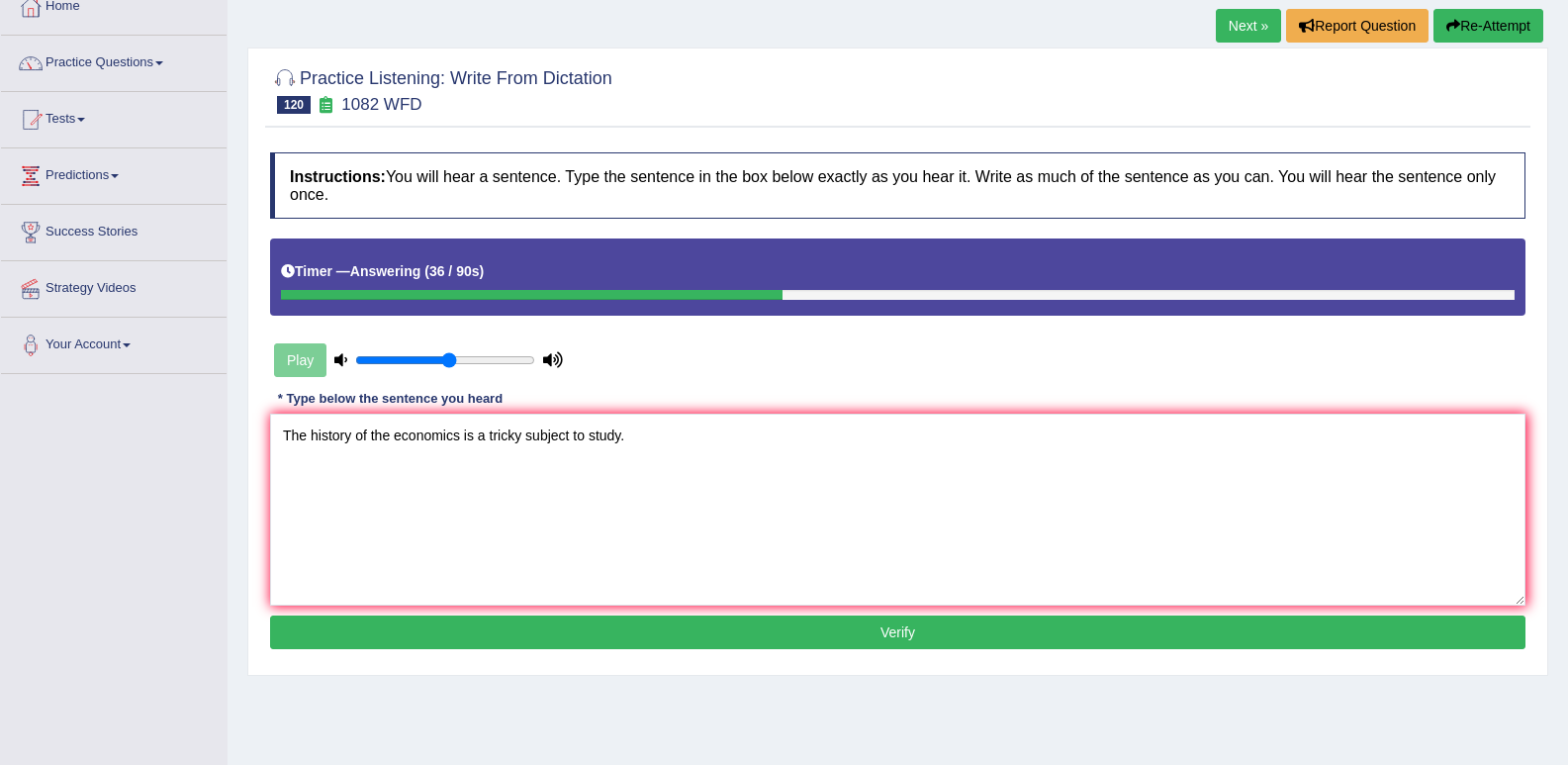 click on "Verify" at bounding box center (897, 632) 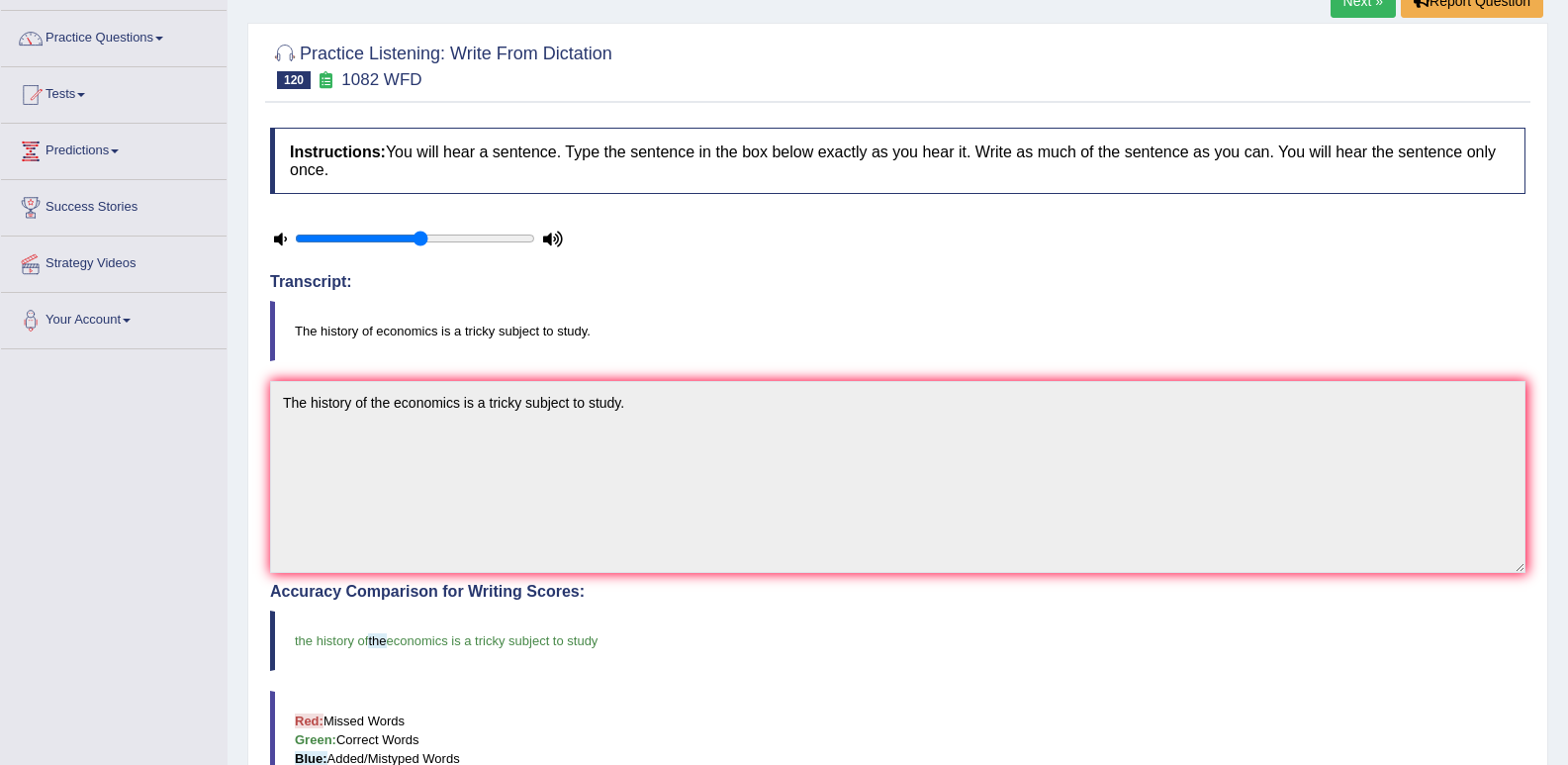 scroll, scrollTop: 0, scrollLeft: 0, axis: both 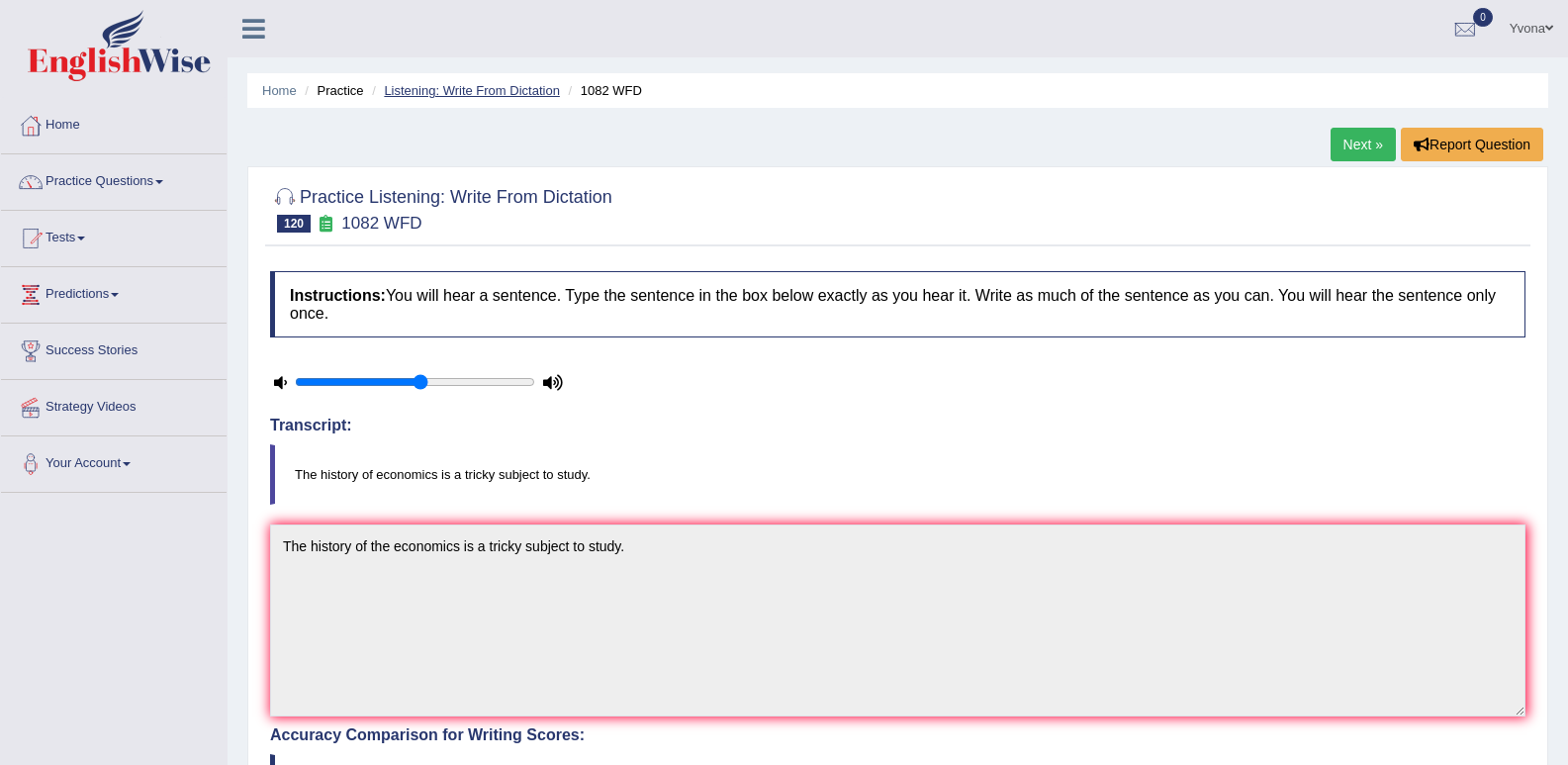 click on "Listening: Write From Dictation" at bounding box center (472, 90) 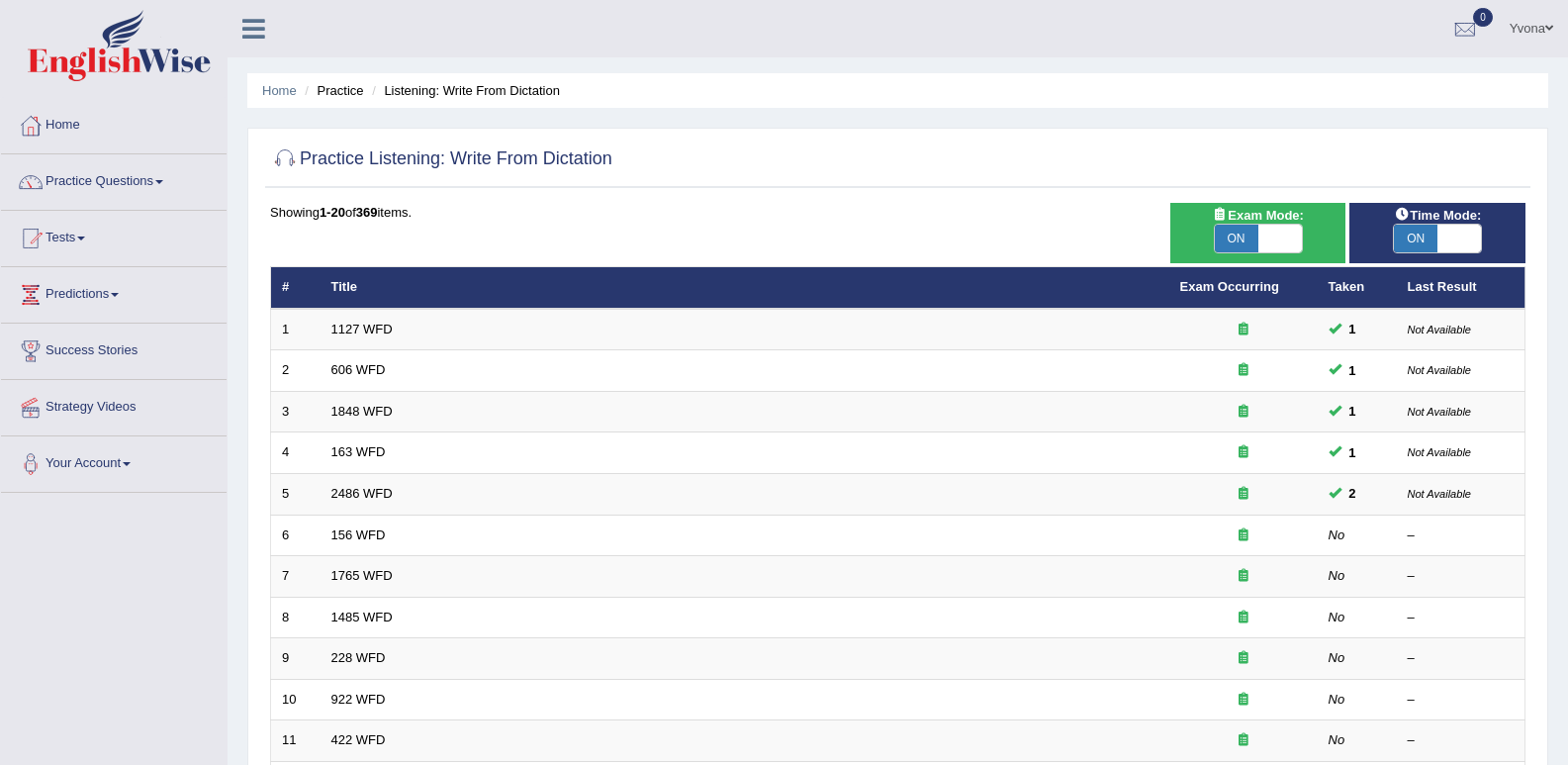 scroll, scrollTop: 545, scrollLeft: 0, axis: vertical 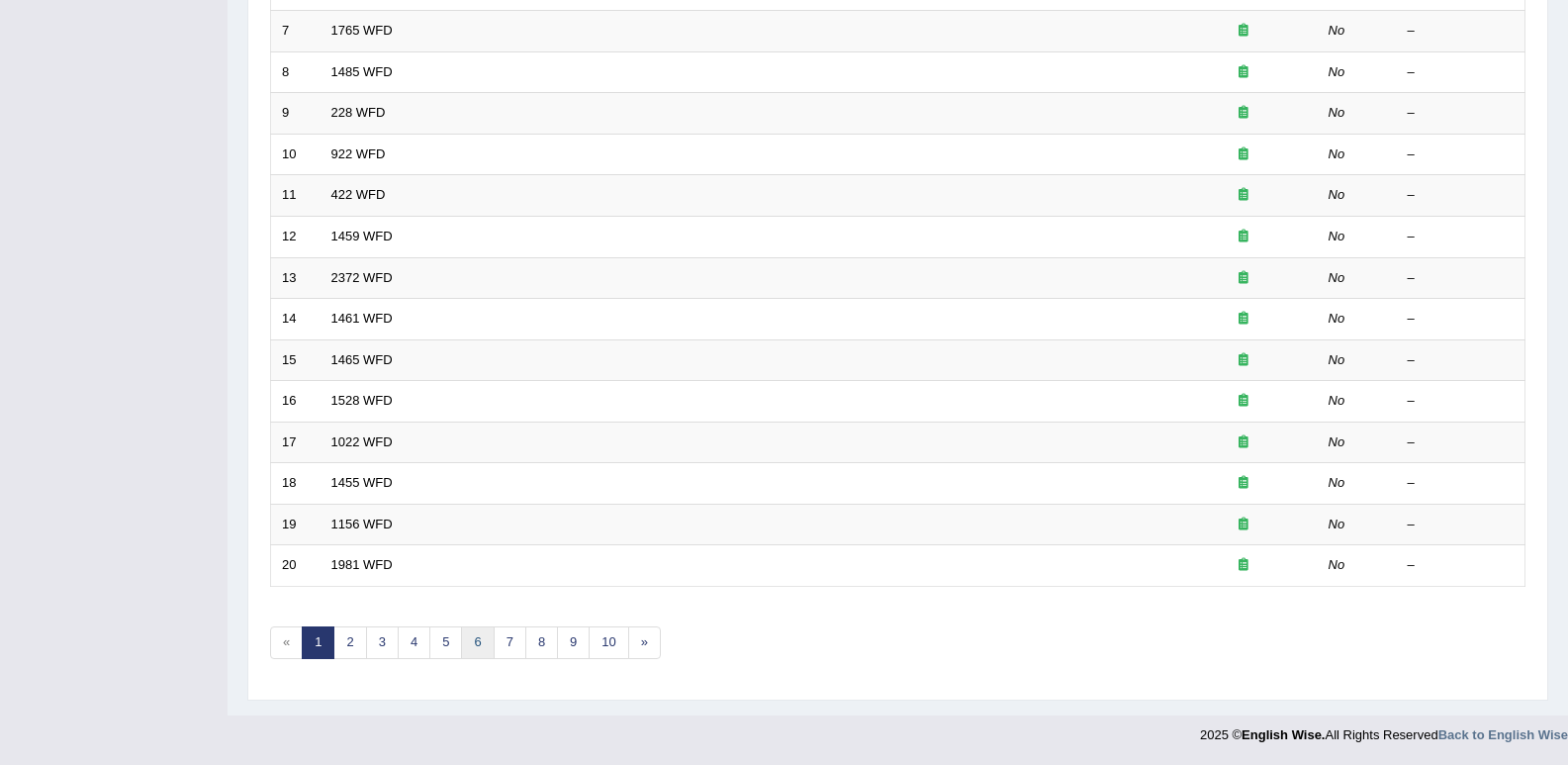 click on "6" at bounding box center [477, 642] 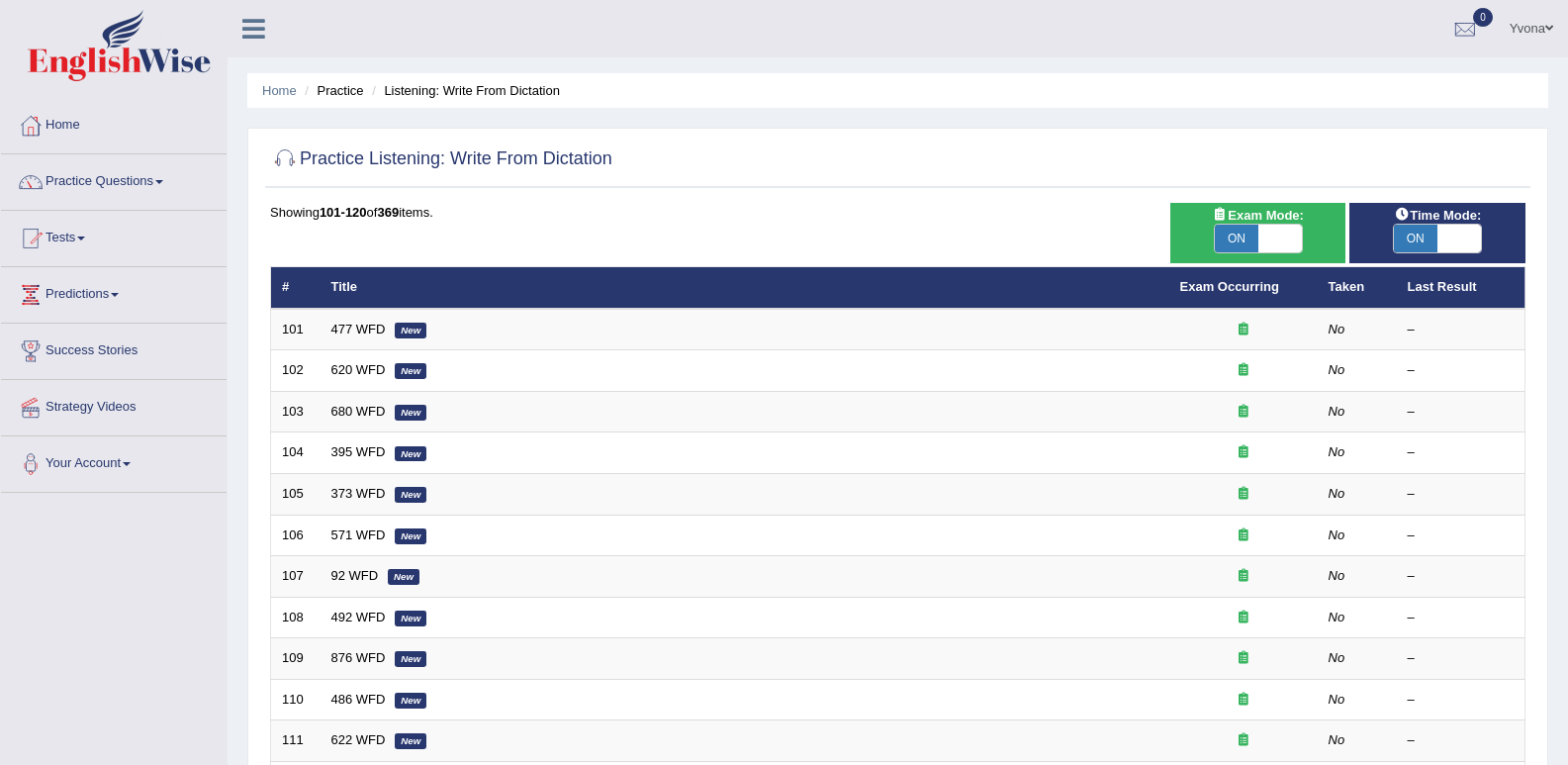 scroll, scrollTop: 282, scrollLeft: 0, axis: vertical 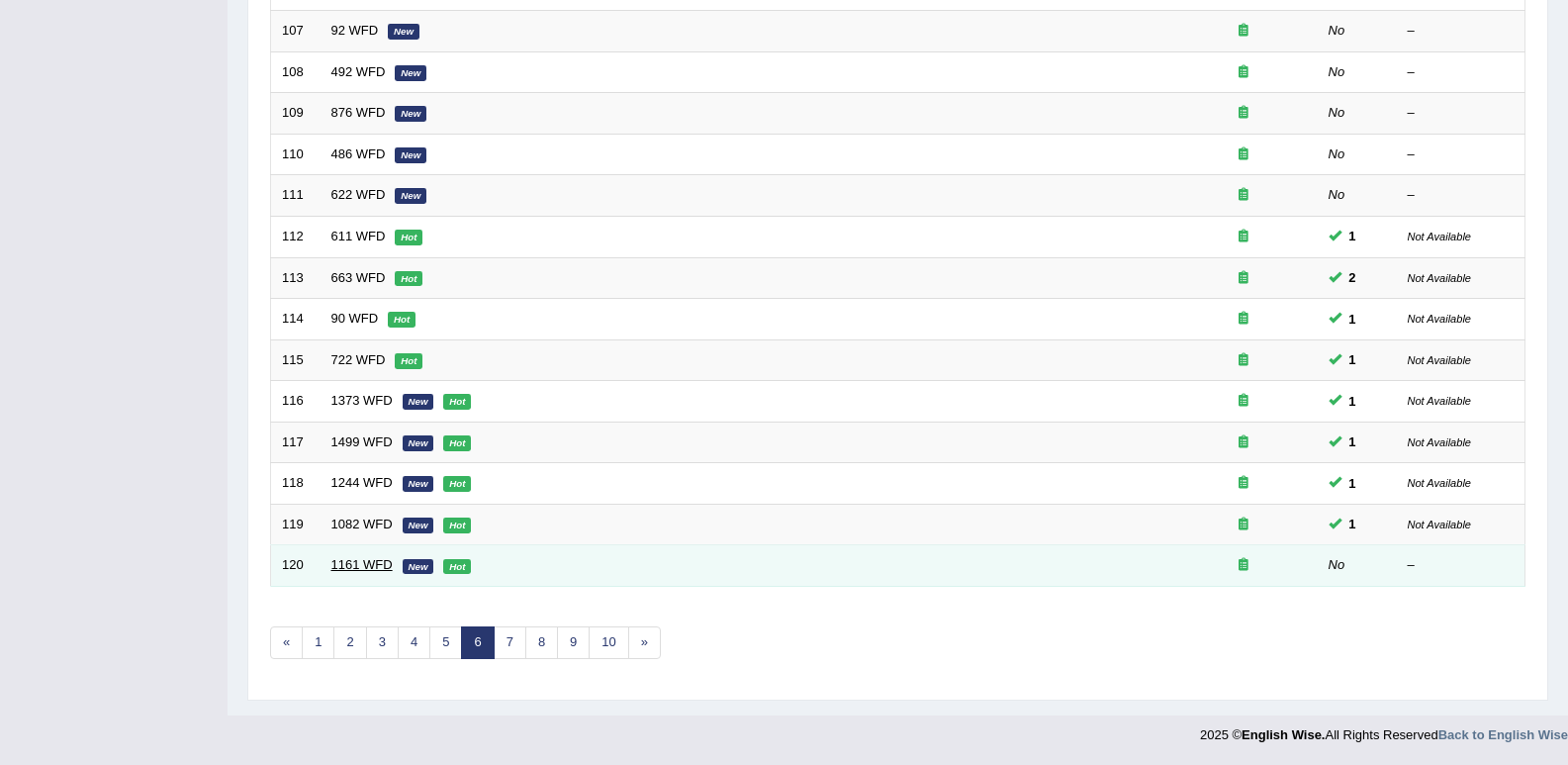 click on "1161 WFD" at bounding box center [362, 564] 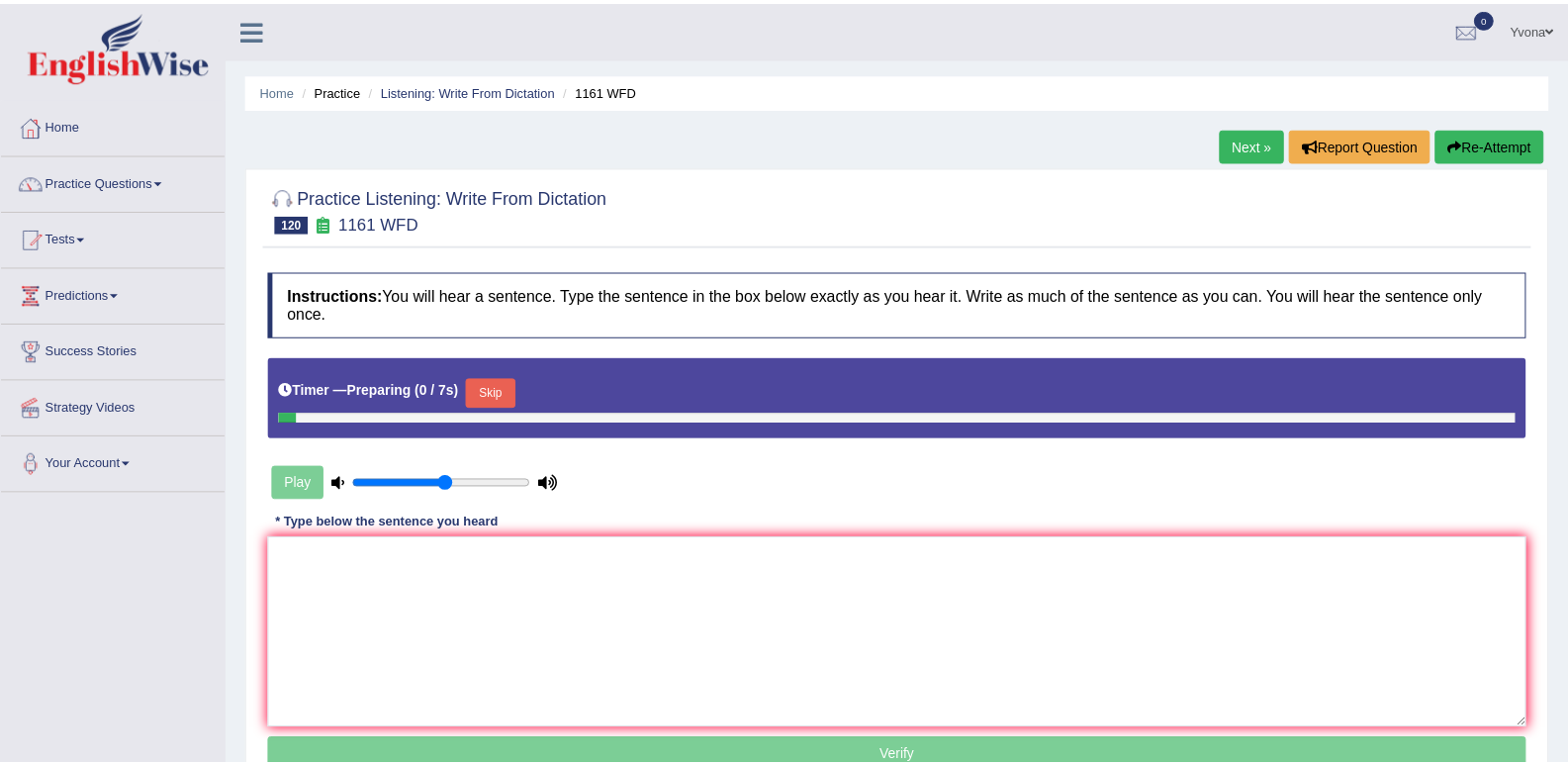 scroll, scrollTop: 0, scrollLeft: 0, axis: both 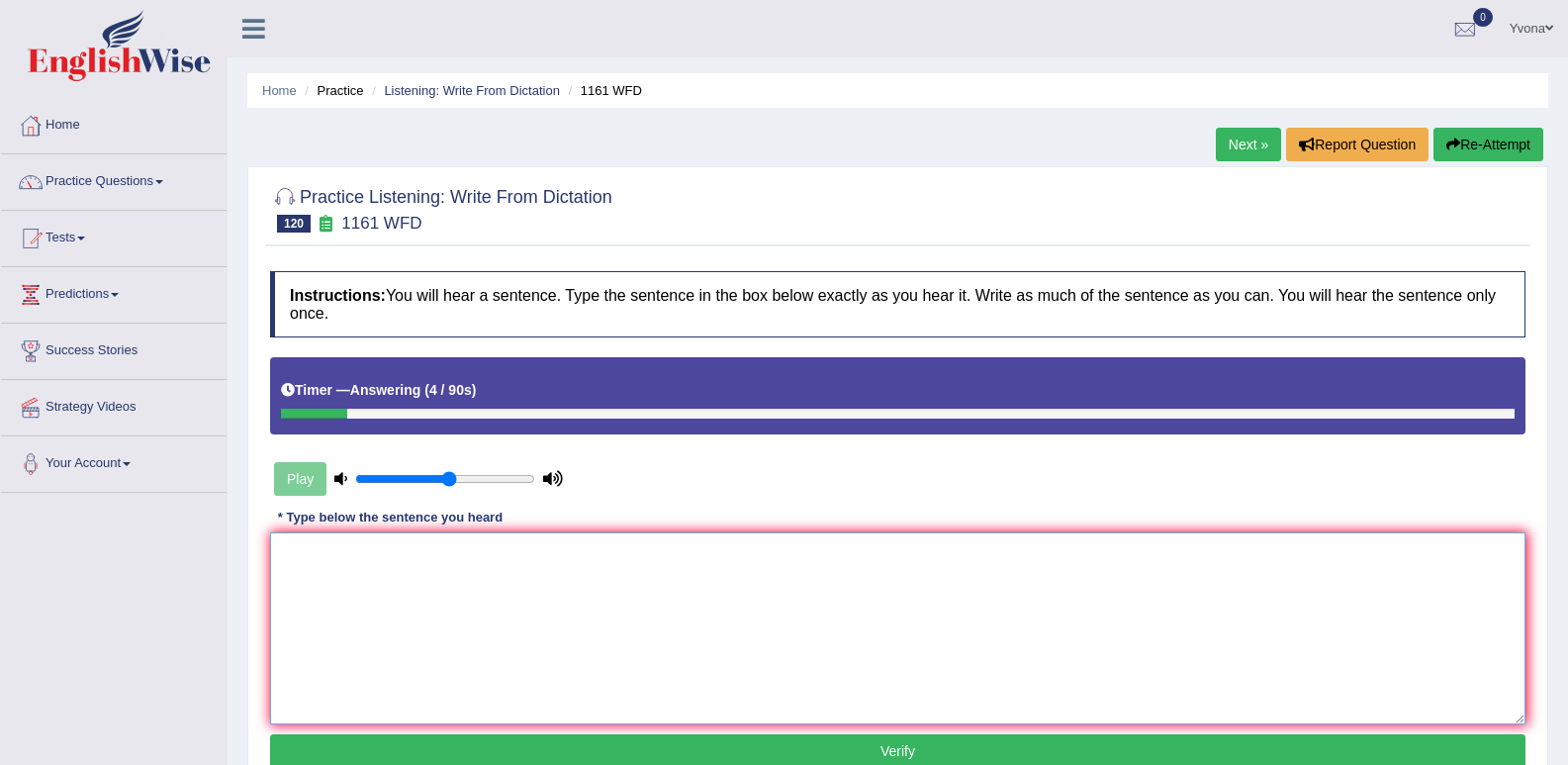 click at bounding box center (897, 628) 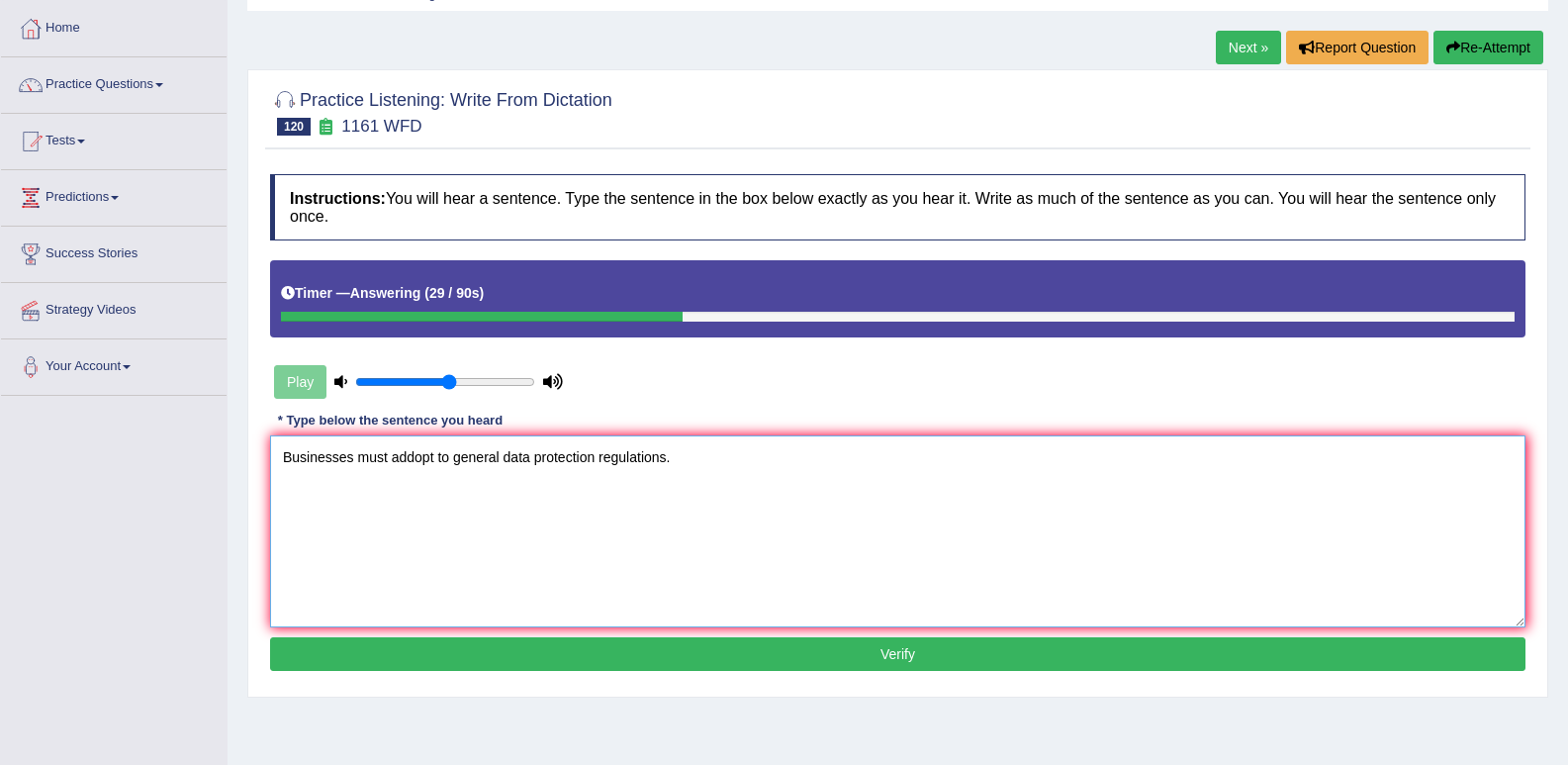 scroll, scrollTop: 238, scrollLeft: 0, axis: vertical 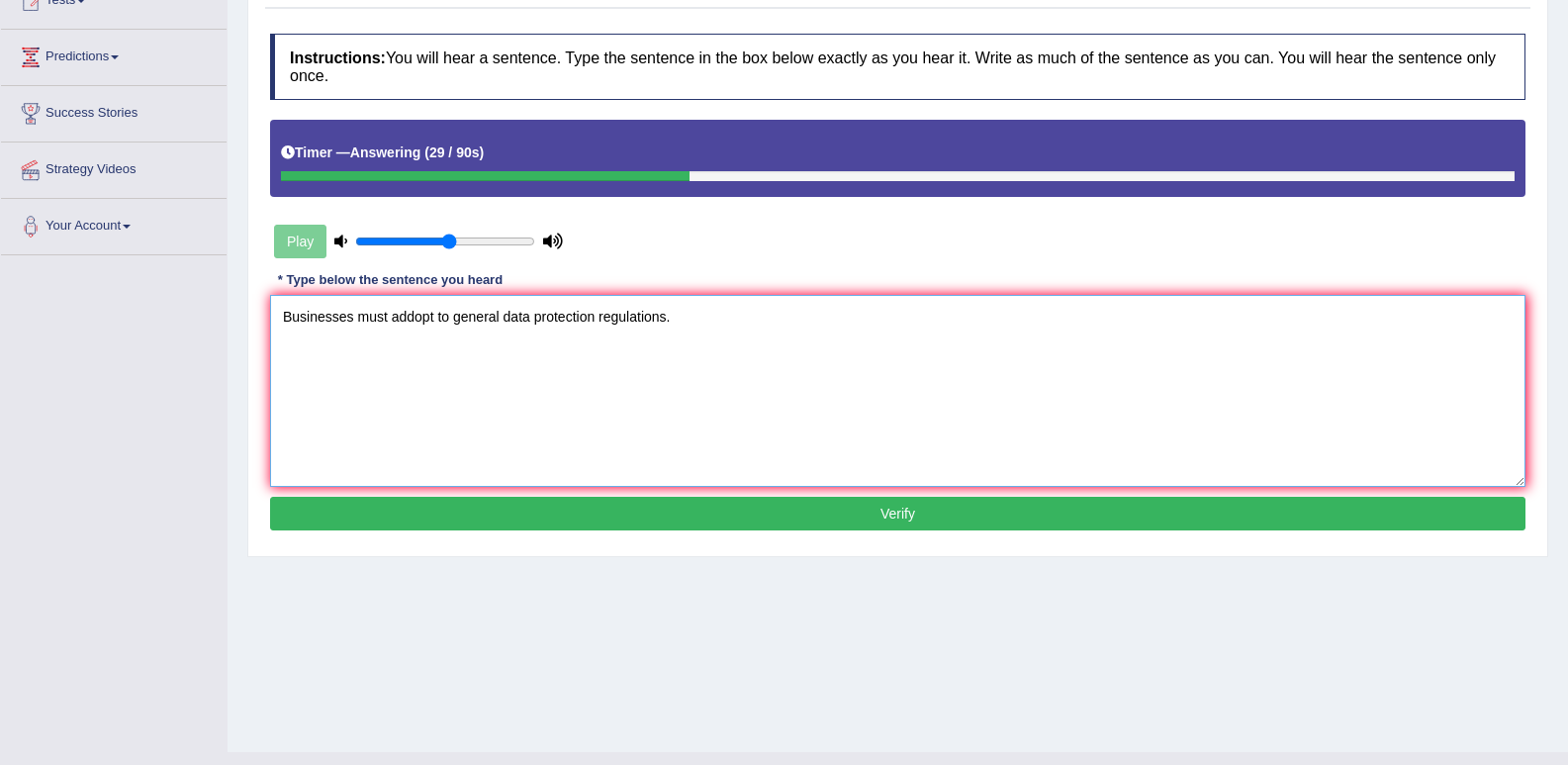 type on "Businesses must addopt to general data protection regulations." 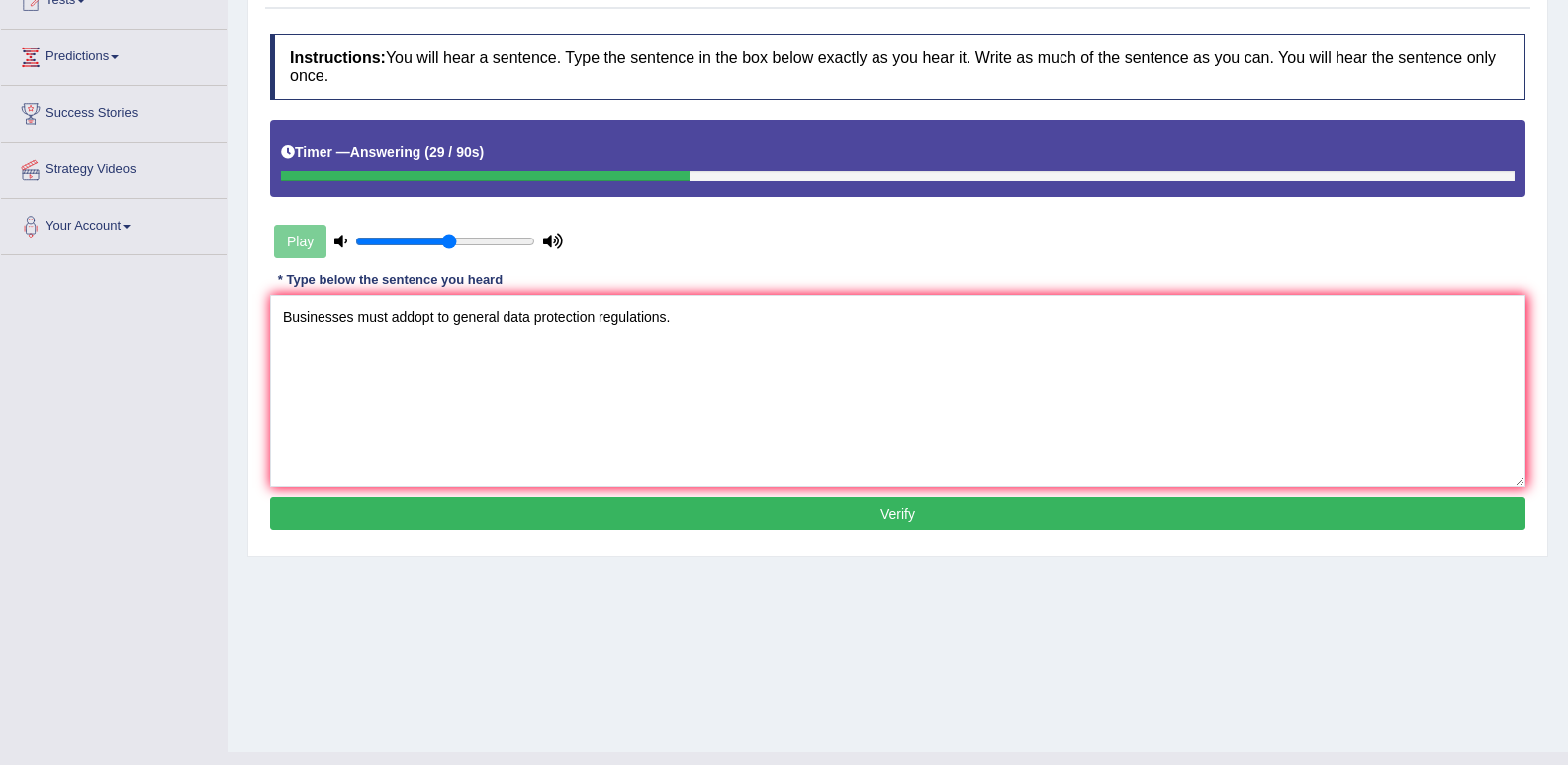 click on "Verify" at bounding box center [897, 514] 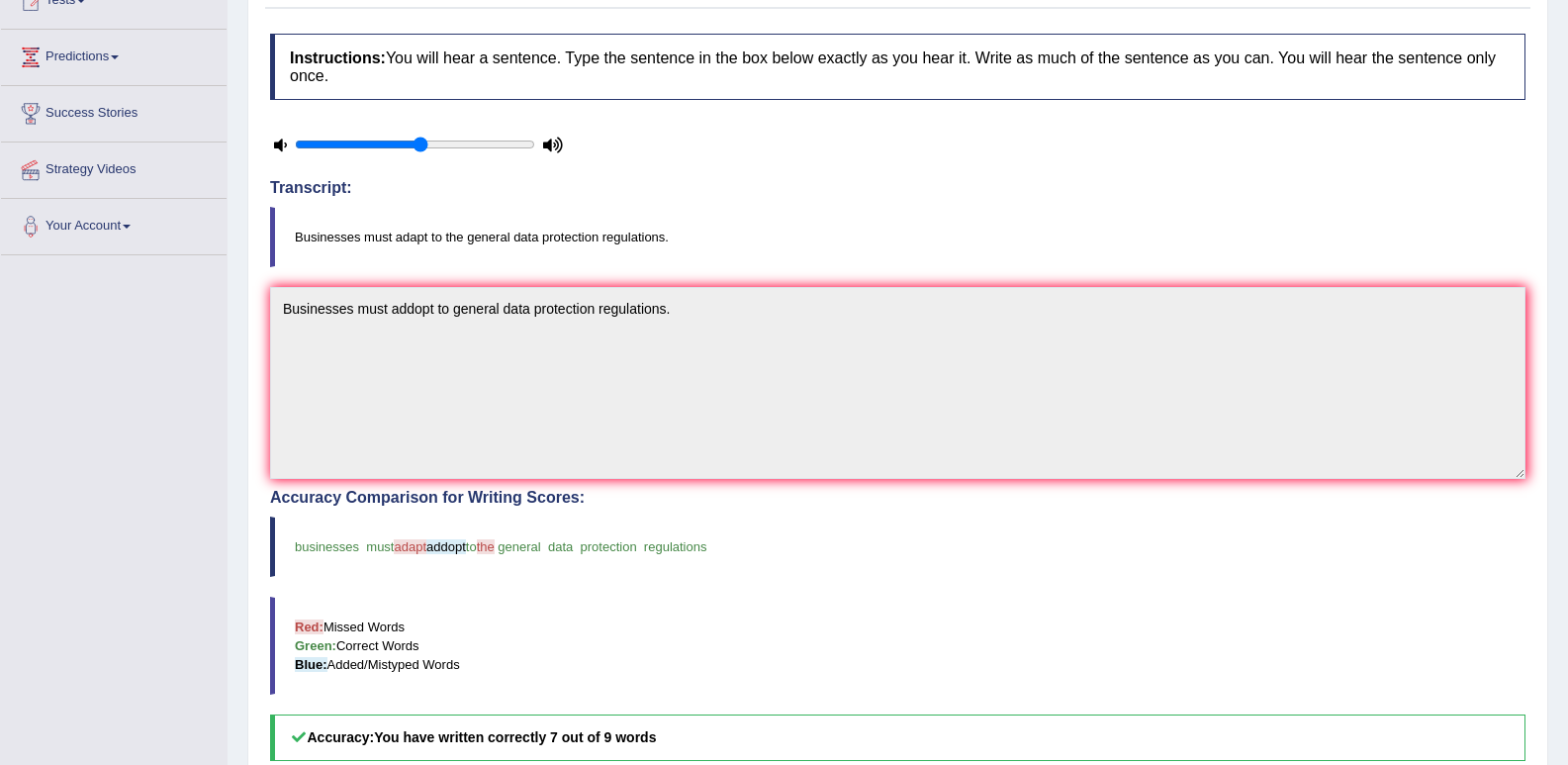 scroll, scrollTop: 356, scrollLeft: 0, axis: vertical 